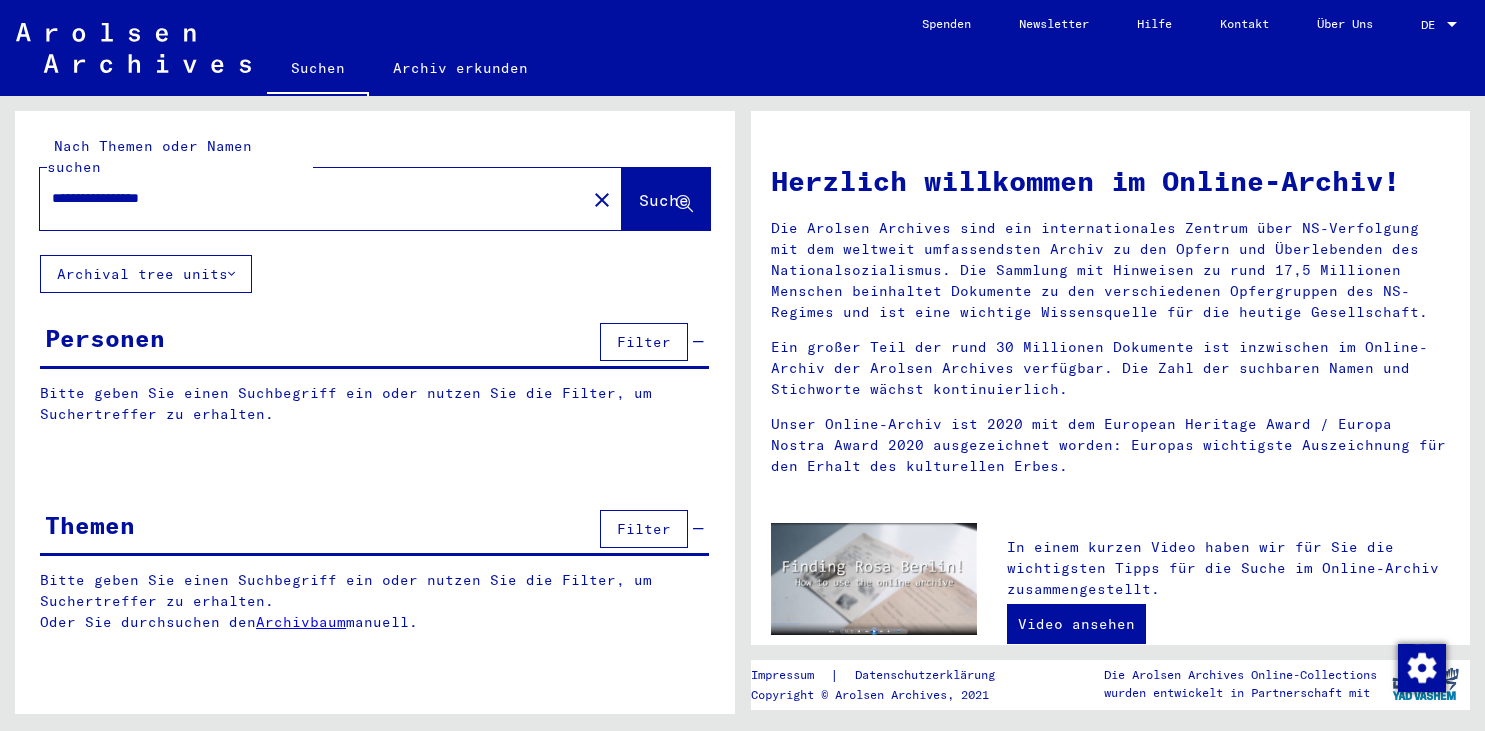 scroll, scrollTop: 0, scrollLeft: 0, axis: both 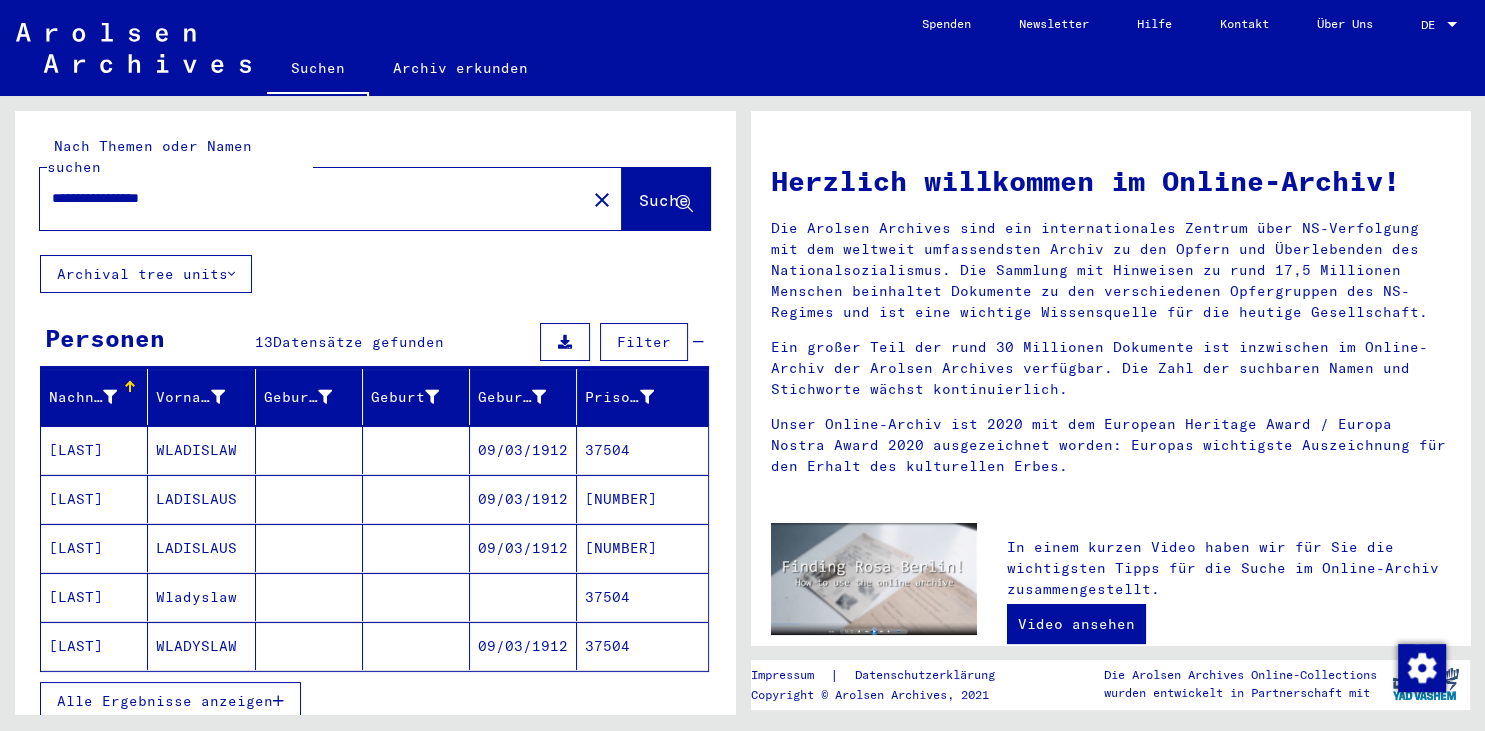click at bounding box center [278, 701] 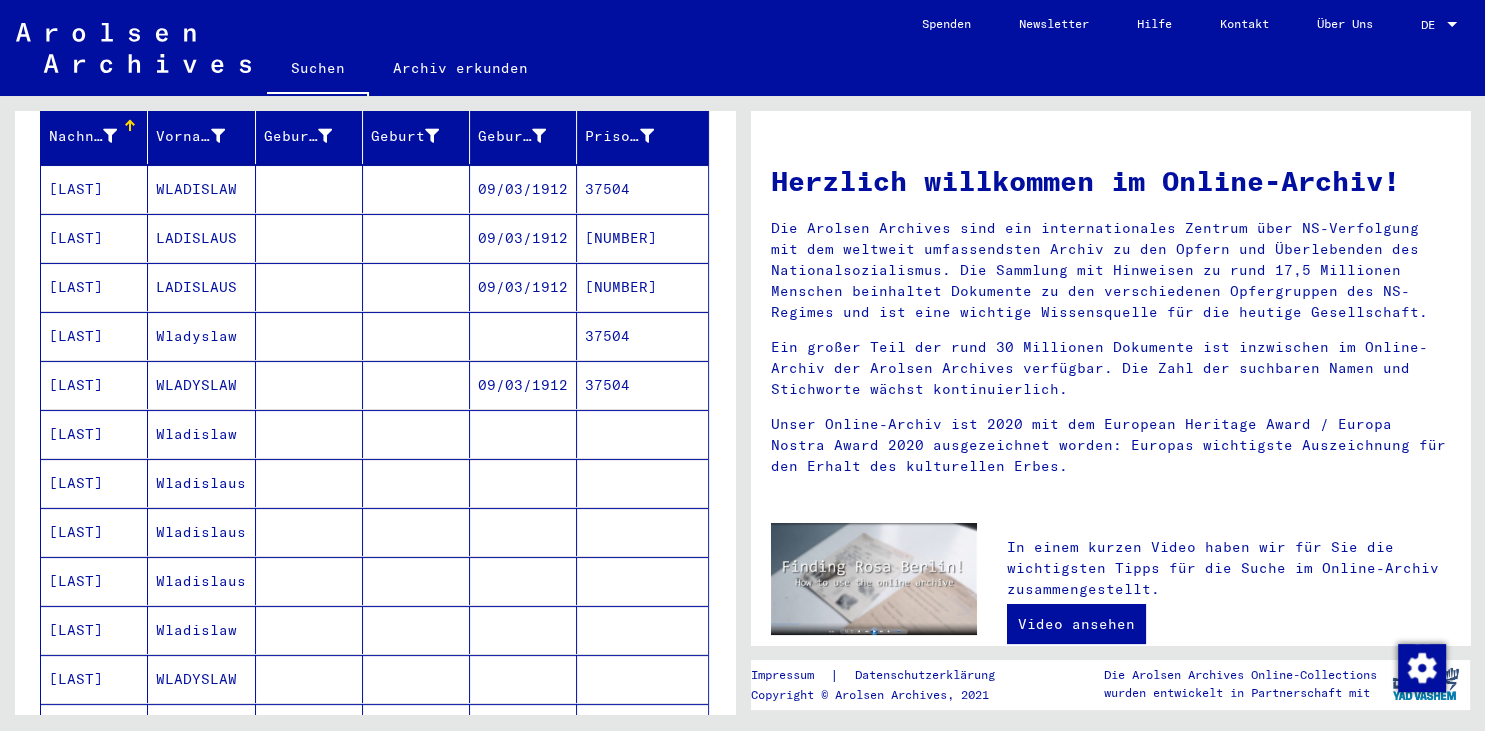 scroll, scrollTop: 221, scrollLeft: 0, axis: vertical 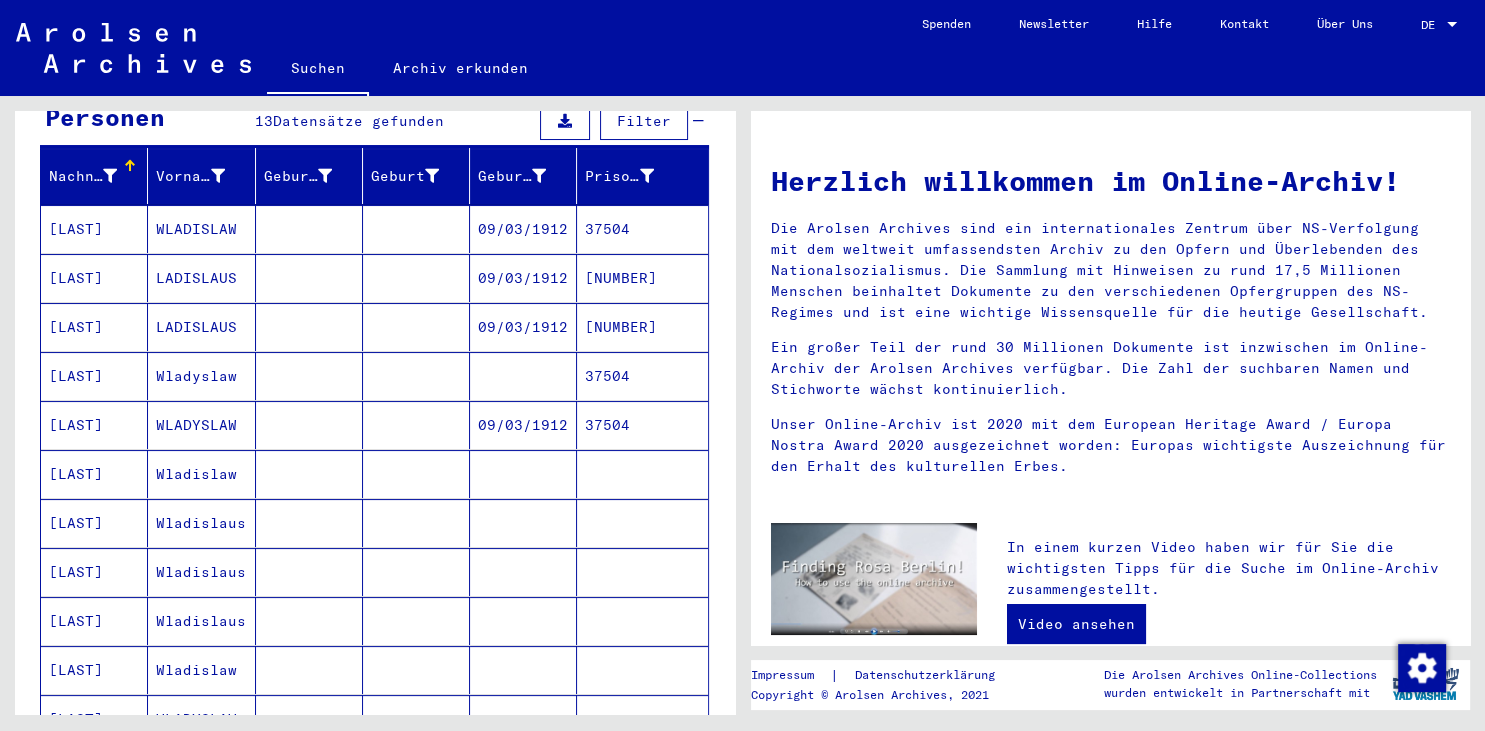 click at bounding box center [523, 523] 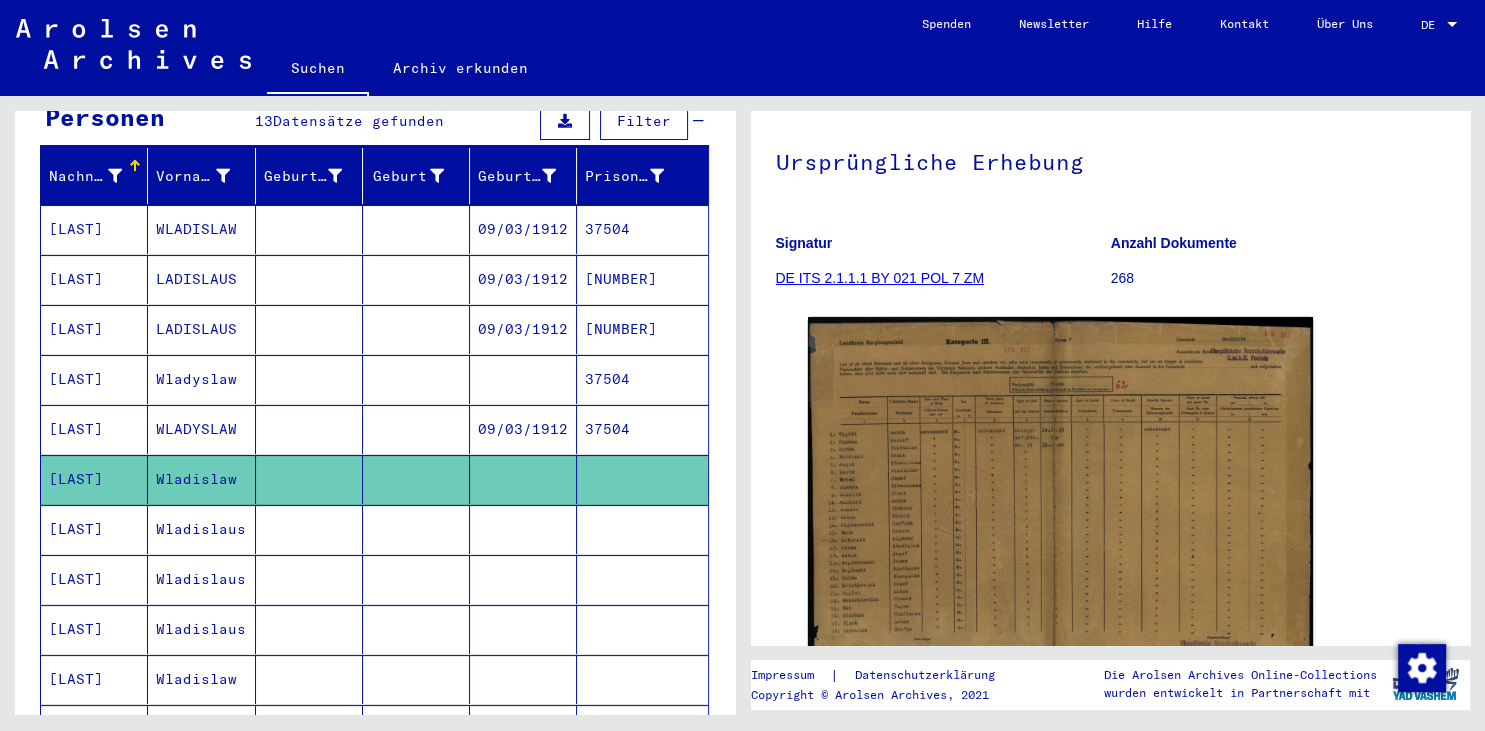 scroll, scrollTop: 110, scrollLeft: 0, axis: vertical 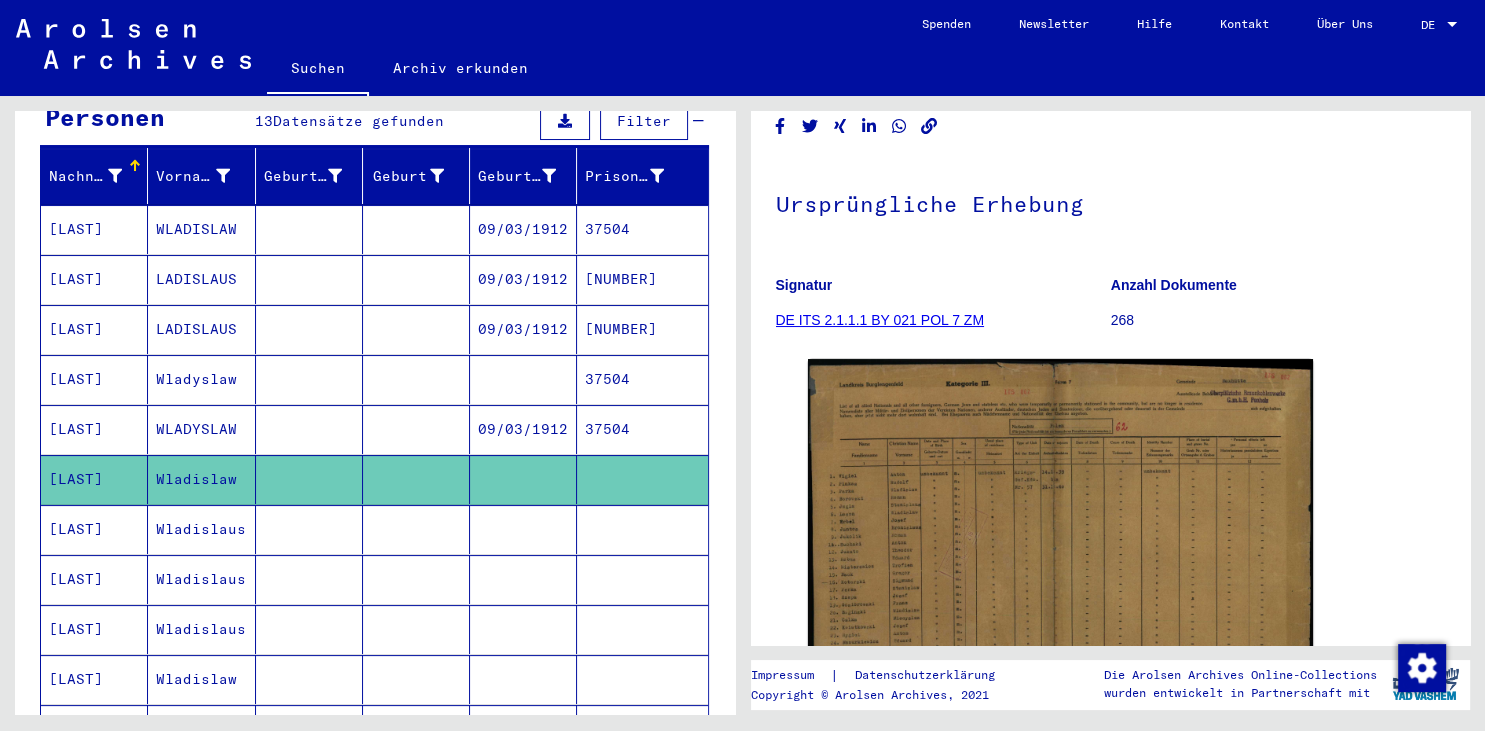 click on "DE ITS 2.1.1.1 BY 021 POL 7 ZM" 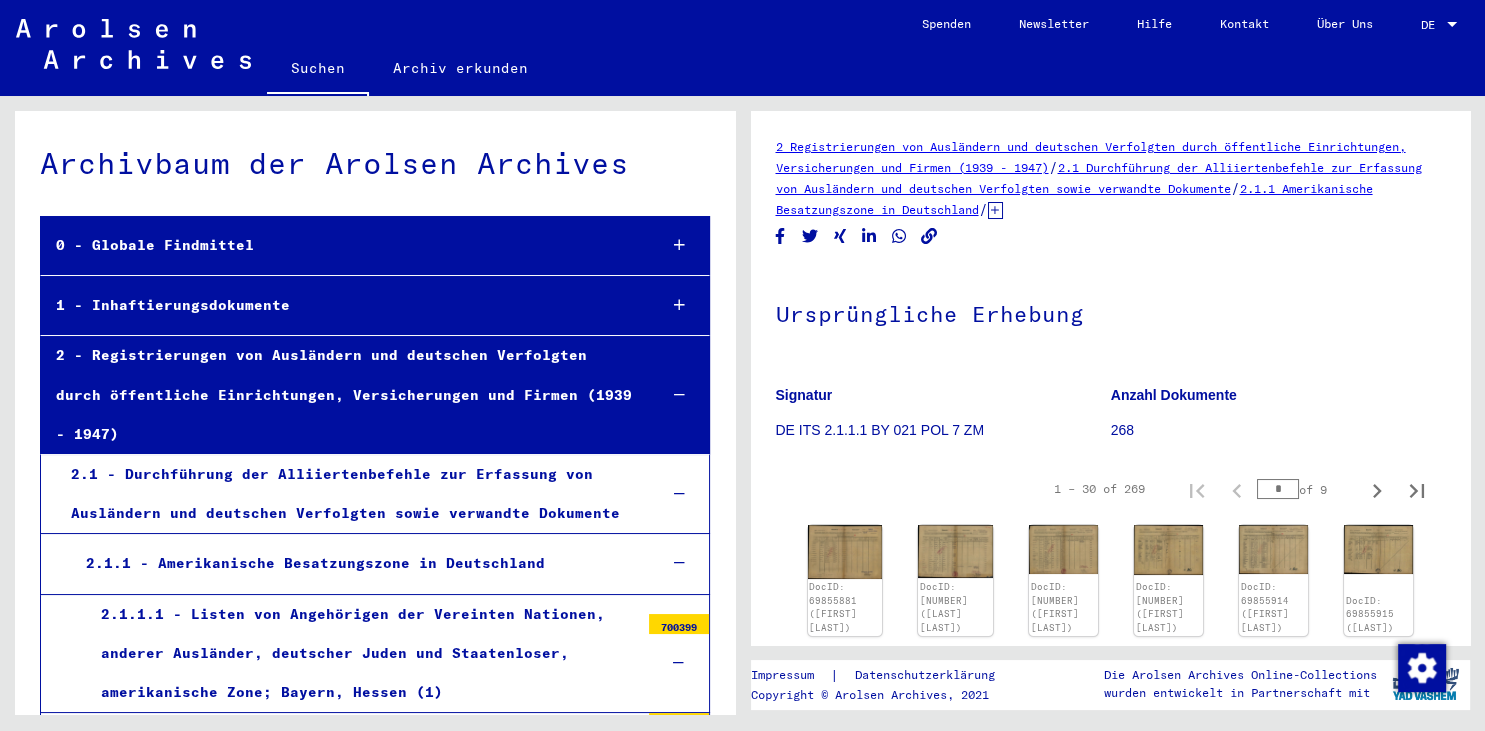 scroll, scrollTop: 110, scrollLeft: 0, axis: vertical 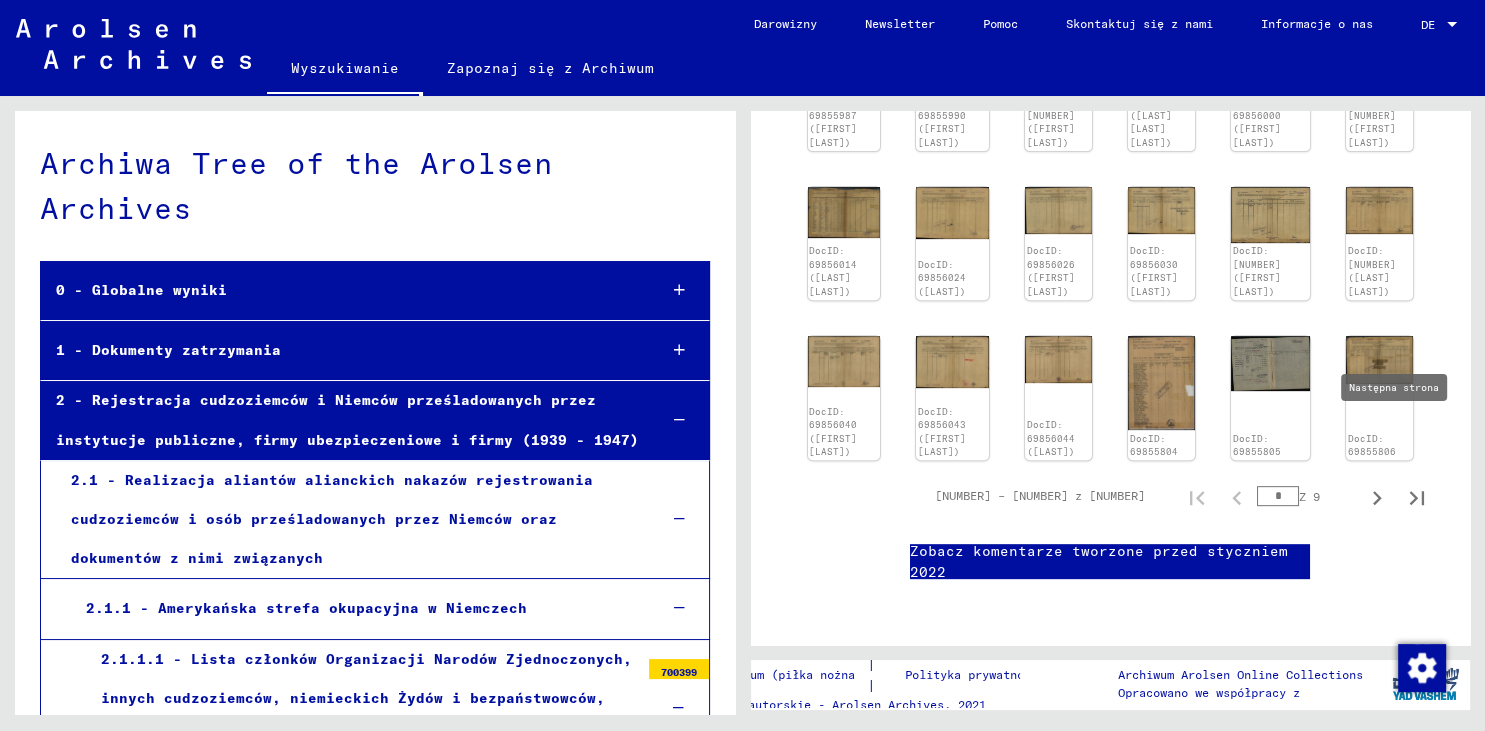 click 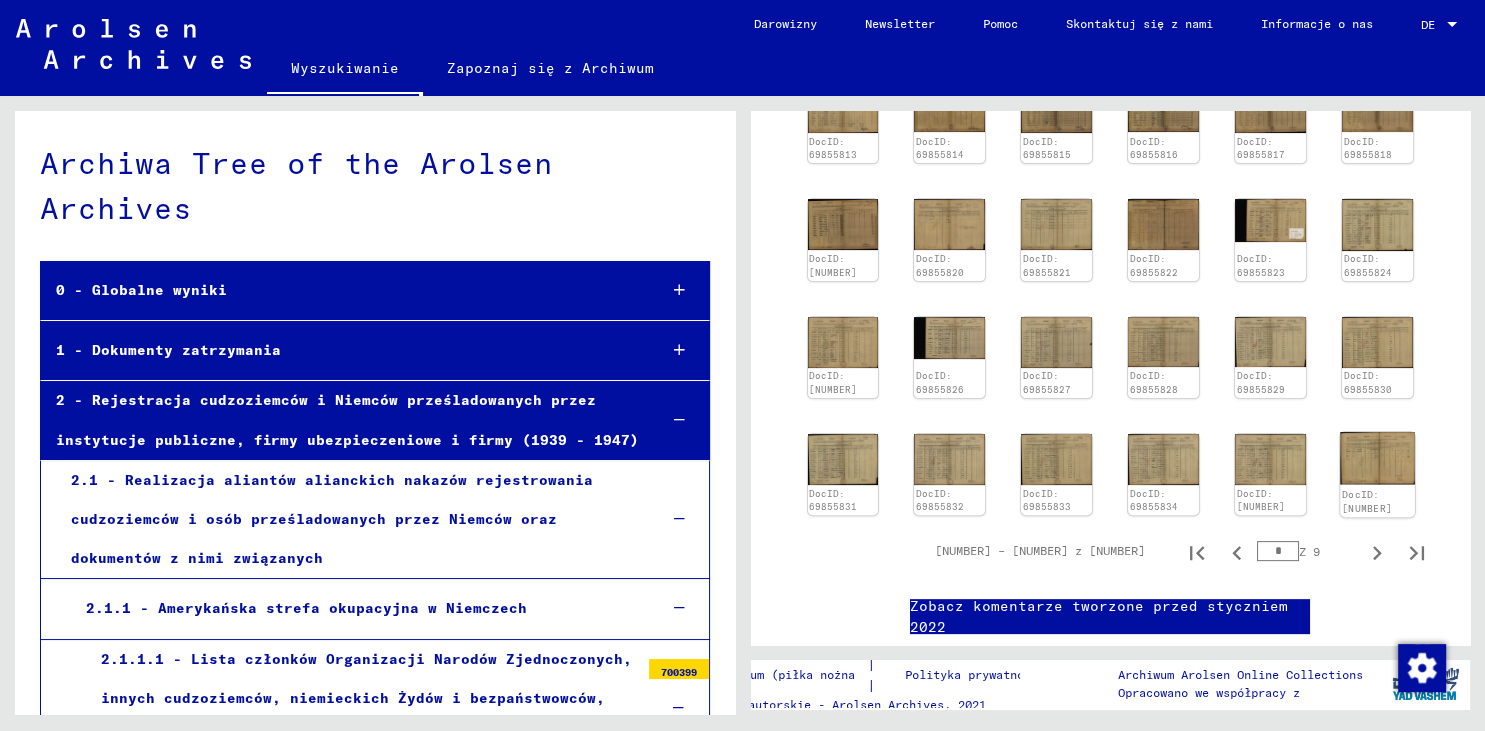 scroll, scrollTop: 645, scrollLeft: 0, axis: vertical 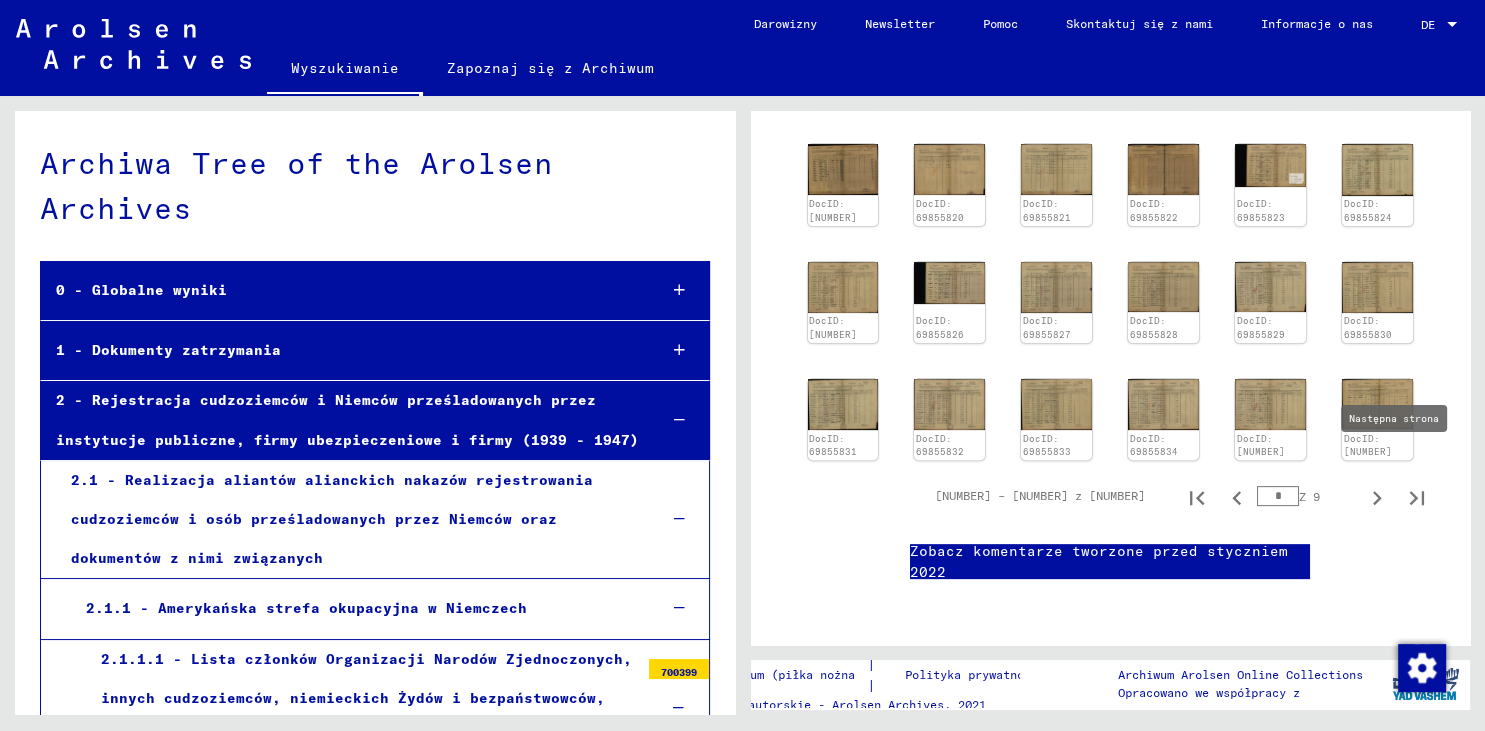 click 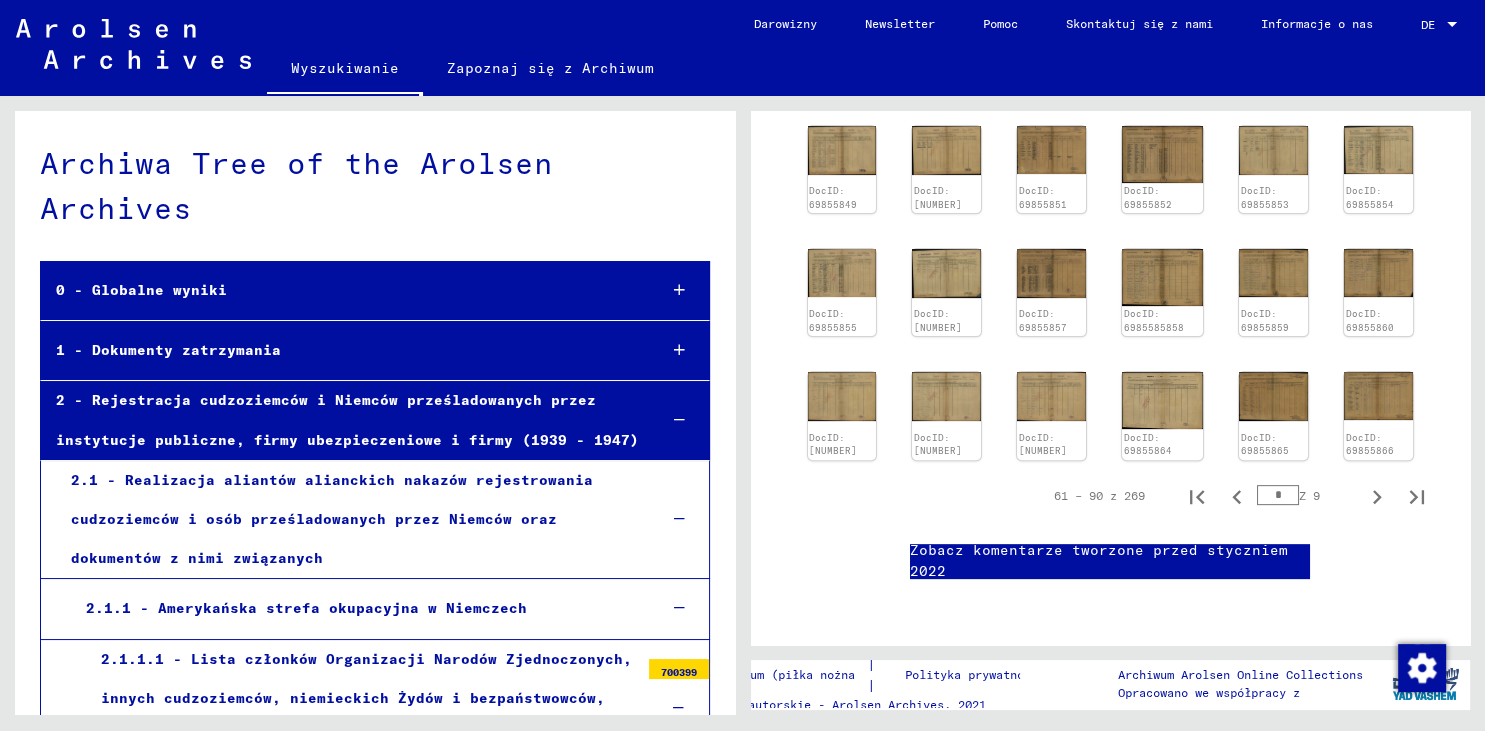 scroll, scrollTop: 686, scrollLeft: 0, axis: vertical 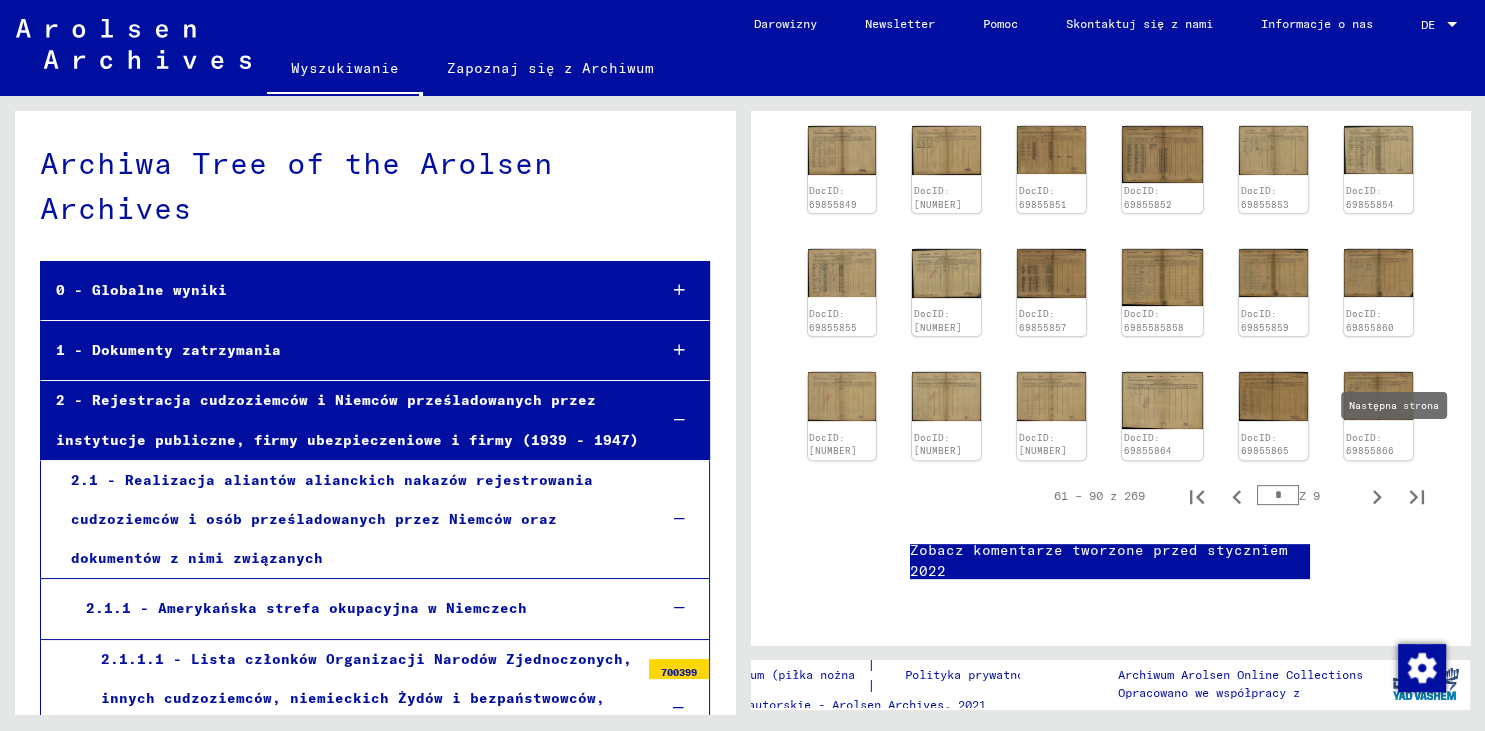 click 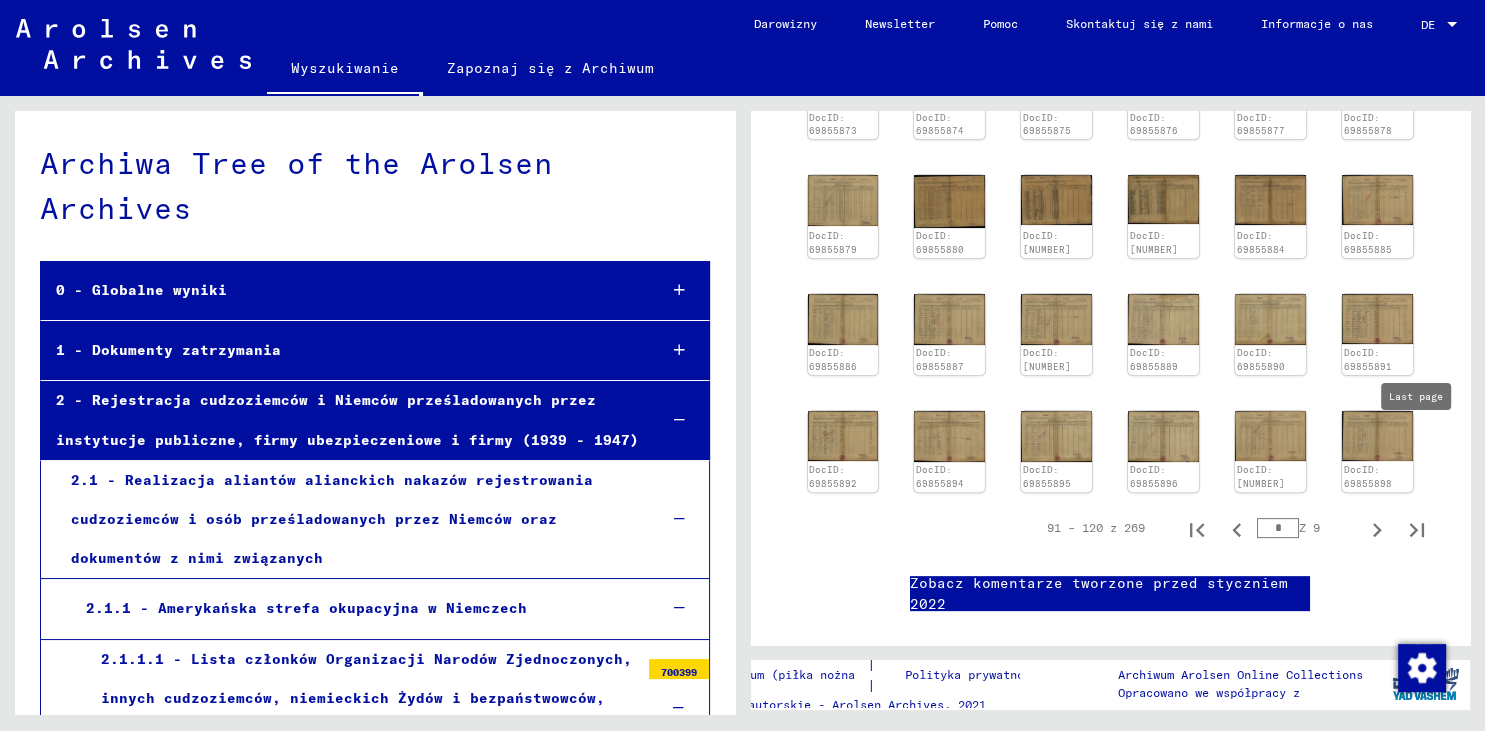 scroll, scrollTop: 345, scrollLeft: 0, axis: vertical 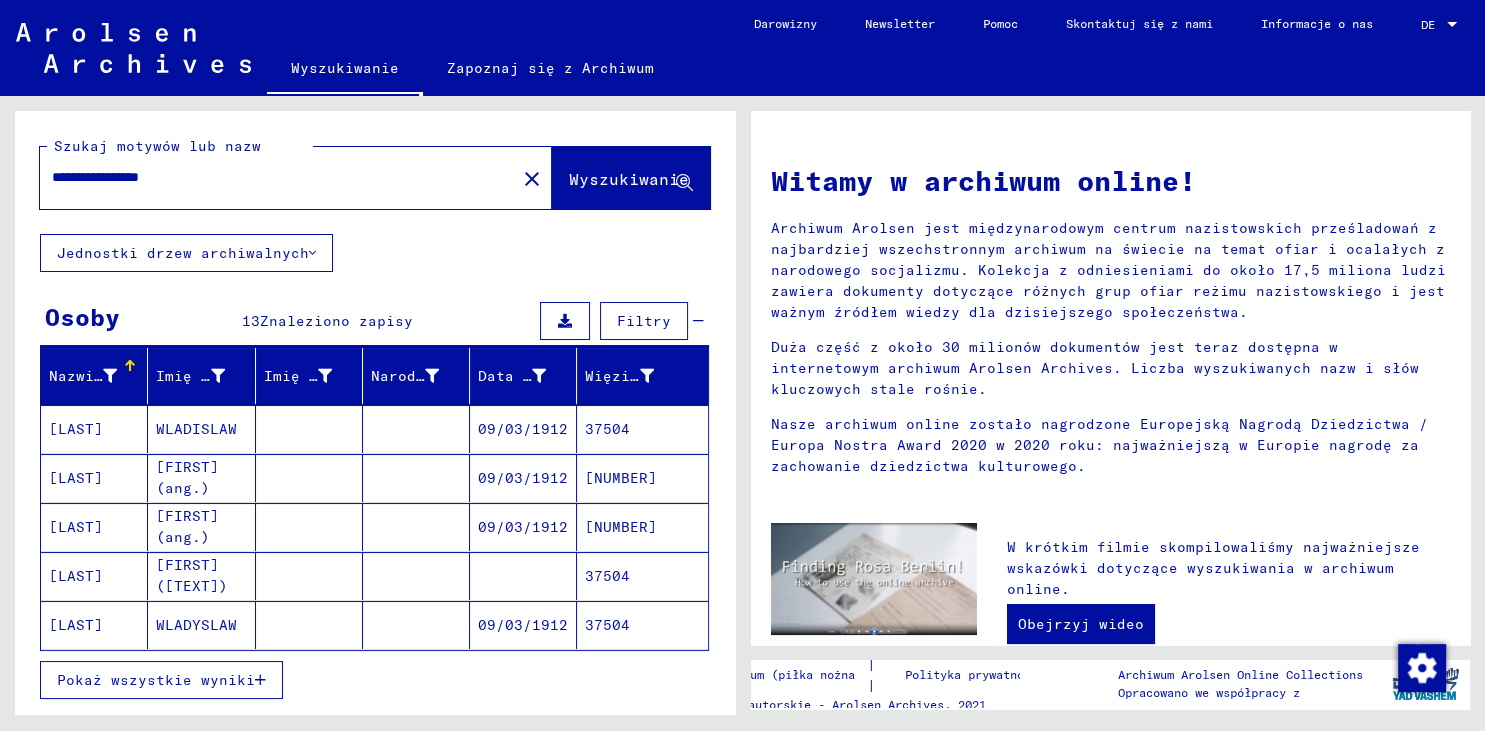 click on "Pokaż wszystkie wyniki" at bounding box center (156, 680) 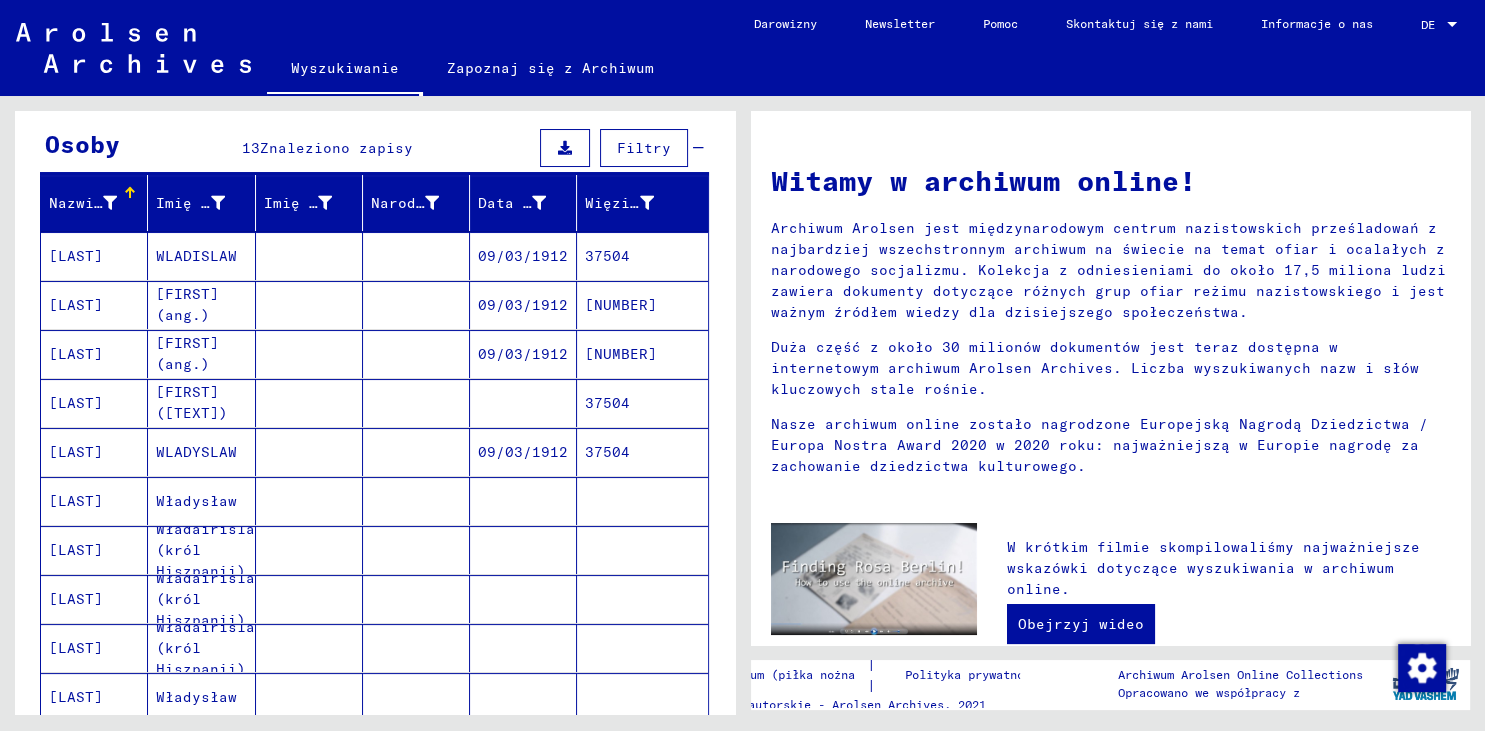scroll, scrollTop: 221, scrollLeft: 0, axis: vertical 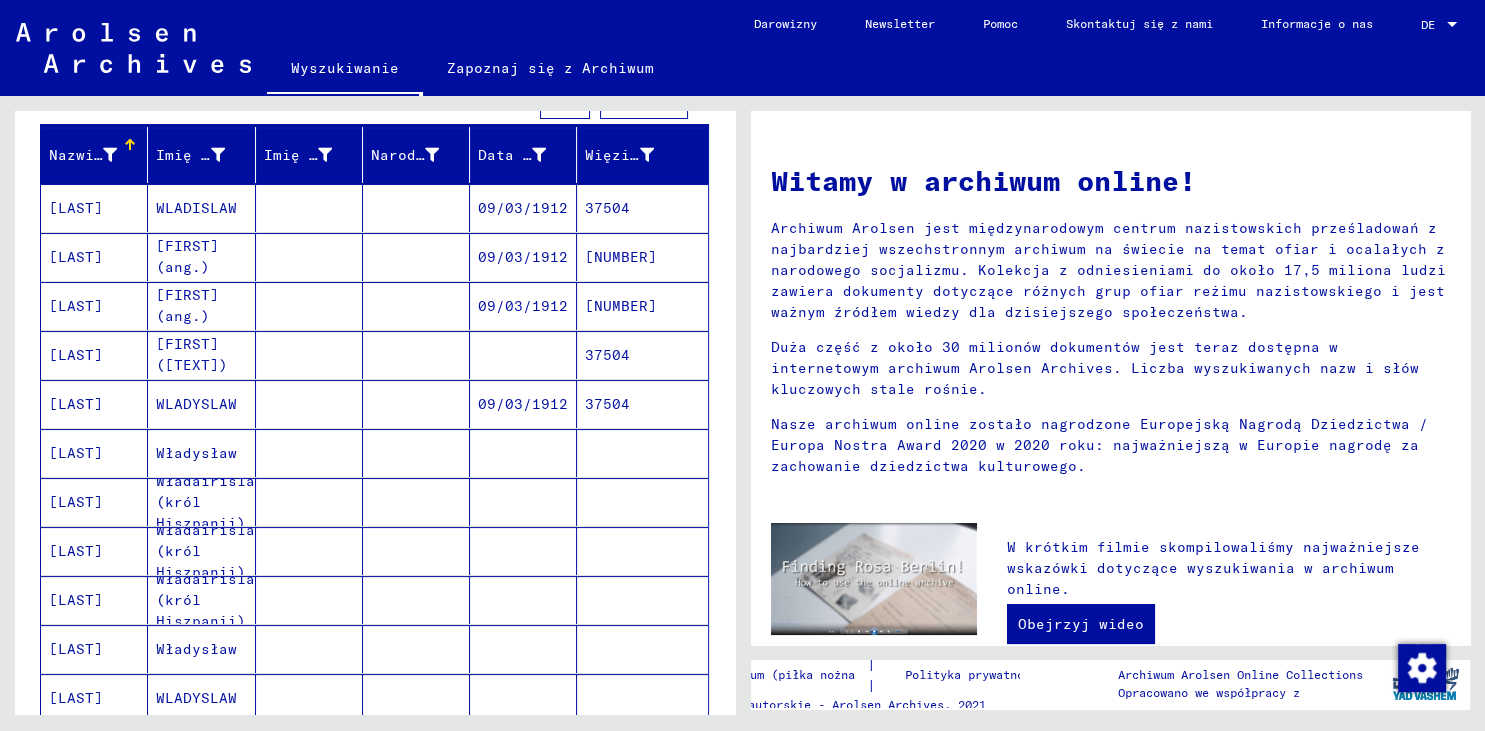 click on "Władairislas (król Hiszpanii)" at bounding box center (201, 649) 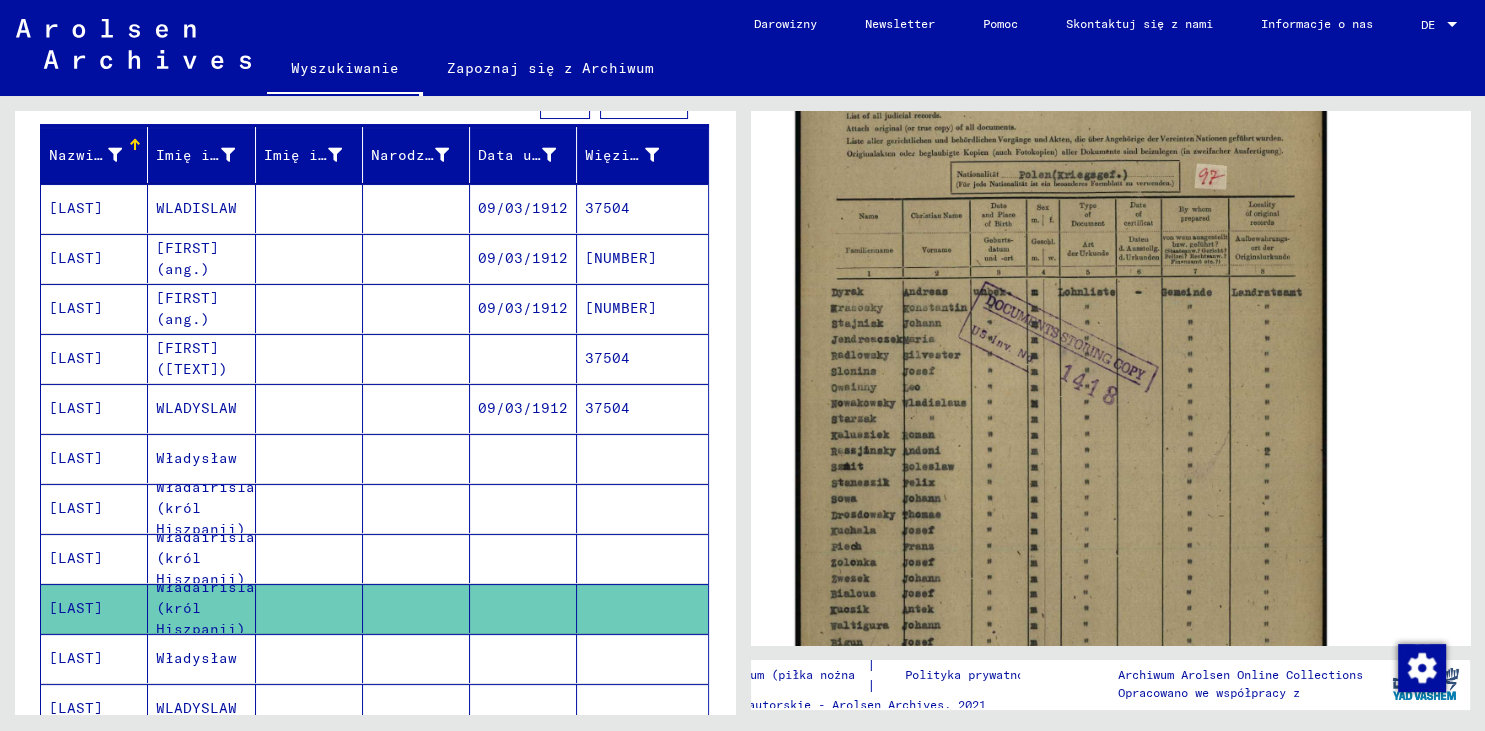 scroll, scrollTop: 442, scrollLeft: 0, axis: vertical 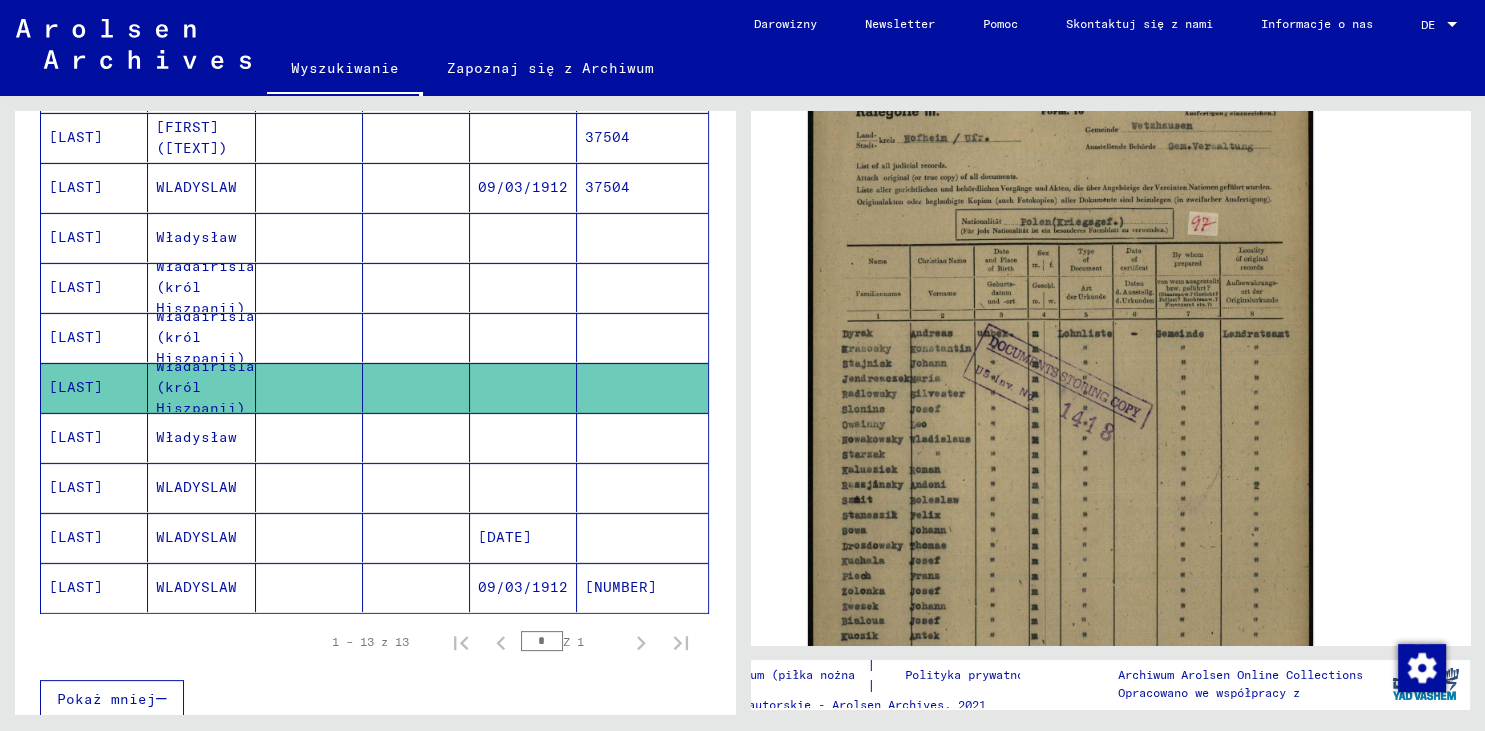 click at bounding box center (523, 487) 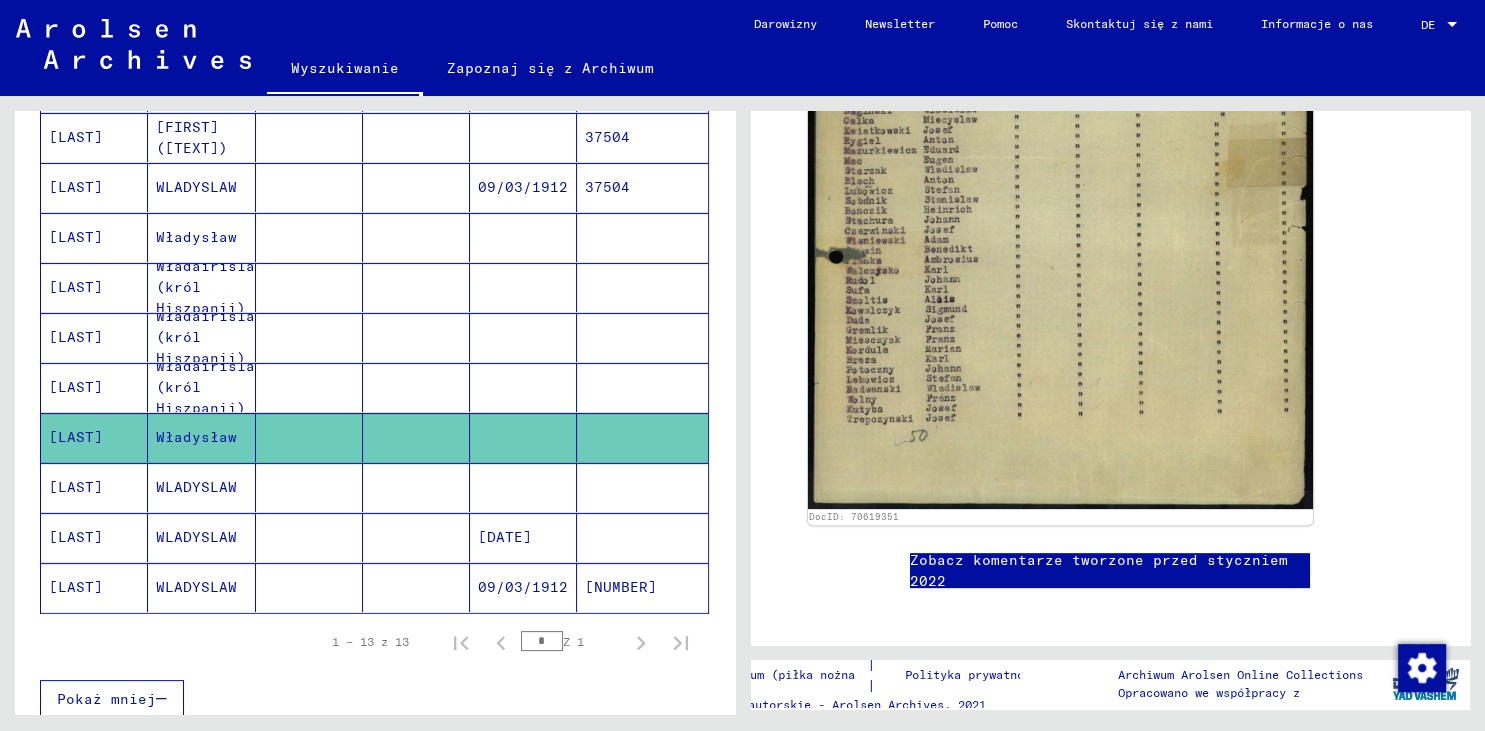 scroll, scrollTop: 221, scrollLeft: 0, axis: vertical 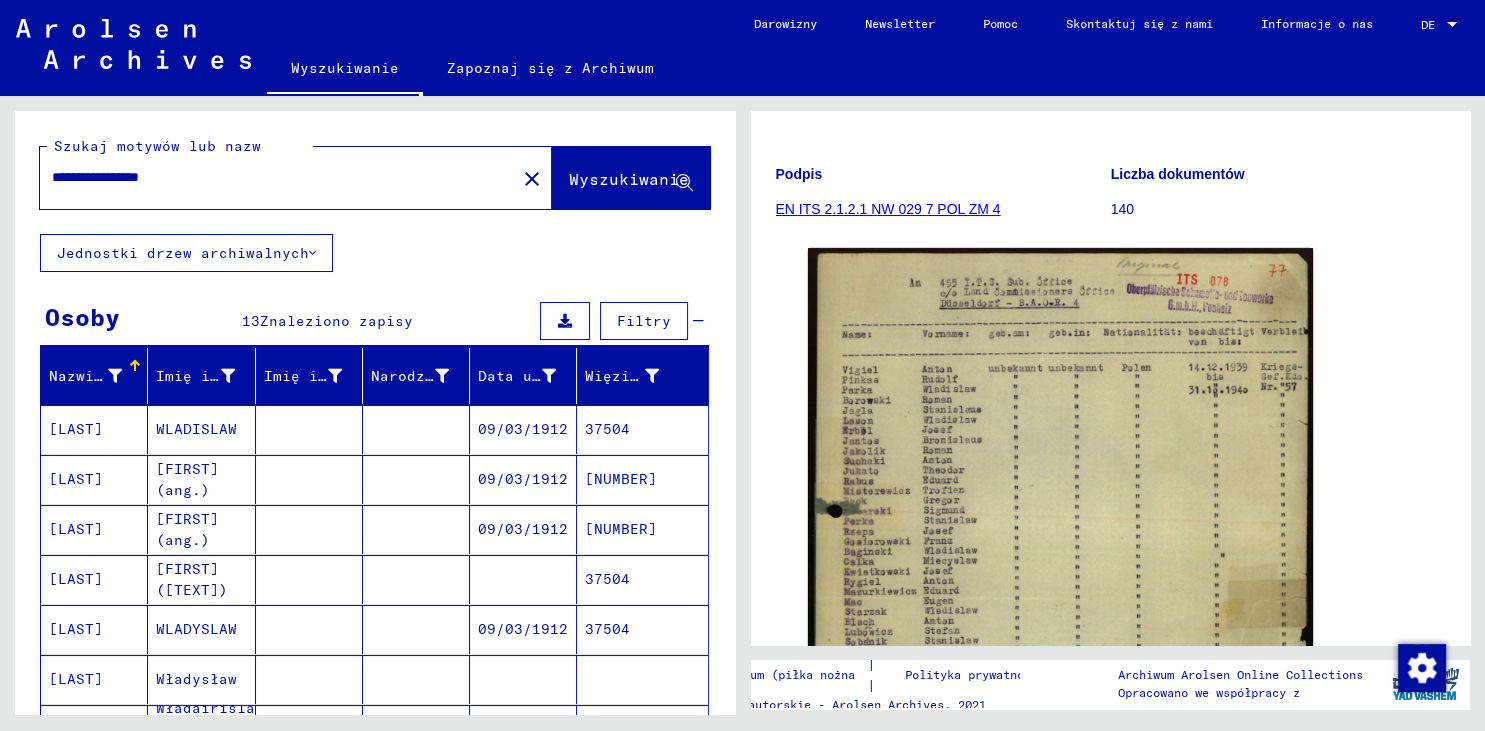 drag, startPoint x: 212, startPoint y: 175, endPoint x: 122, endPoint y: 176, distance: 90.005554 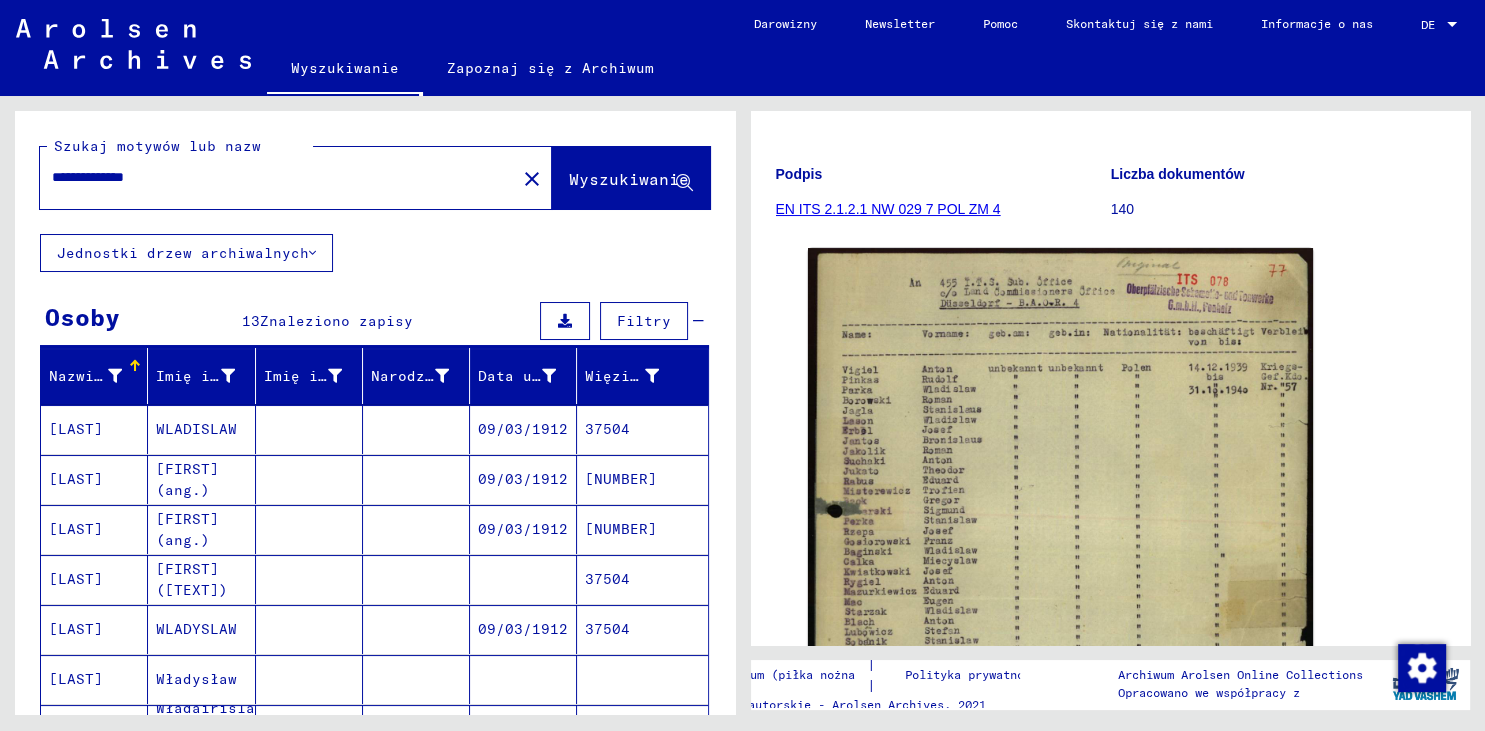 type on "**********" 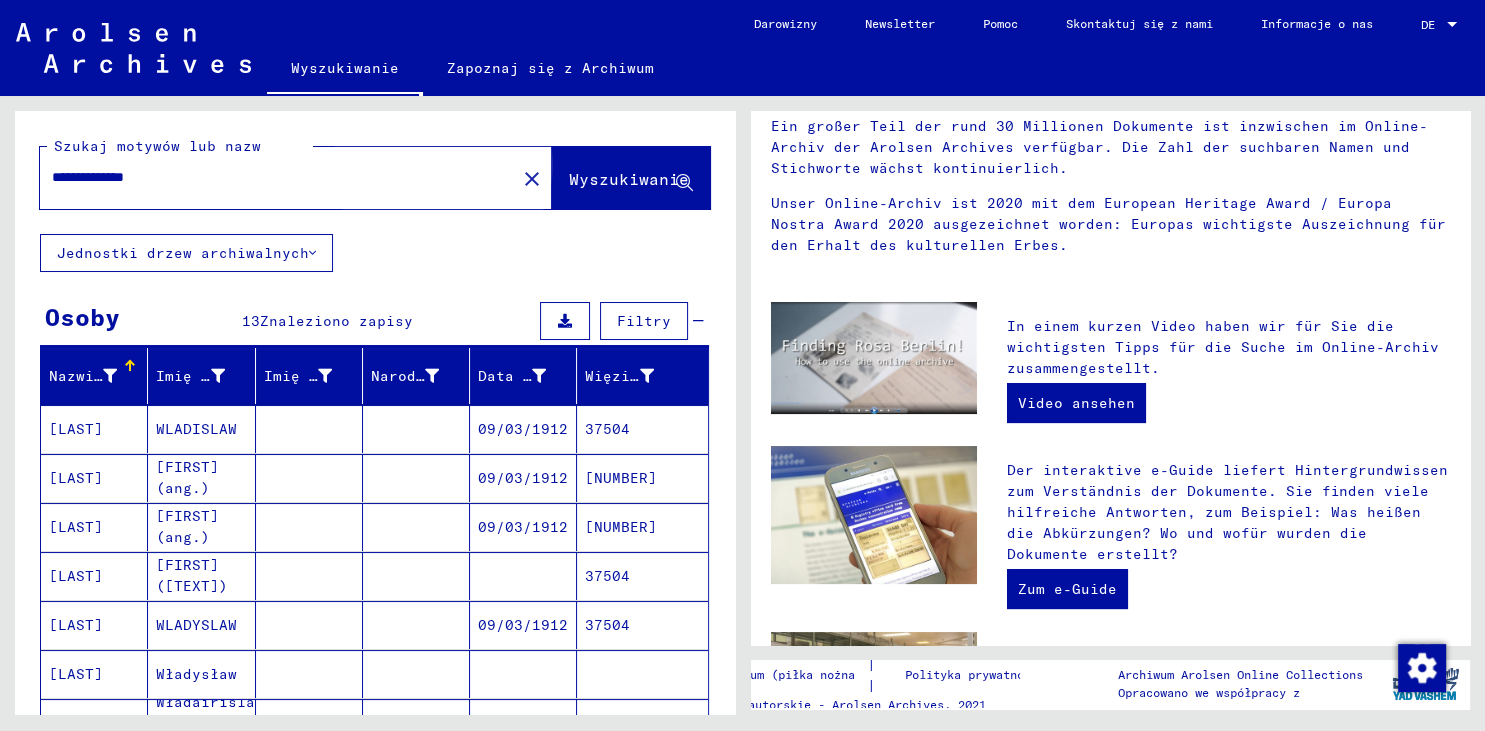 scroll, scrollTop: 0, scrollLeft: 0, axis: both 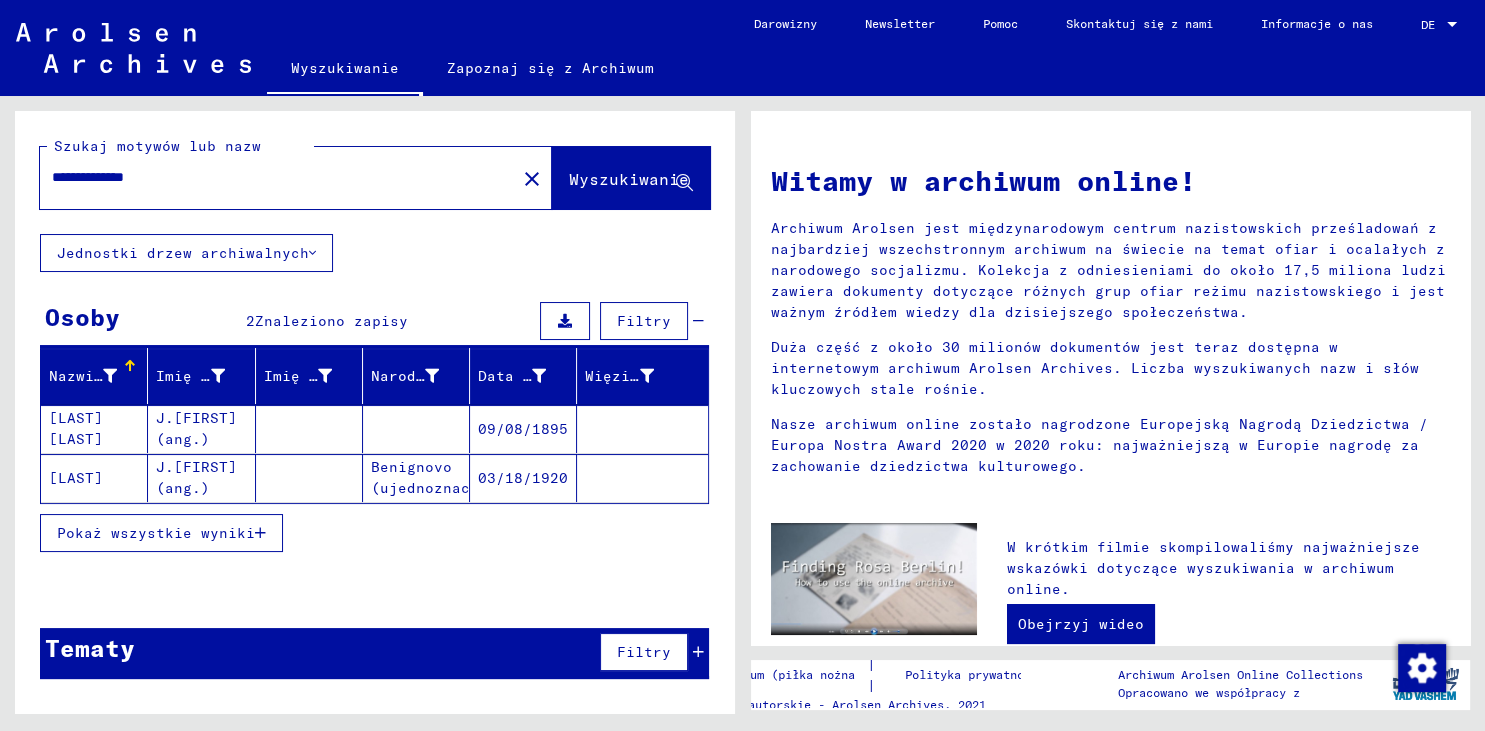 click on "Pokaż wszystkie wyniki" at bounding box center [156, 533] 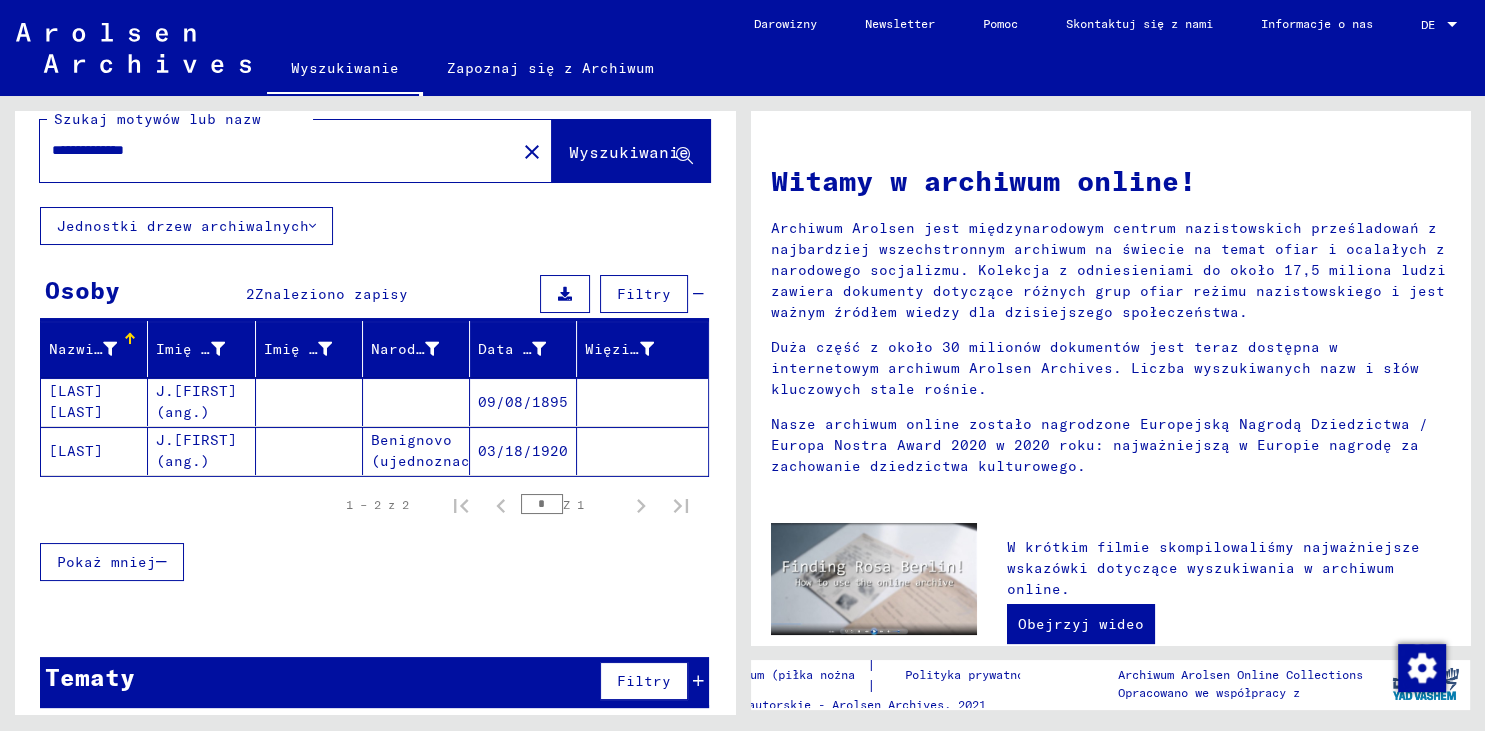 scroll, scrollTop: 38, scrollLeft: 0, axis: vertical 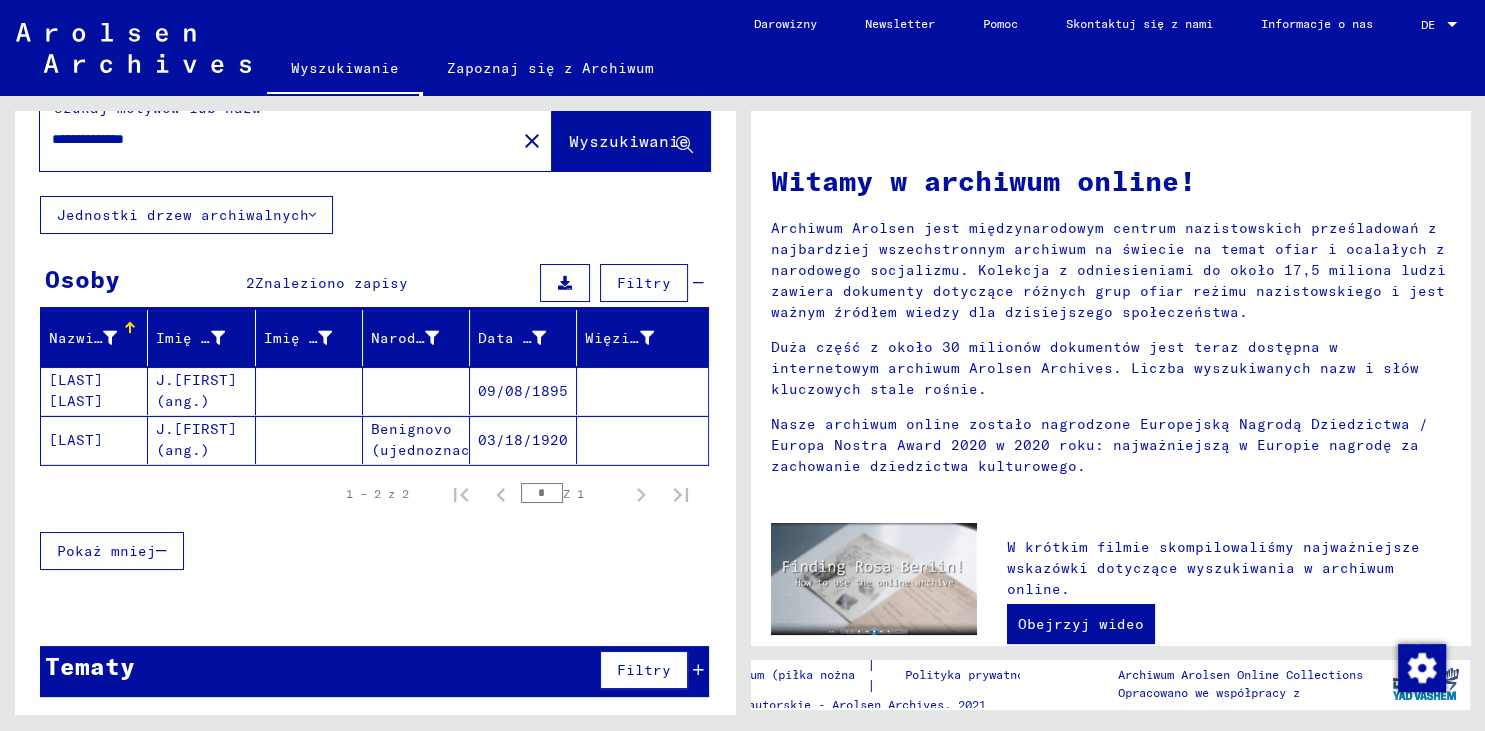 click on "09/08/1895" at bounding box center (523, 440) 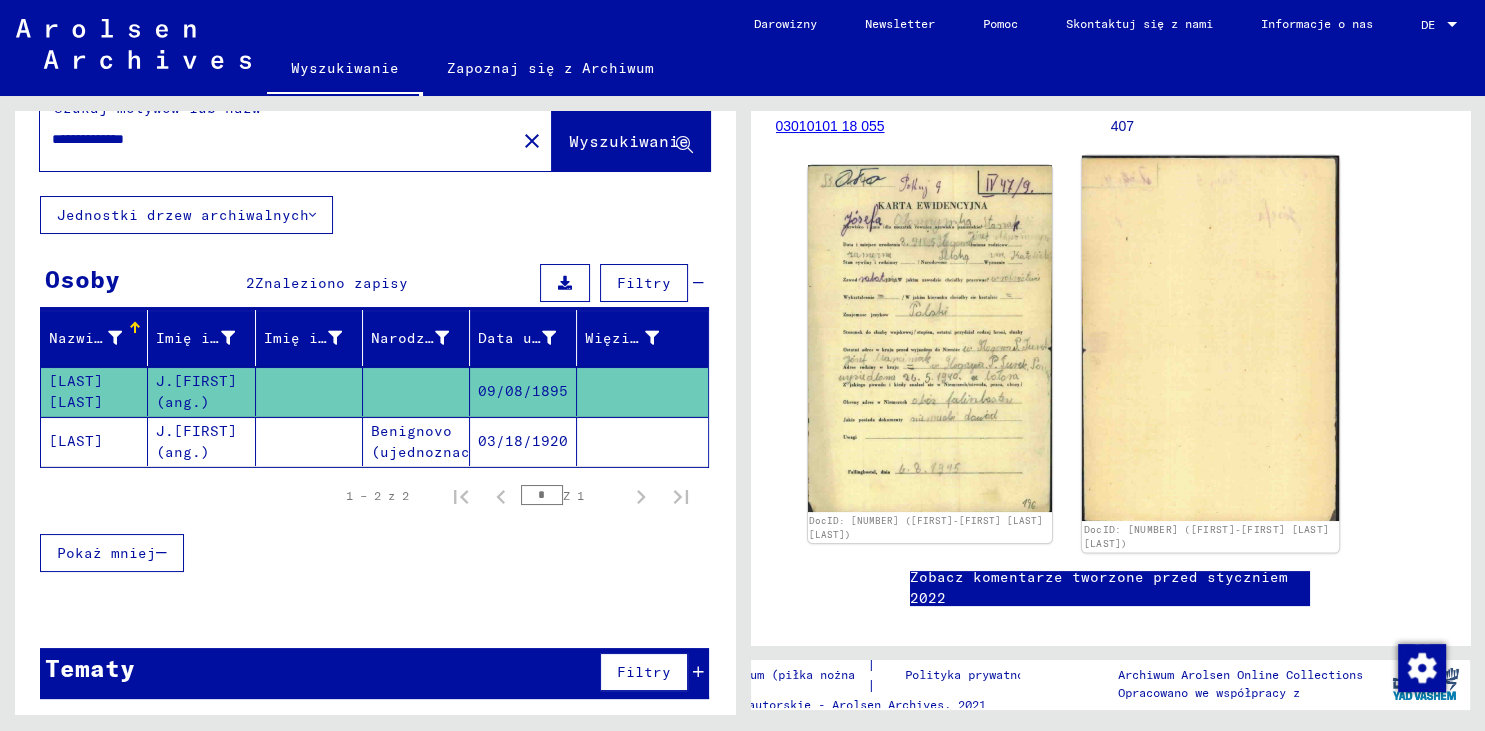 scroll, scrollTop: 331, scrollLeft: 0, axis: vertical 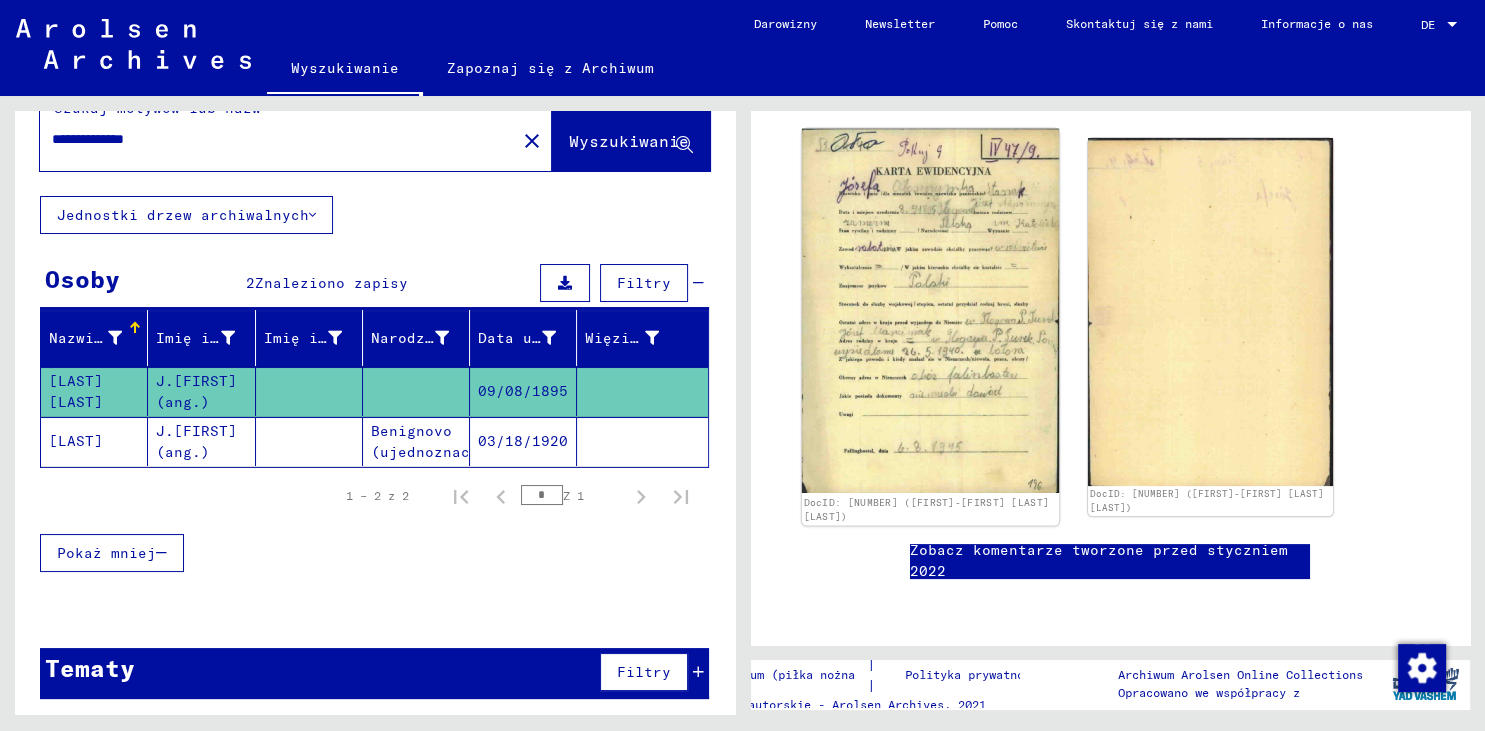 click 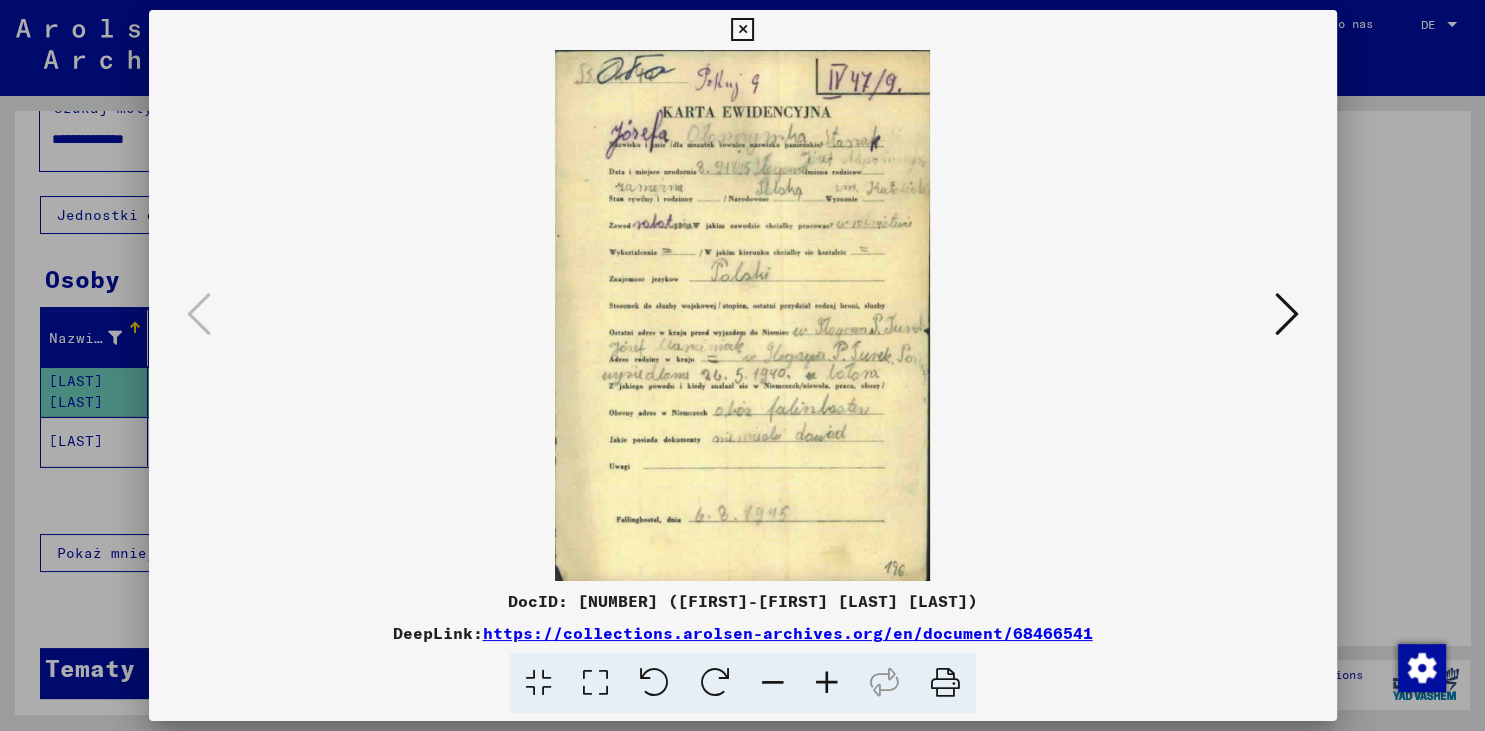 click at bounding box center [827, 683] 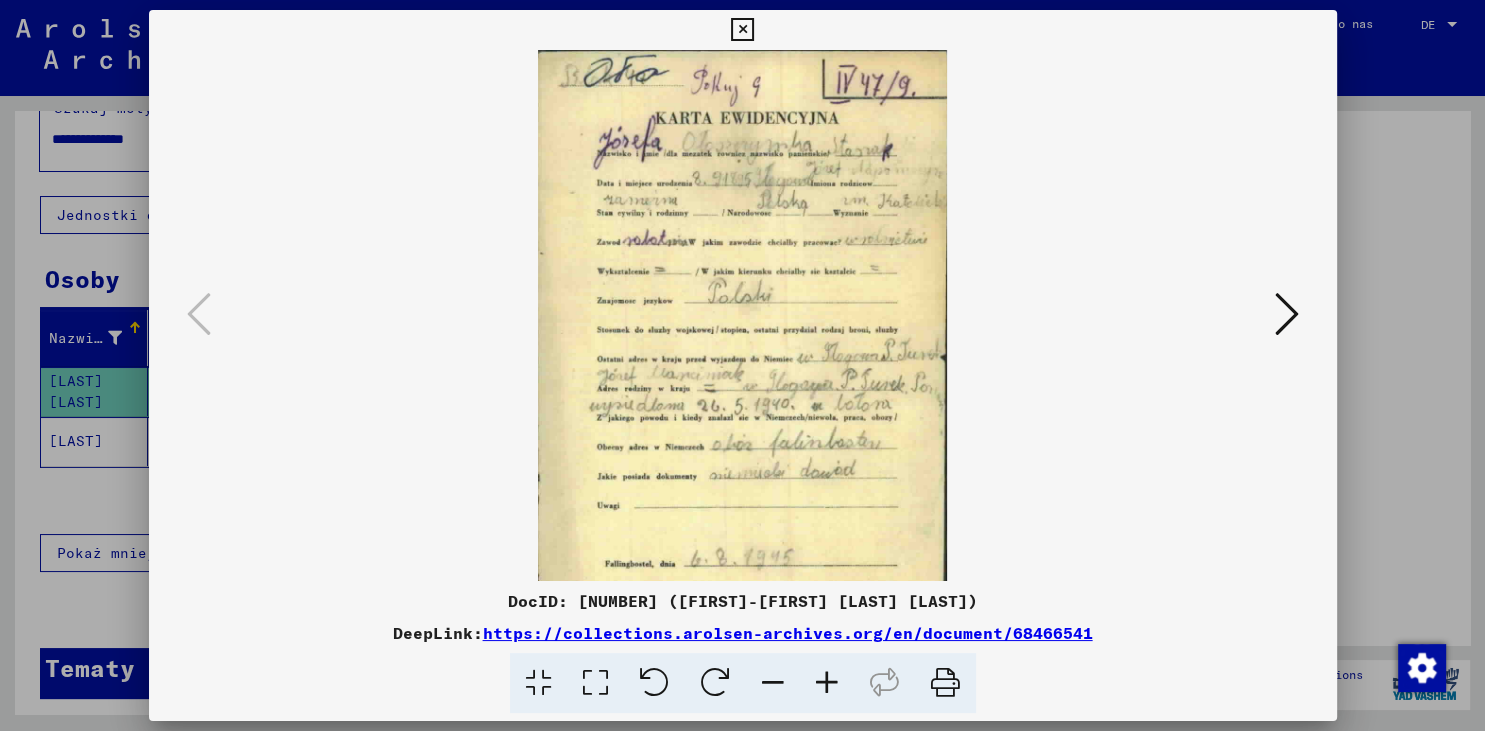 click at bounding box center (742, 30) 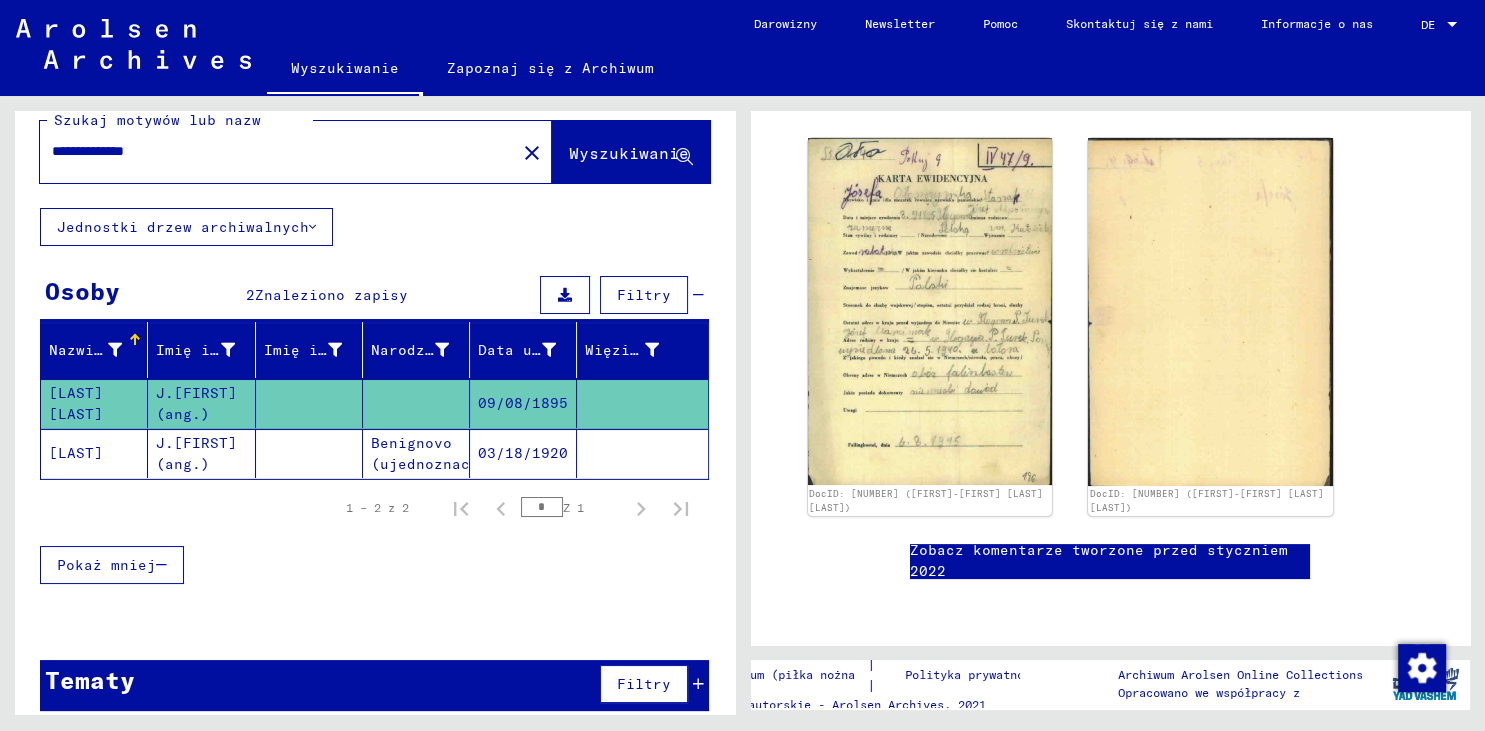scroll, scrollTop: 39, scrollLeft: 0, axis: vertical 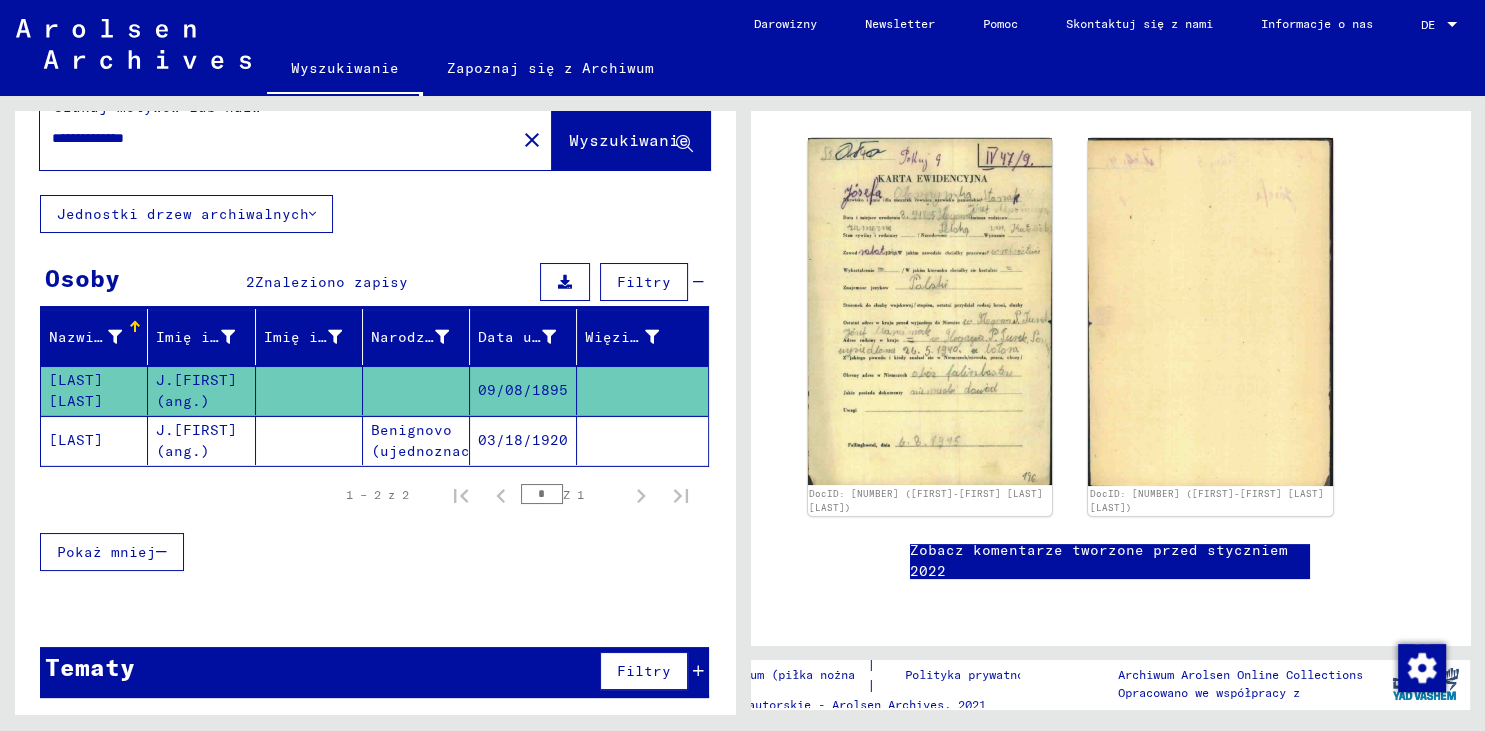 click on "close" 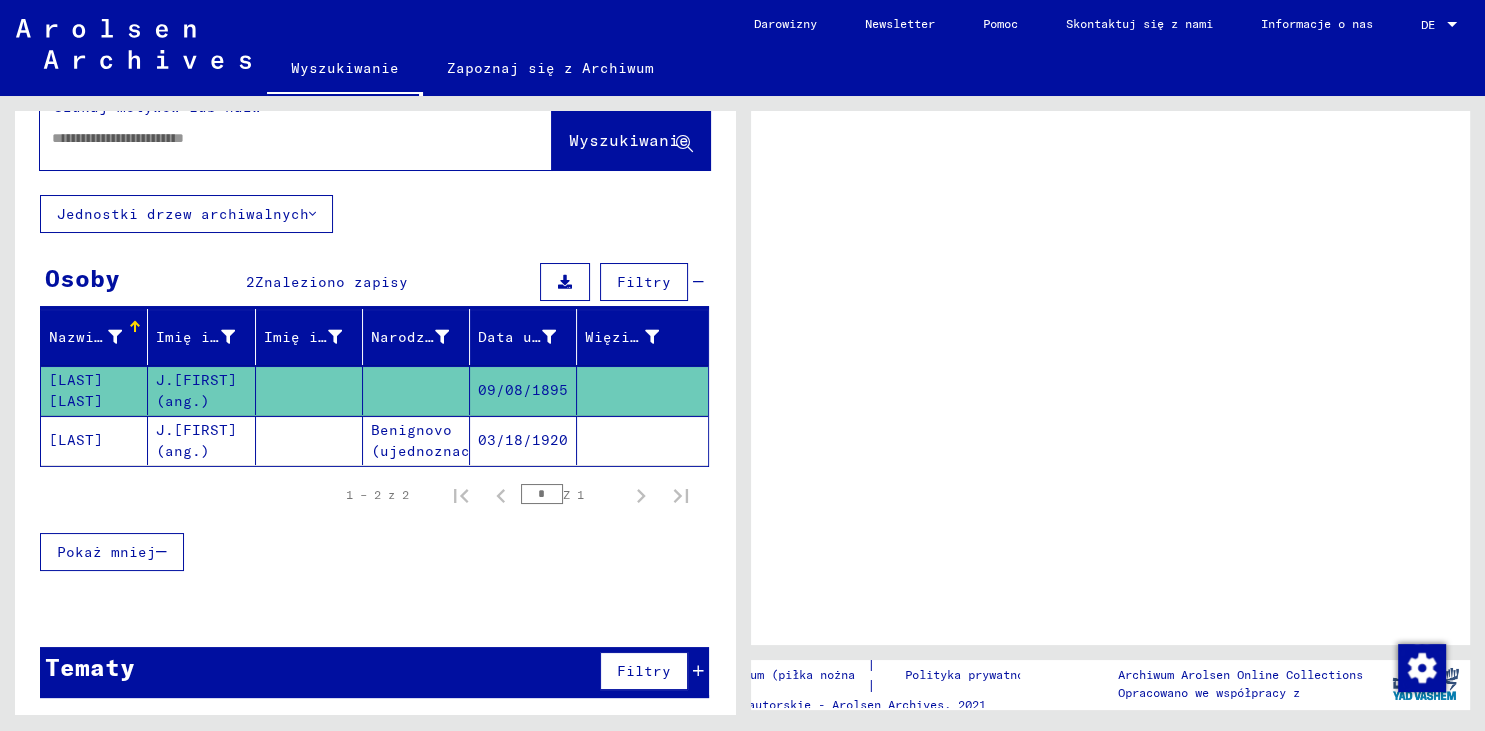 scroll, scrollTop: 0, scrollLeft: 0, axis: both 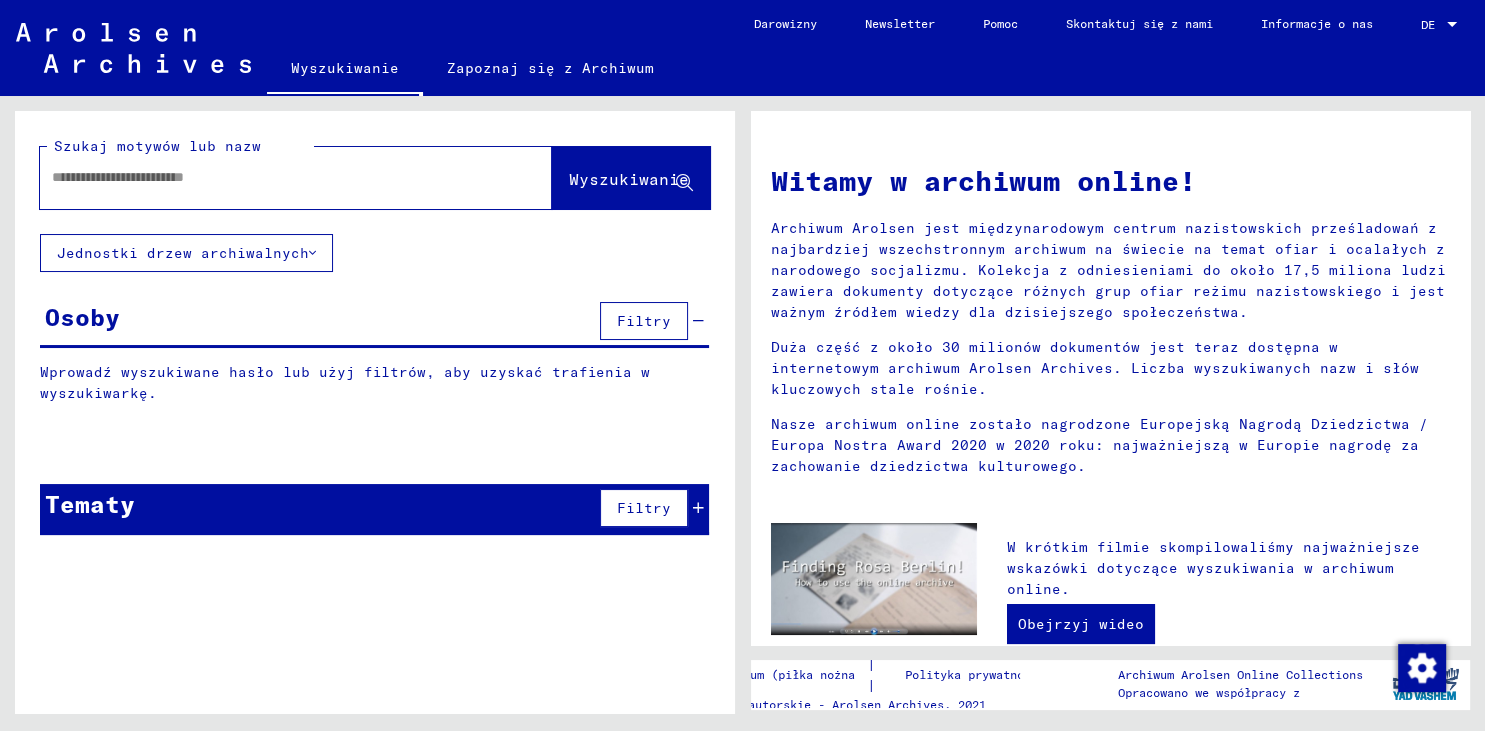 click 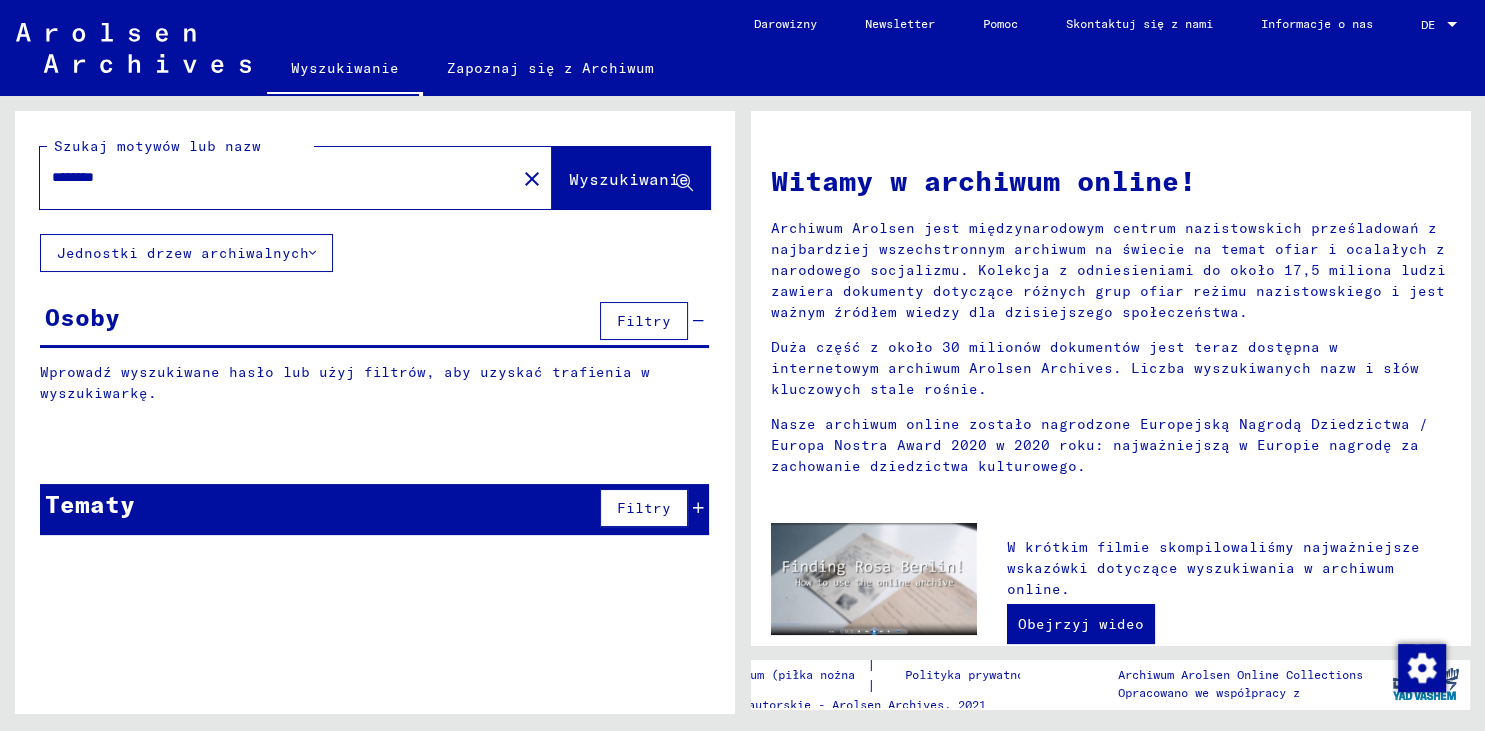 type on "********" 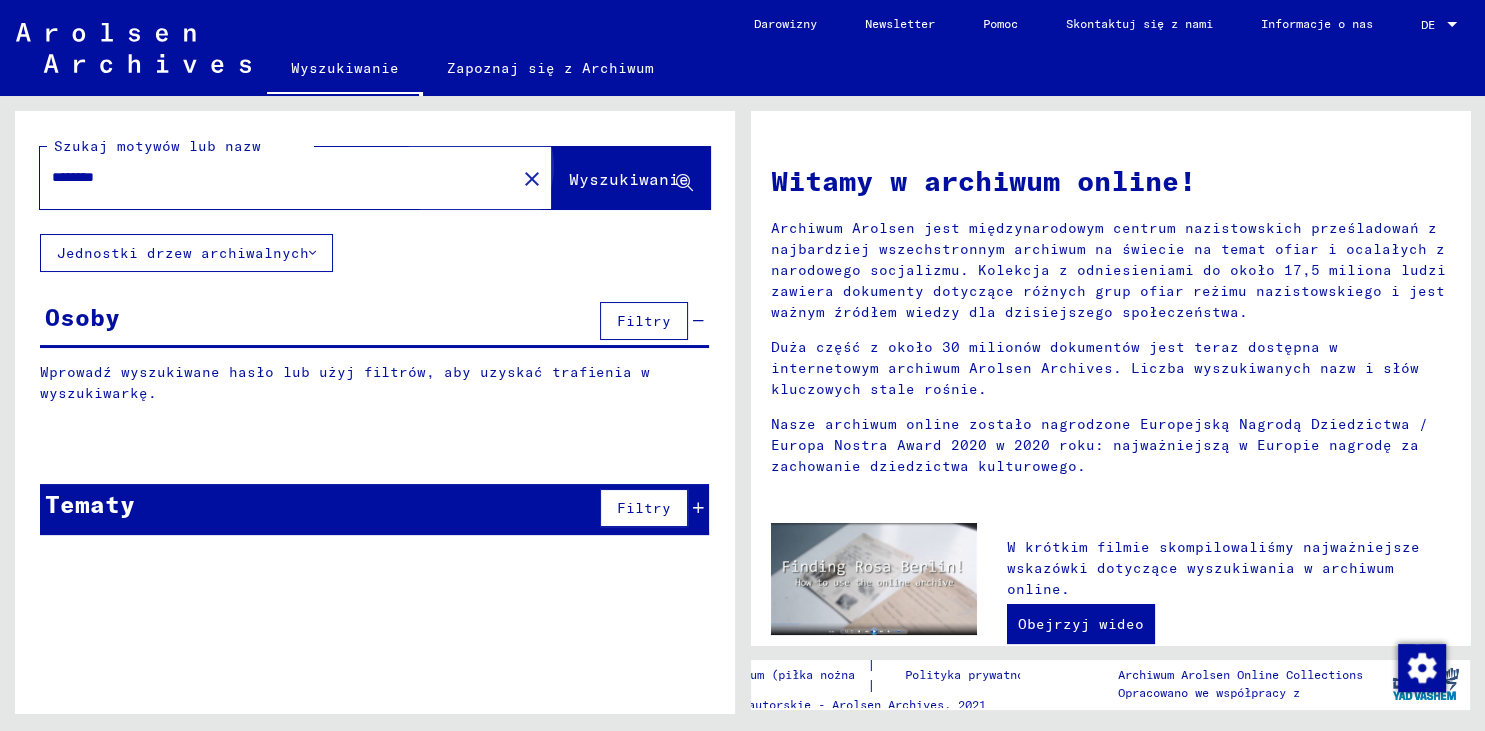 click on "Wyszukiwanie" 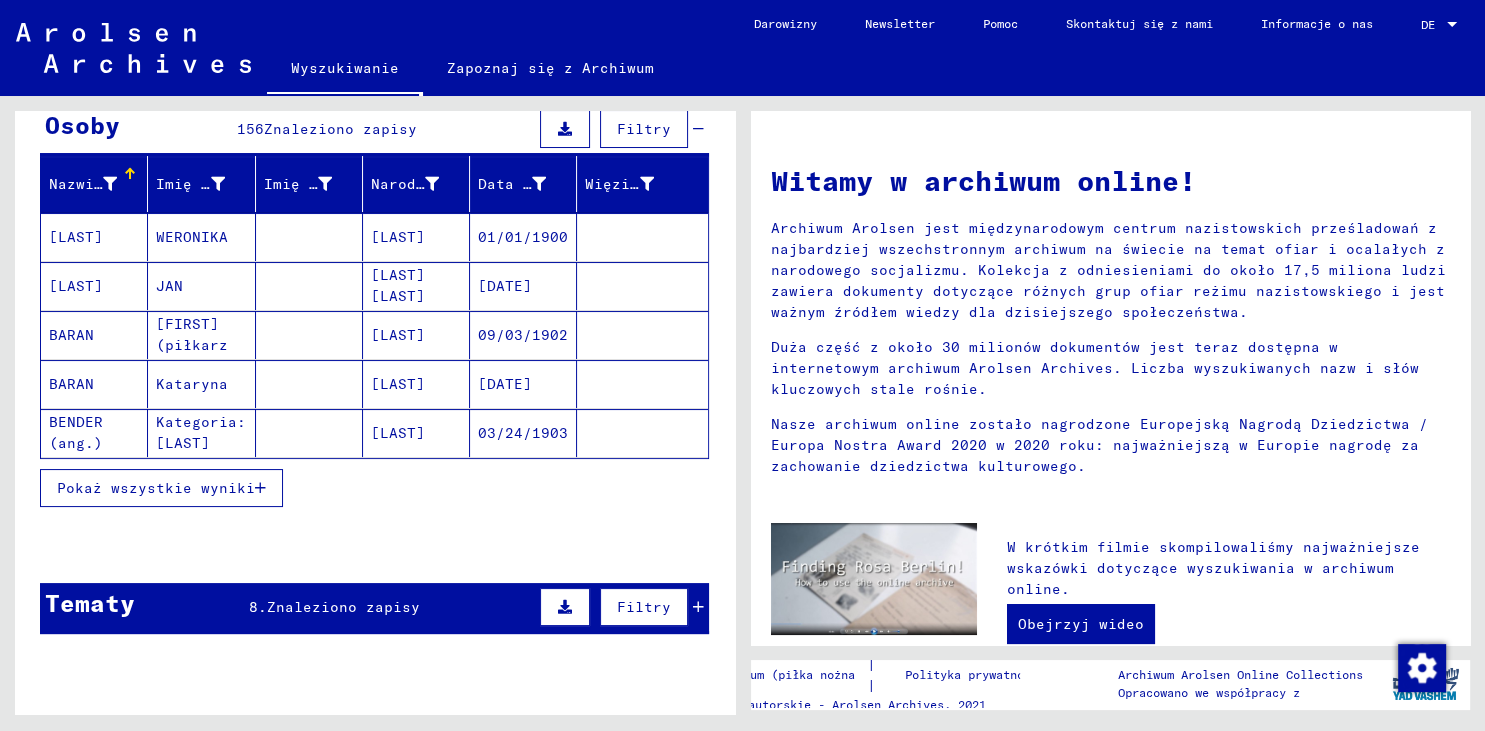 scroll, scrollTop: 221, scrollLeft: 0, axis: vertical 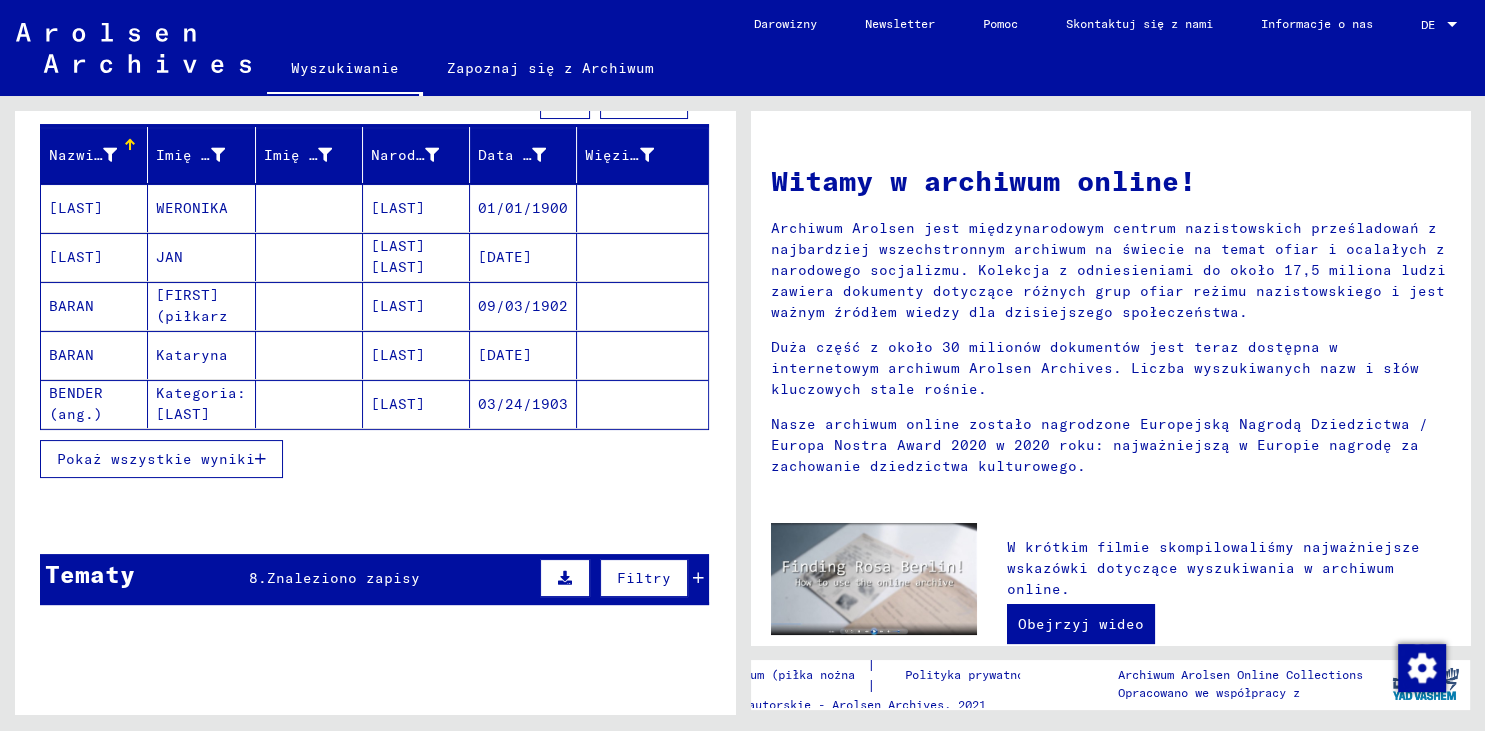 click on "Pokaż wszystkie wyniki" at bounding box center (156, 459) 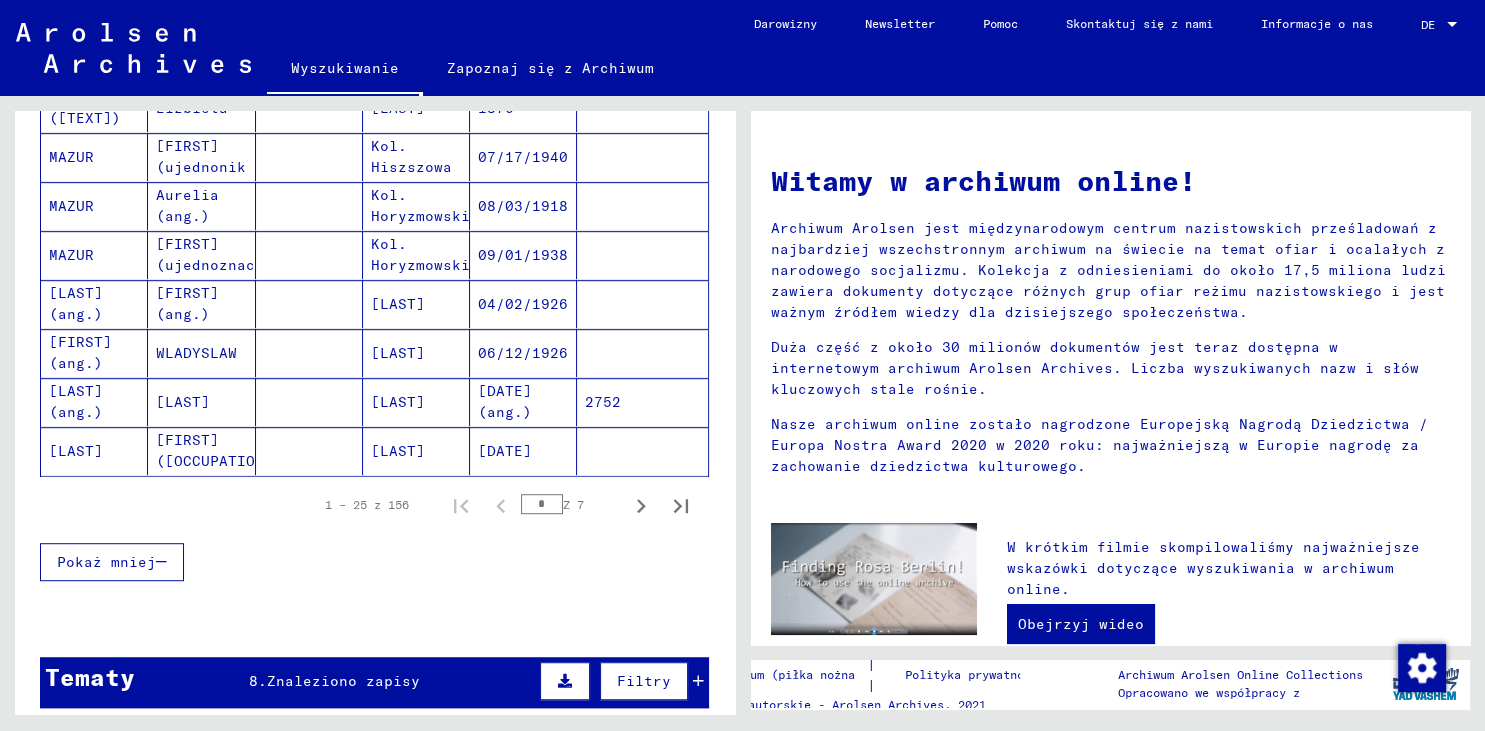 scroll, scrollTop: 1104, scrollLeft: 0, axis: vertical 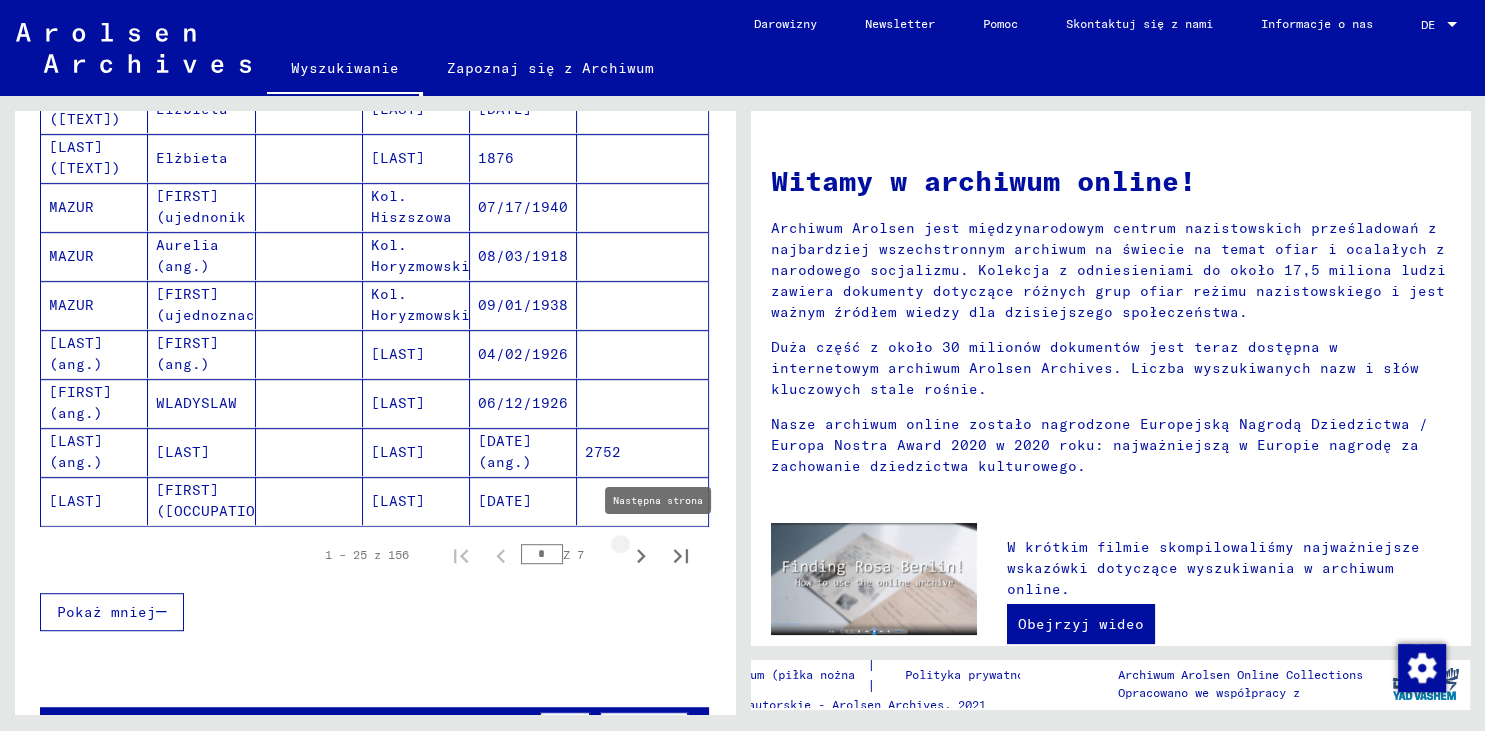 click 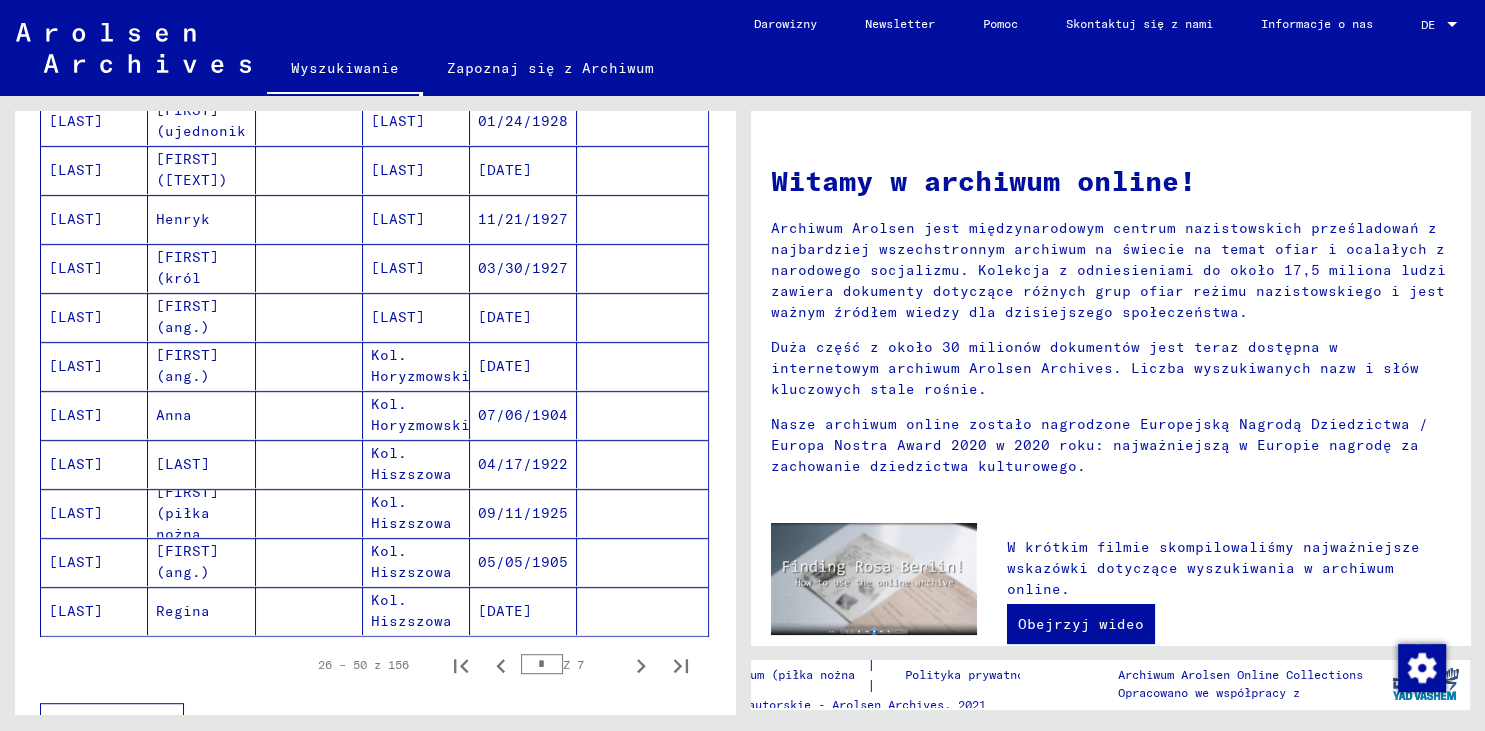 scroll, scrollTop: 1104, scrollLeft: 0, axis: vertical 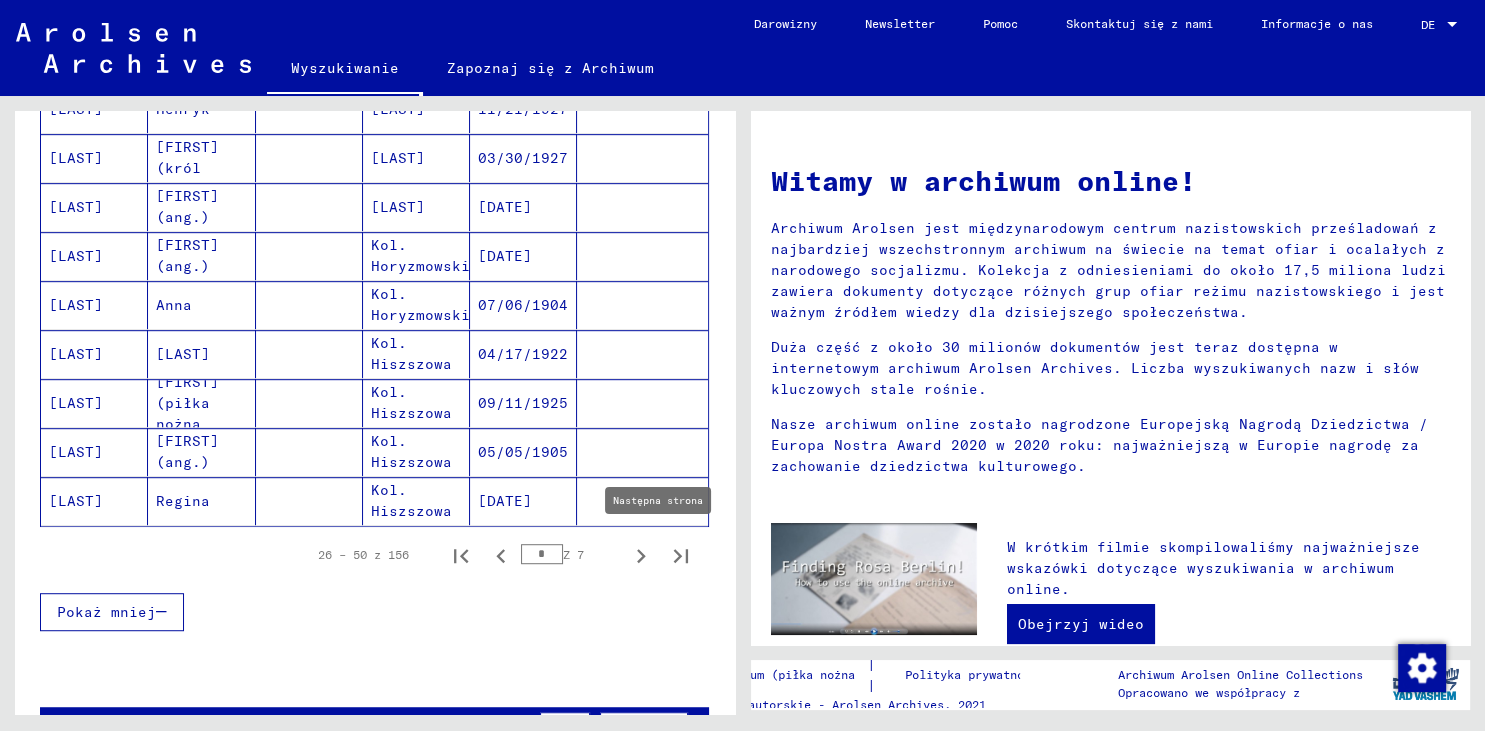 click 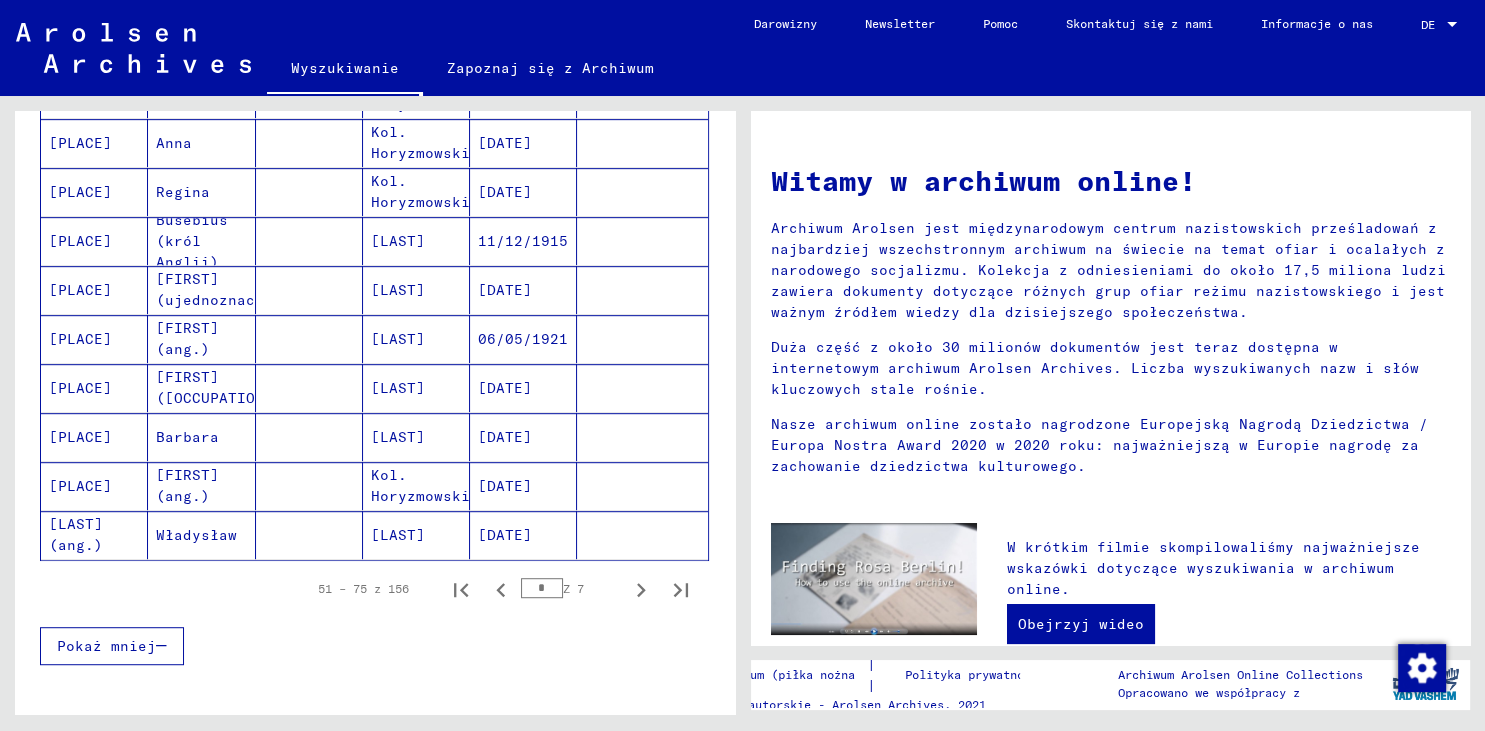 scroll, scrollTop: 1214, scrollLeft: 0, axis: vertical 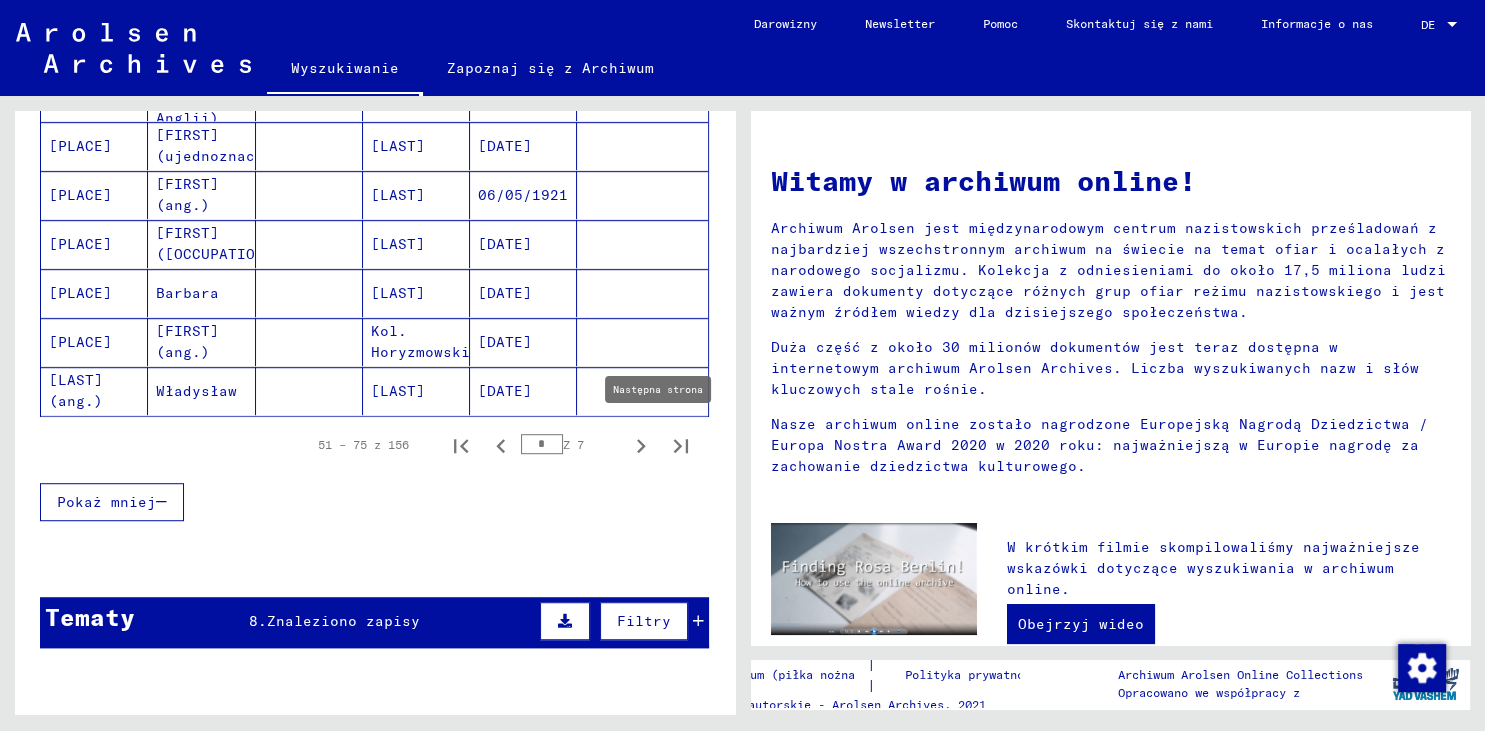 click 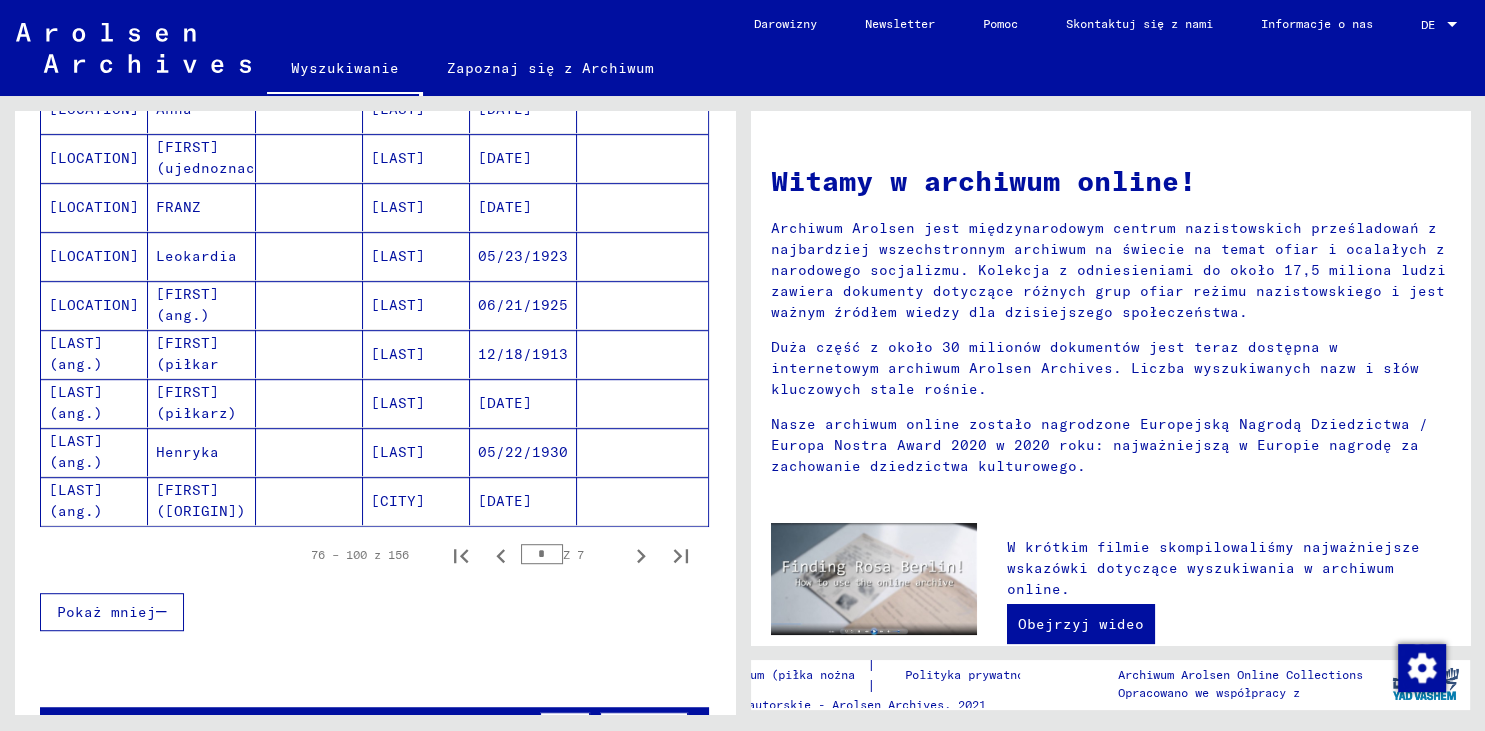 scroll, scrollTop: 1214, scrollLeft: 0, axis: vertical 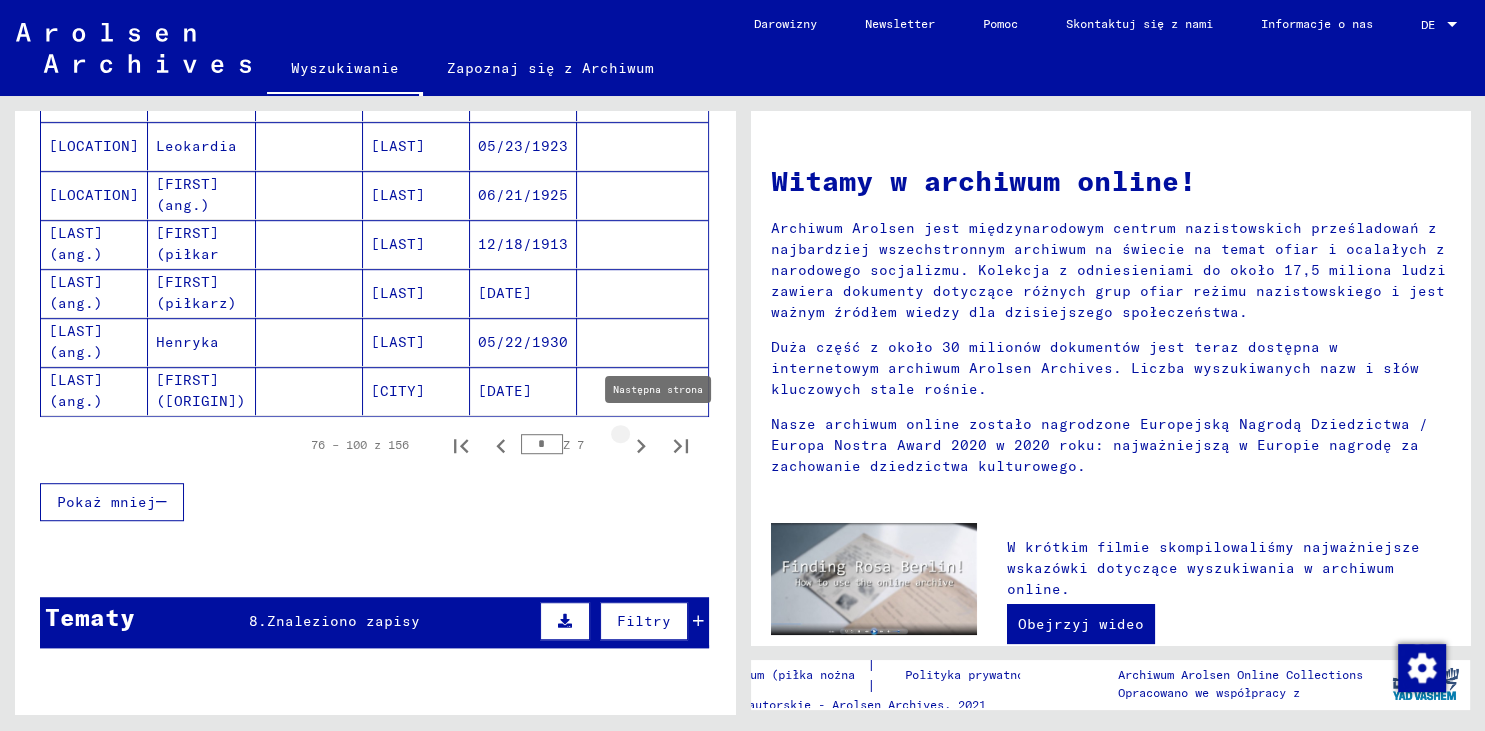 click 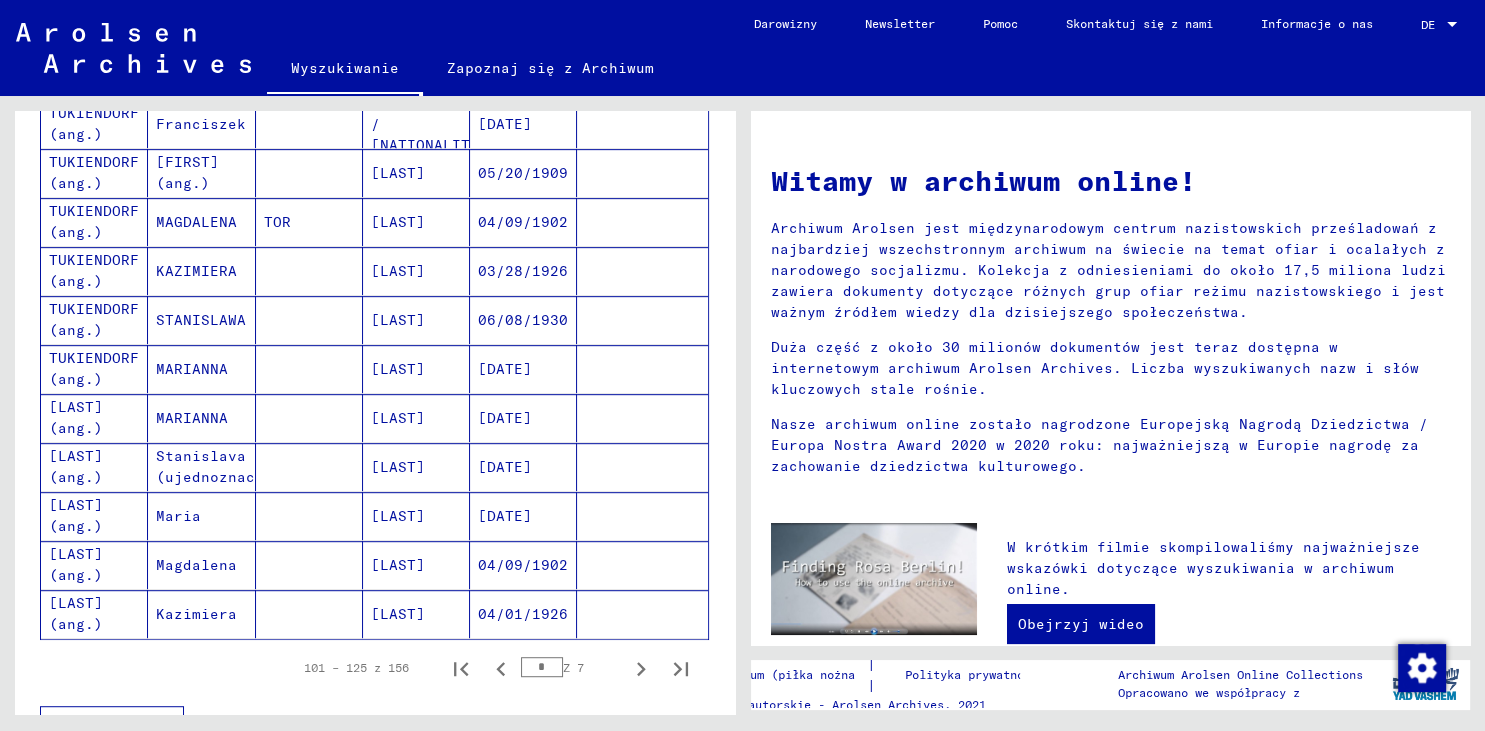 scroll, scrollTop: 994, scrollLeft: 0, axis: vertical 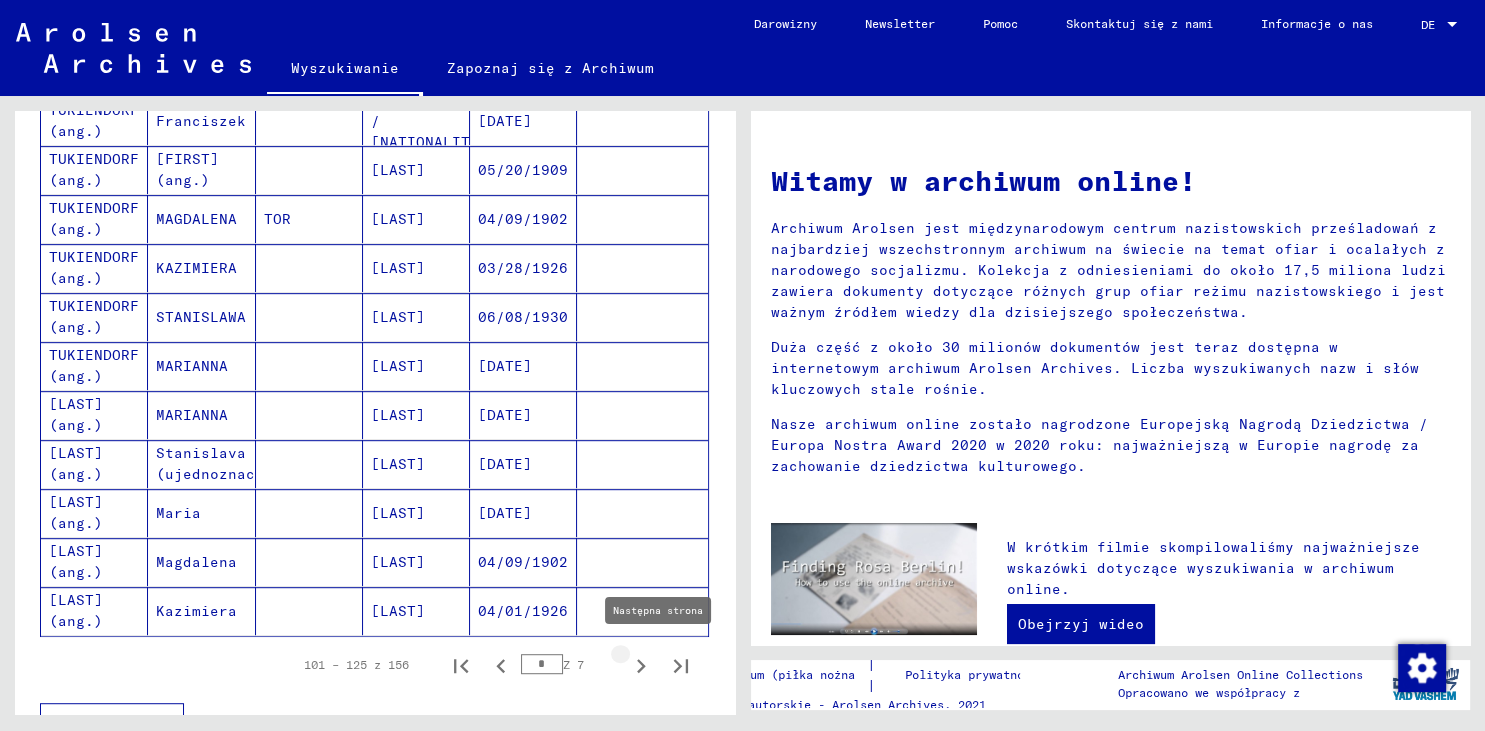 click 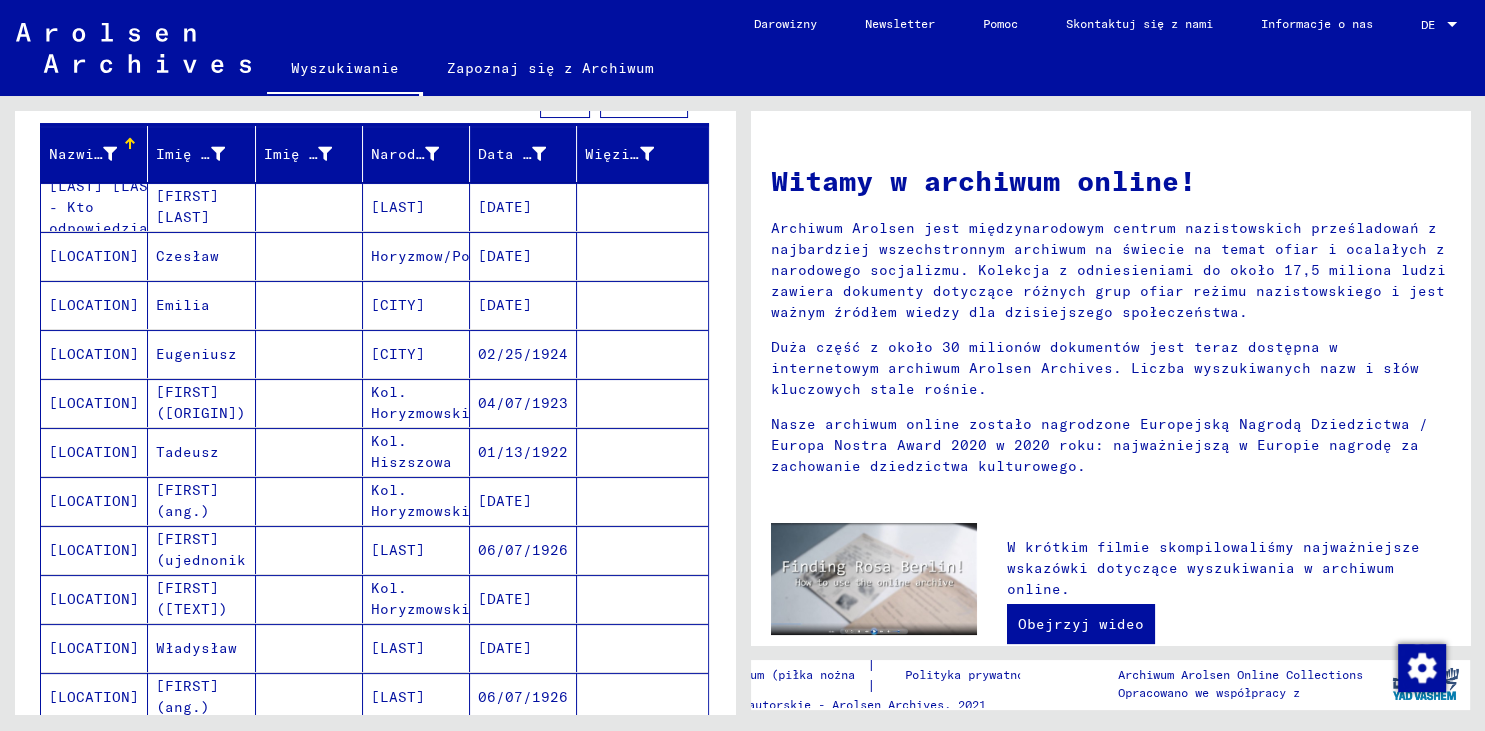 scroll, scrollTop: 110, scrollLeft: 0, axis: vertical 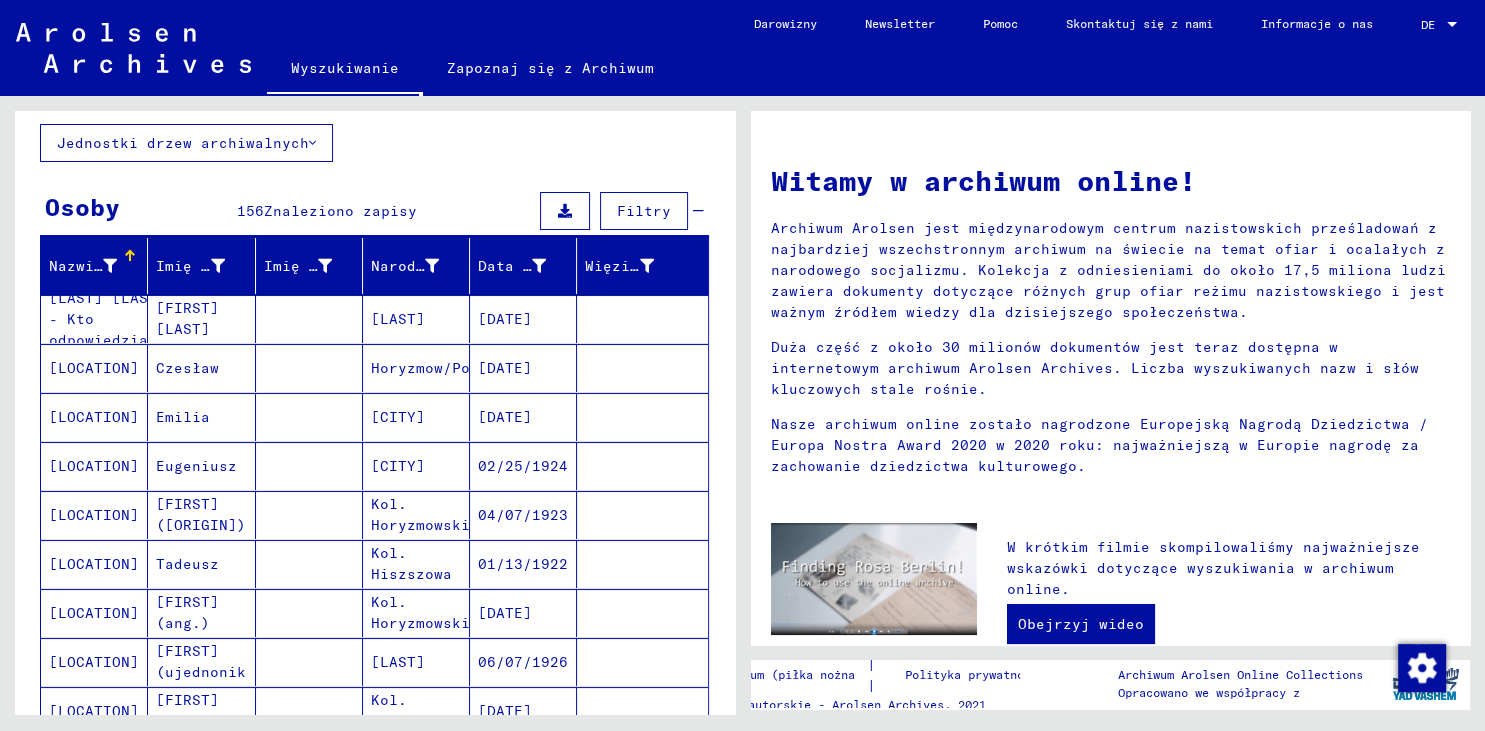 click on "[LAST]" at bounding box center [416, 368] 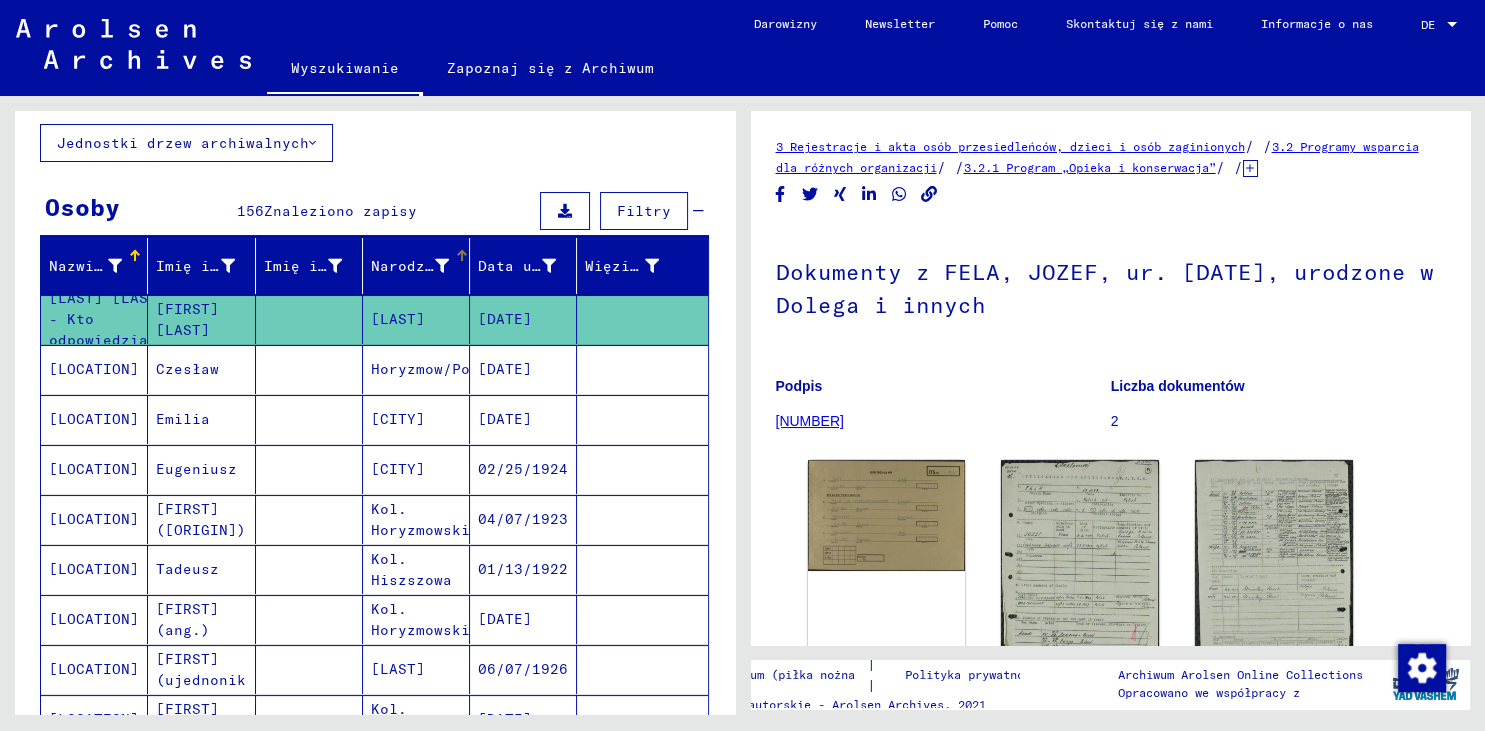 drag, startPoint x: 466, startPoint y: 252, endPoint x: 502, endPoint y: 260, distance: 36.878178 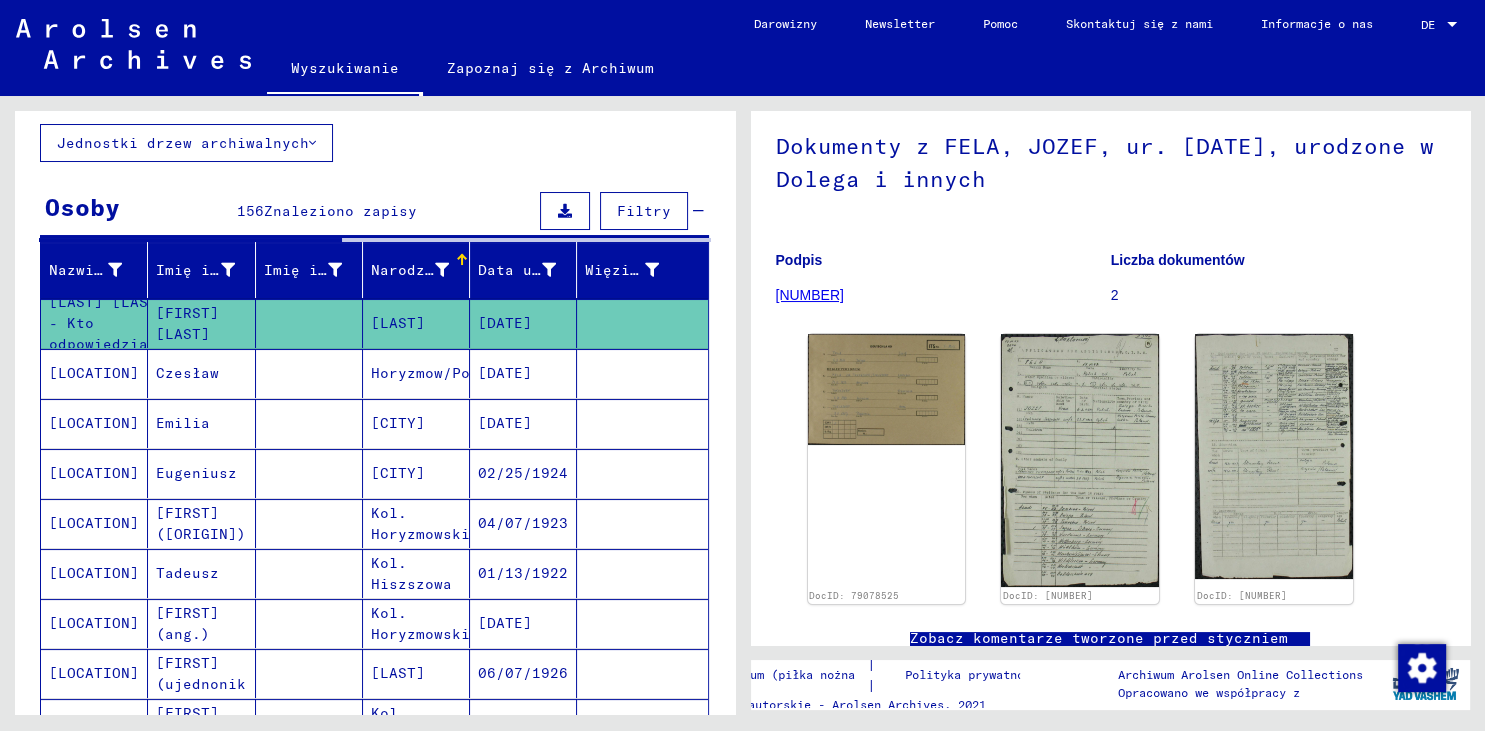 scroll, scrollTop: 331, scrollLeft: 0, axis: vertical 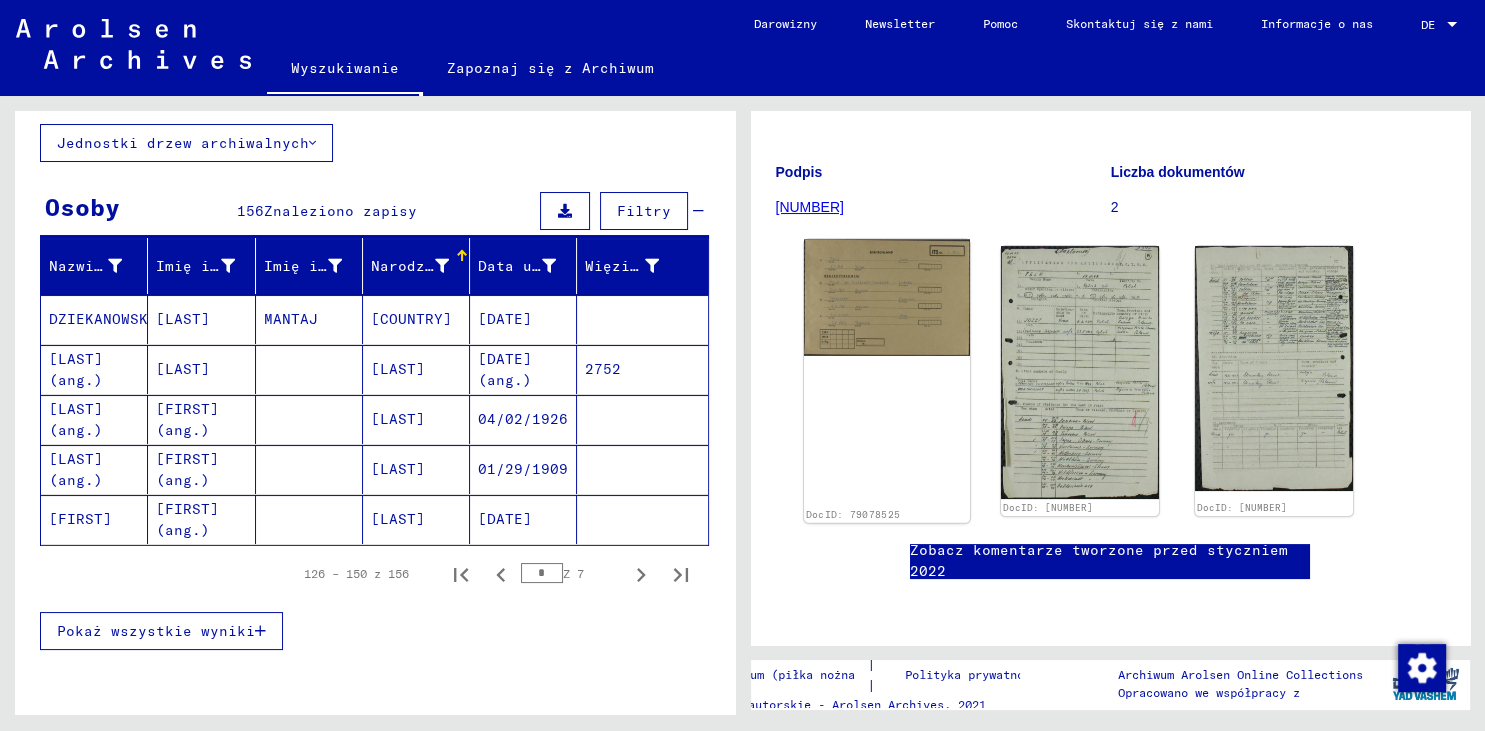 click 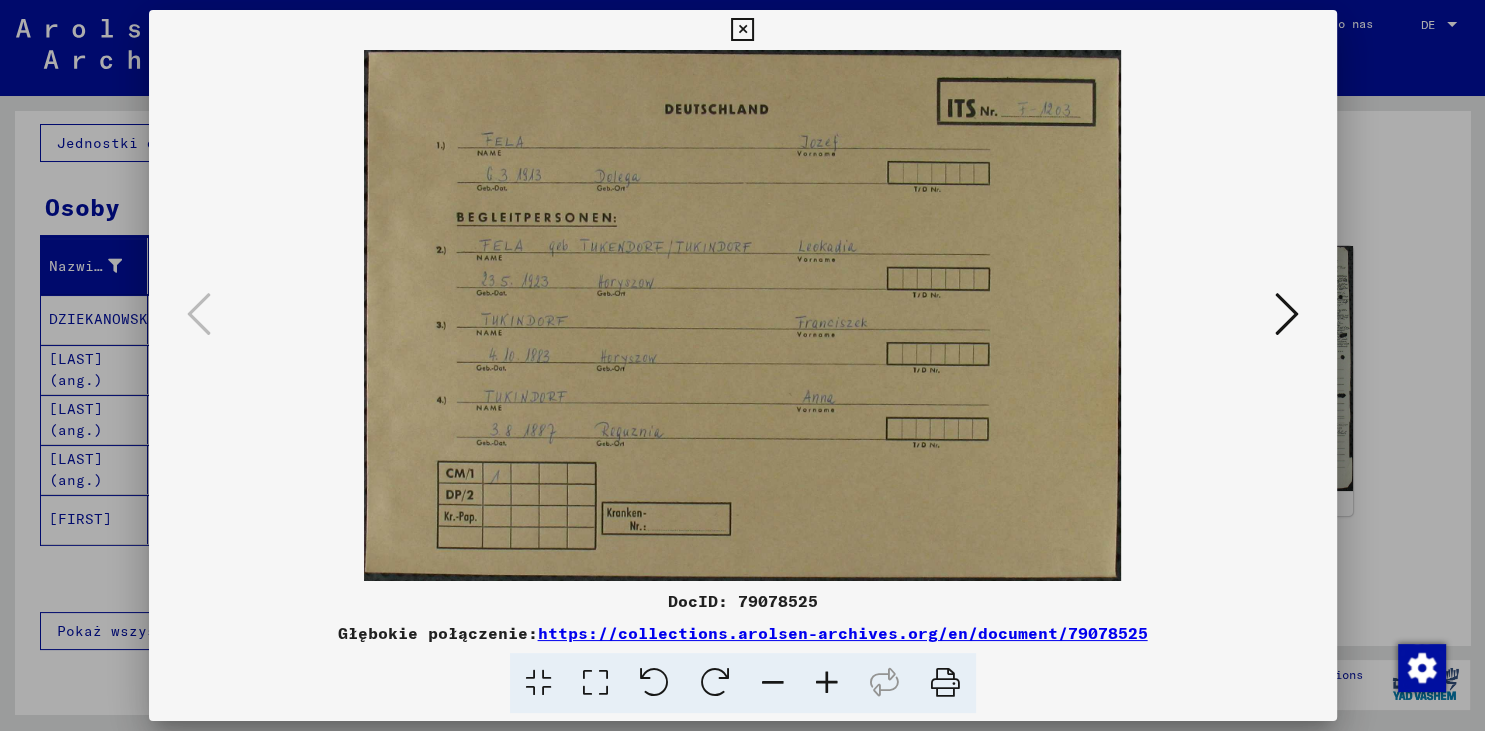 click at bounding box center [1287, 314] 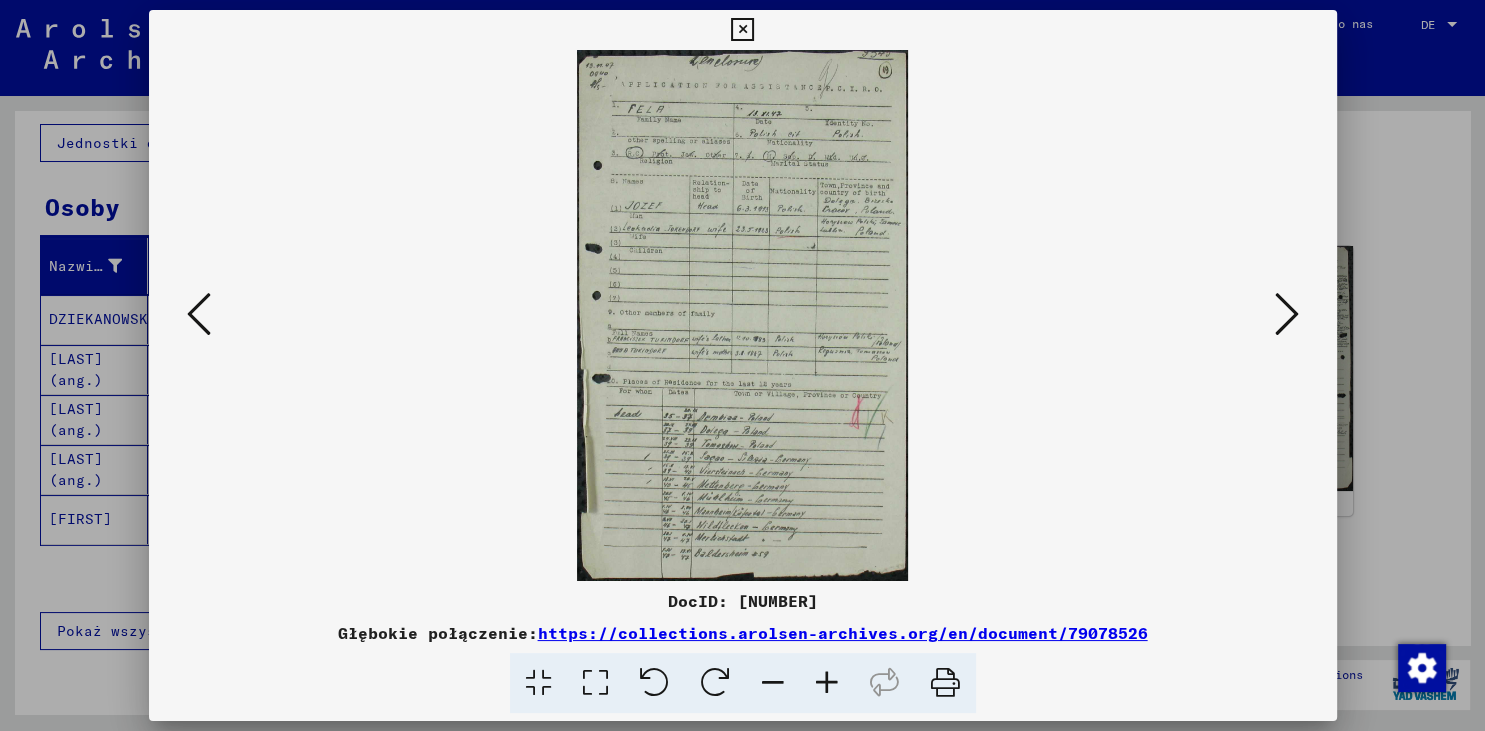 click at bounding box center [1287, 314] 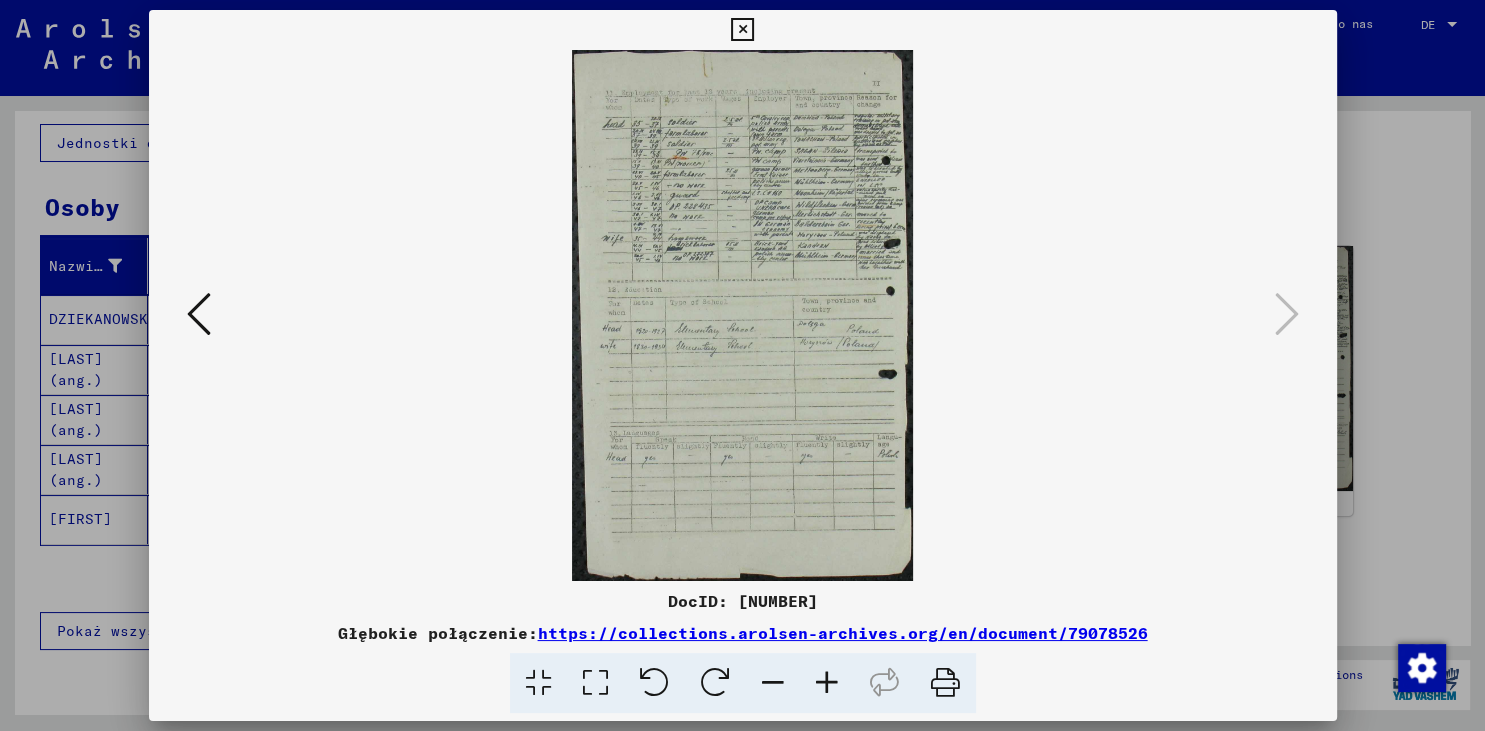 click at bounding box center [742, 30] 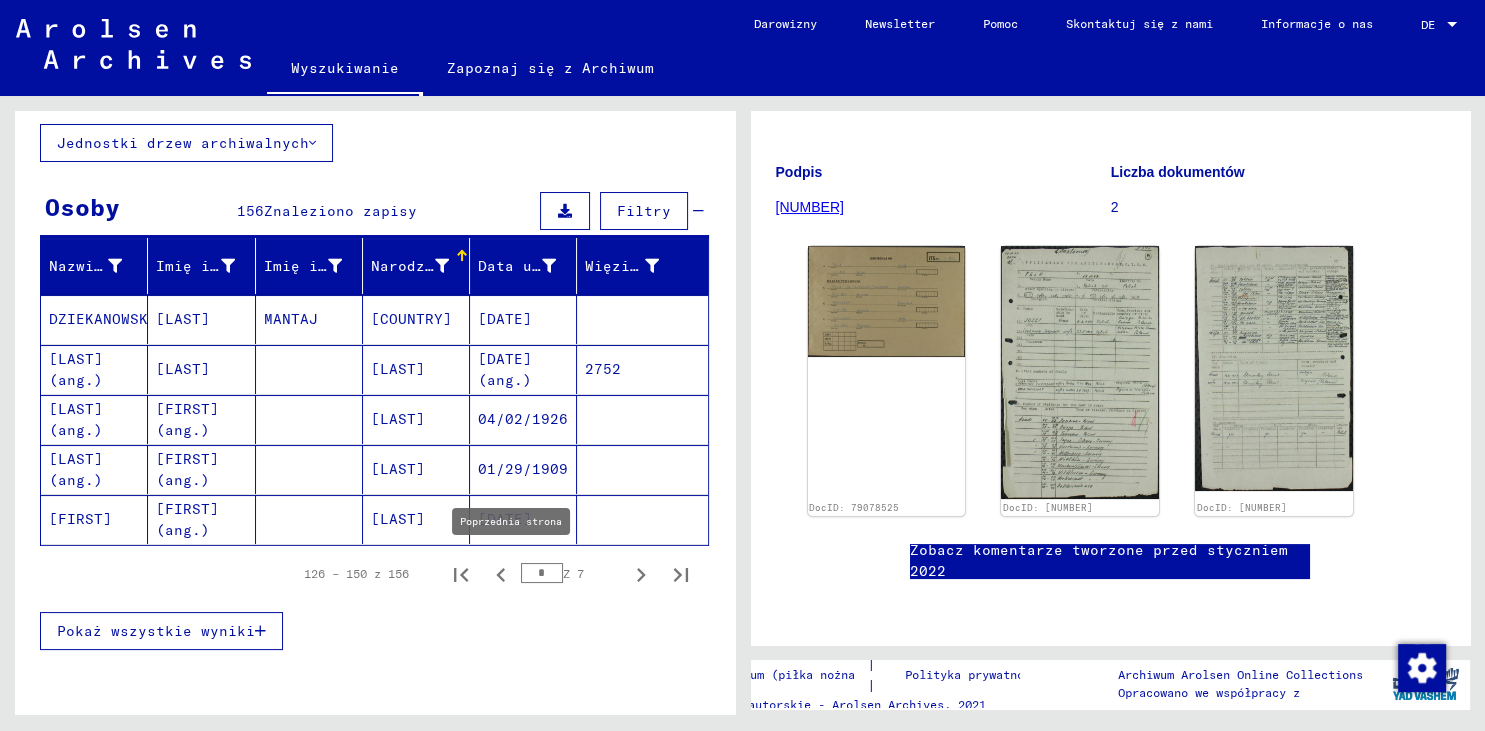 click 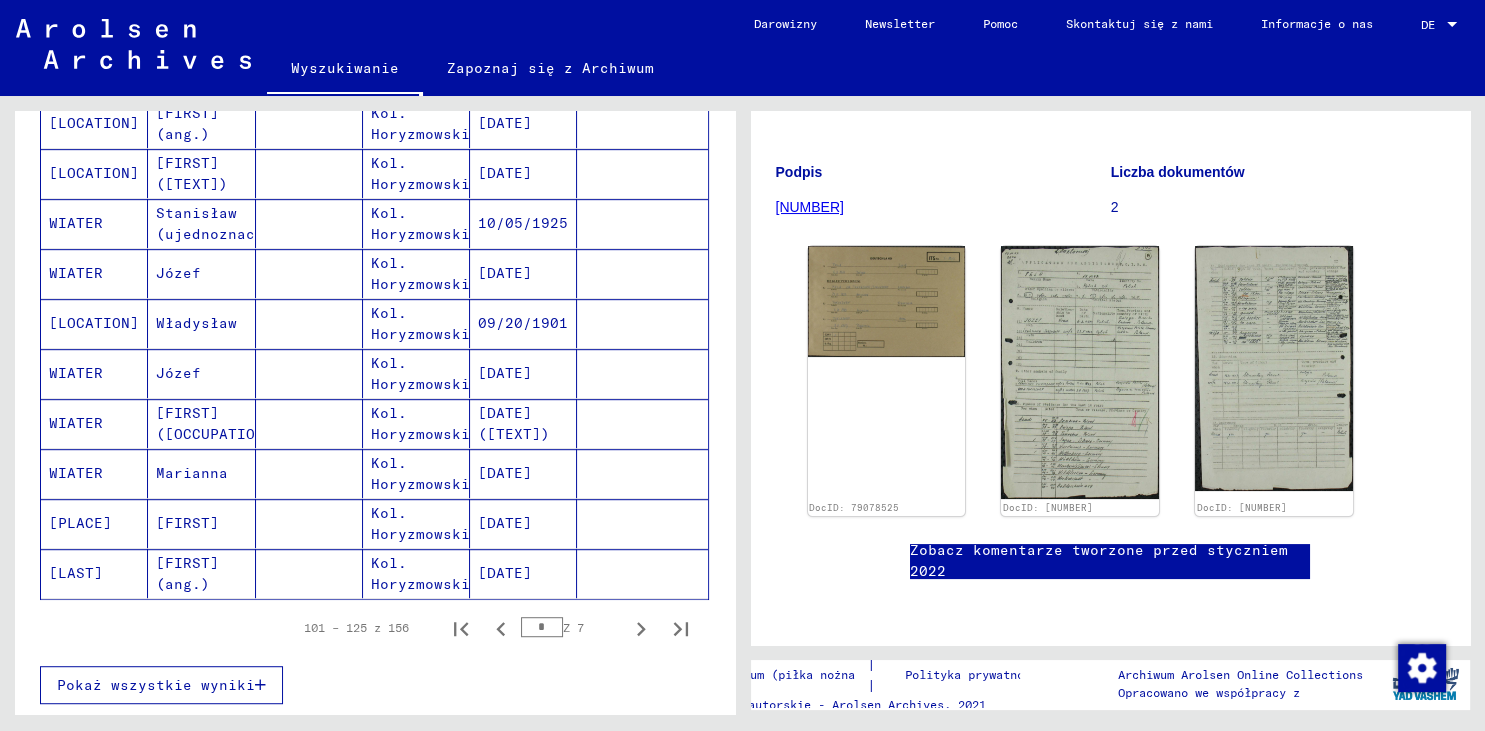 scroll, scrollTop: 1104, scrollLeft: 0, axis: vertical 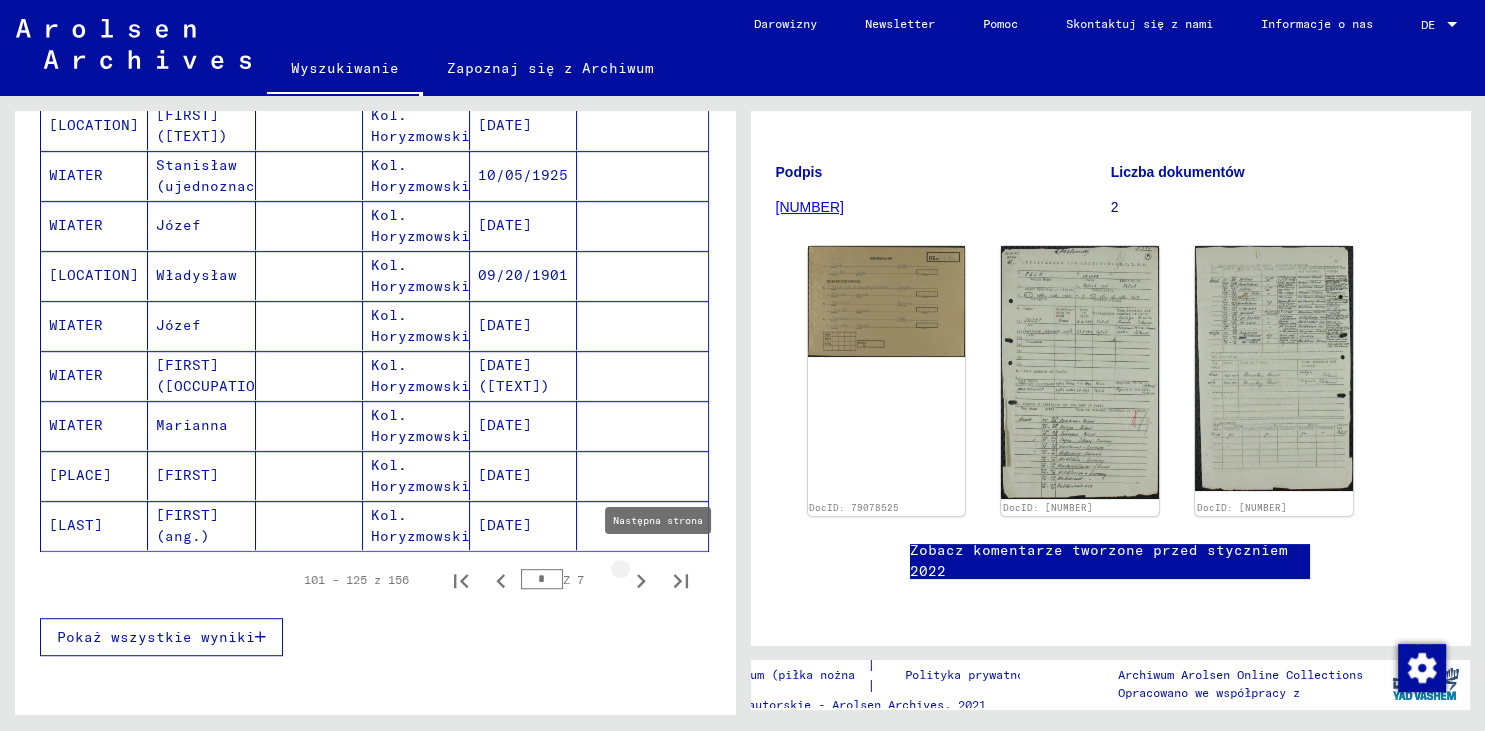 click 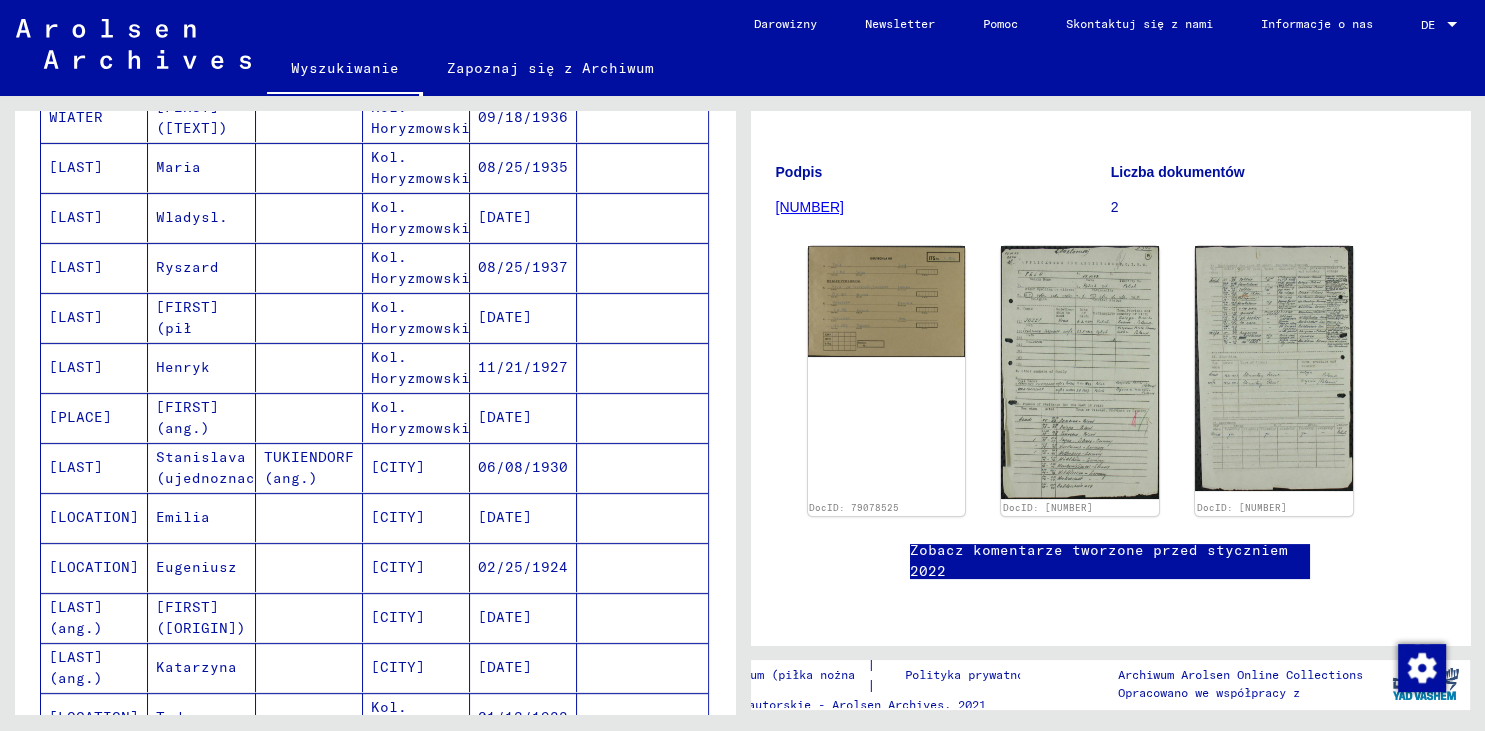 scroll, scrollTop: 1104, scrollLeft: 0, axis: vertical 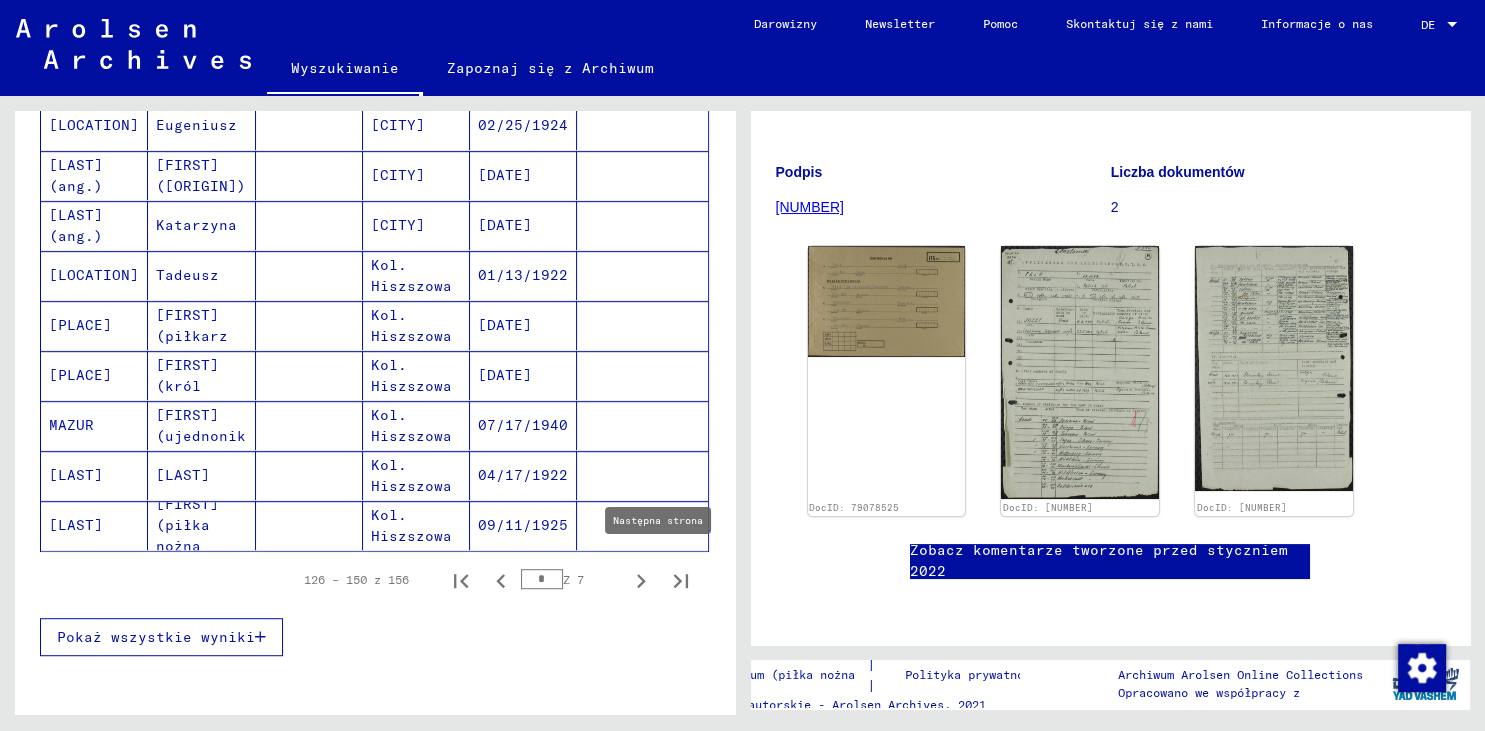 click 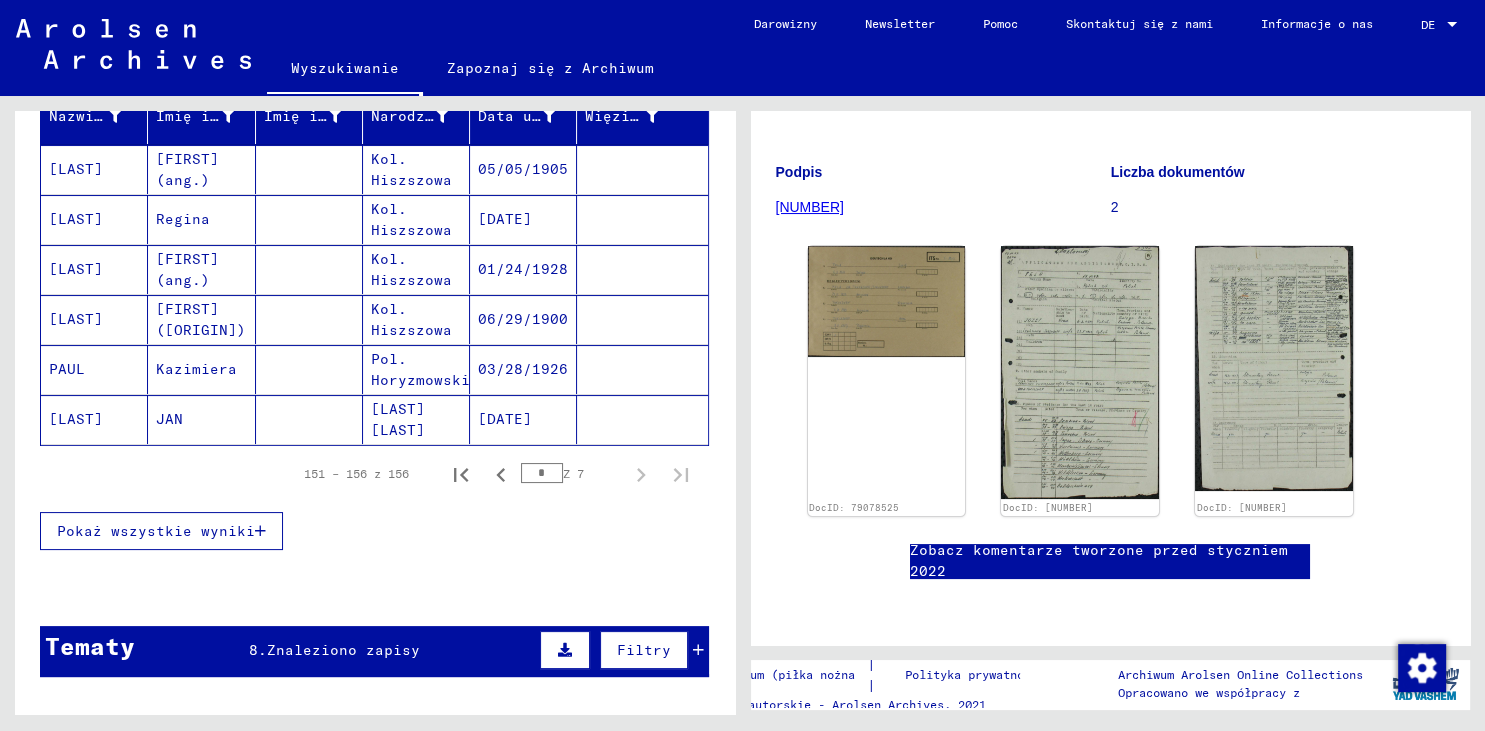 scroll, scrollTop: 92, scrollLeft: 0, axis: vertical 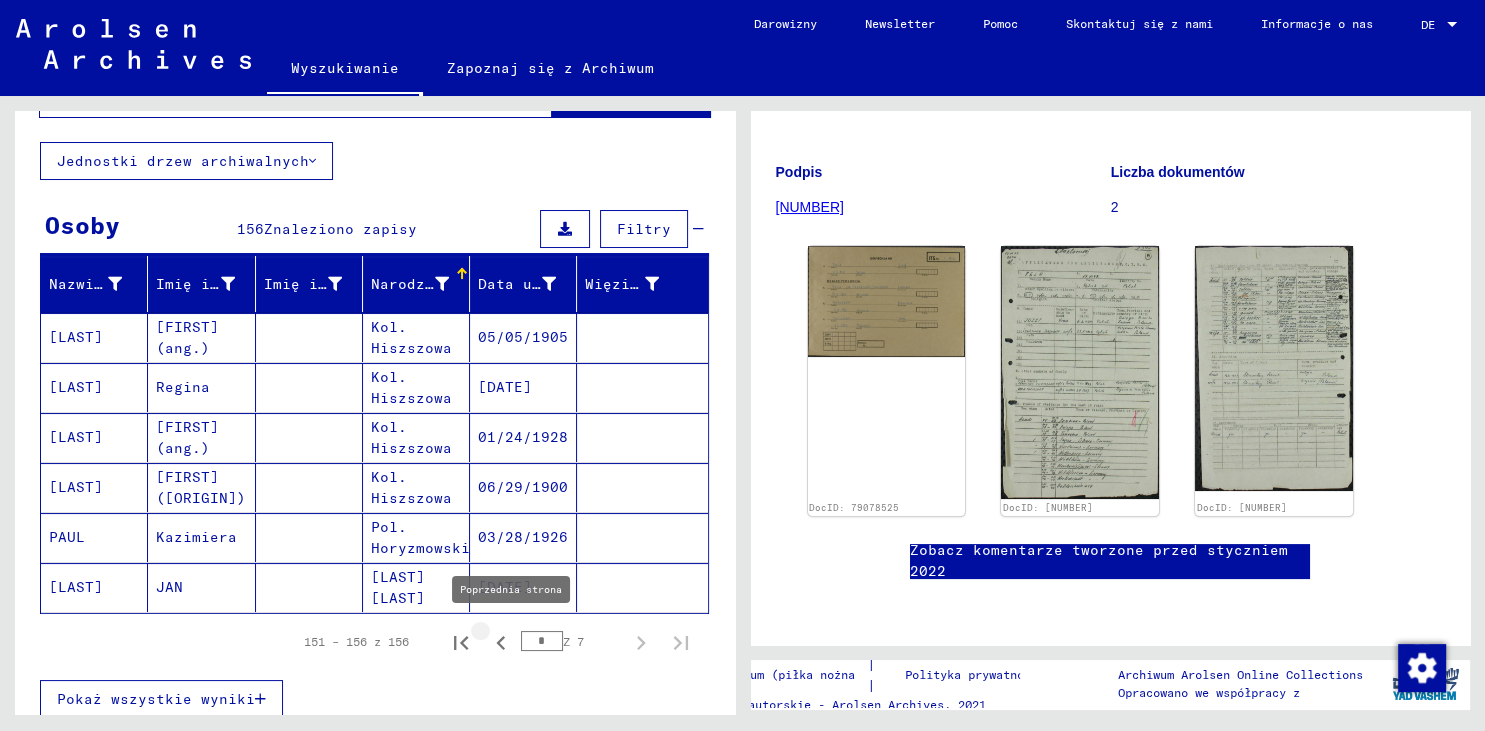 click 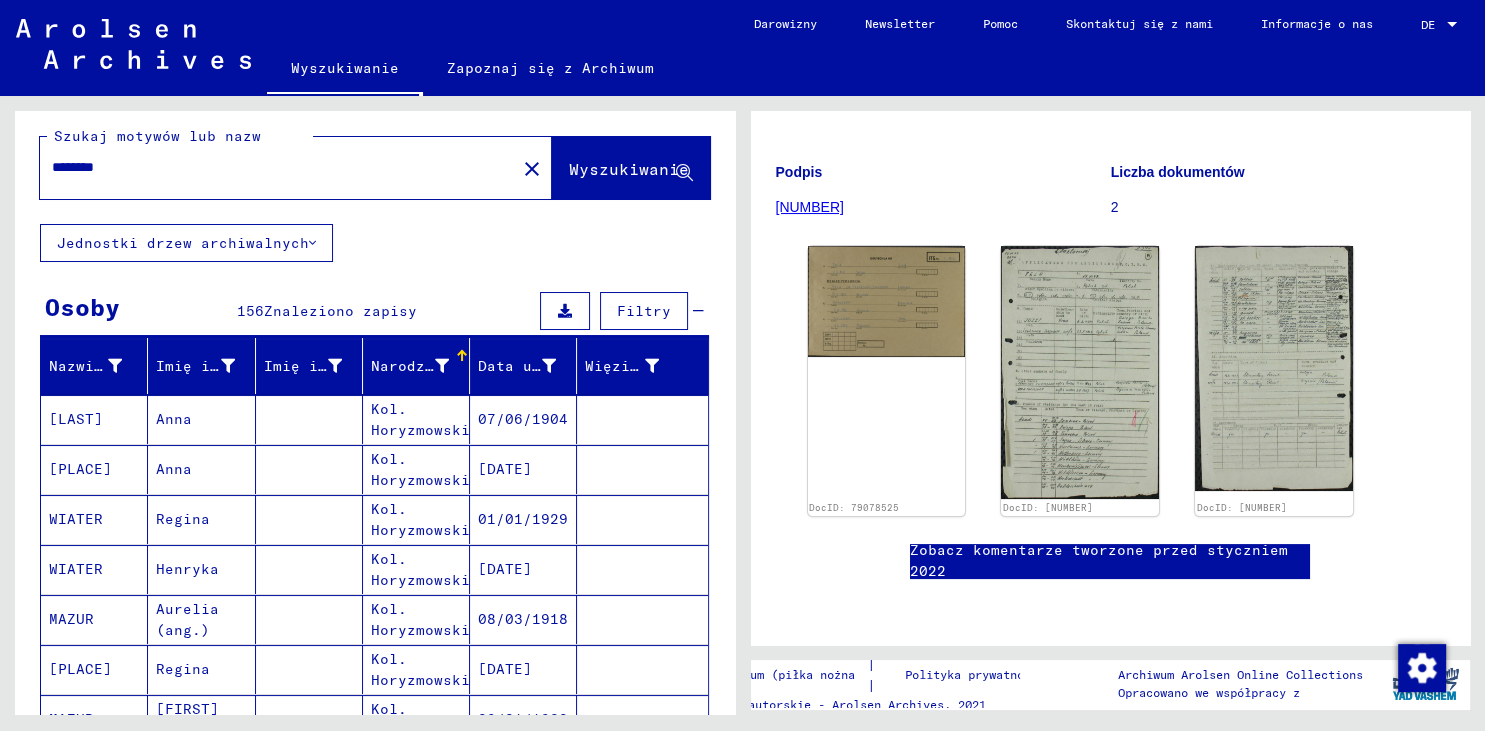 scroll, scrollTop: 0, scrollLeft: 0, axis: both 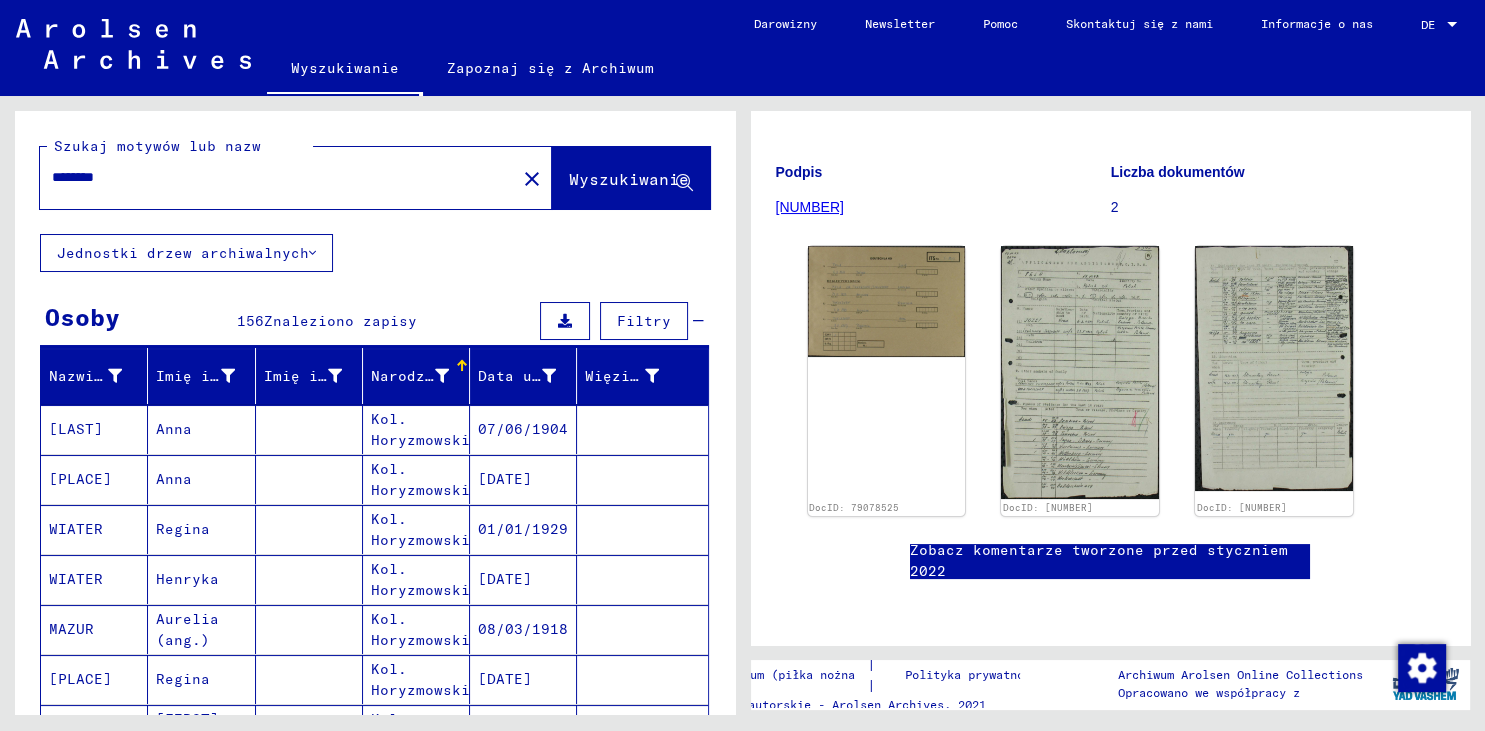 drag, startPoint x: 191, startPoint y: 182, endPoint x: 33, endPoint y: 168, distance: 158.61903 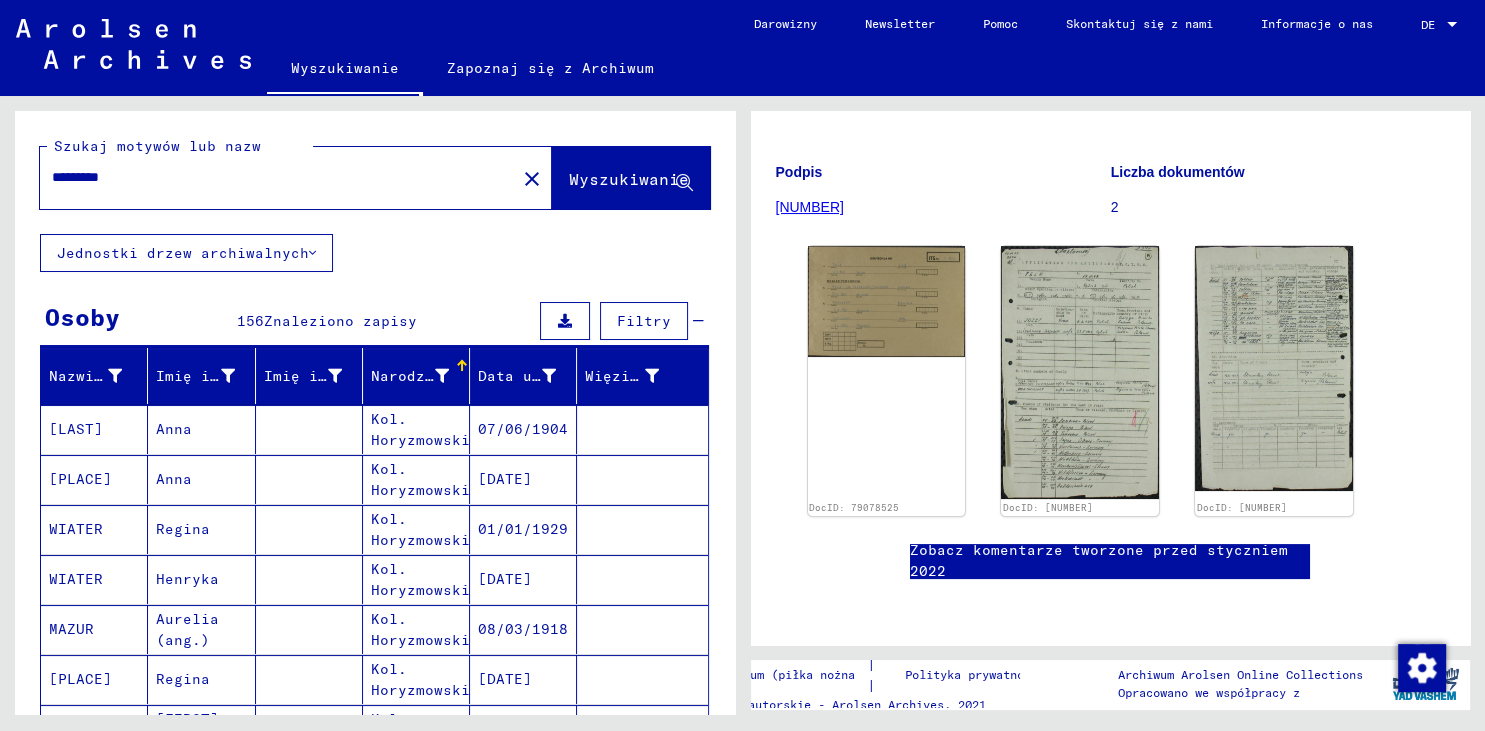 type on "*********" 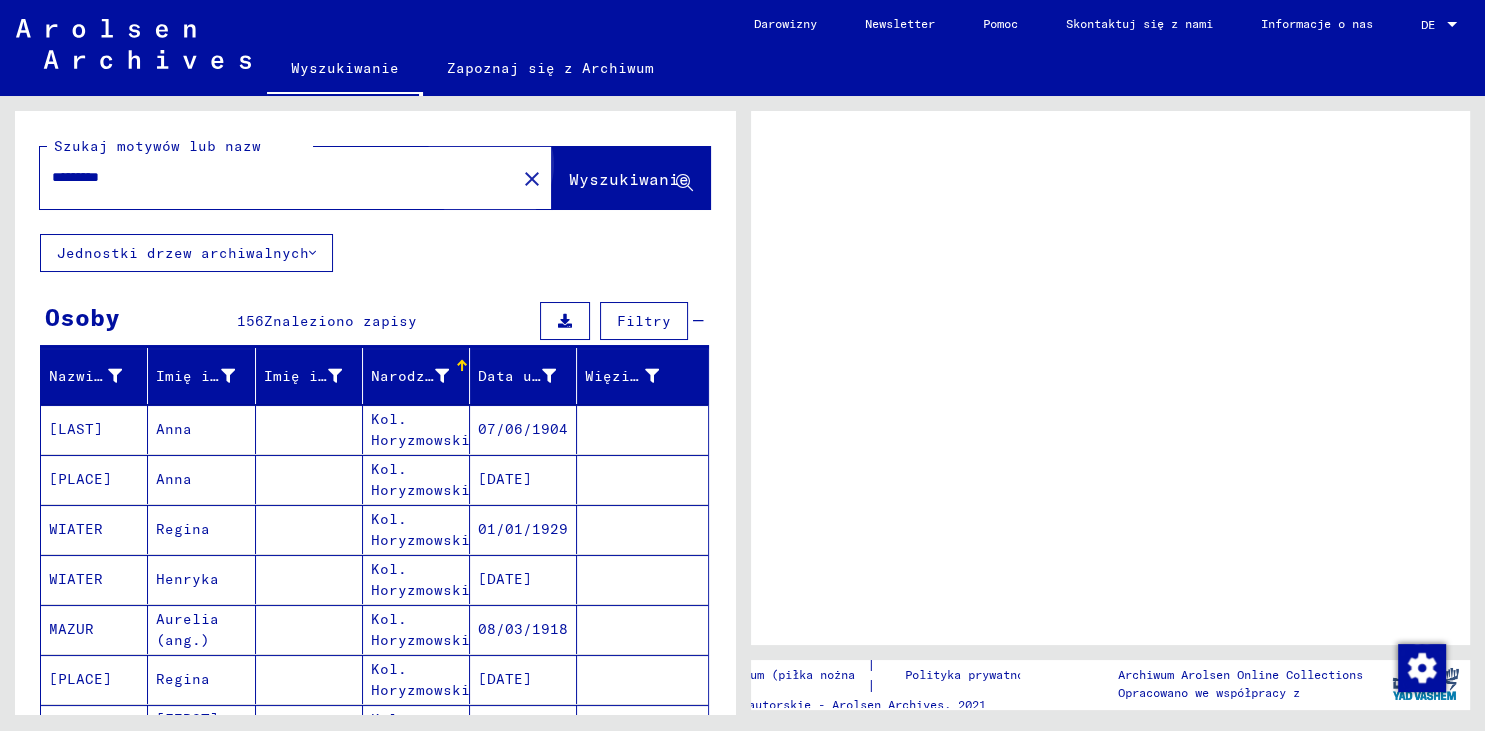 scroll, scrollTop: 0, scrollLeft: 0, axis: both 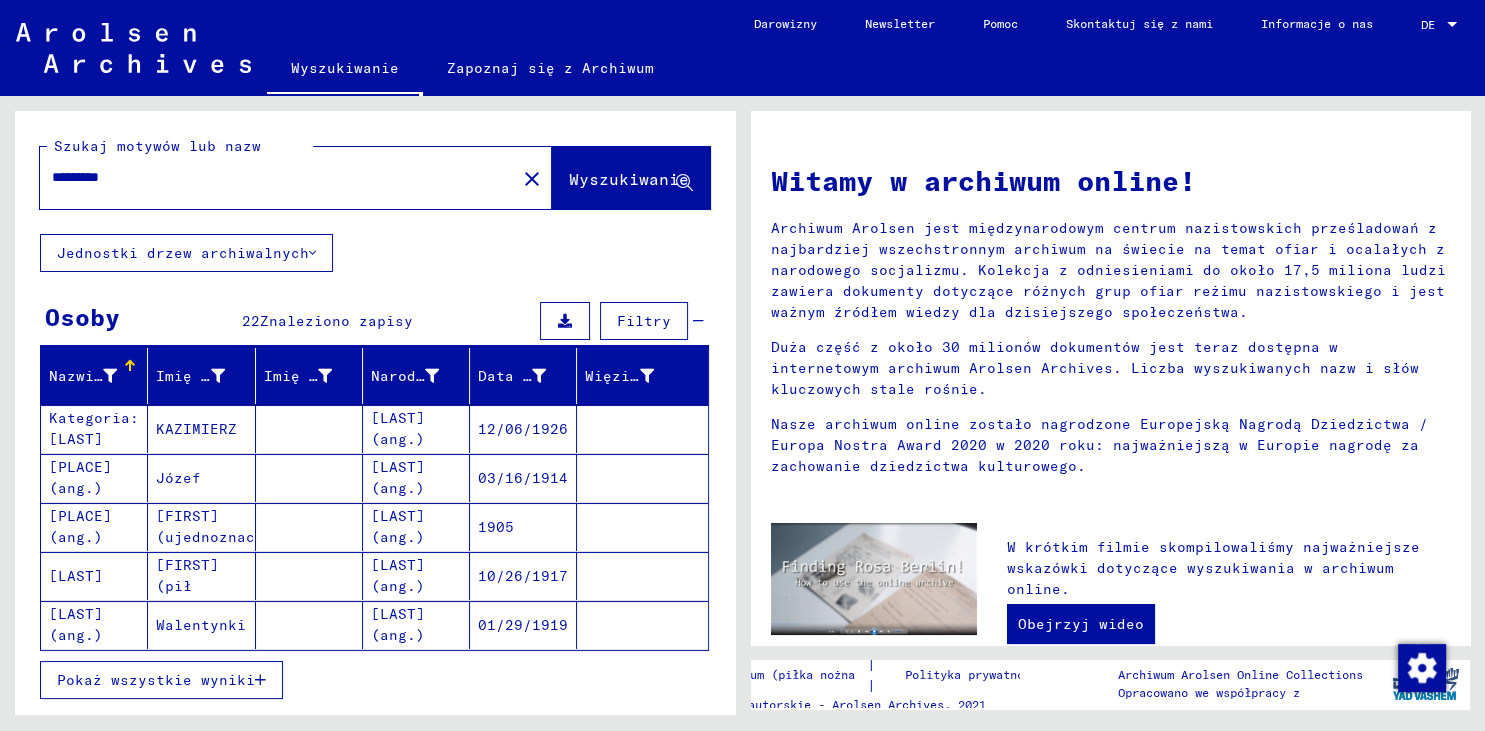 click on "Pokaż wszystkie wyniki" at bounding box center [156, 680] 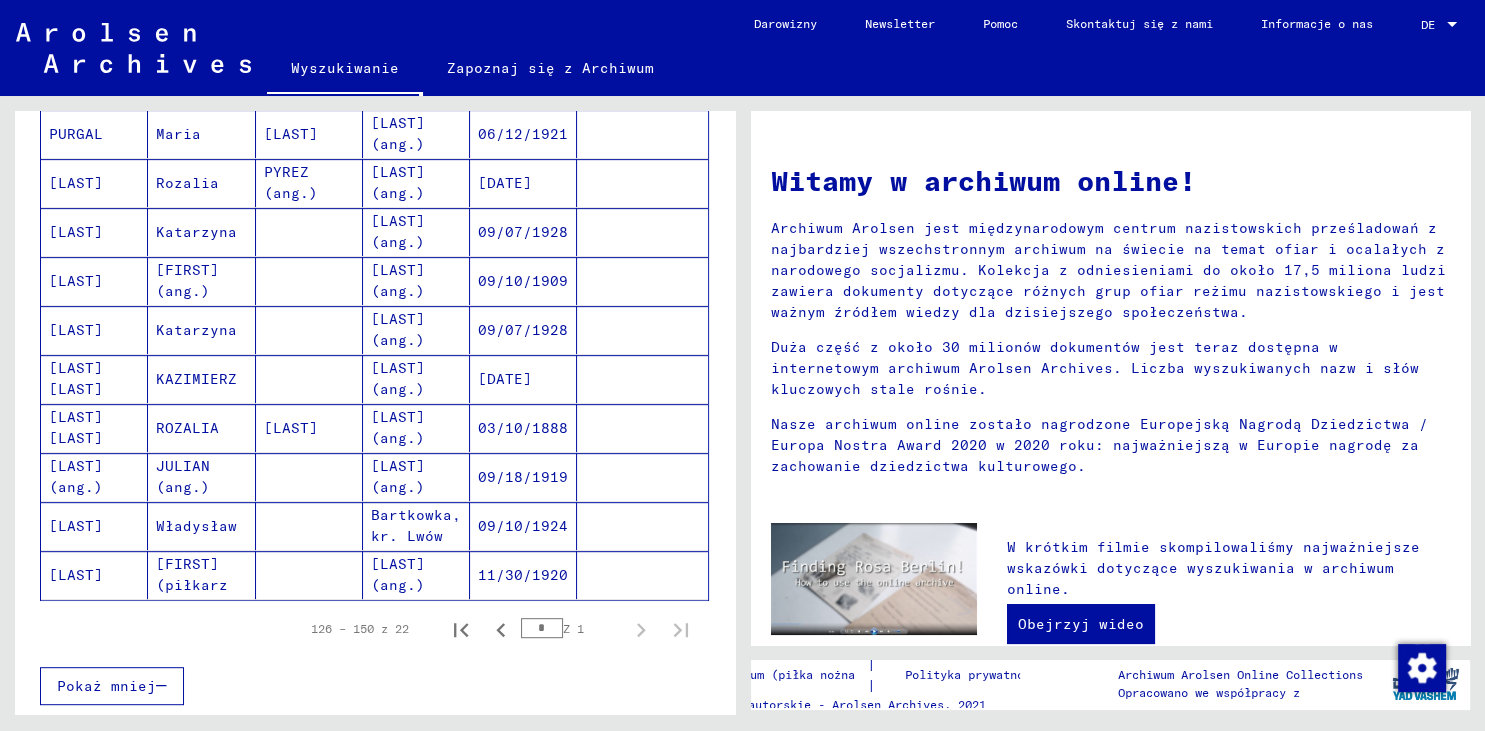 scroll, scrollTop: 994, scrollLeft: 0, axis: vertical 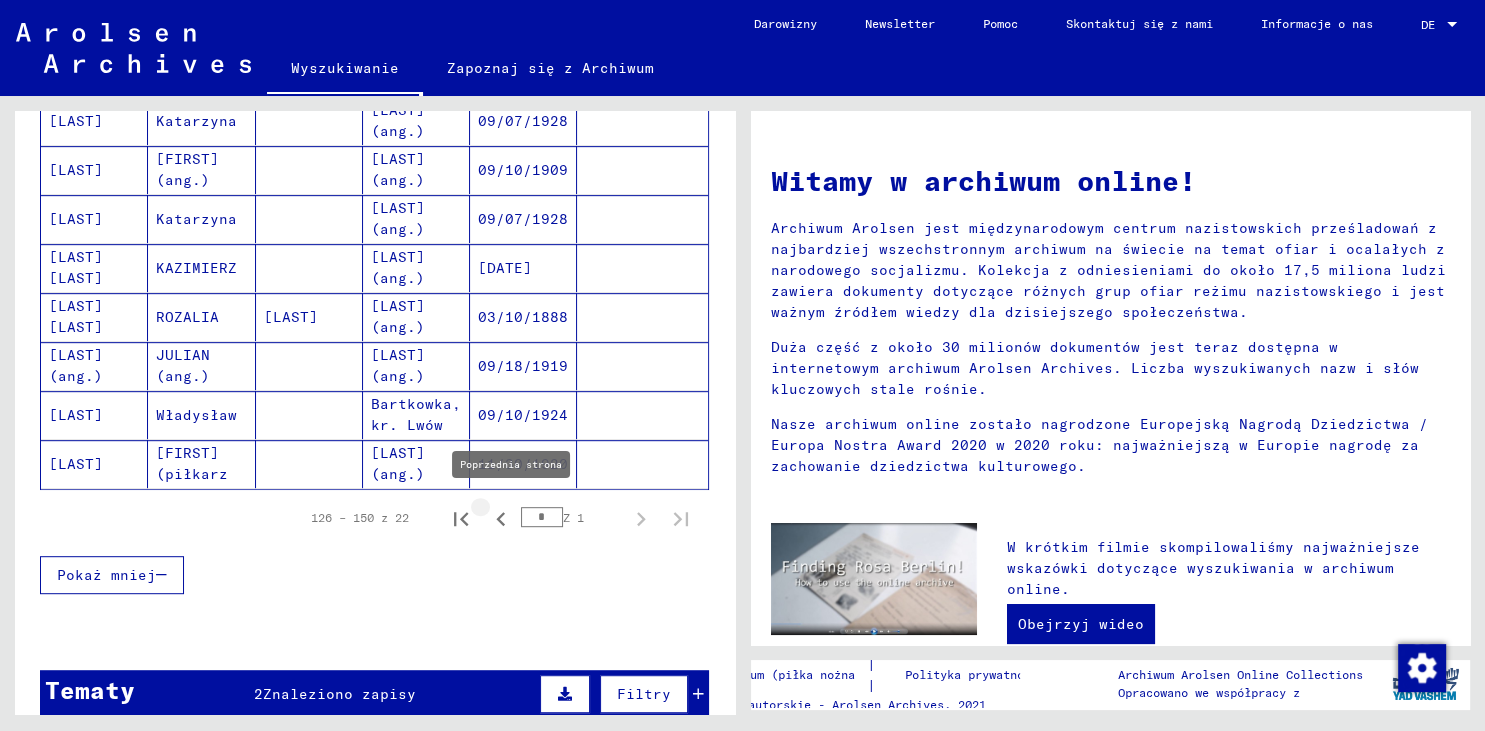 click 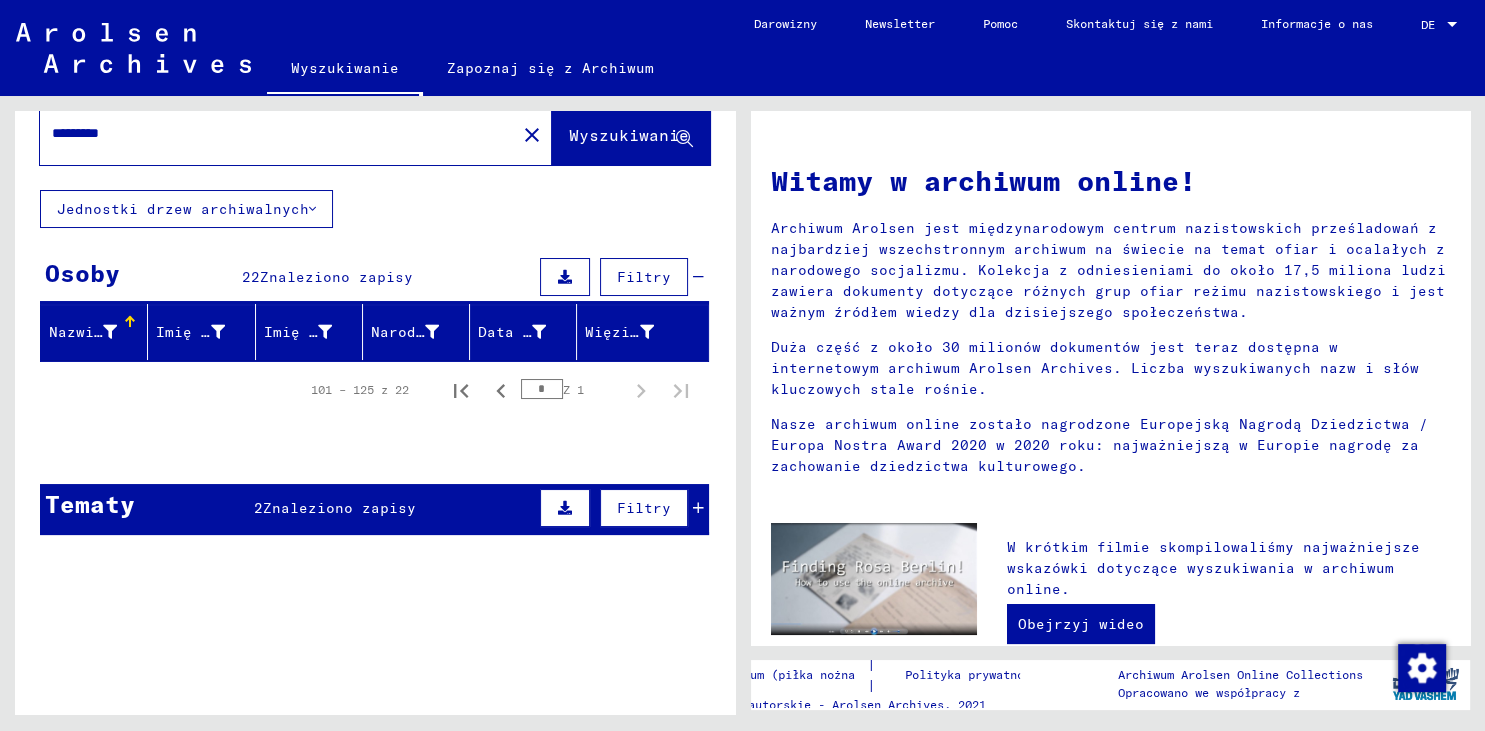 scroll, scrollTop: 0, scrollLeft: 0, axis: both 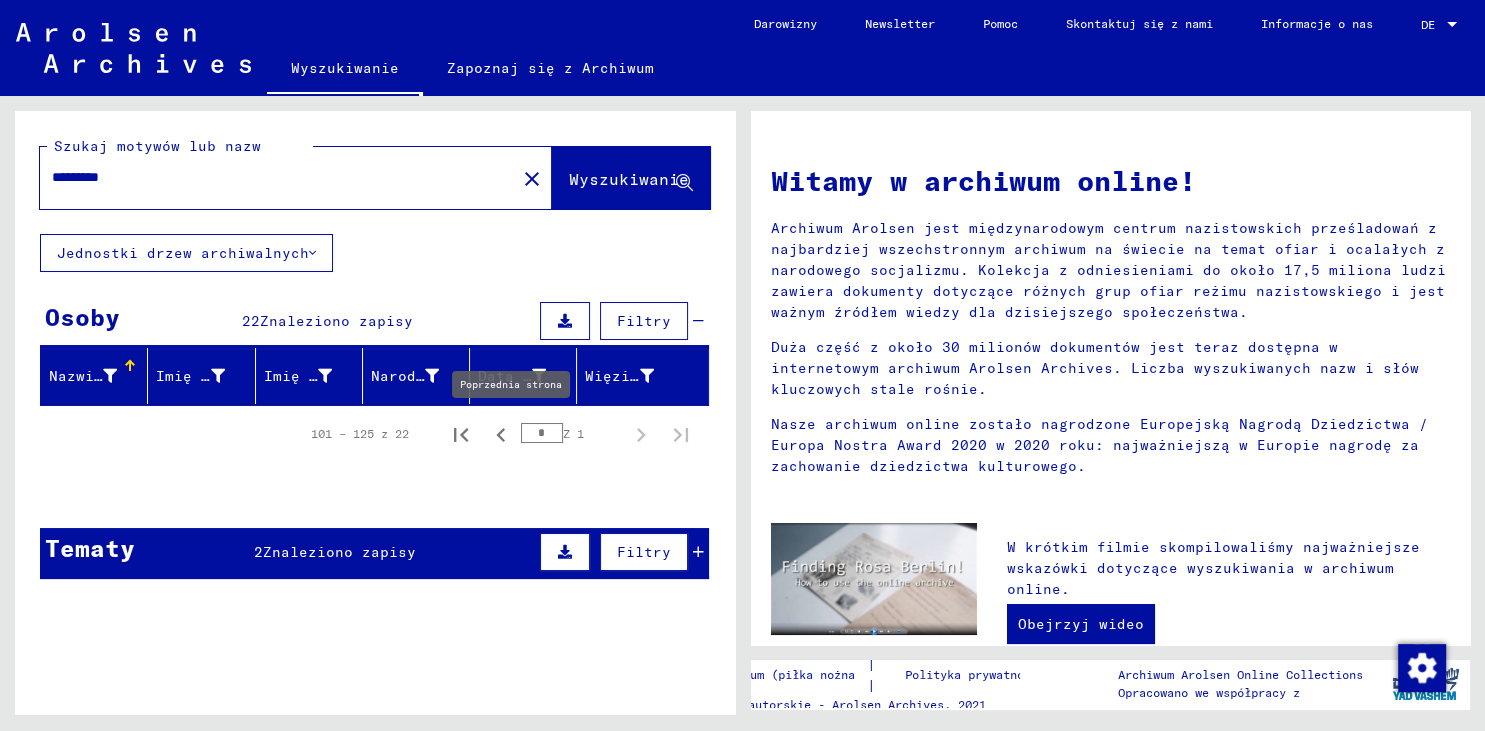 click 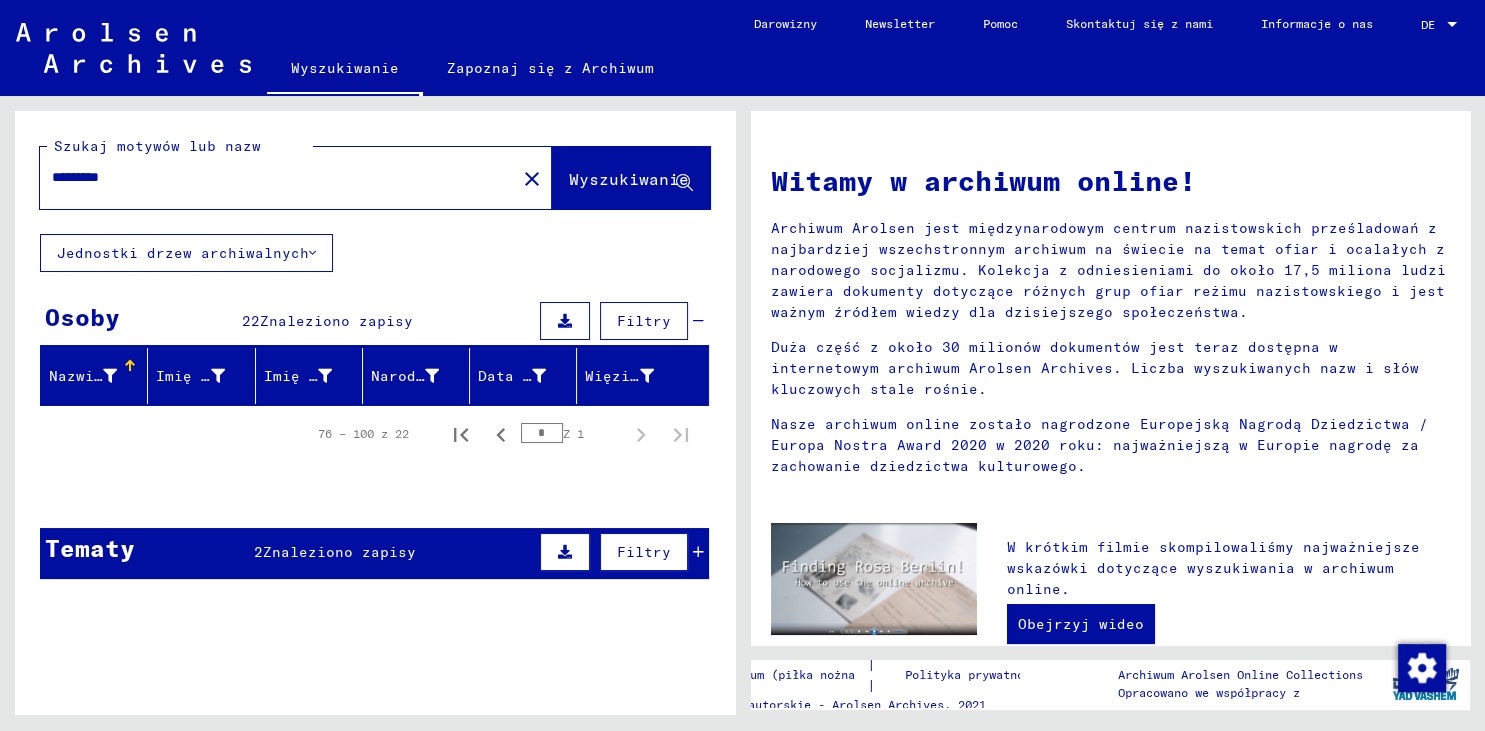 click 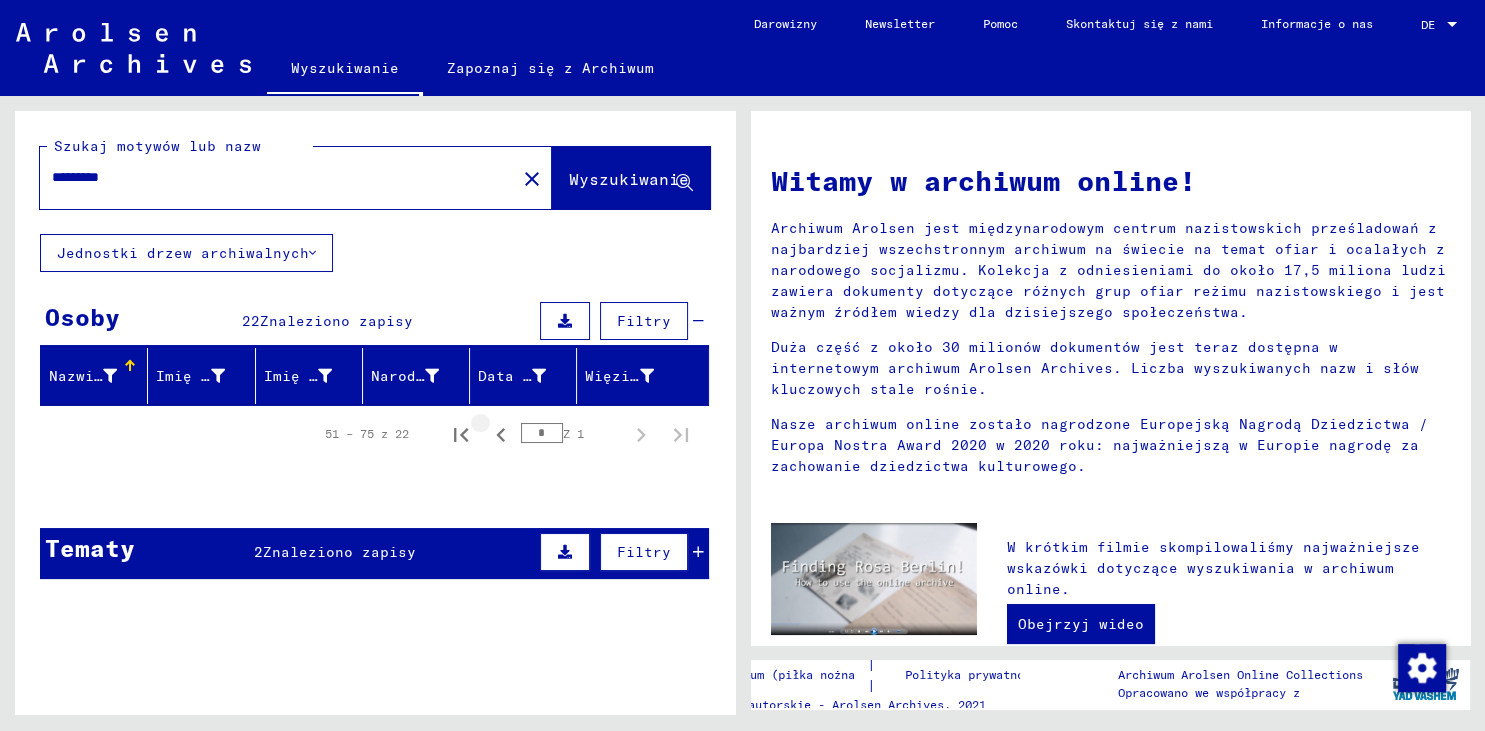 click 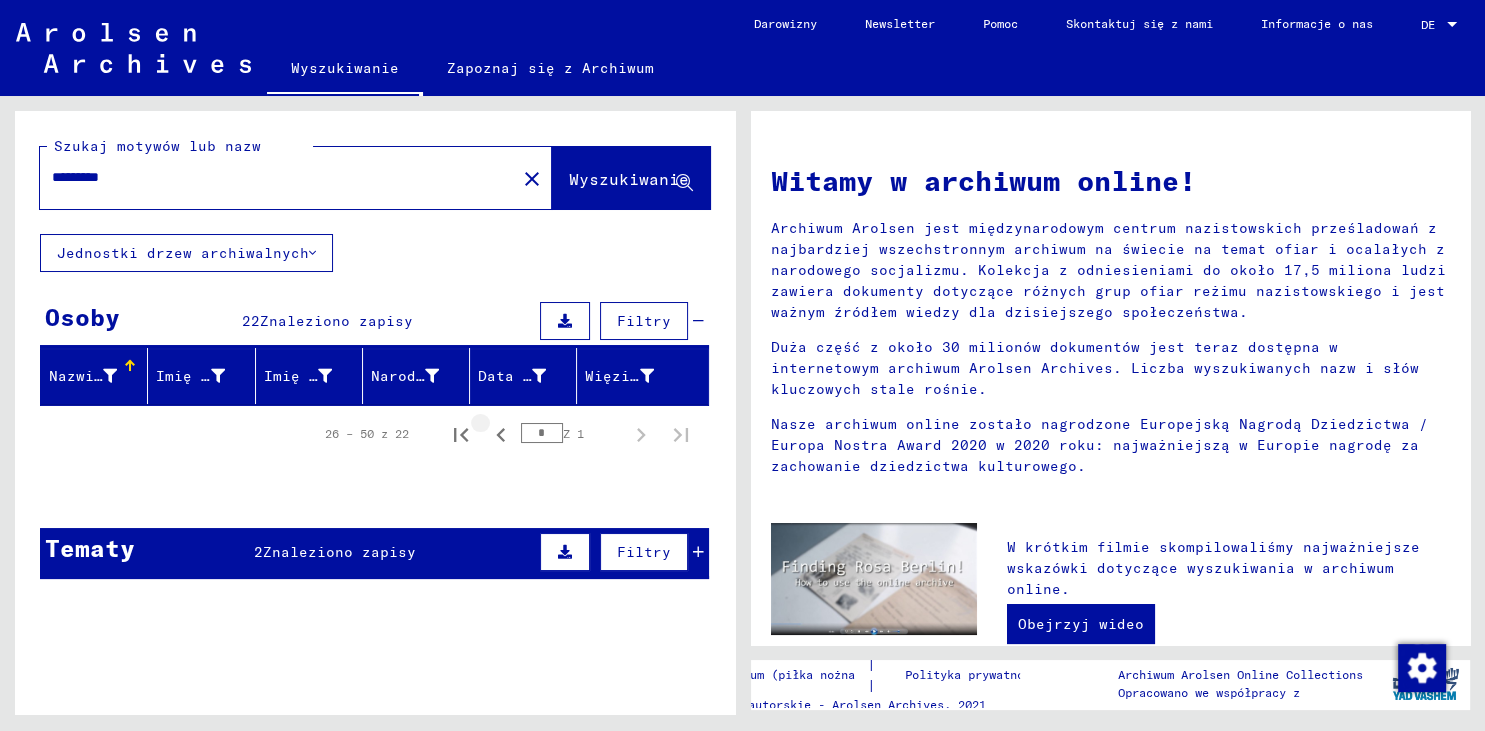 click 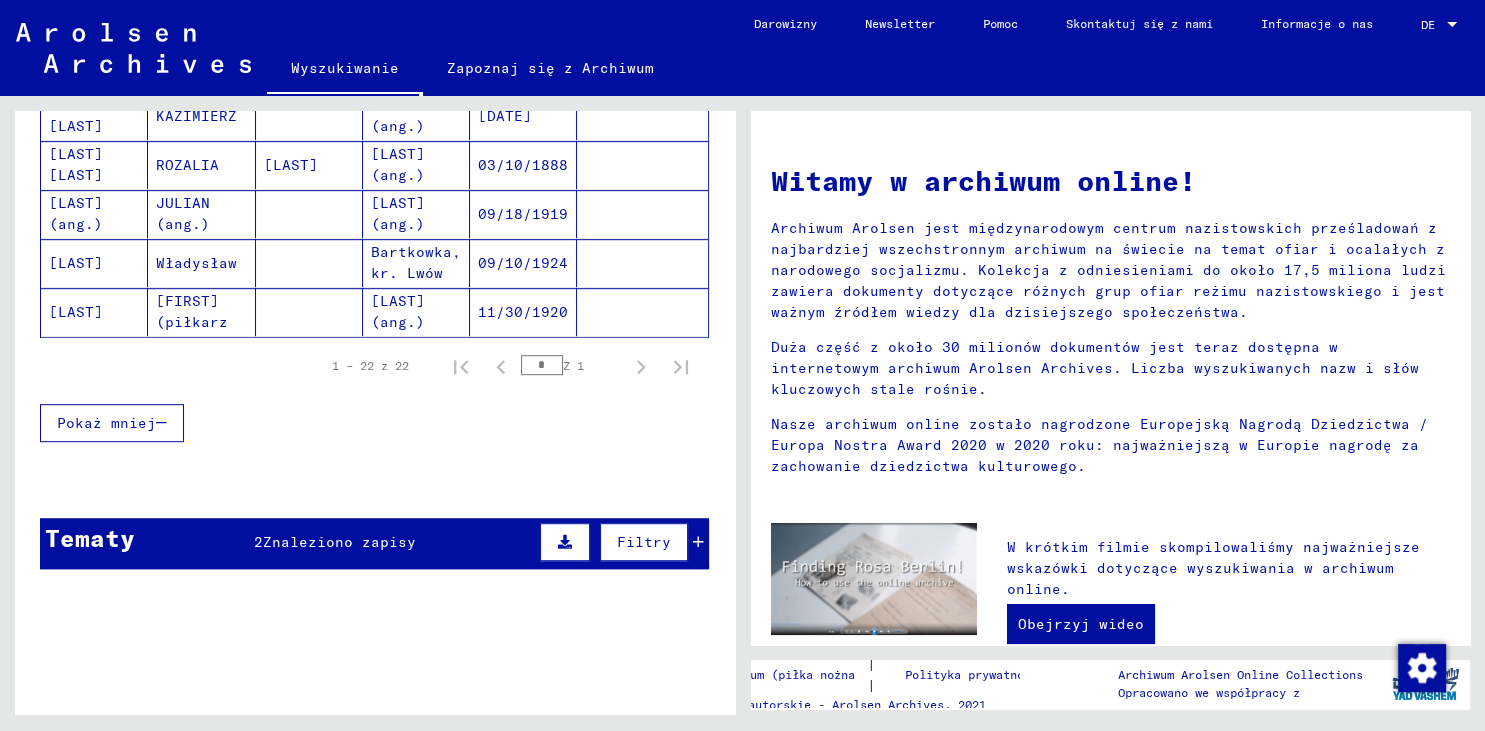 scroll, scrollTop: 1104, scrollLeft: 0, axis: vertical 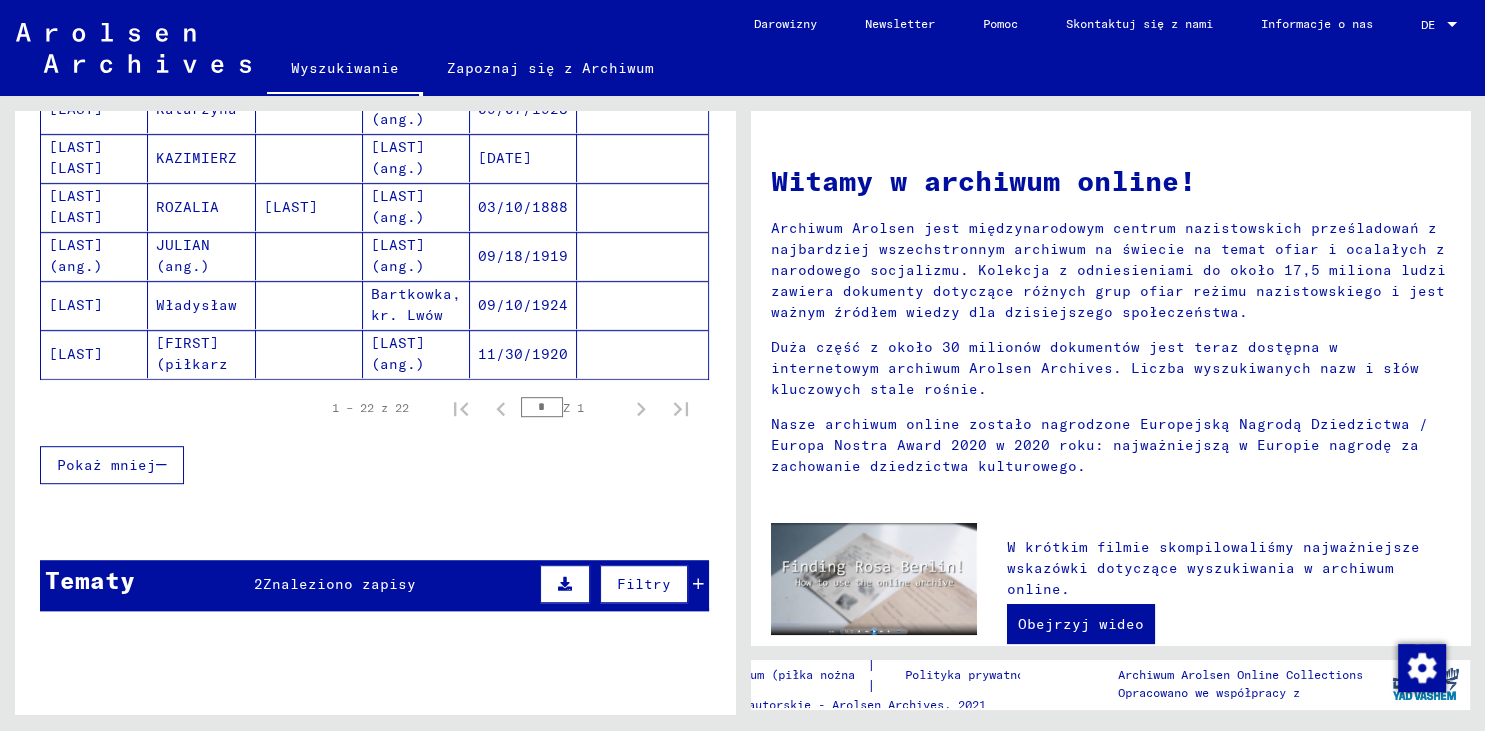 click on "[LAST] [LAST]" at bounding box center (94, 256) 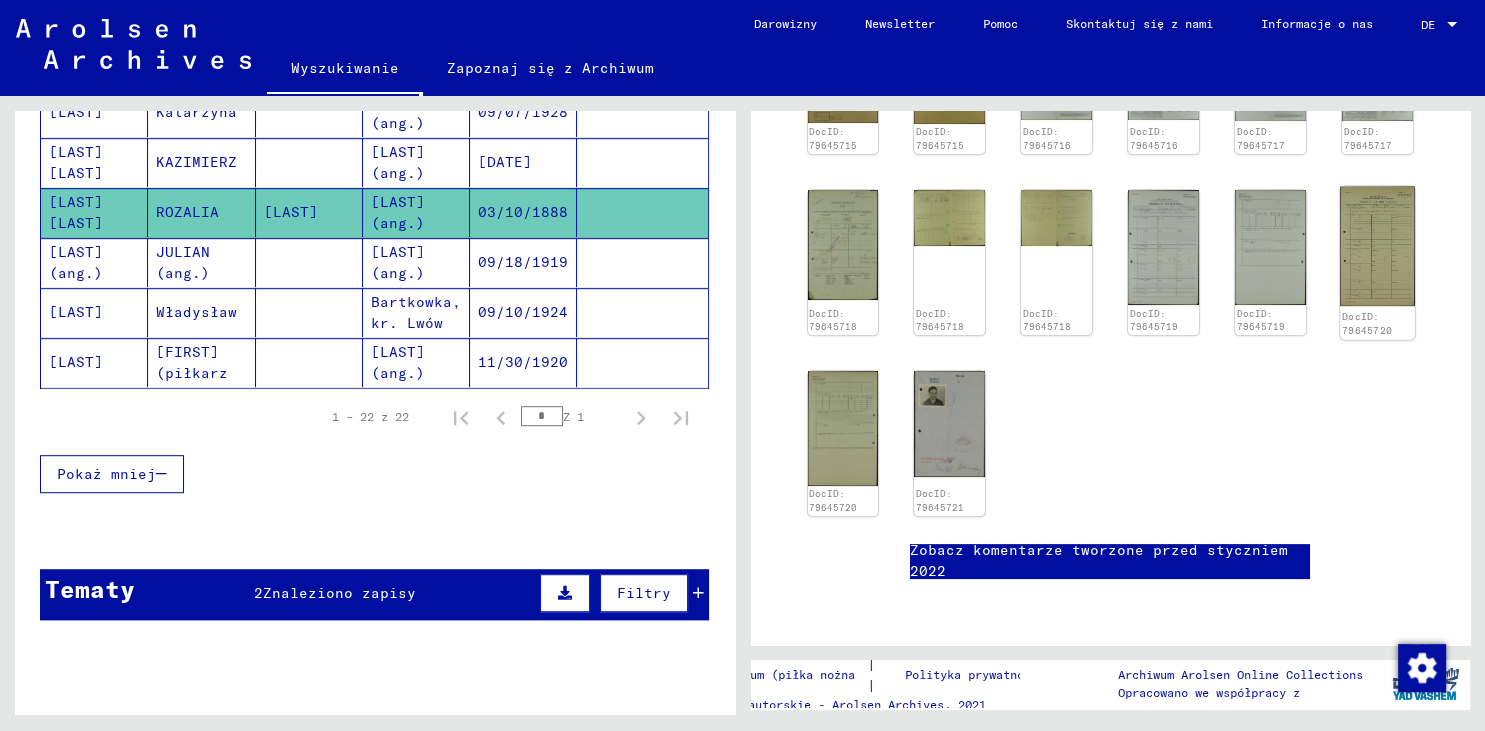 scroll, scrollTop: 442, scrollLeft: 0, axis: vertical 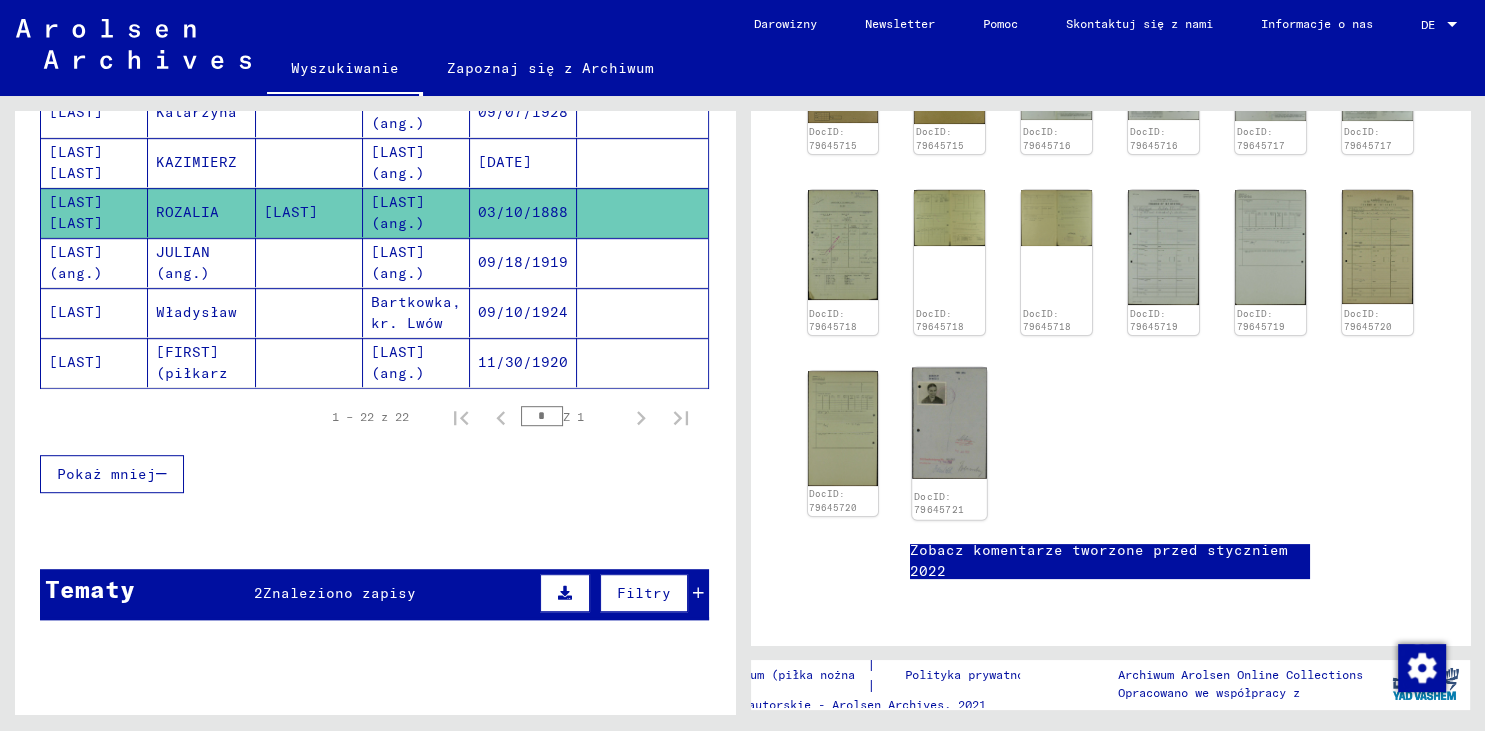 click 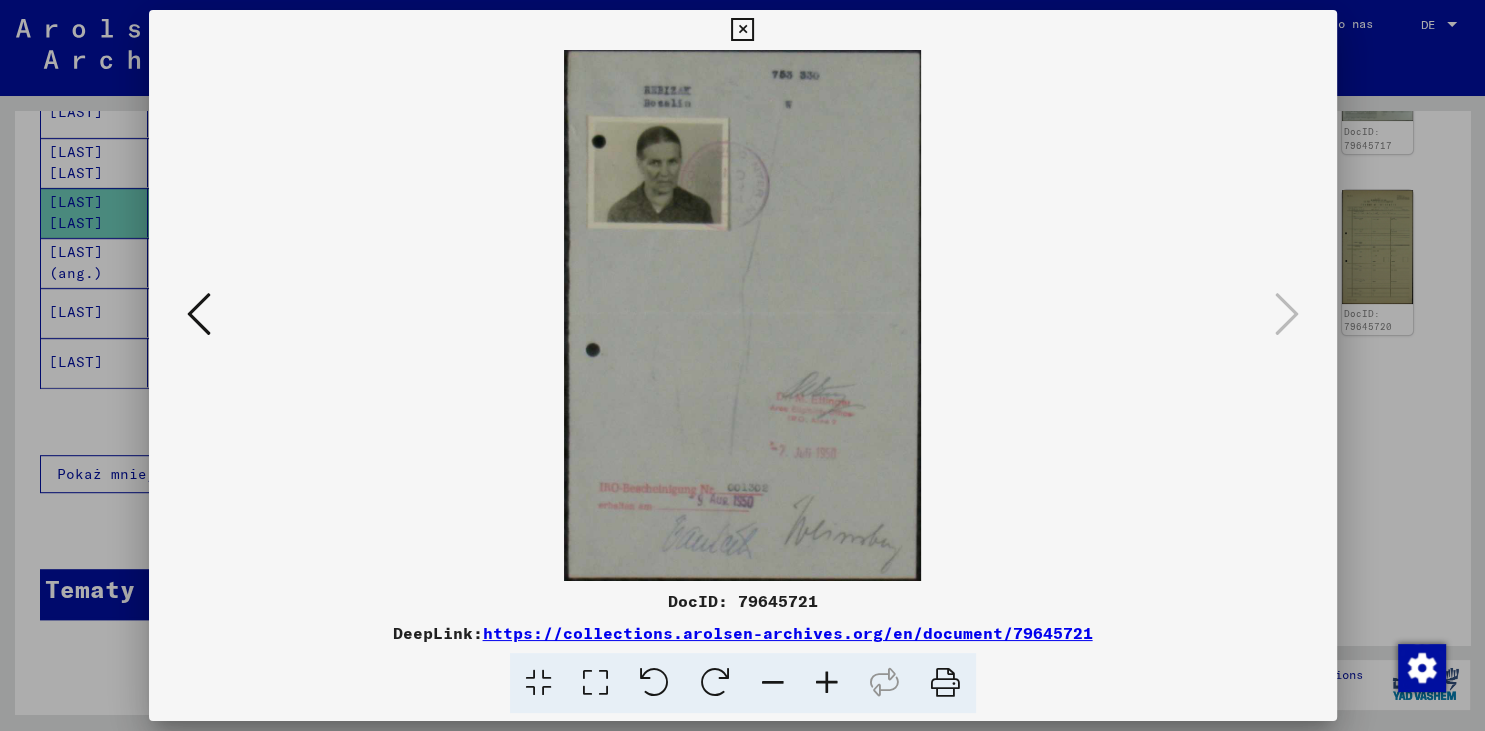 click at bounding box center [199, 314] 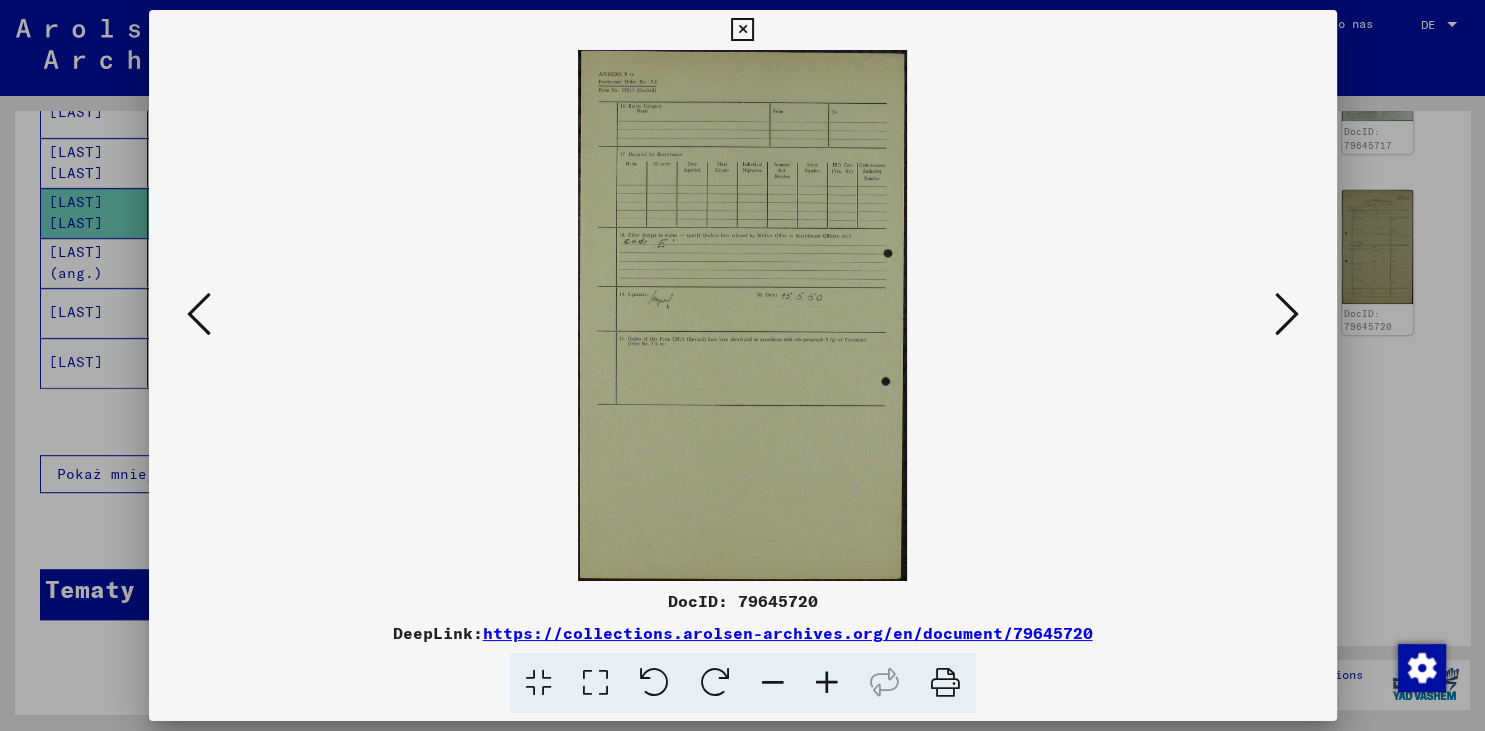 click at bounding box center (199, 314) 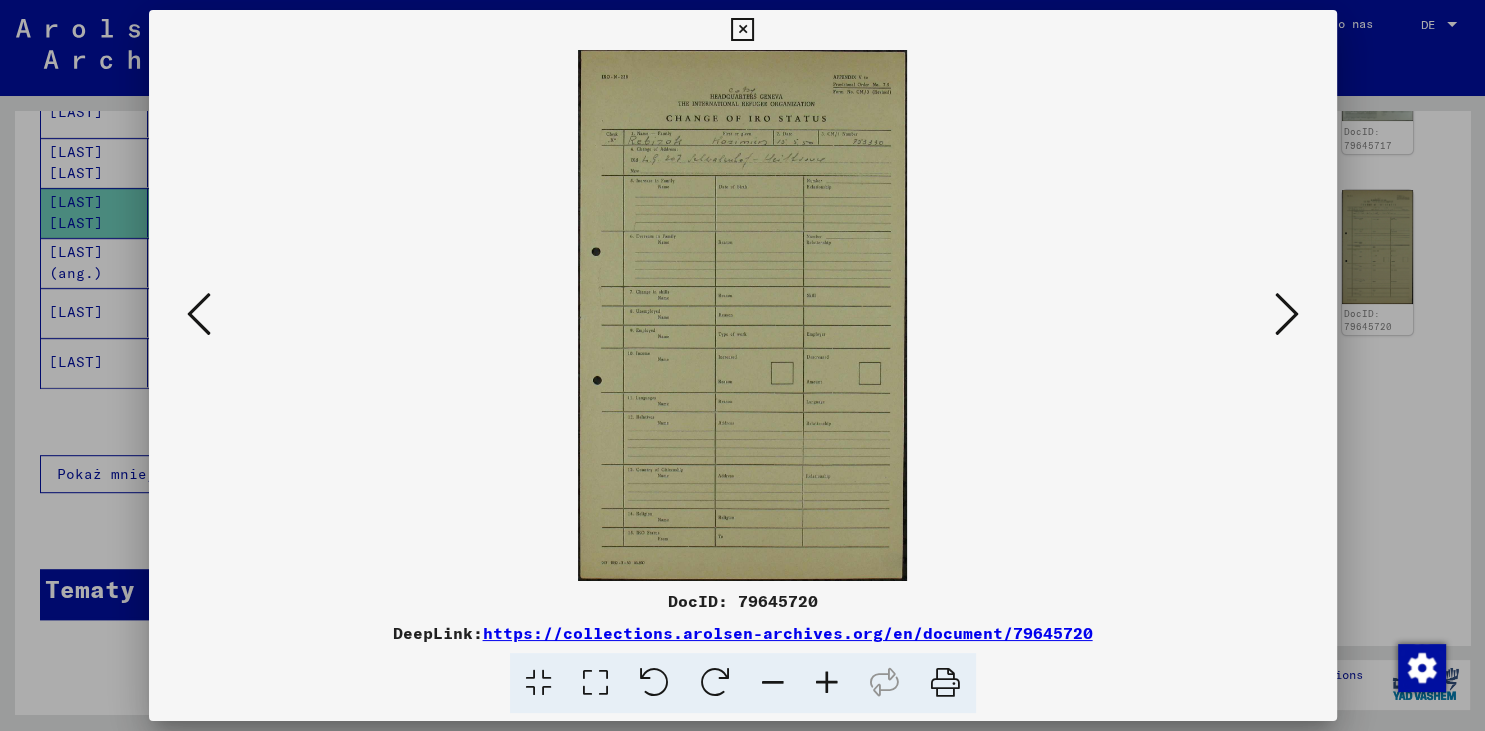 click at bounding box center [827, 683] 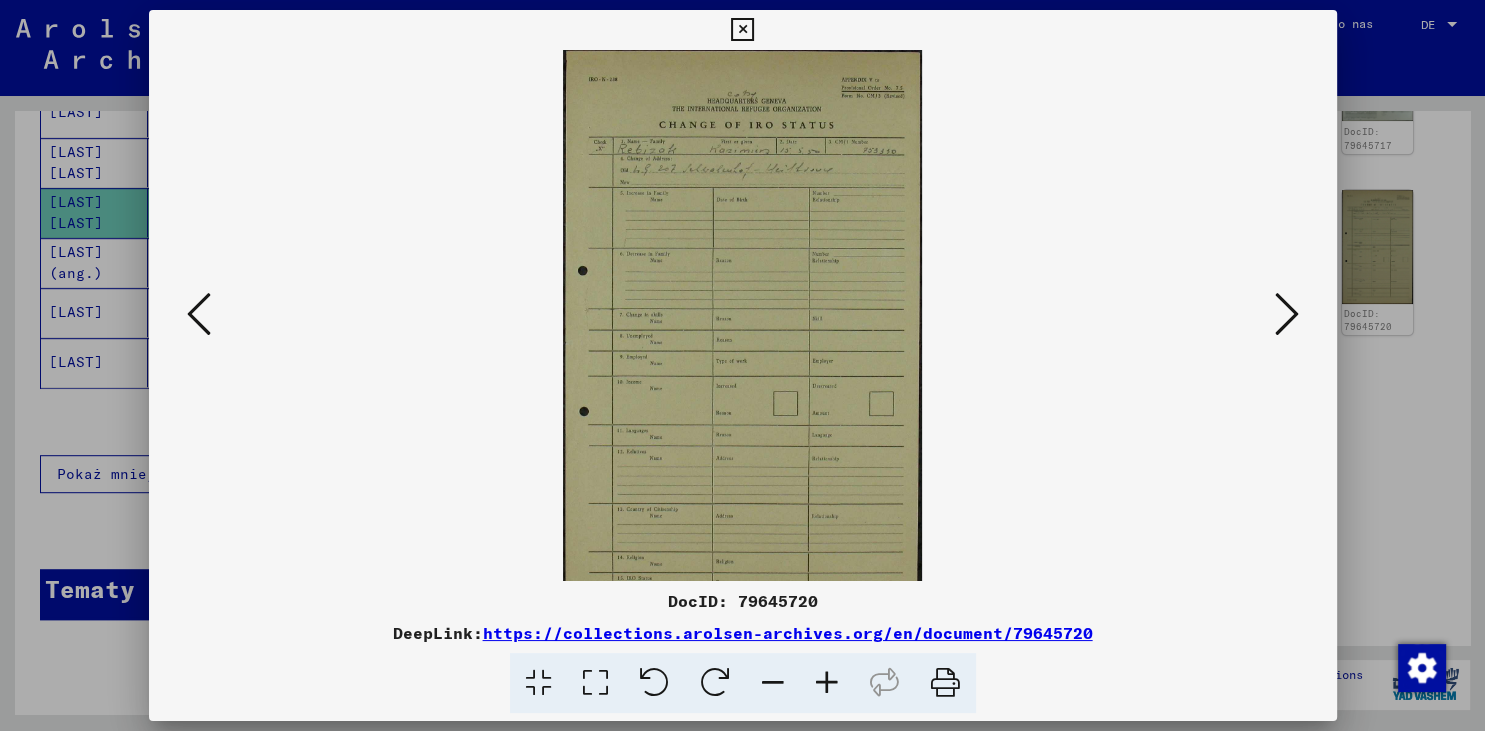 click at bounding box center [827, 683] 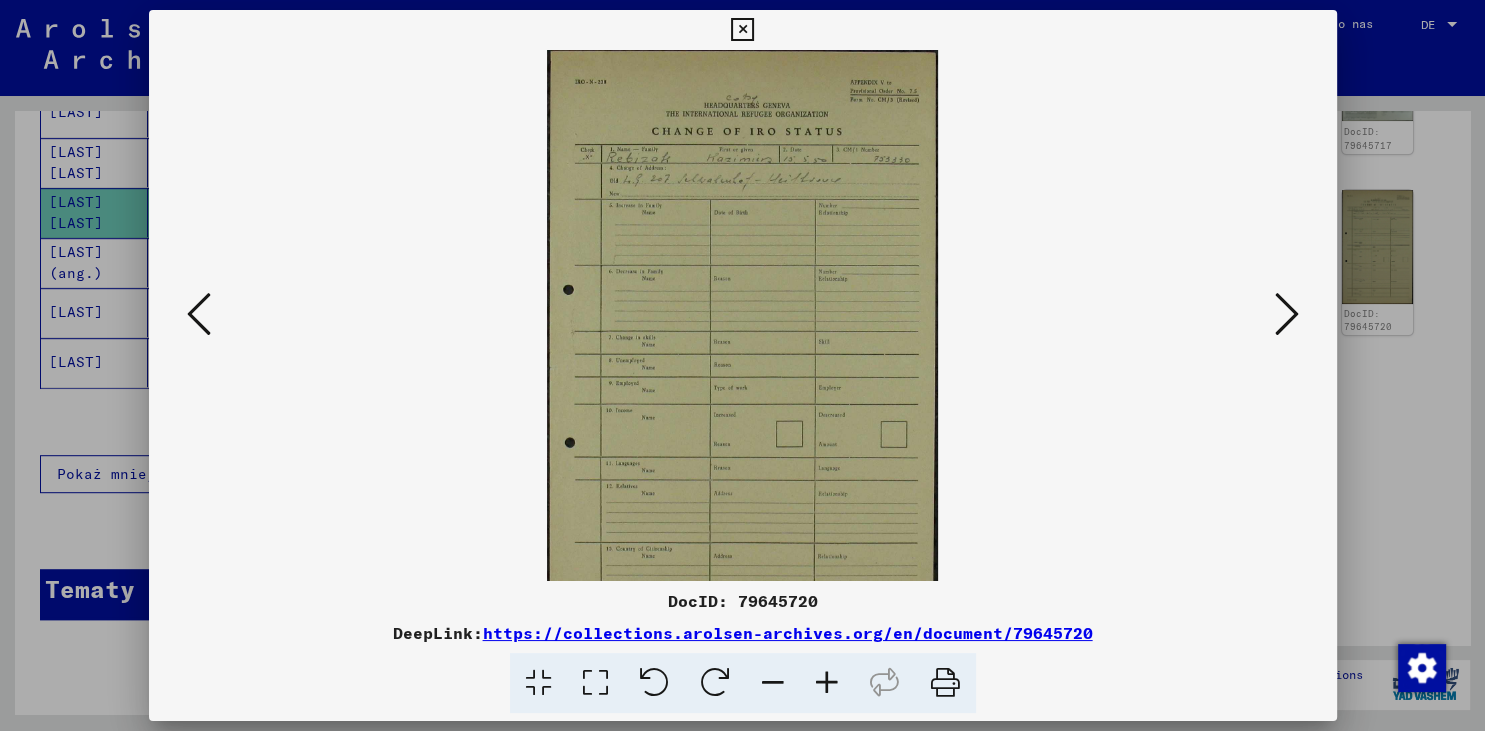 click at bounding box center (827, 683) 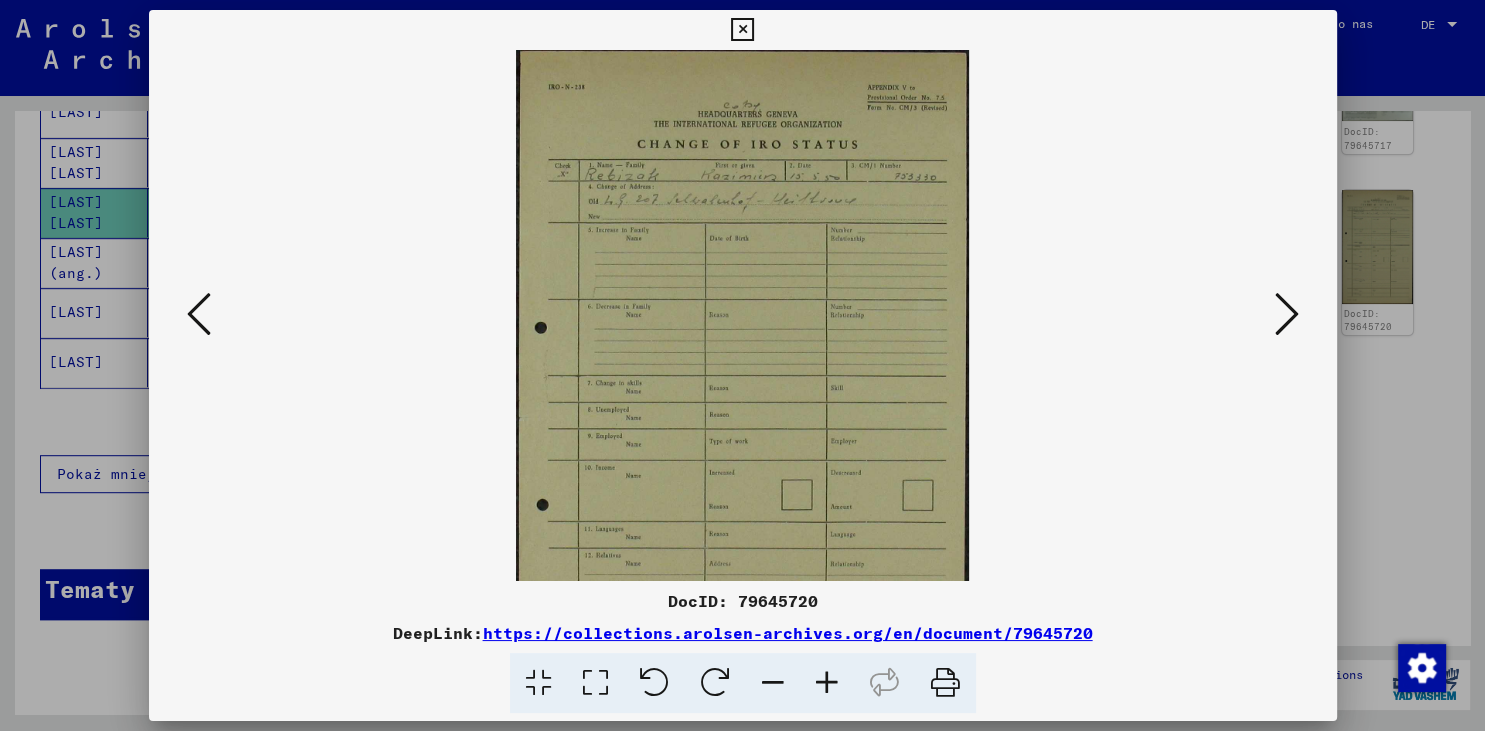 click at bounding box center (827, 683) 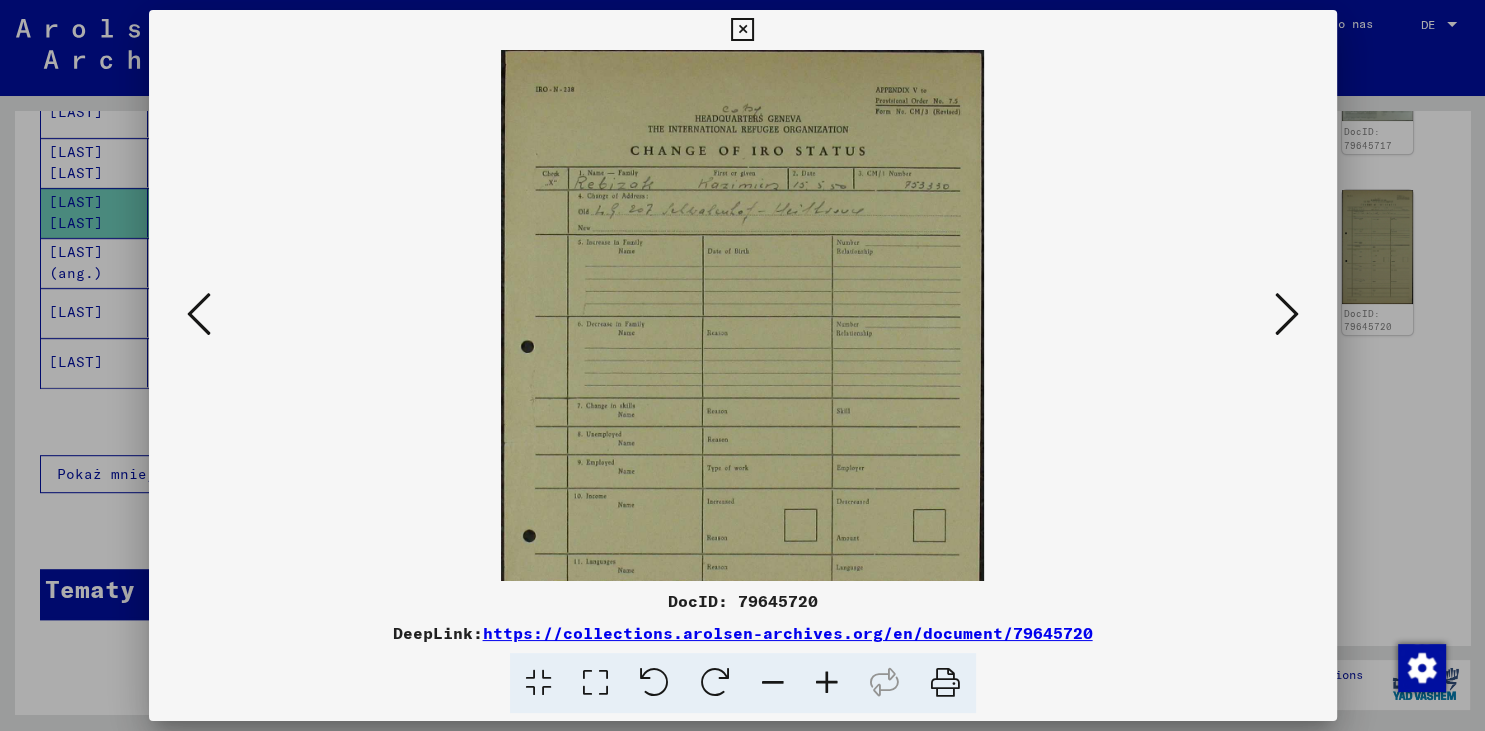 click at bounding box center [827, 683] 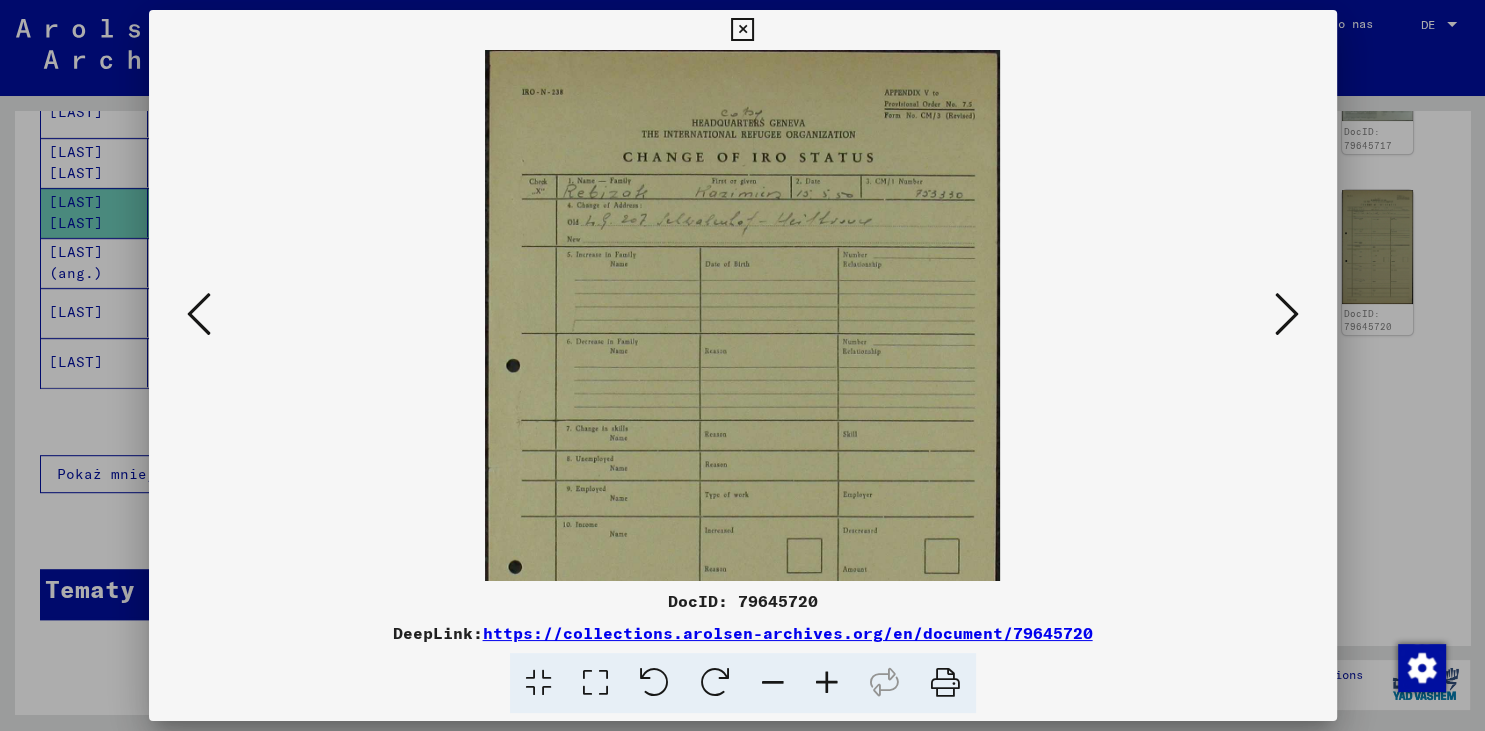 click at bounding box center (199, 314) 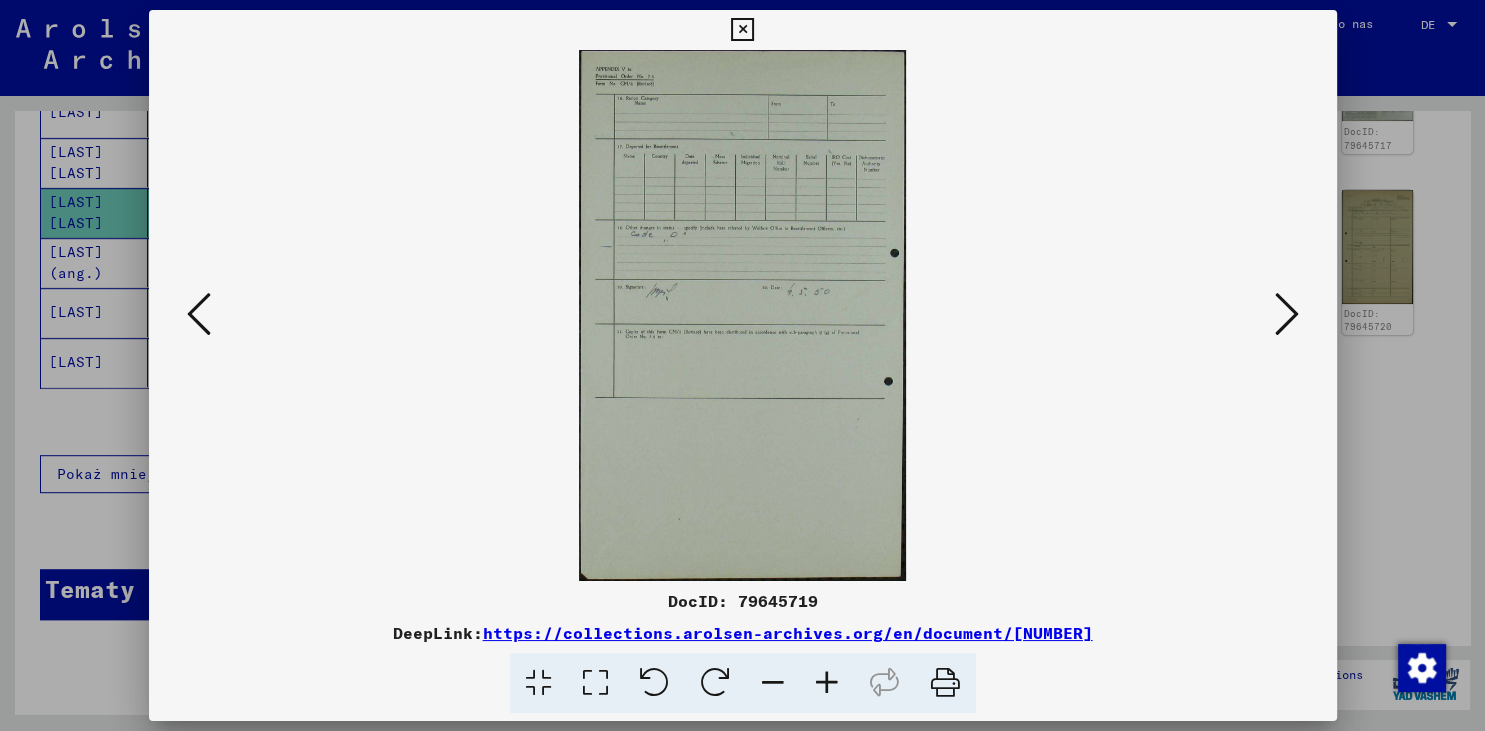click at bounding box center [199, 314] 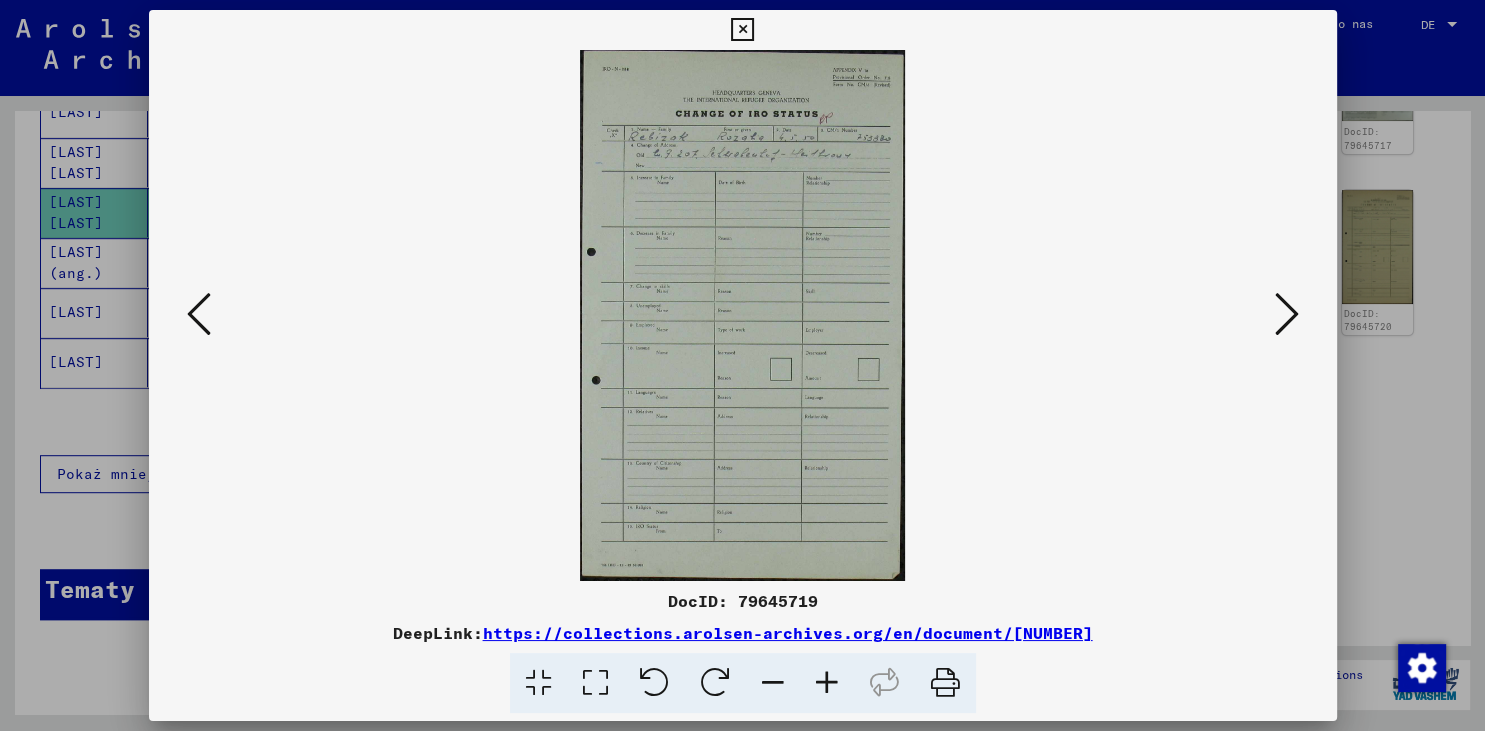 click at bounding box center (199, 314) 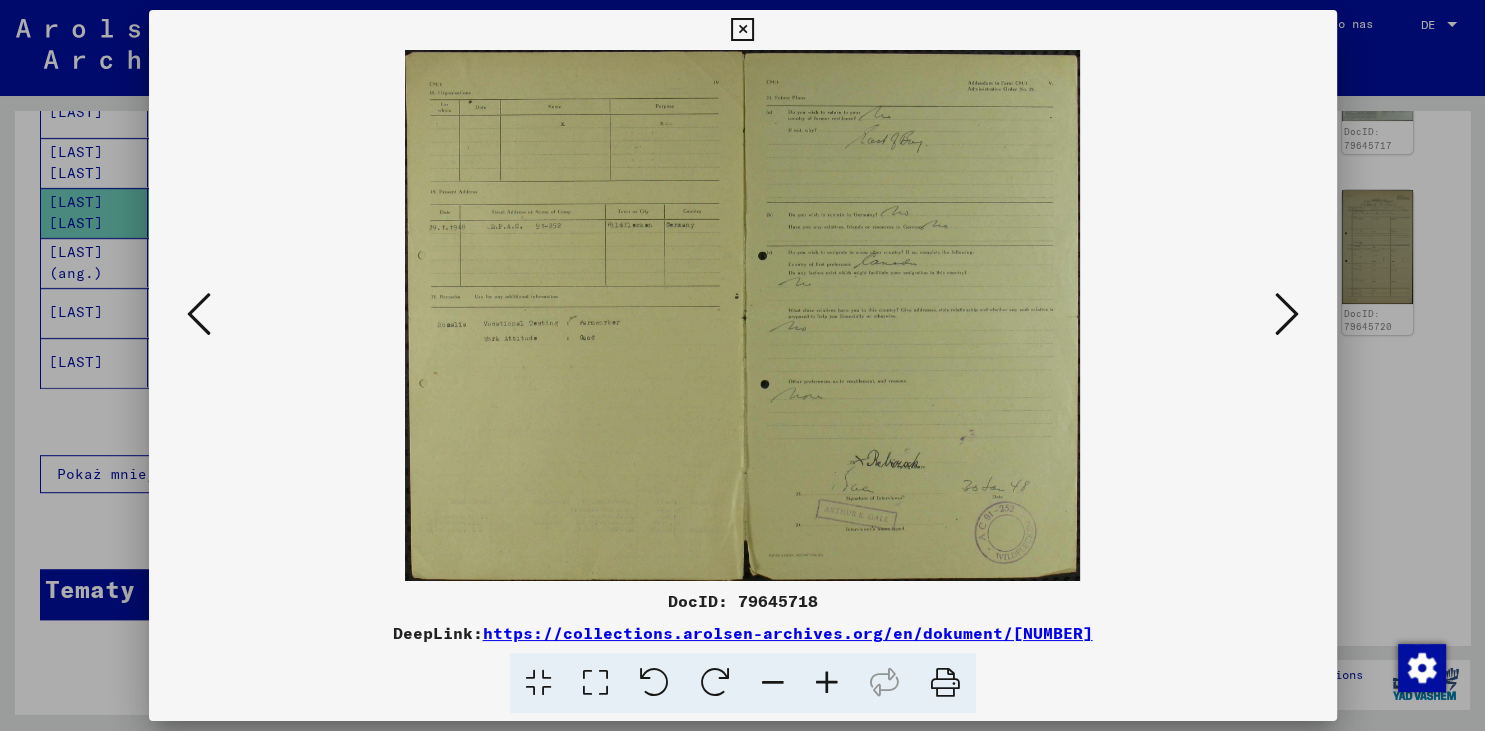 click at bounding box center (199, 314) 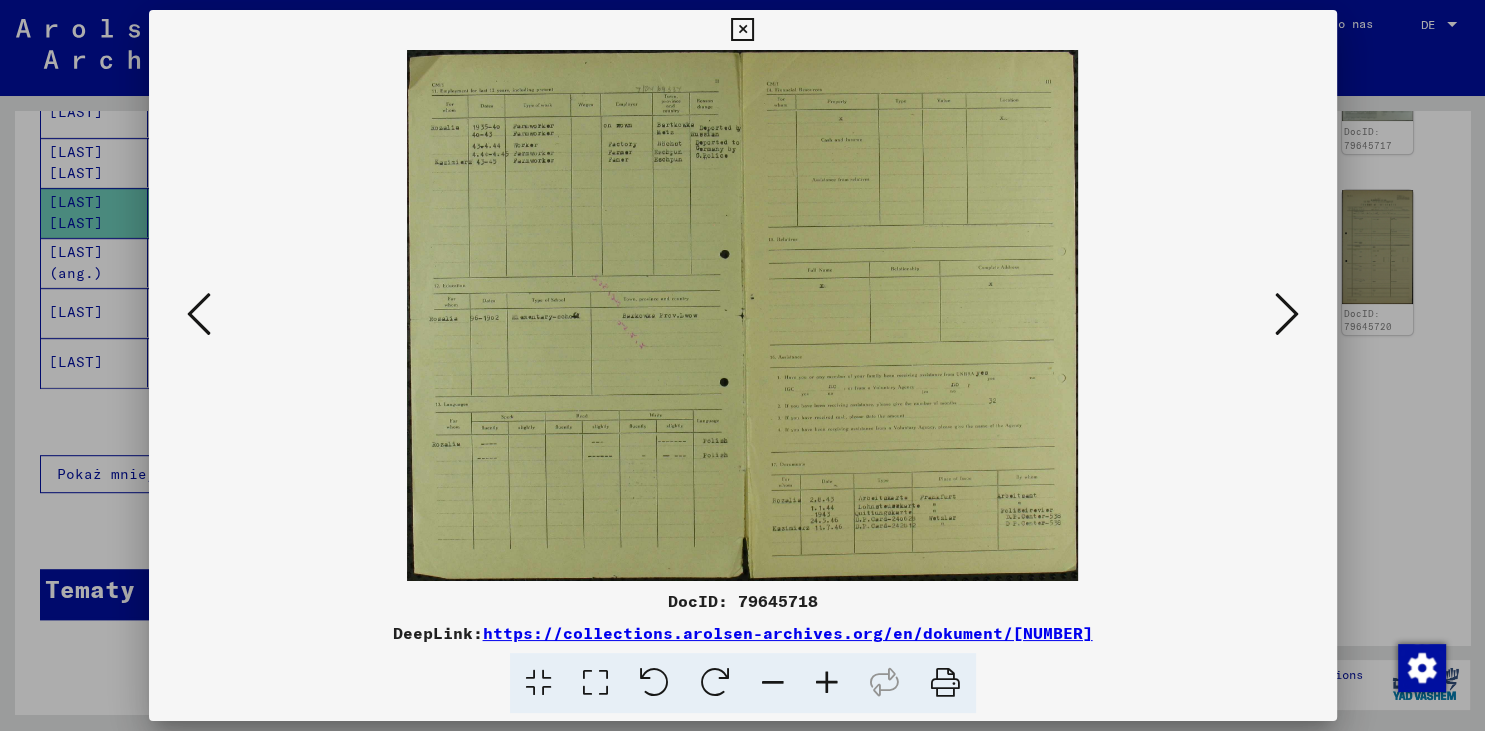 click at bounding box center [199, 314] 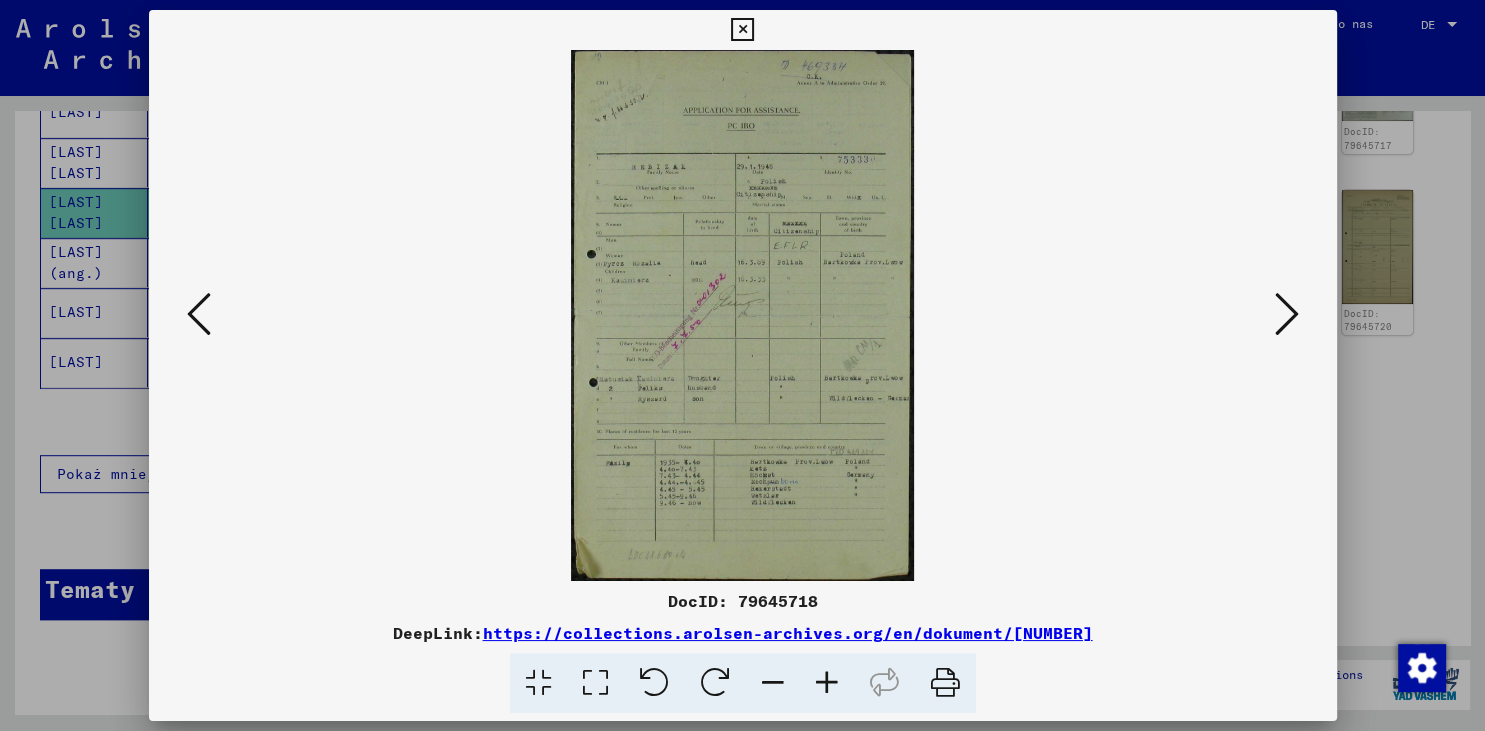 click at bounding box center (199, 314) 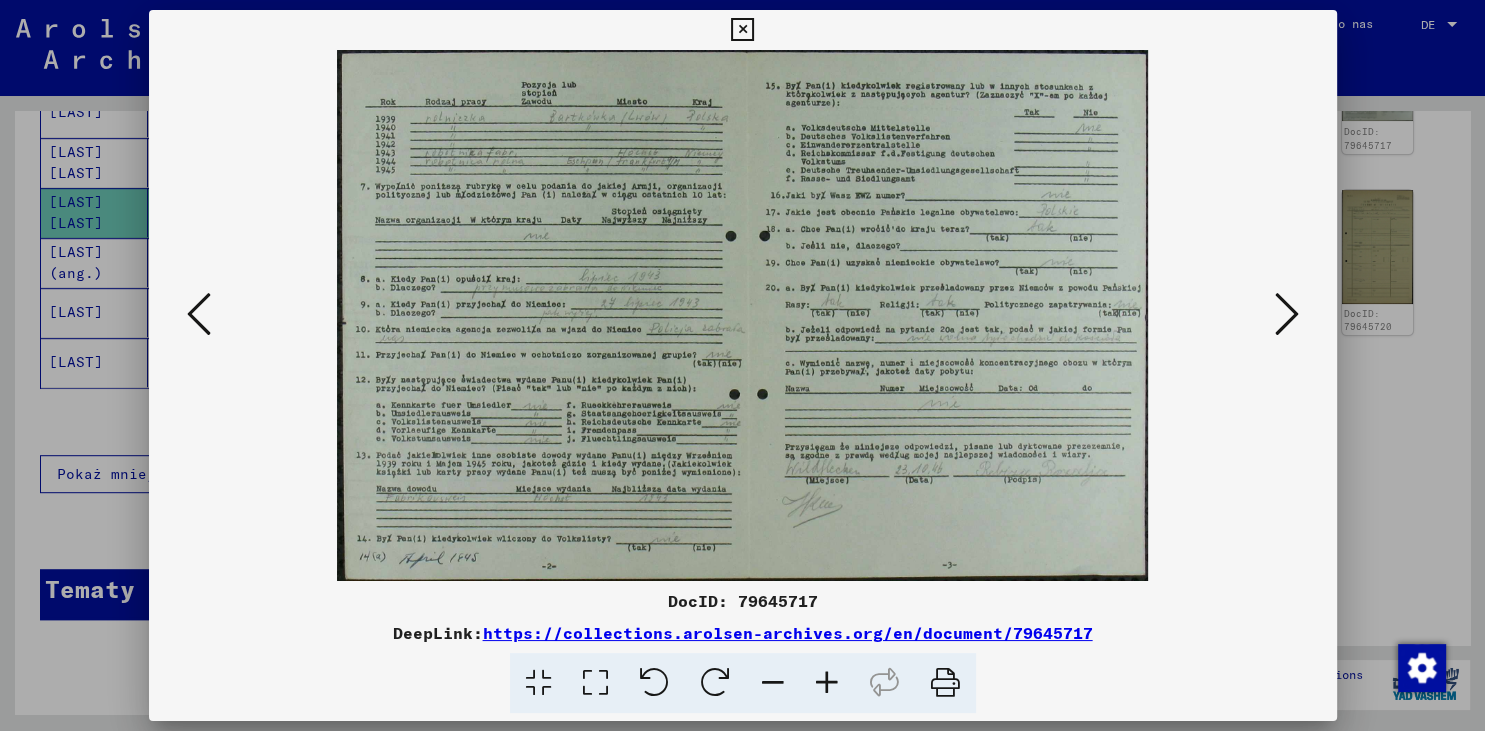 click at bounding box center [199, 314] 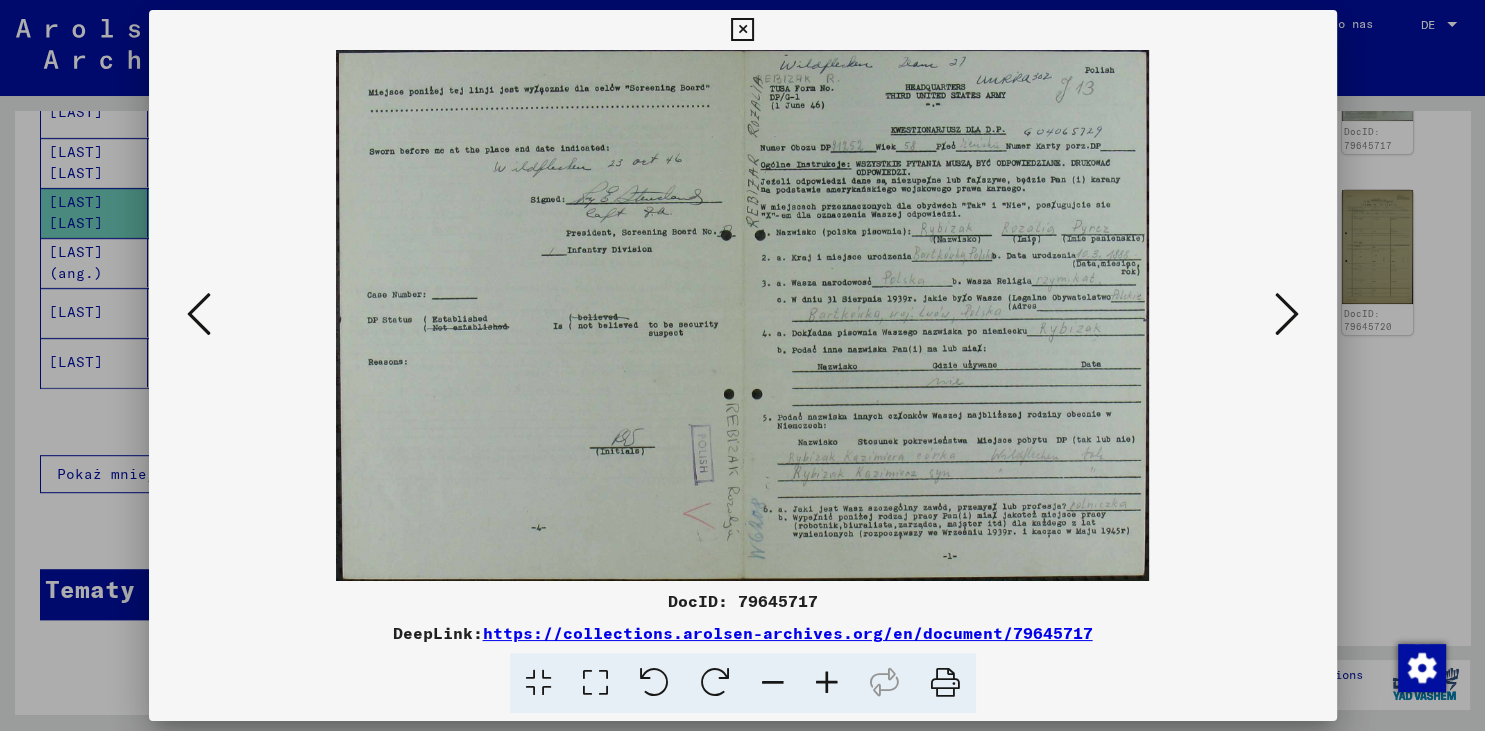 click at bounding box center (199, 314) 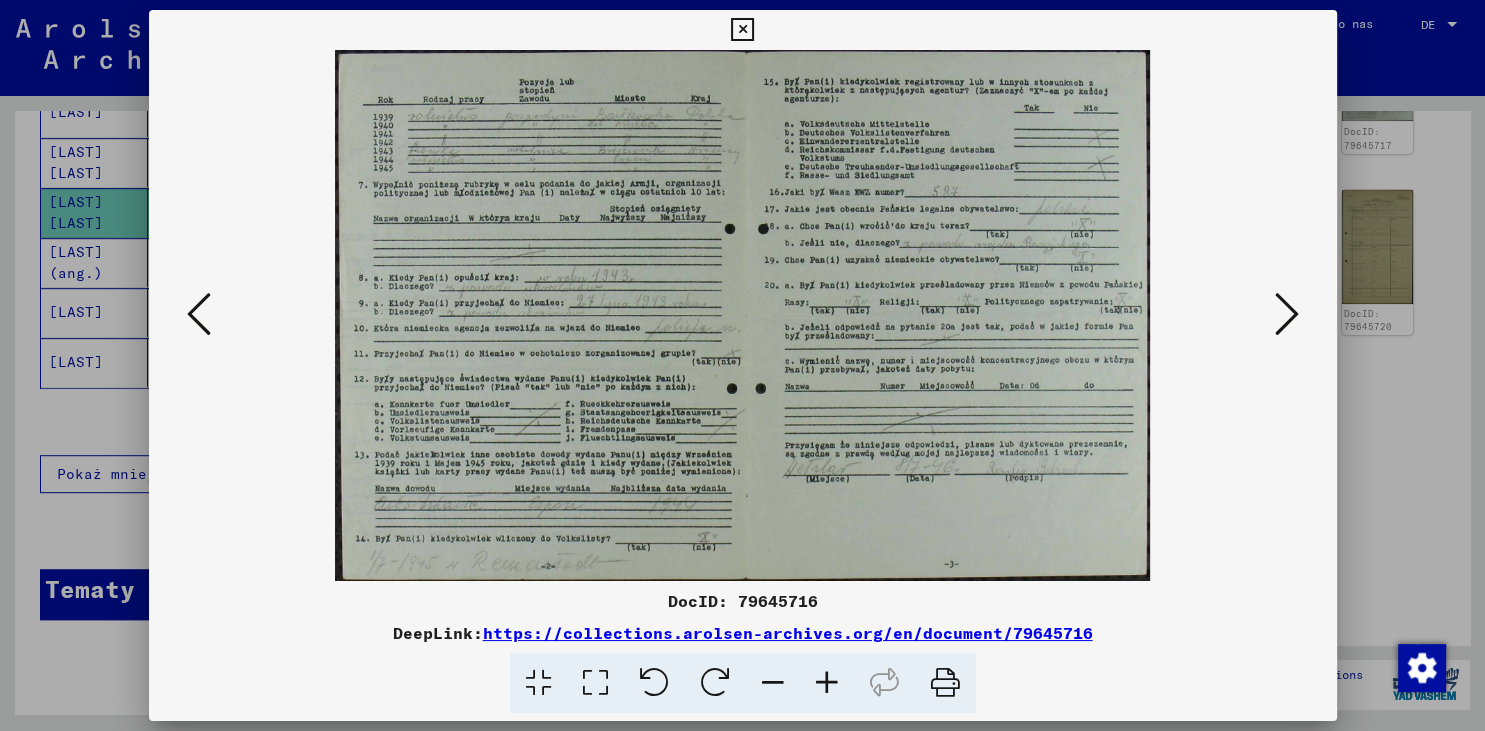 click at bounding box center (199, 314) 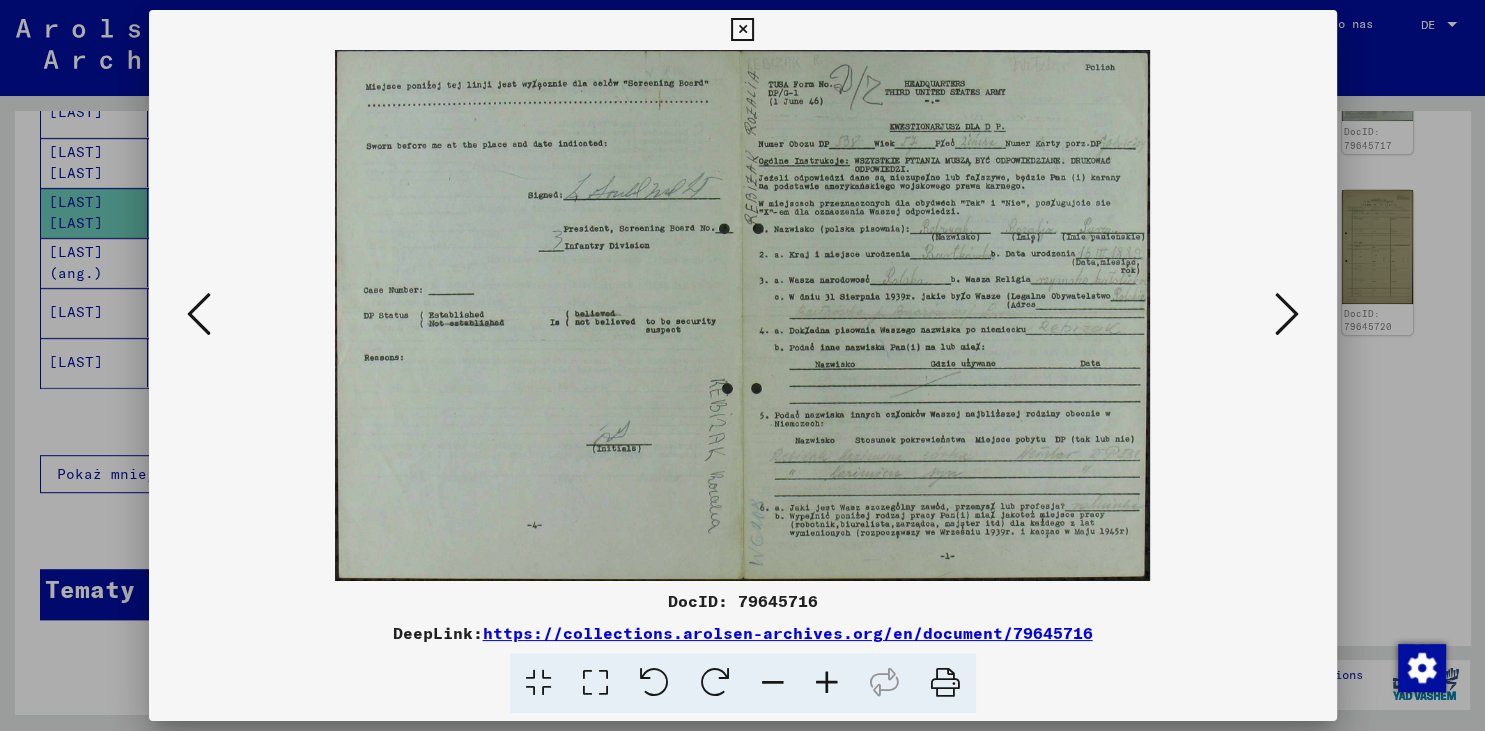 click at bounding box center (199, 314) 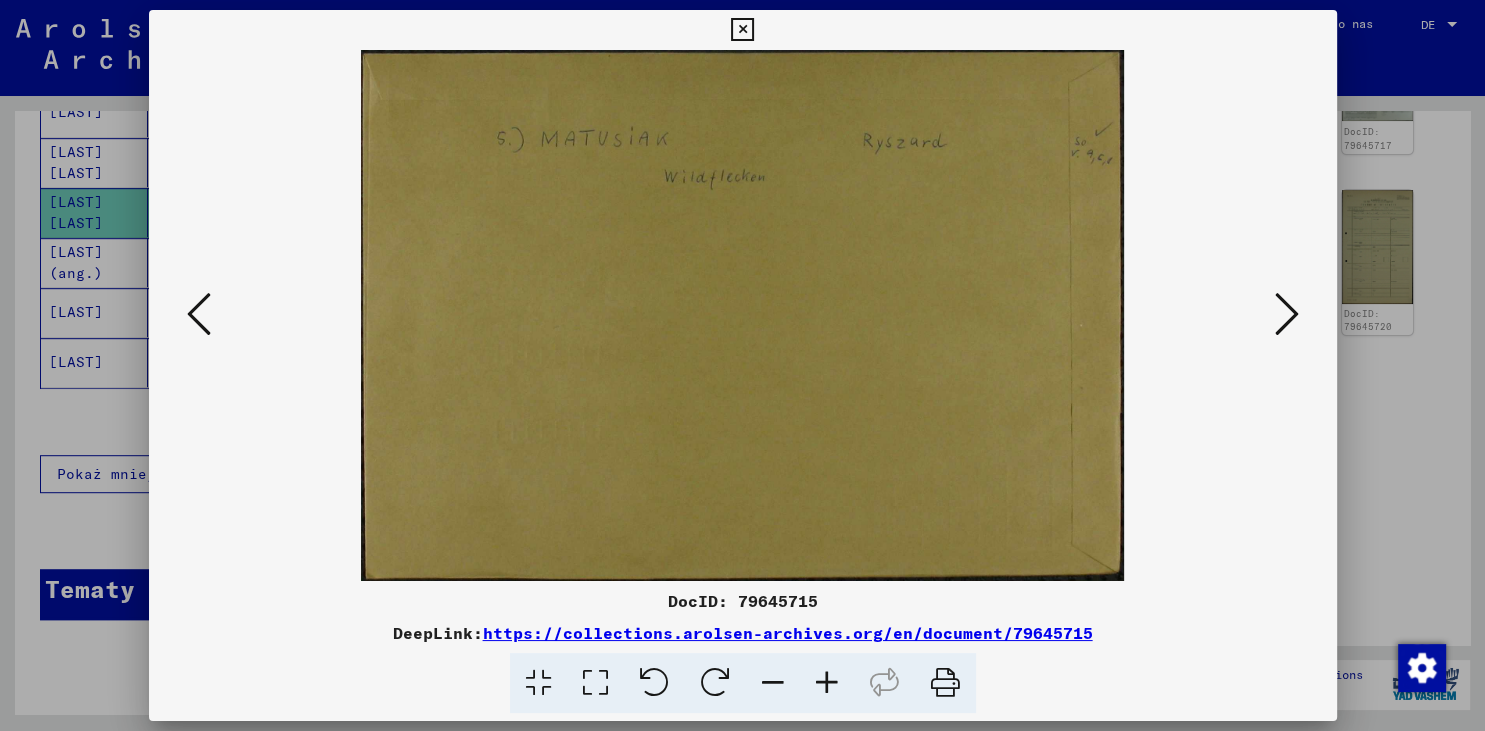 click at bounding box center (199, 314) 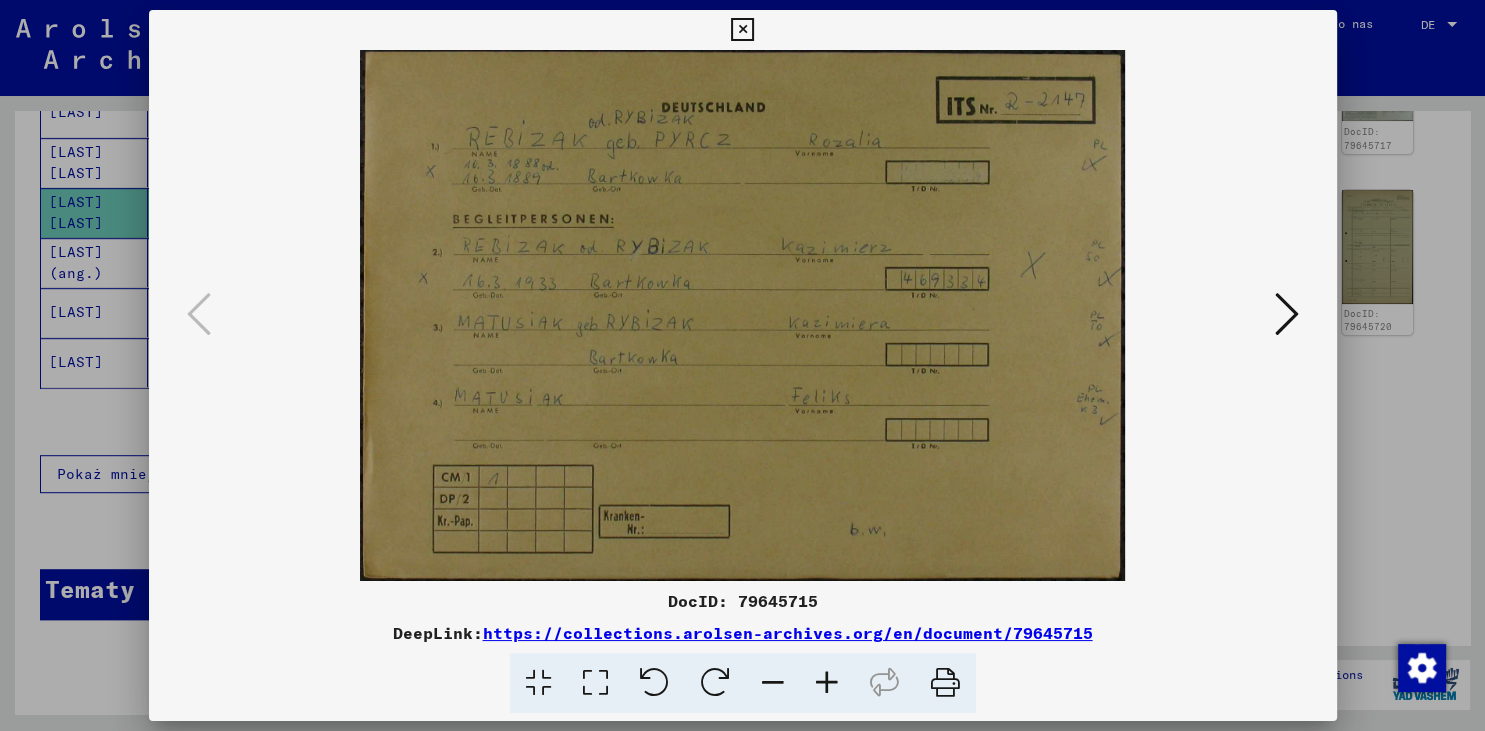 click at bounding box center [742, 30] 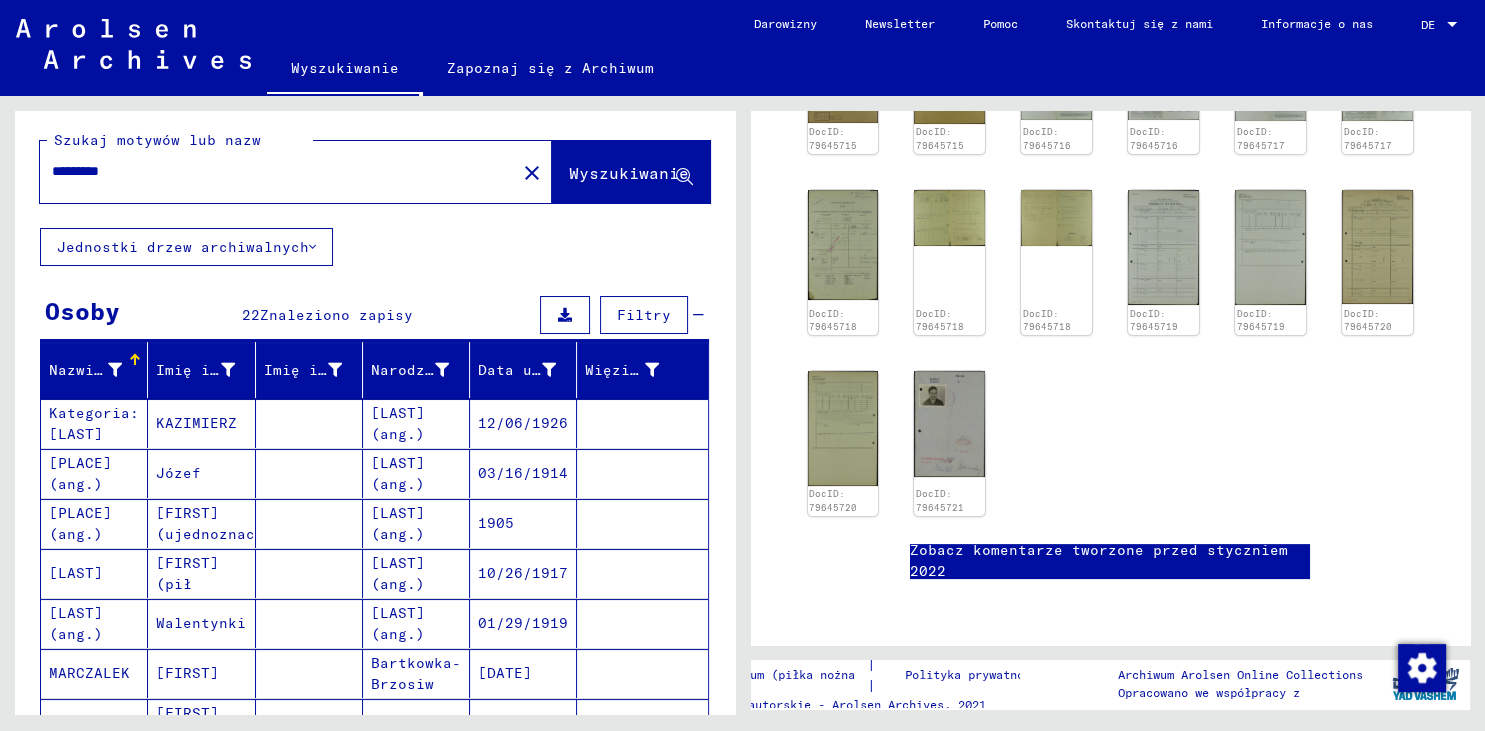 scroll, scrollTop: 0, scrollLeft: 0, axis: both 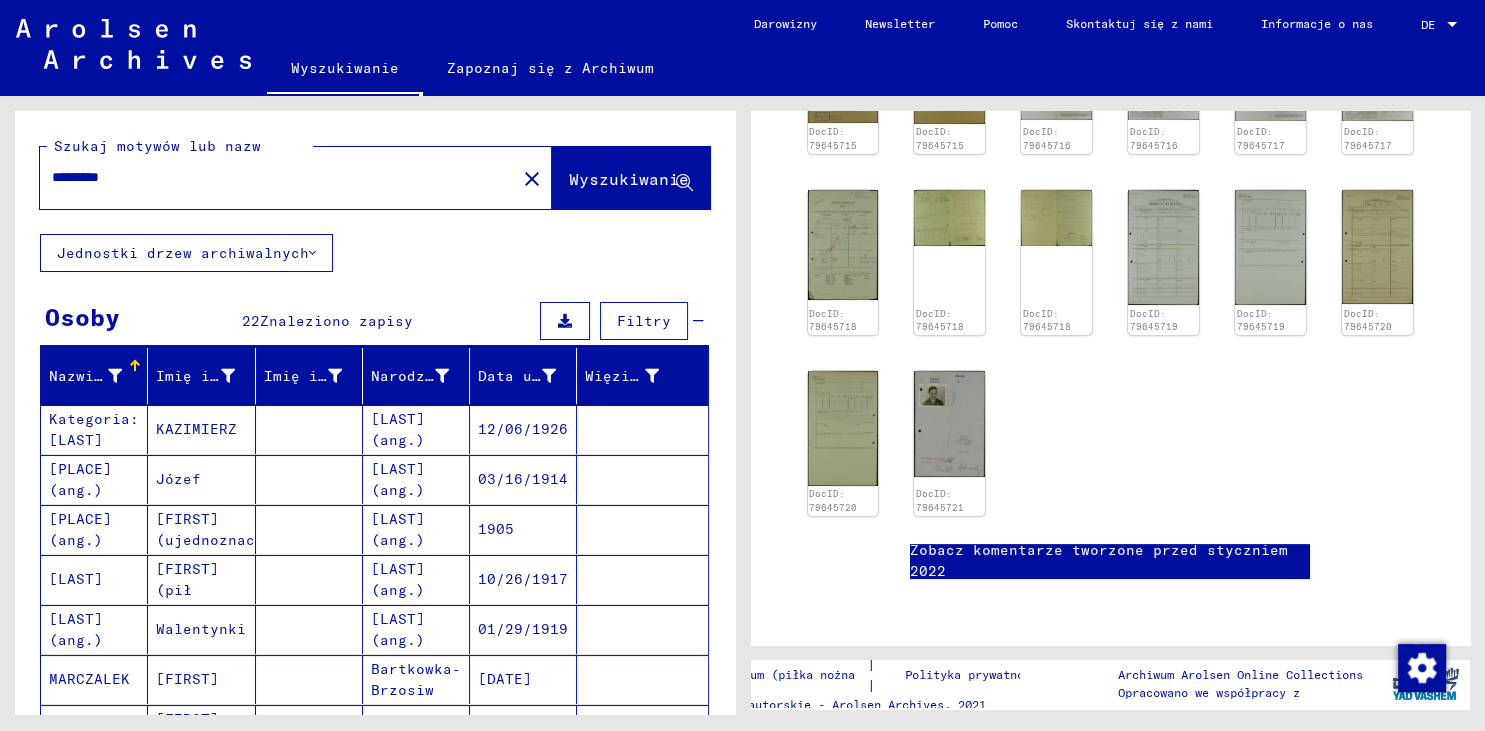 click on "*********" at bounding box center (278, 177) 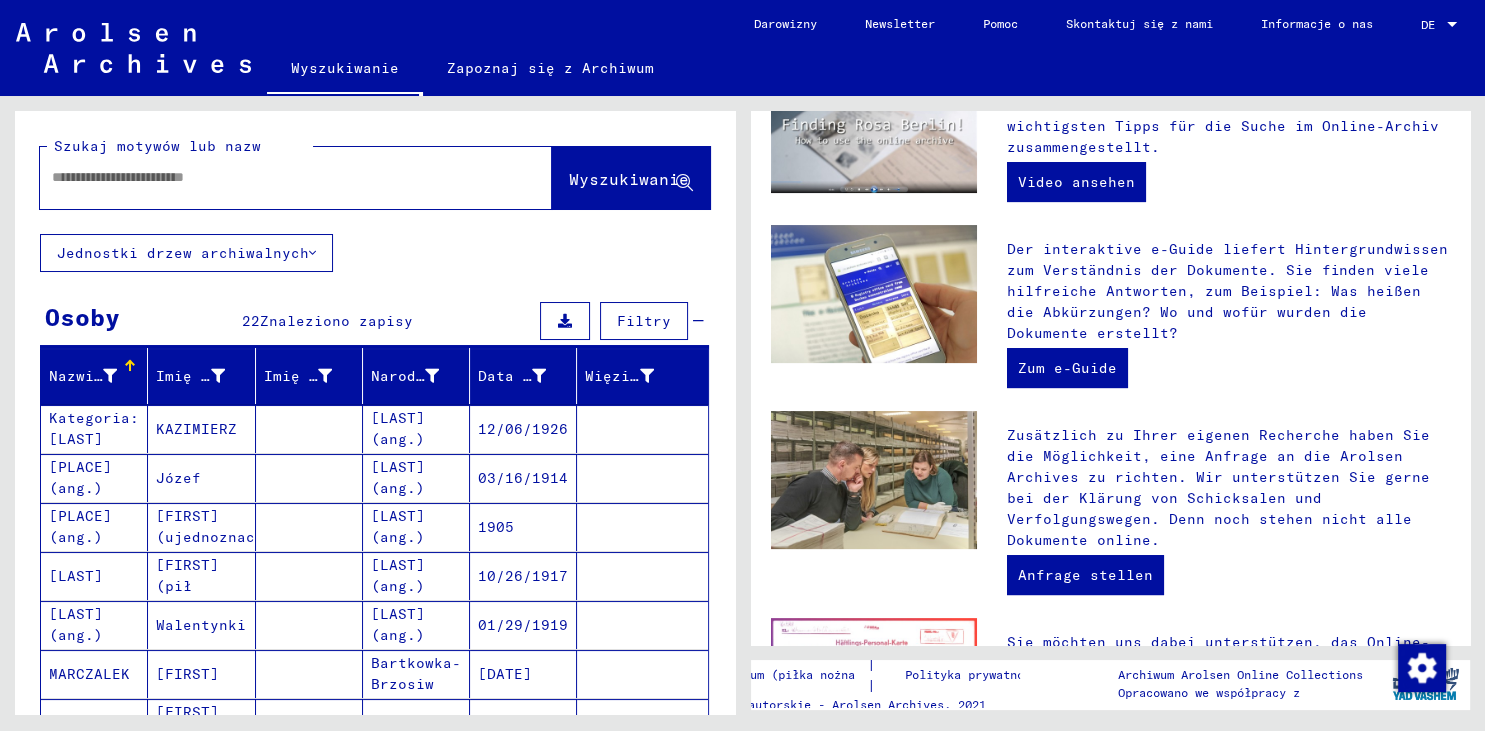scroll, scrollTop: 0, scrollLeft: 0, axis: both 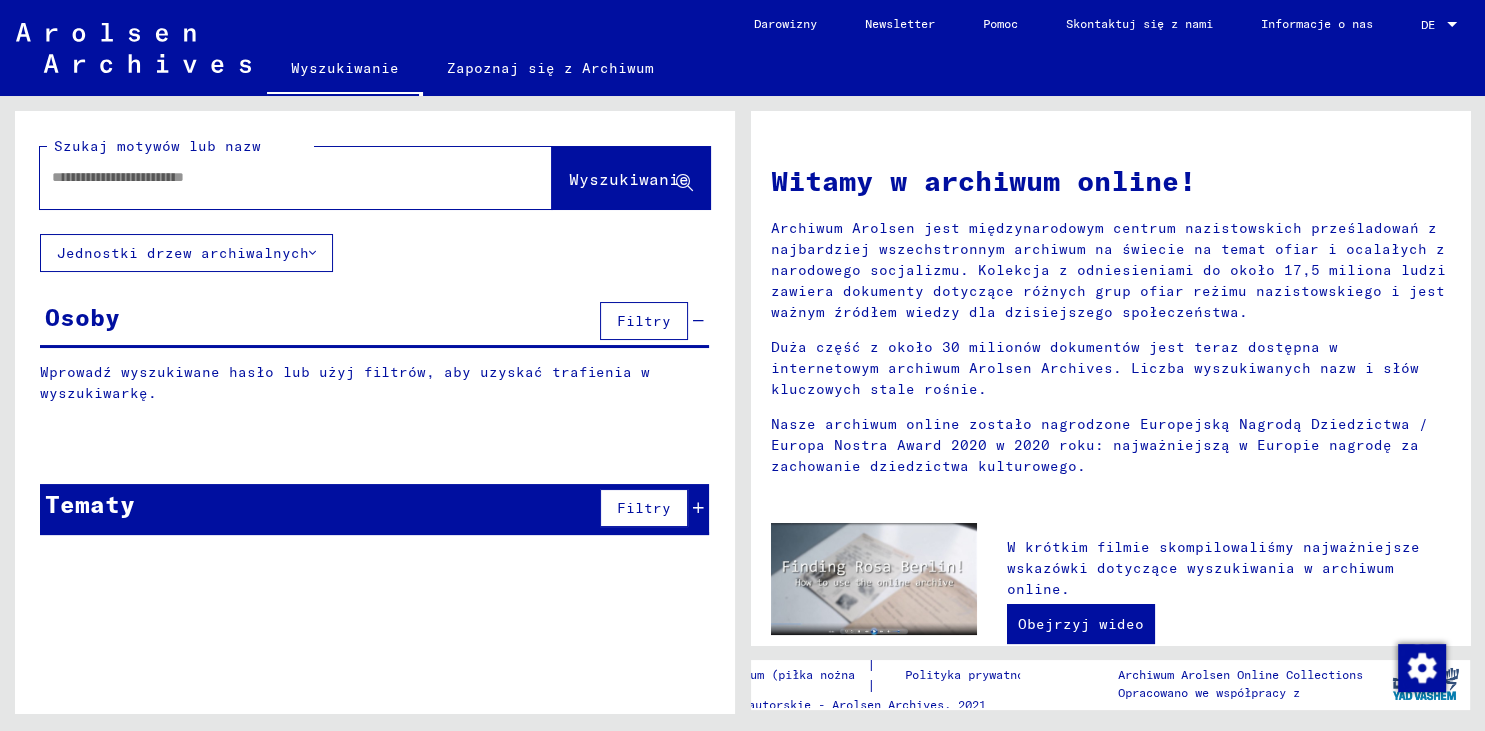 click 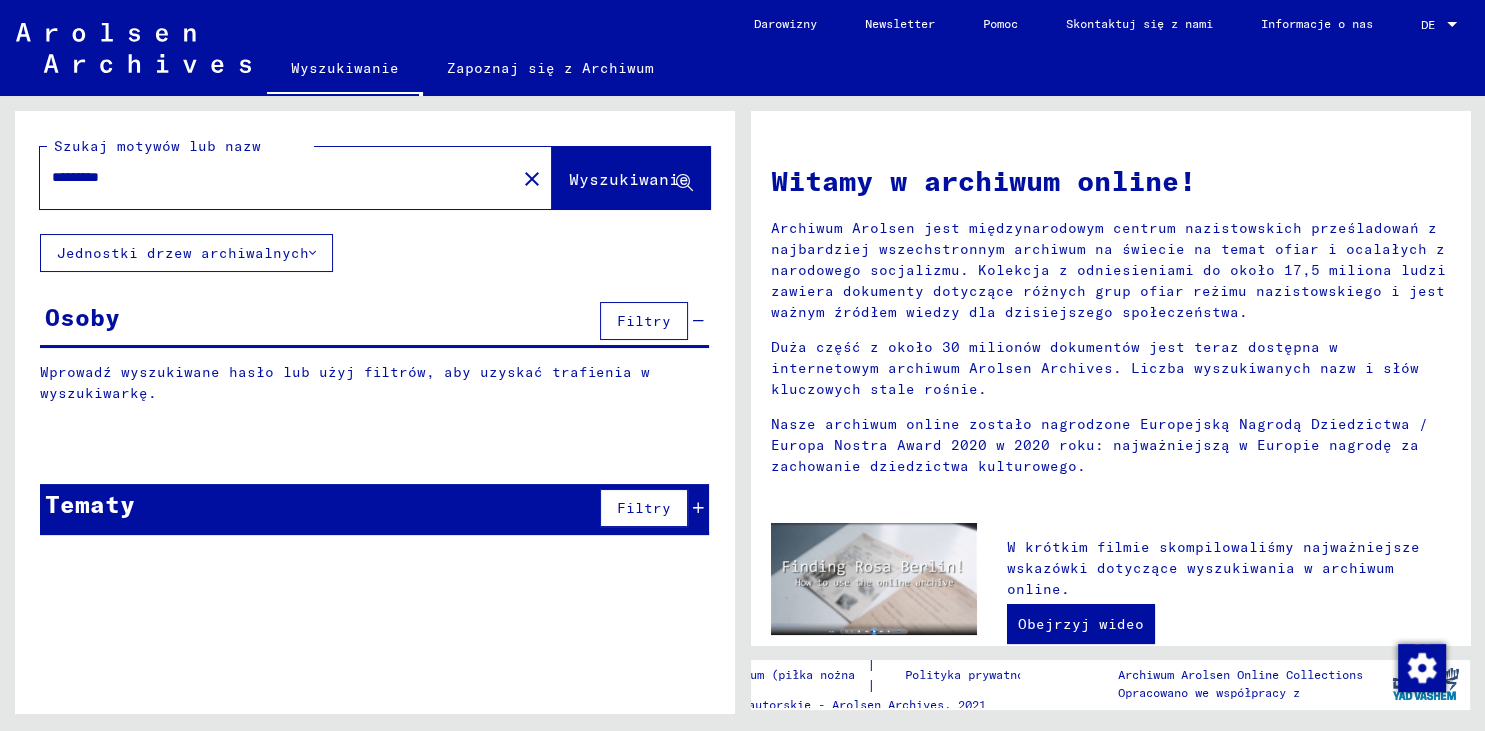 type on "*********" 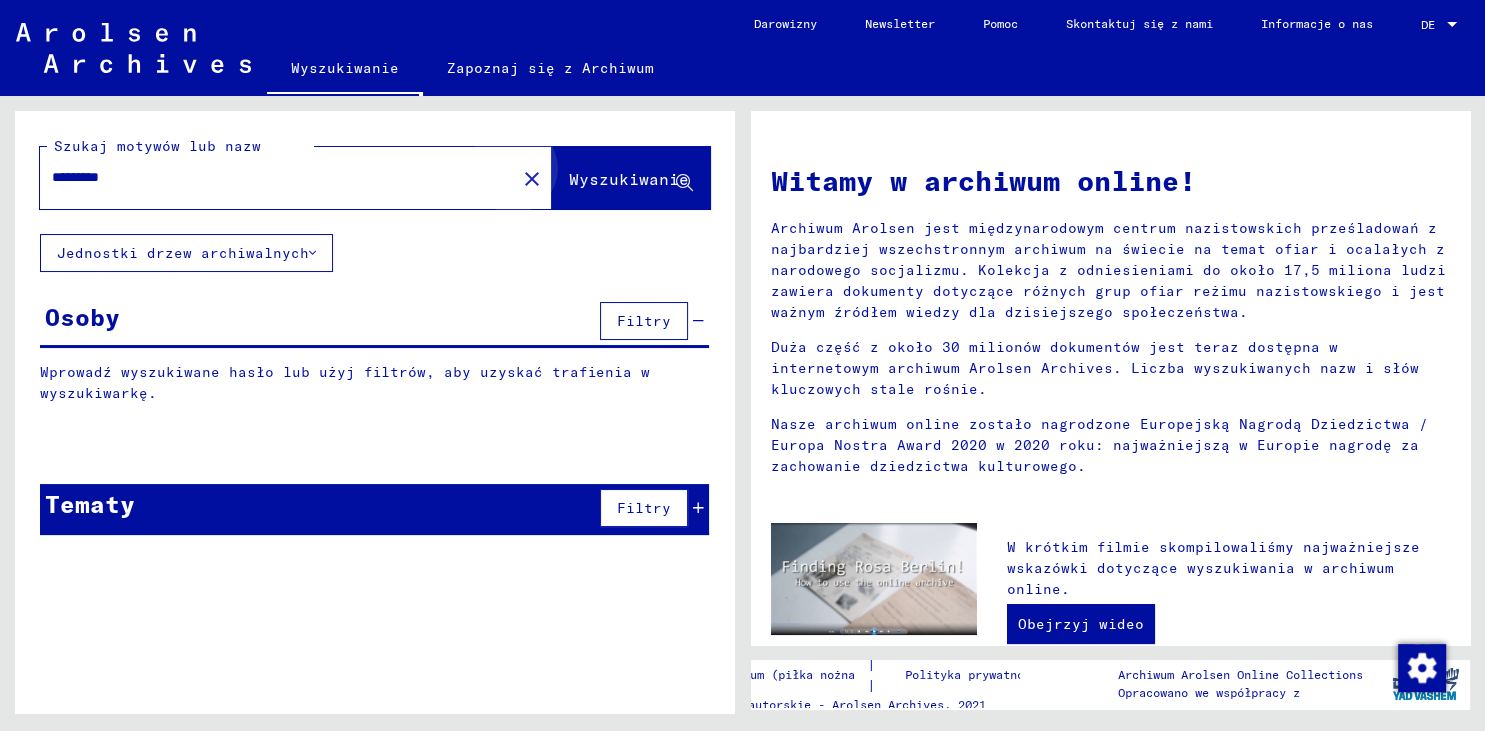 click on "Wyszukiwanie" 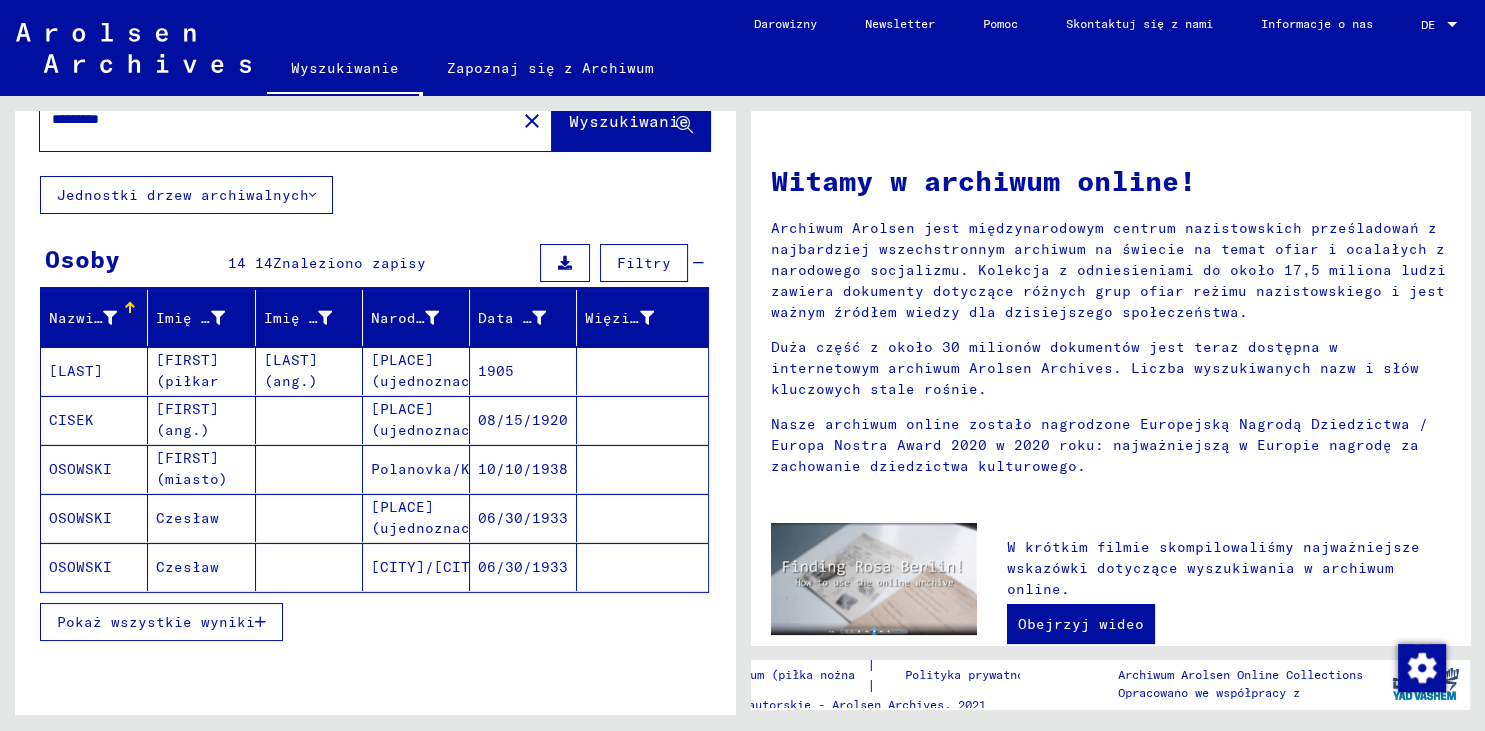 scroll, scrollTop: 110, scrollLeft: 0, axis: vertical 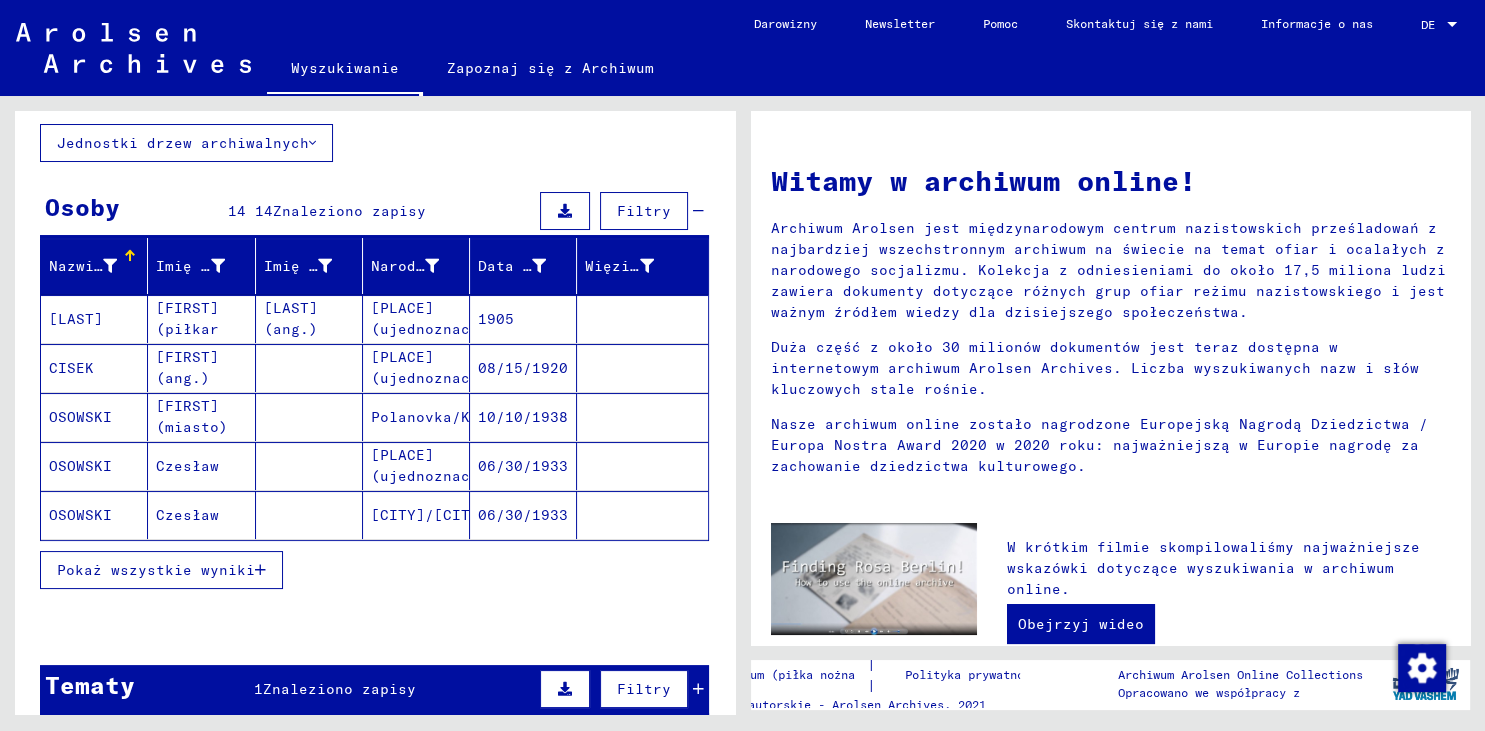 click on "Pokaż wszystkie wyniki" at bounding box center (161, 570) 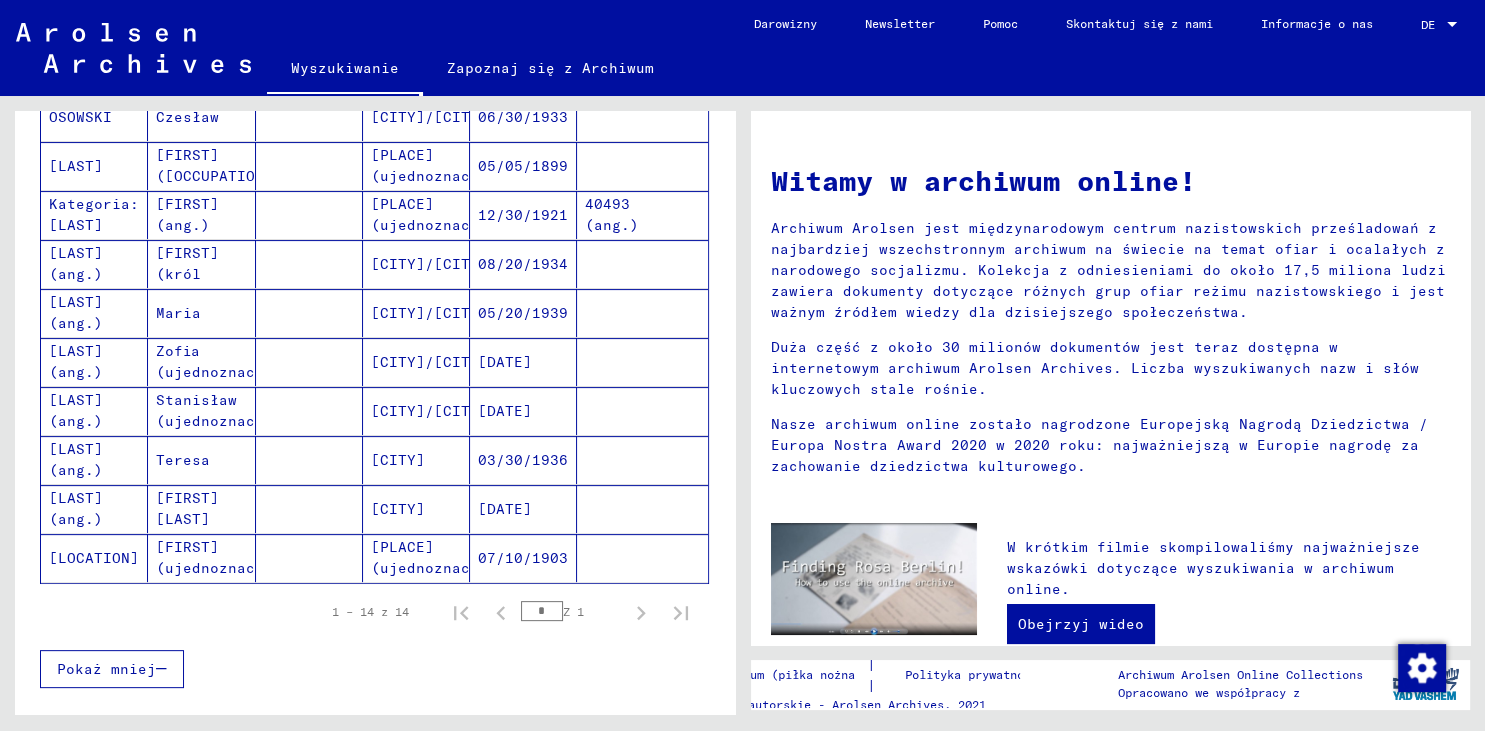 scroll, scrollTop: 552, scrollLeft: 0, axis: vertical 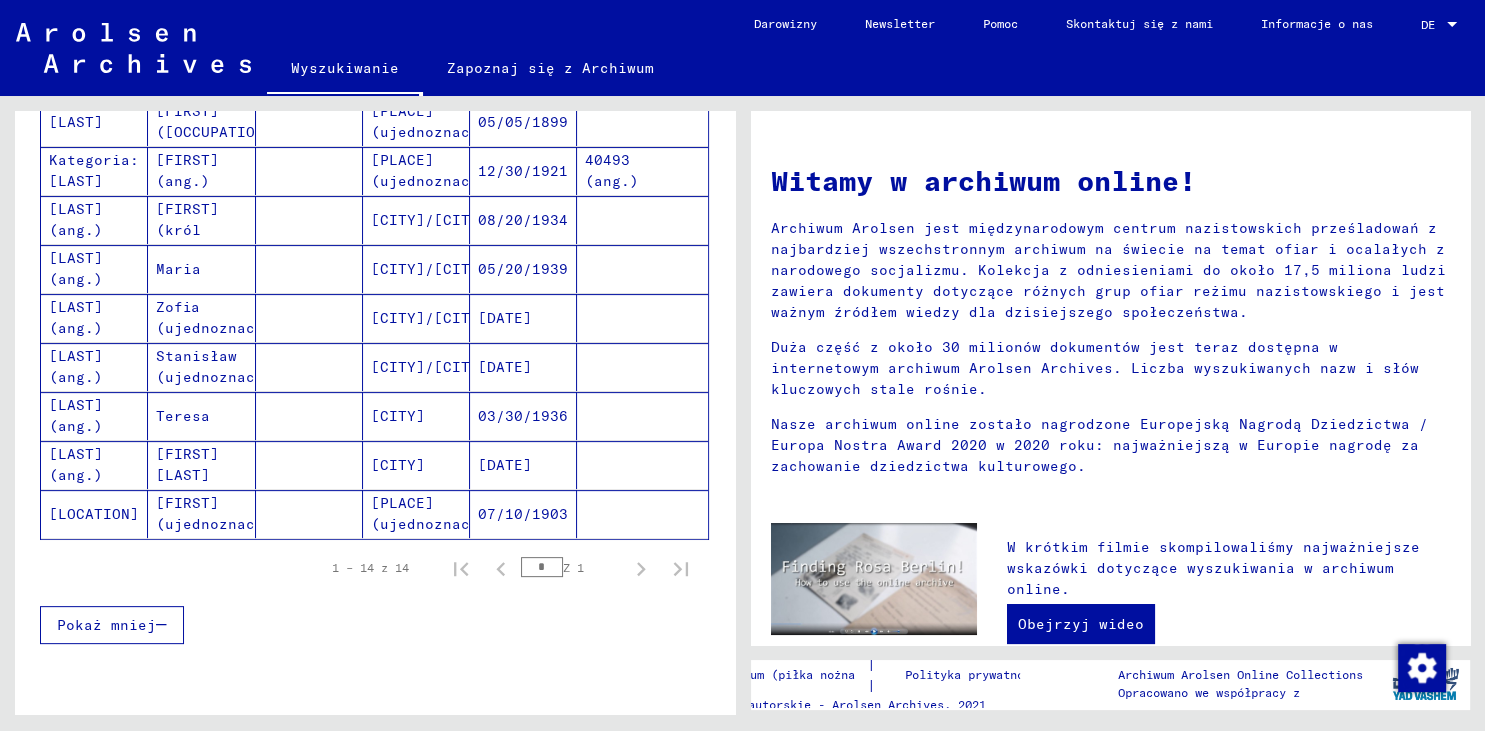 click on "[PLACE] (ujednoznacznienie)" 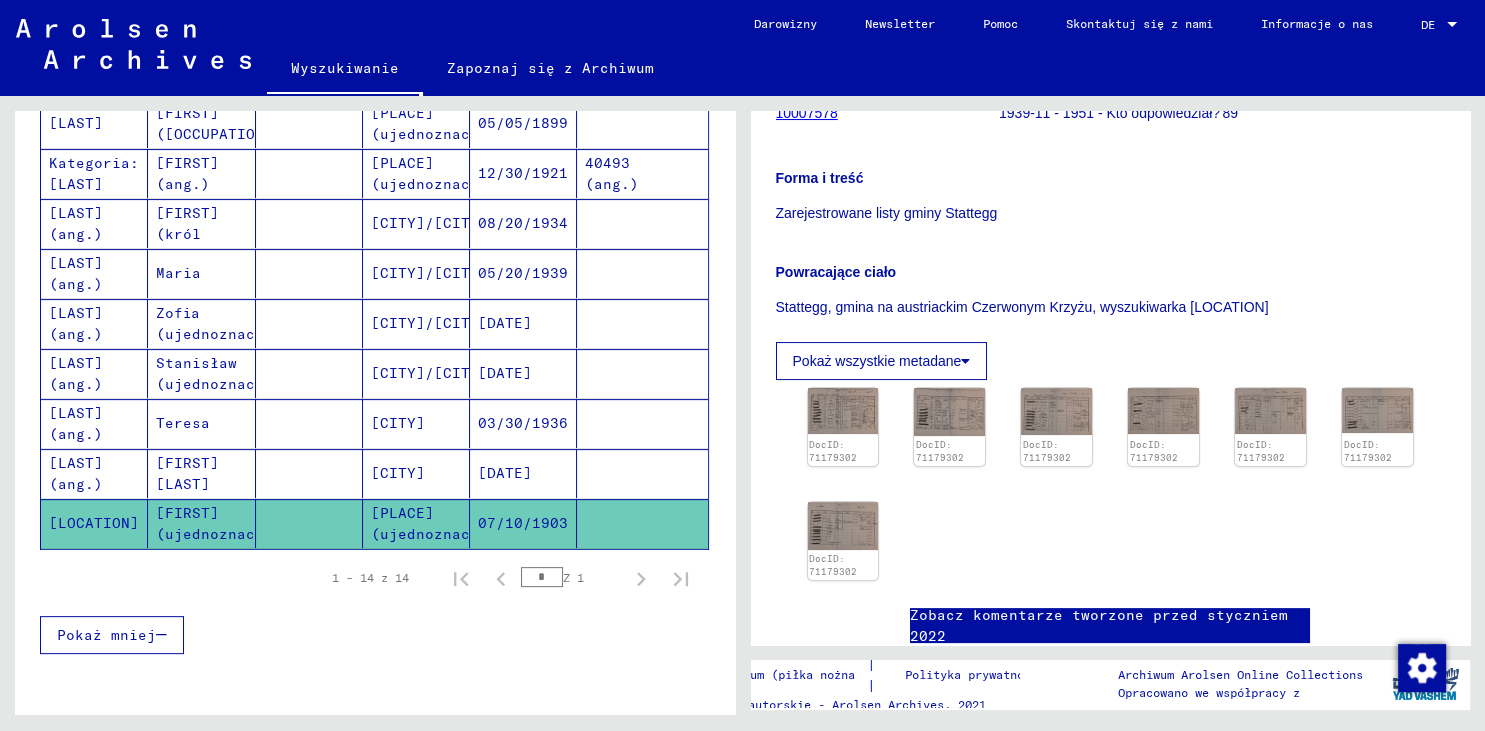 scroll, scrollTop: 331, scrollLeft: 0, axis: vertical 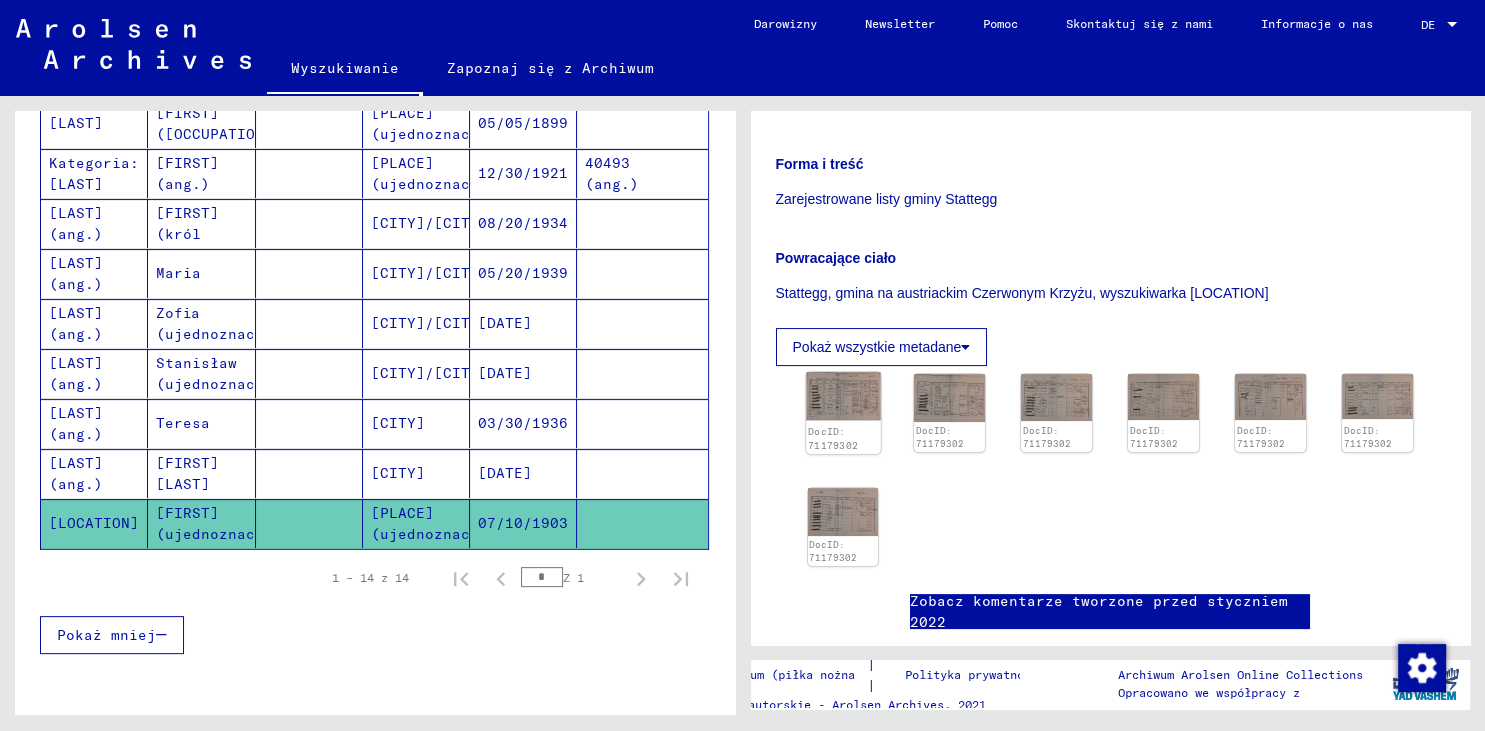 click 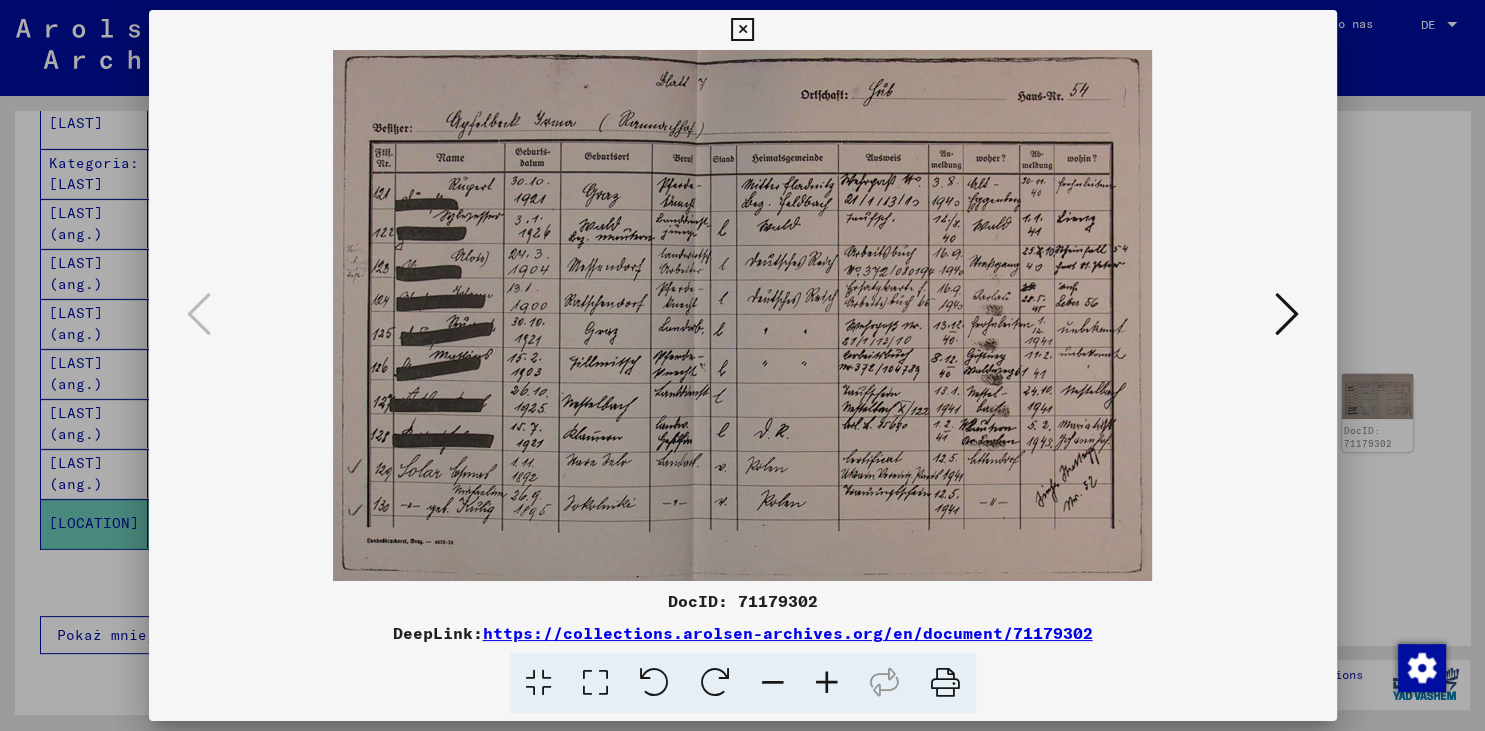 click at bounding box center (1287, 314) 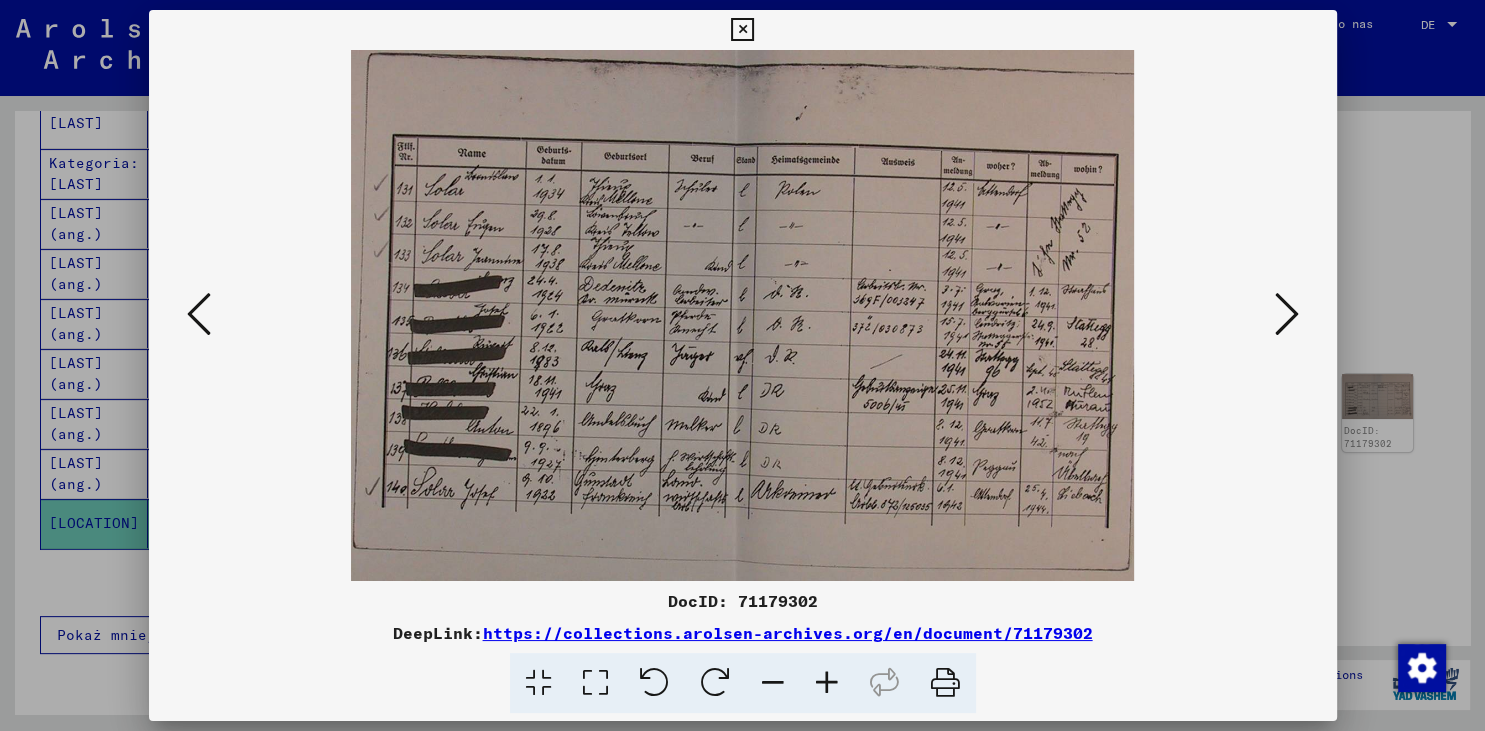 click at bounding box center (1287, 314) 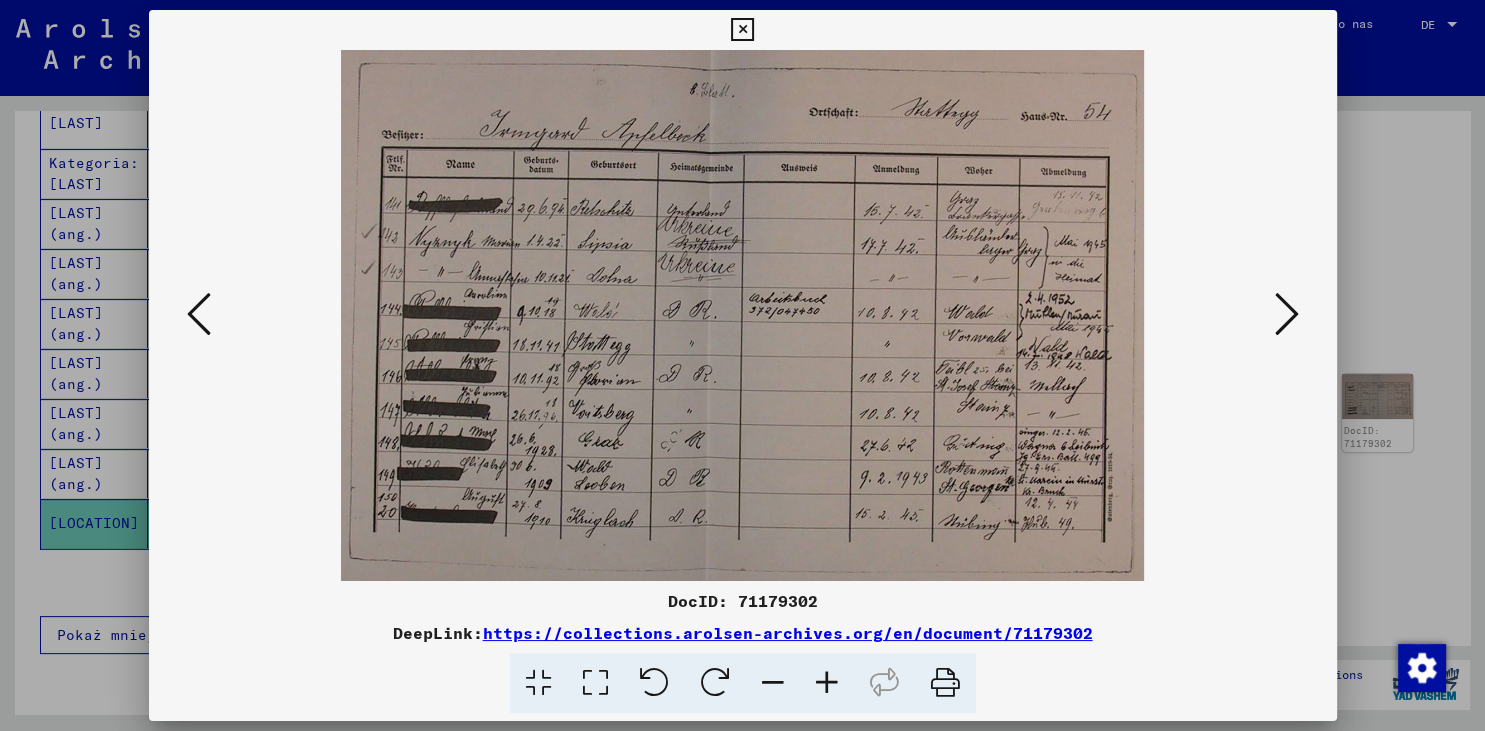 click at bounding box center (1287, 314) 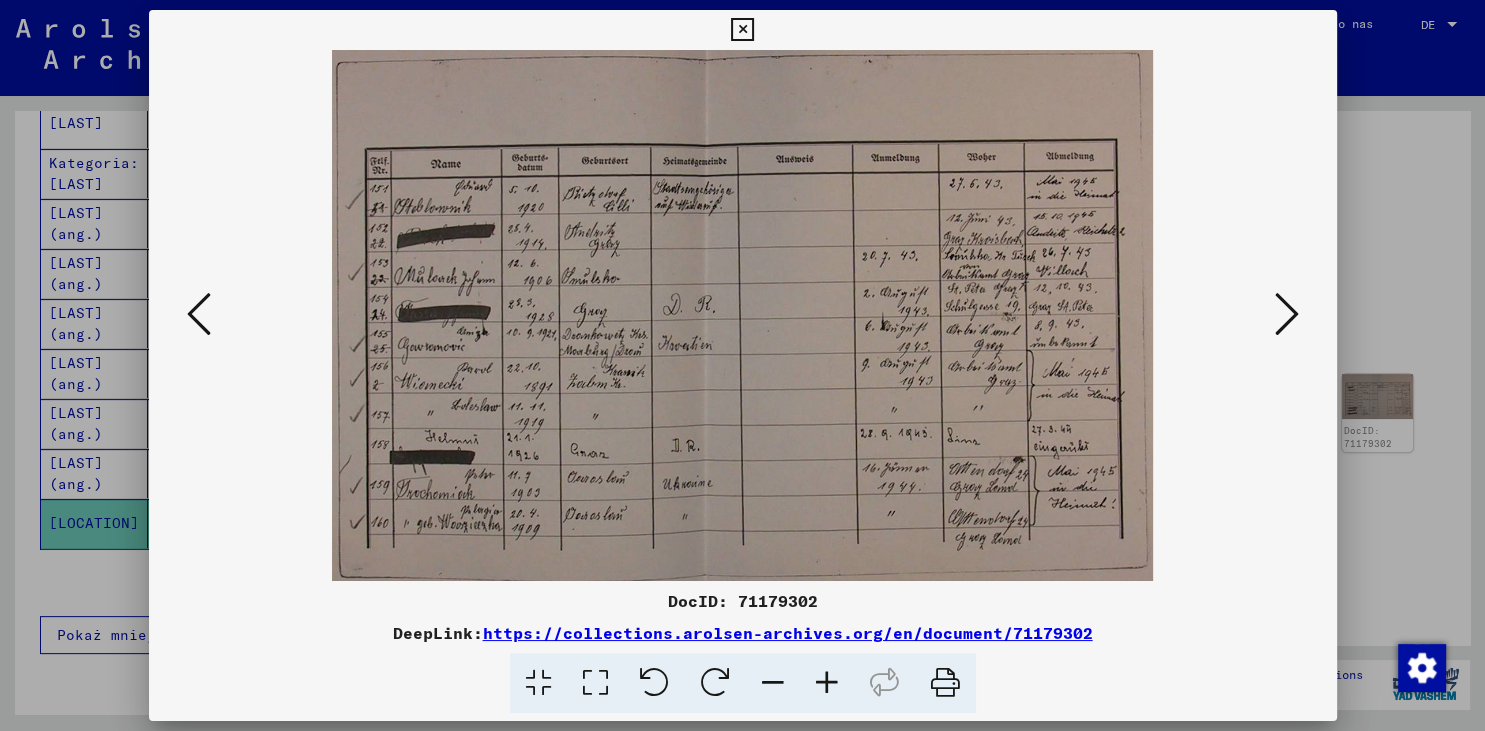 click at bounding box center (1287, 314) 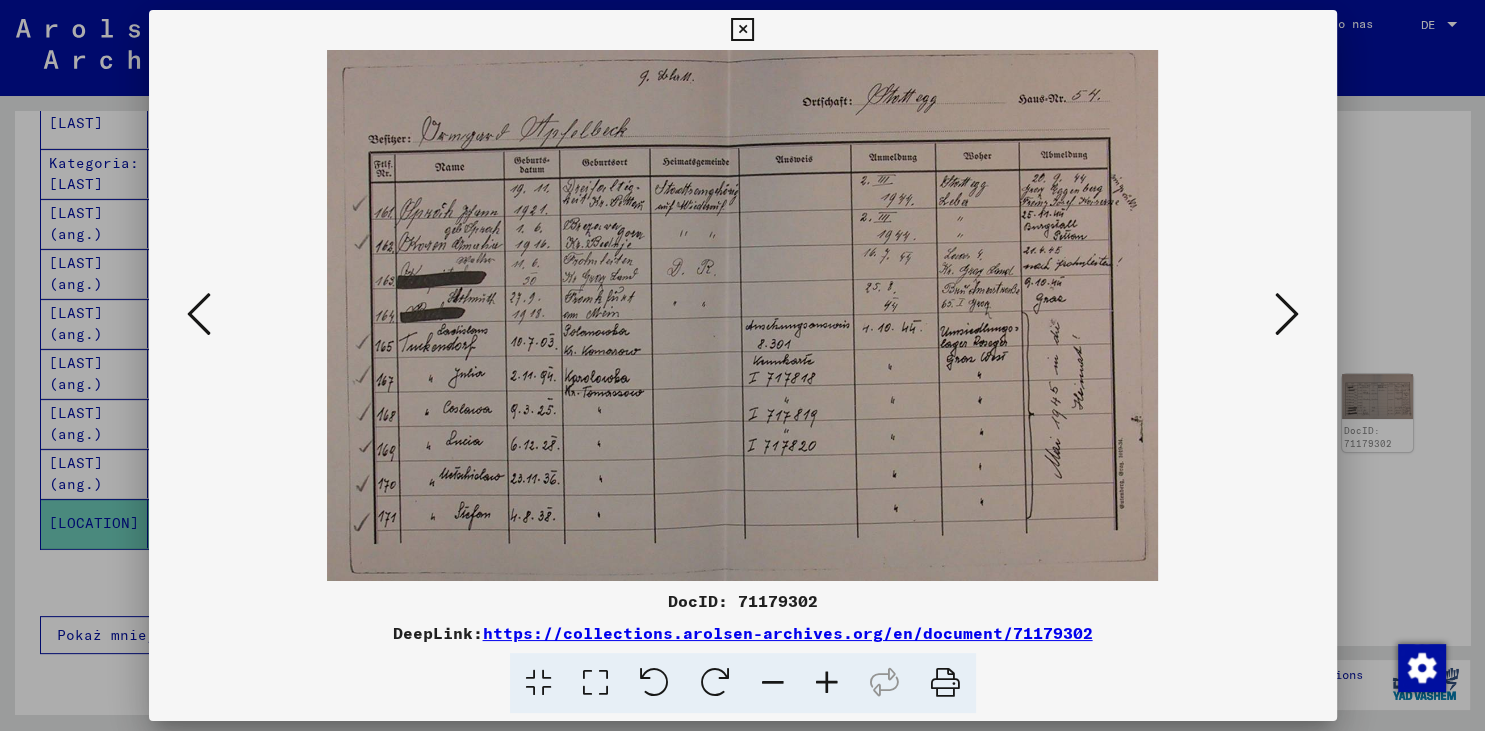 click at bounding box center [1287, 314] 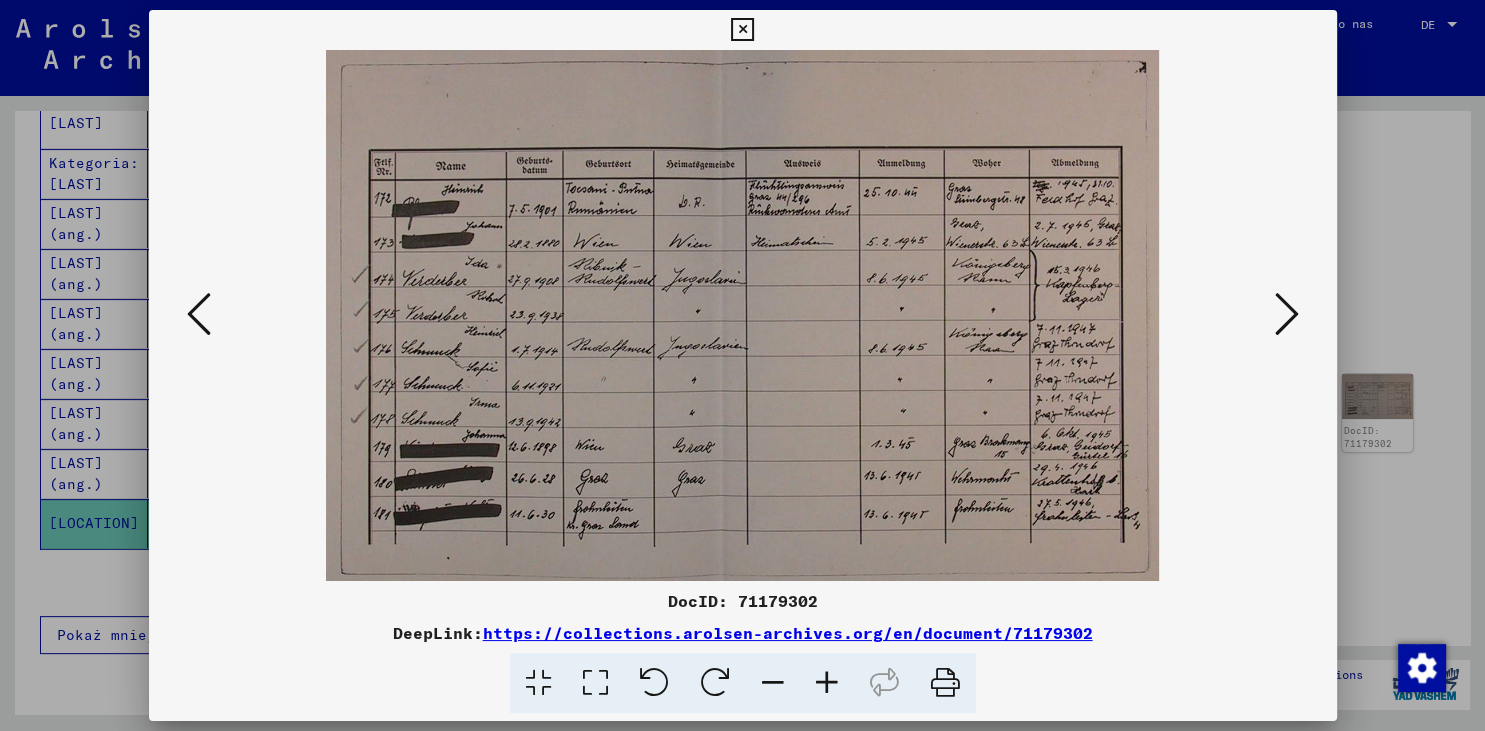 click at bounding box center (1287, 314) 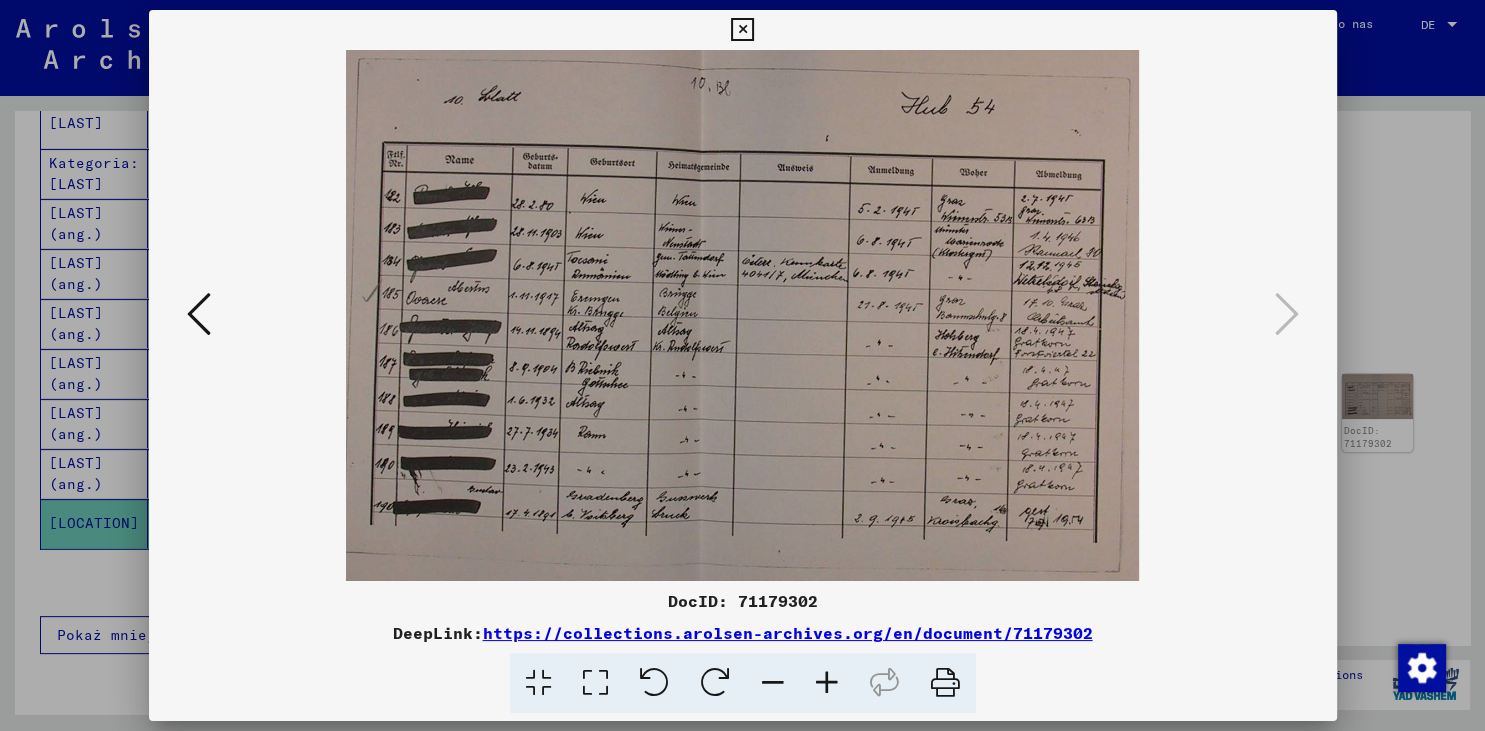 click at bounding box center [742, 30] 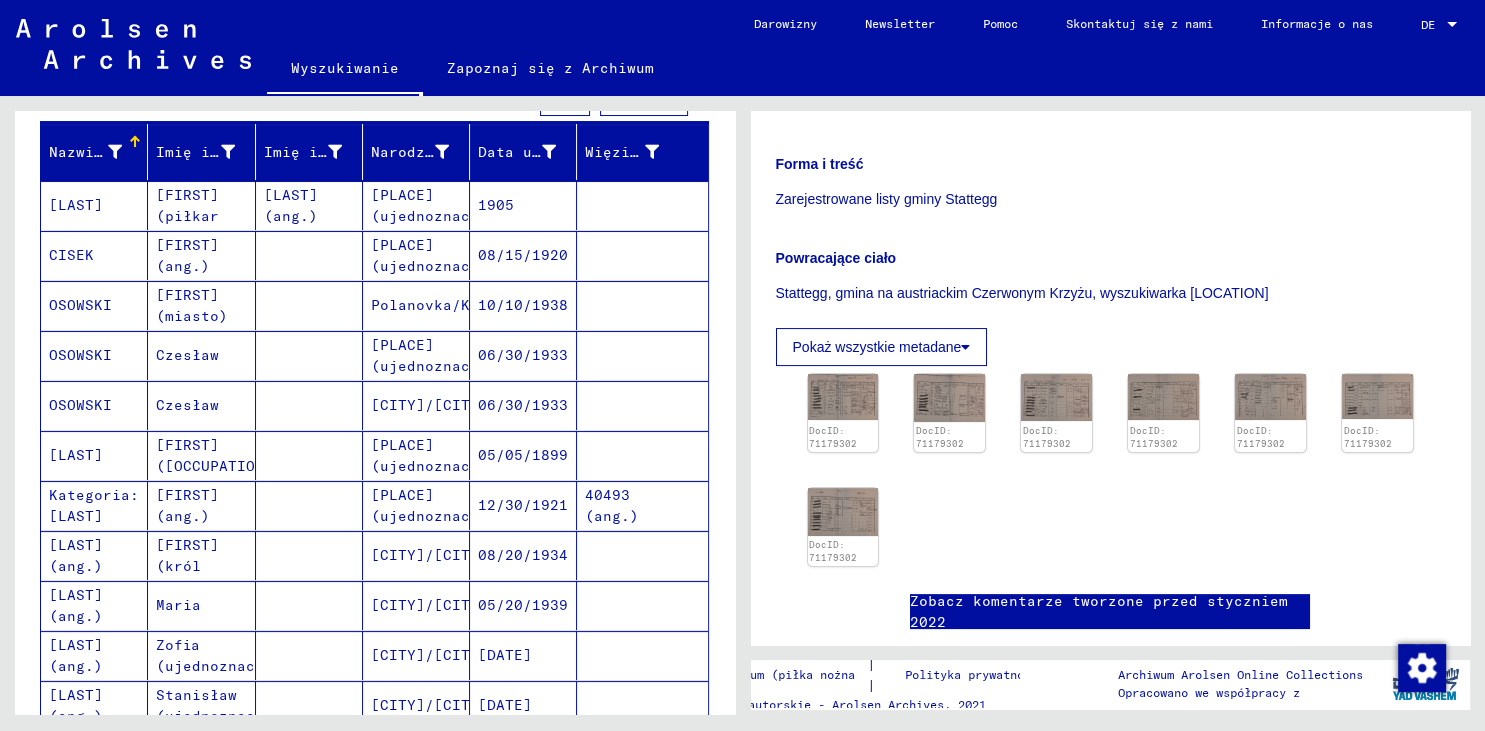 scroll, scrollTop: 115, scrollLeft: 0, axis: vertical 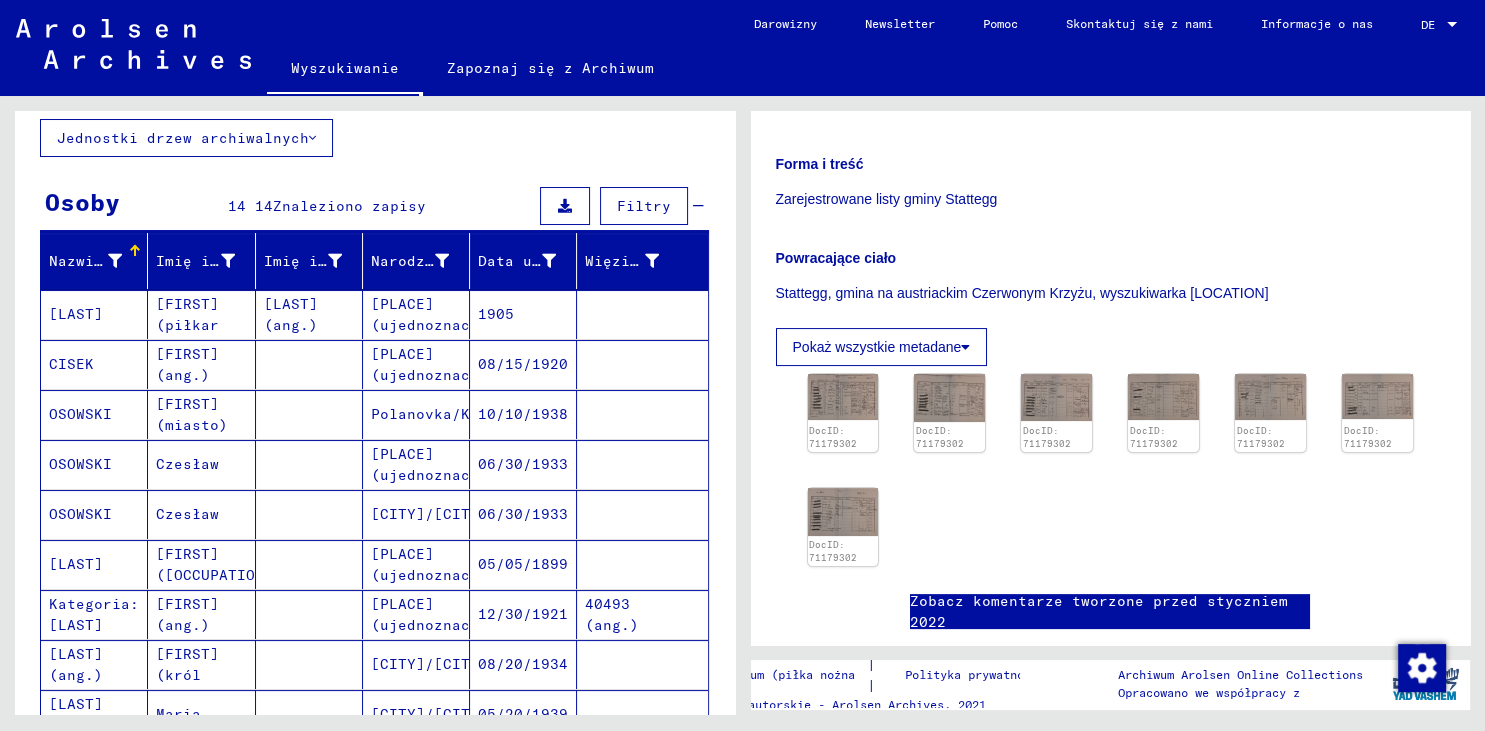 click on "Jednostki drzew archiwalnych" 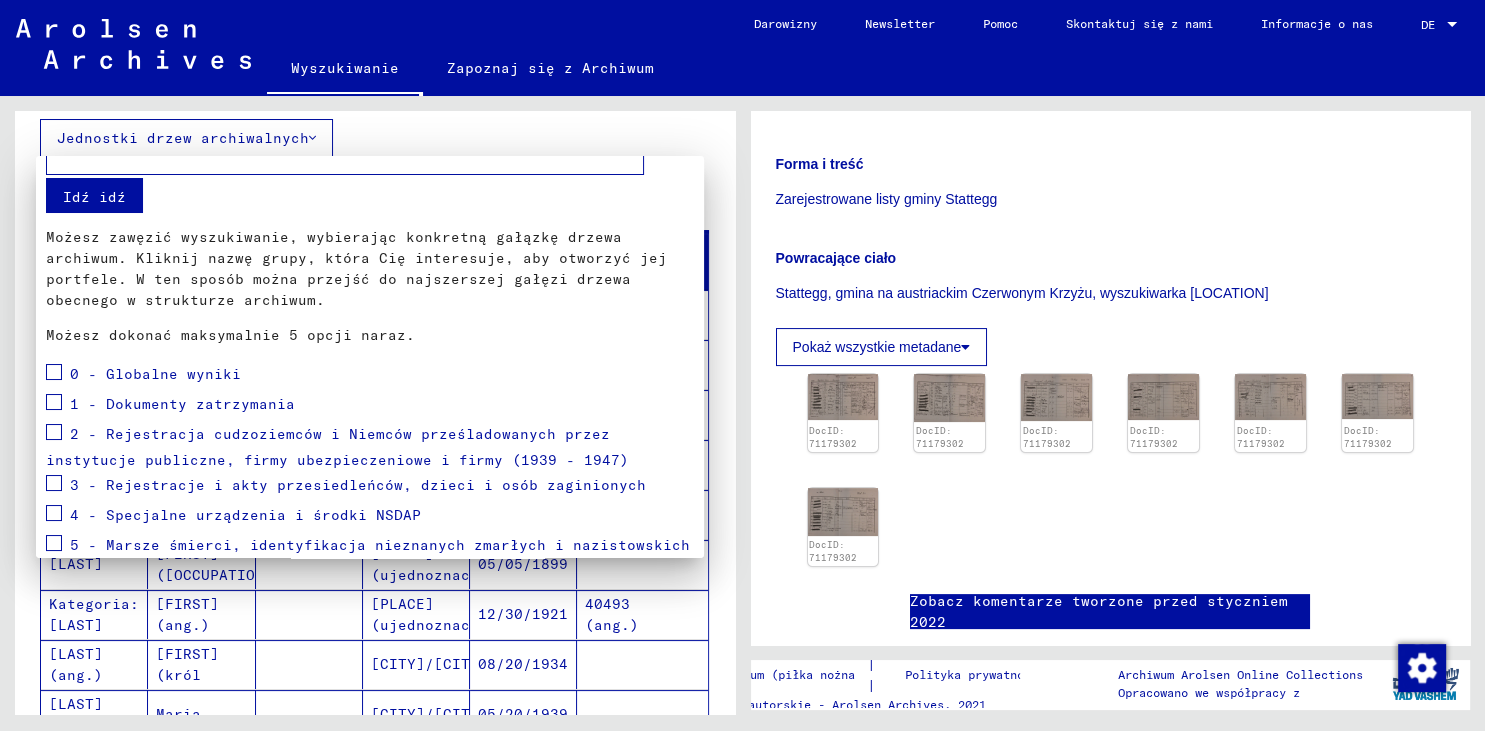scroll, scrollTop: 0, scrollLeft: 0, axis: both 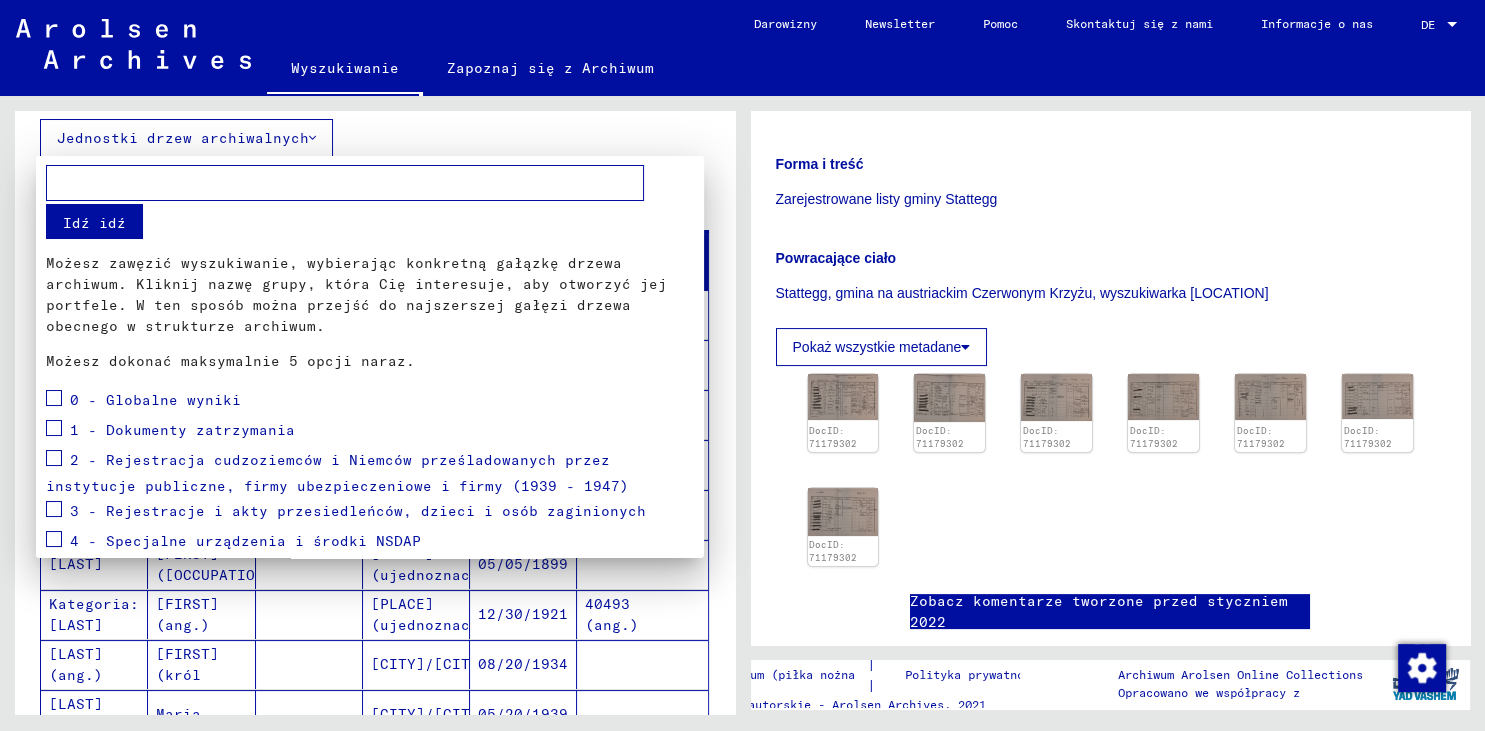 click at bounding box center [54, 428] 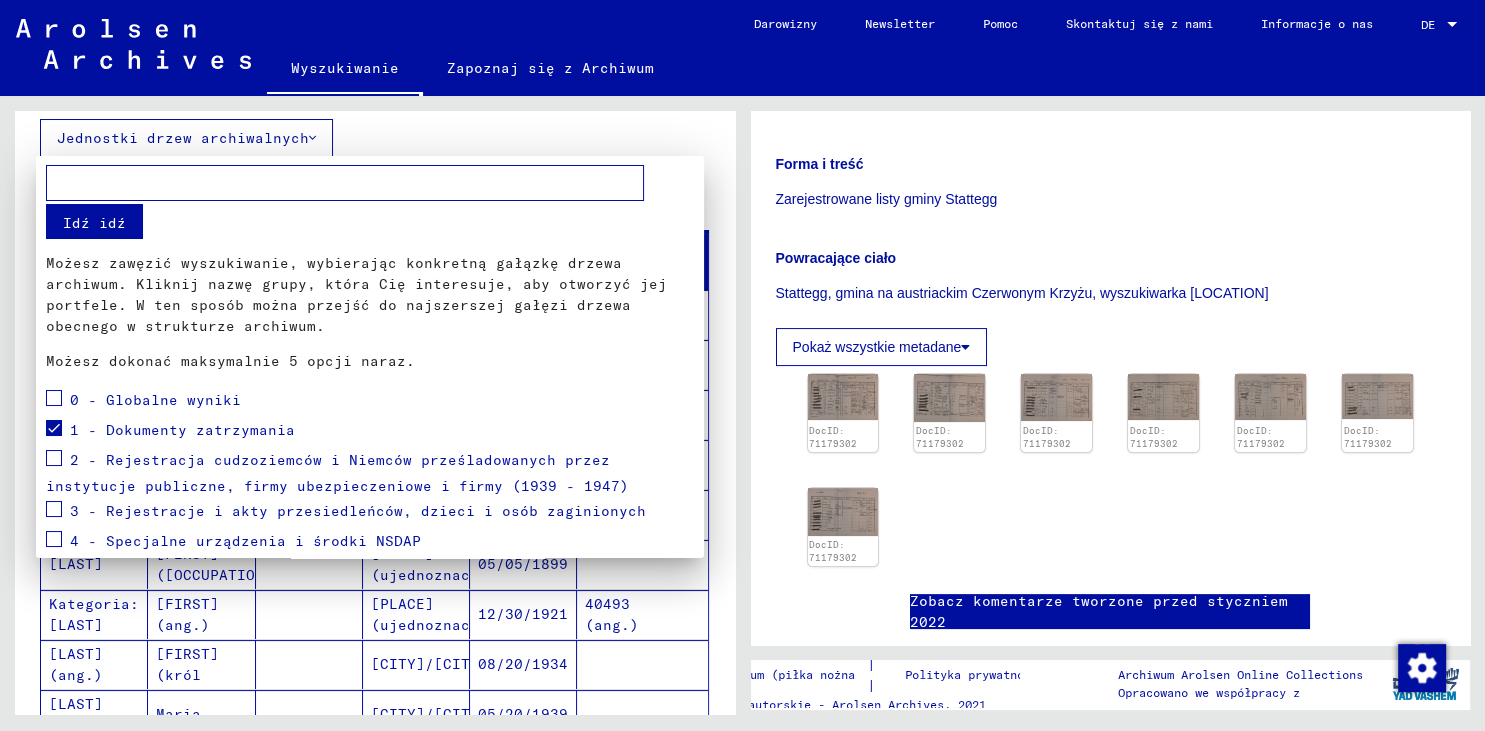 click on "1 - Dokumenty zatrzymania" at bounding box center (182, 430) 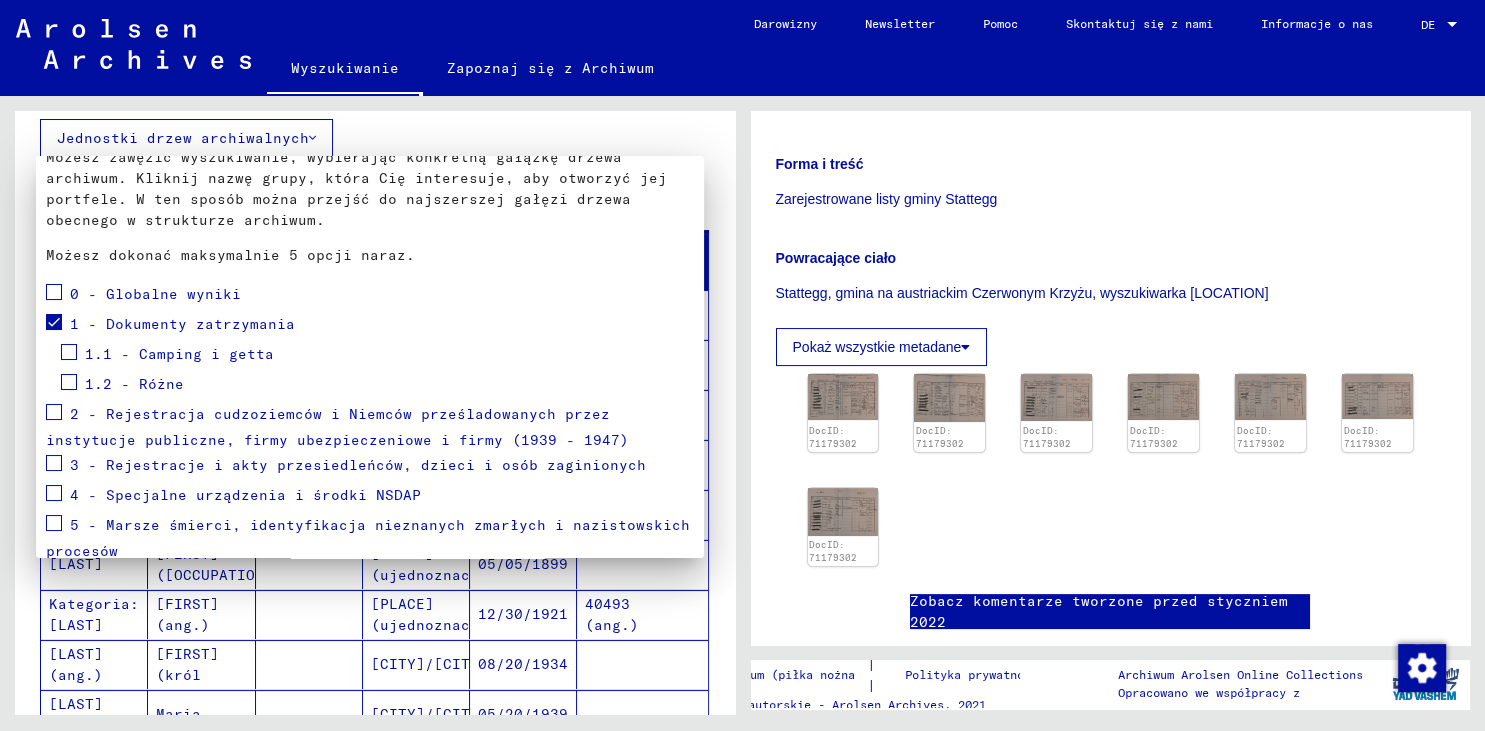 scroll, scrollTop: 110, scrollLeft: 0, axis: vertical 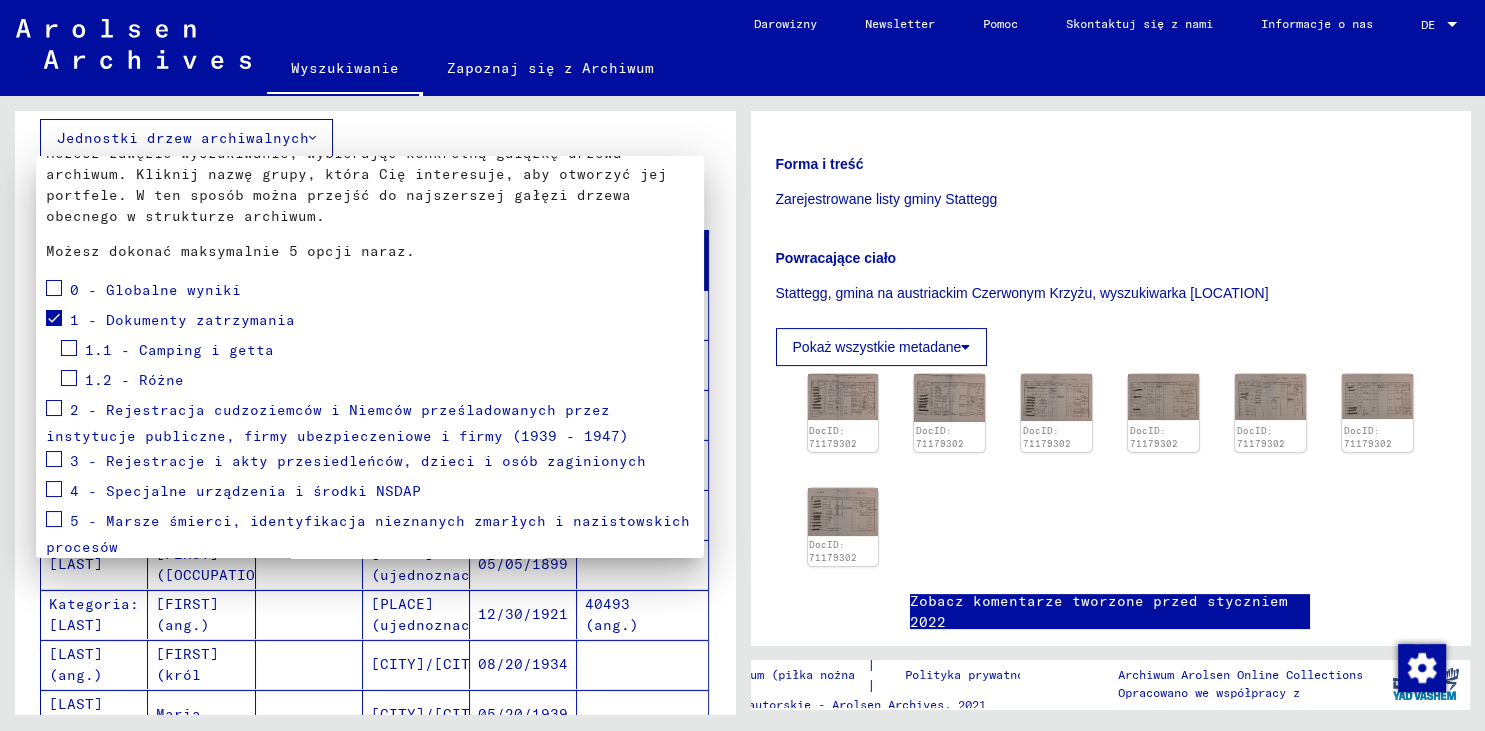 click on "3 - Rejestracje i akty przesiedleńców, dzieci i osób zaginionych" at bounding box center [358, 461] 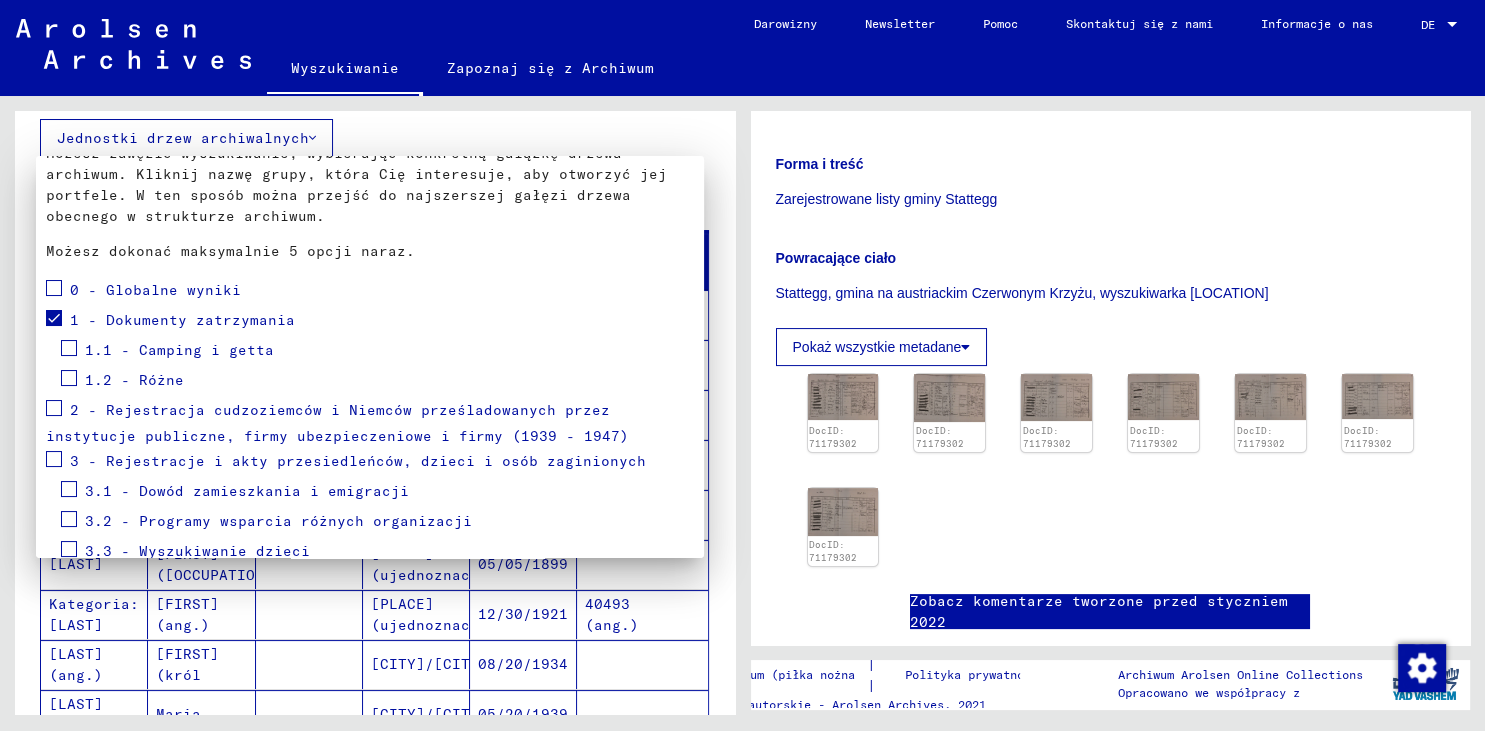 click at bounding box center [54, 459] 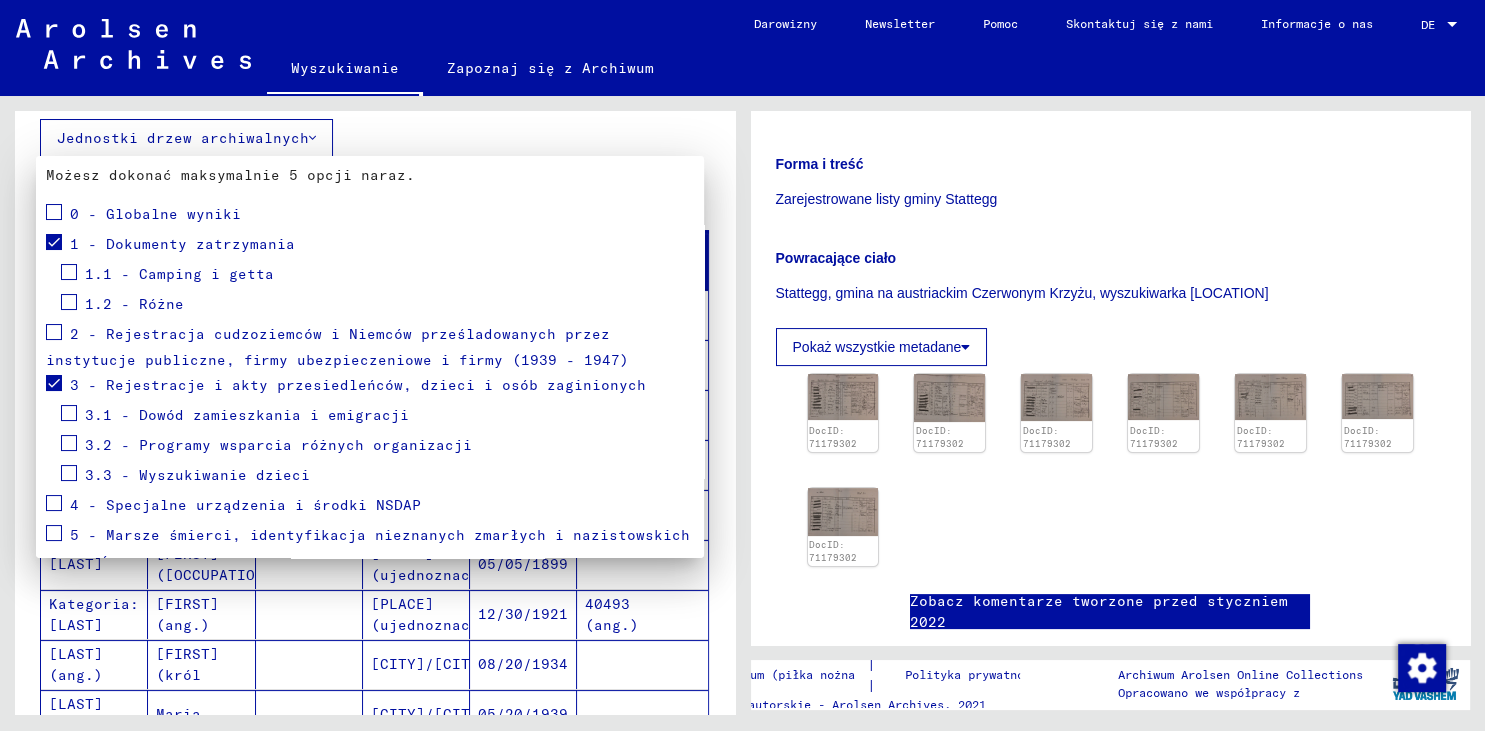 scroll, scrollTop: 221, scrollLeft: 0, axis: vertical 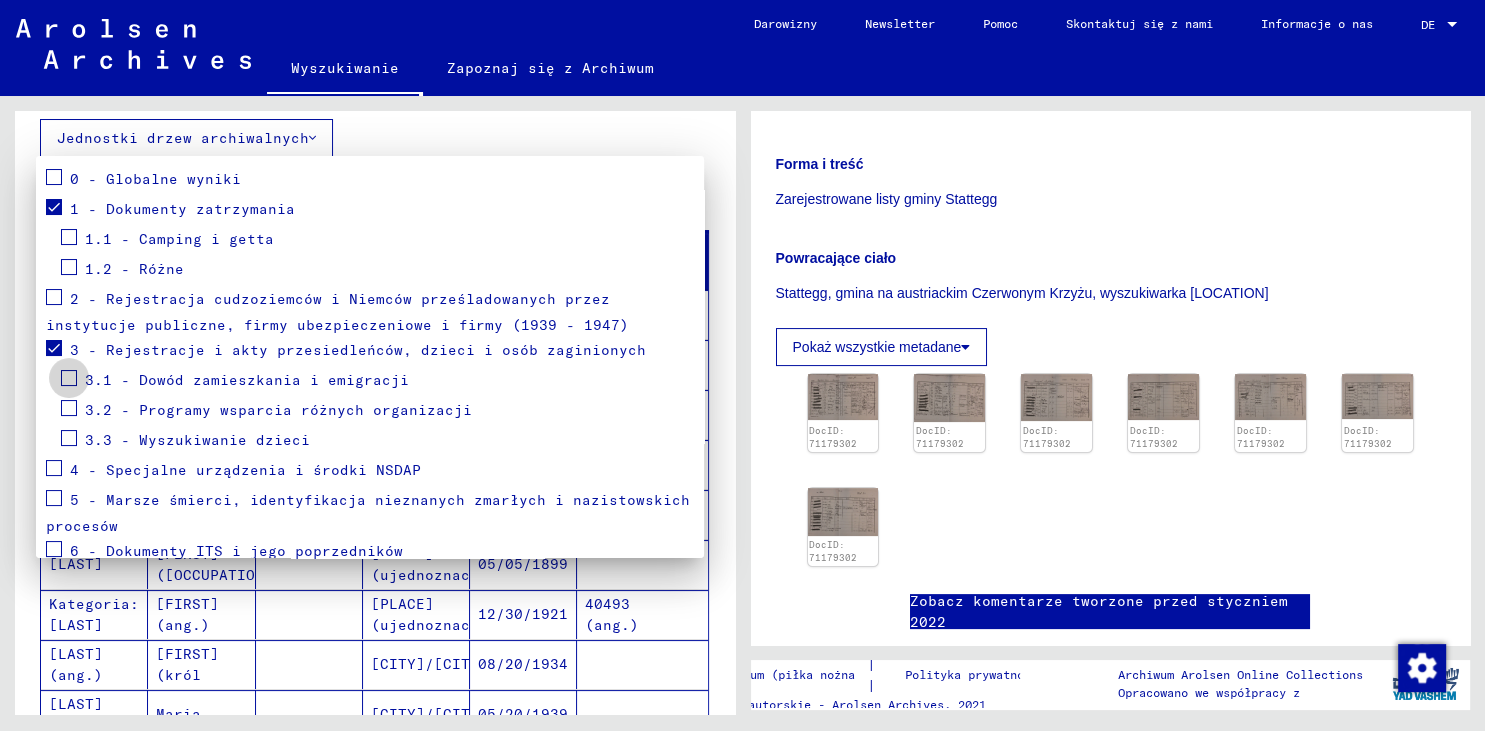 click at bounding box center [69, 378] 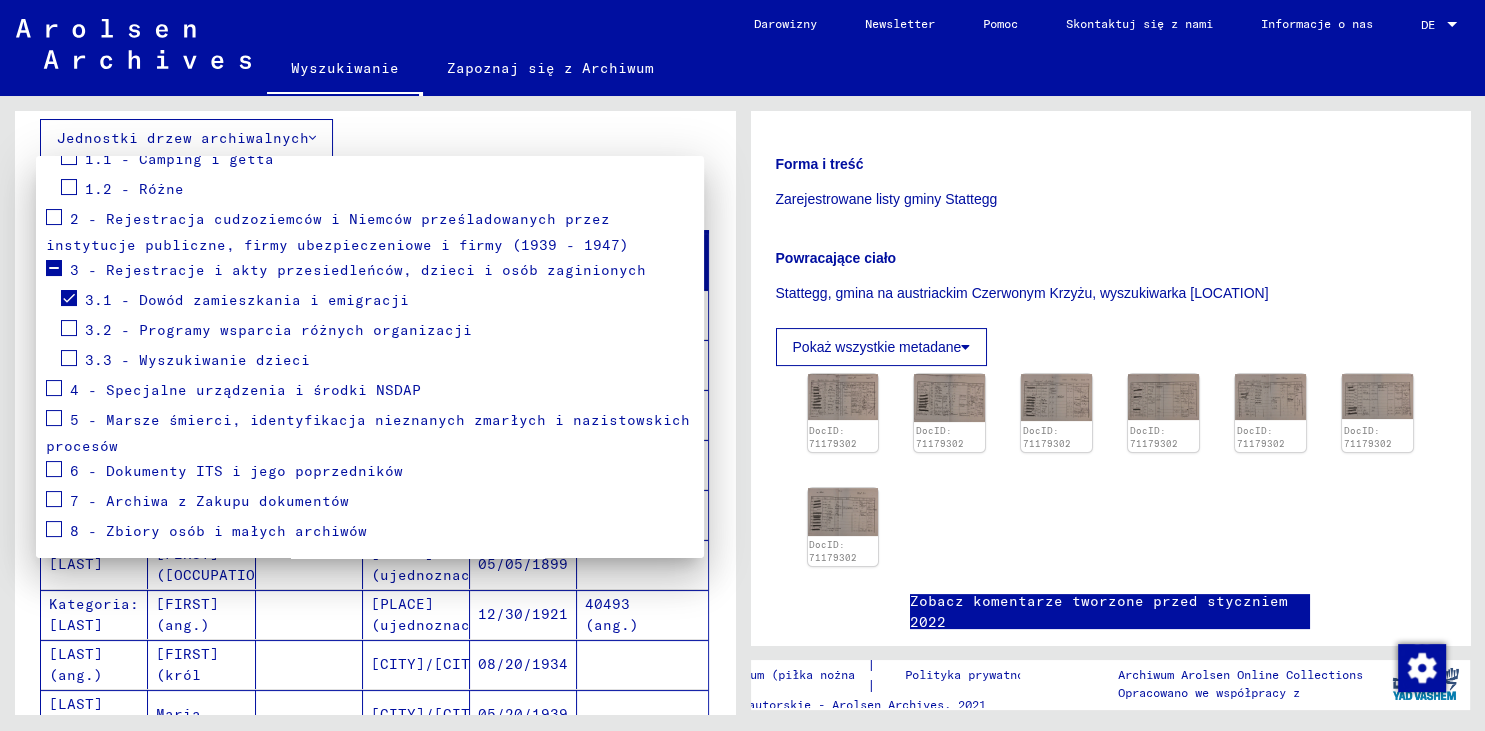scroll, scrollTop: 331, scrollLeft: 0, axis: vertical 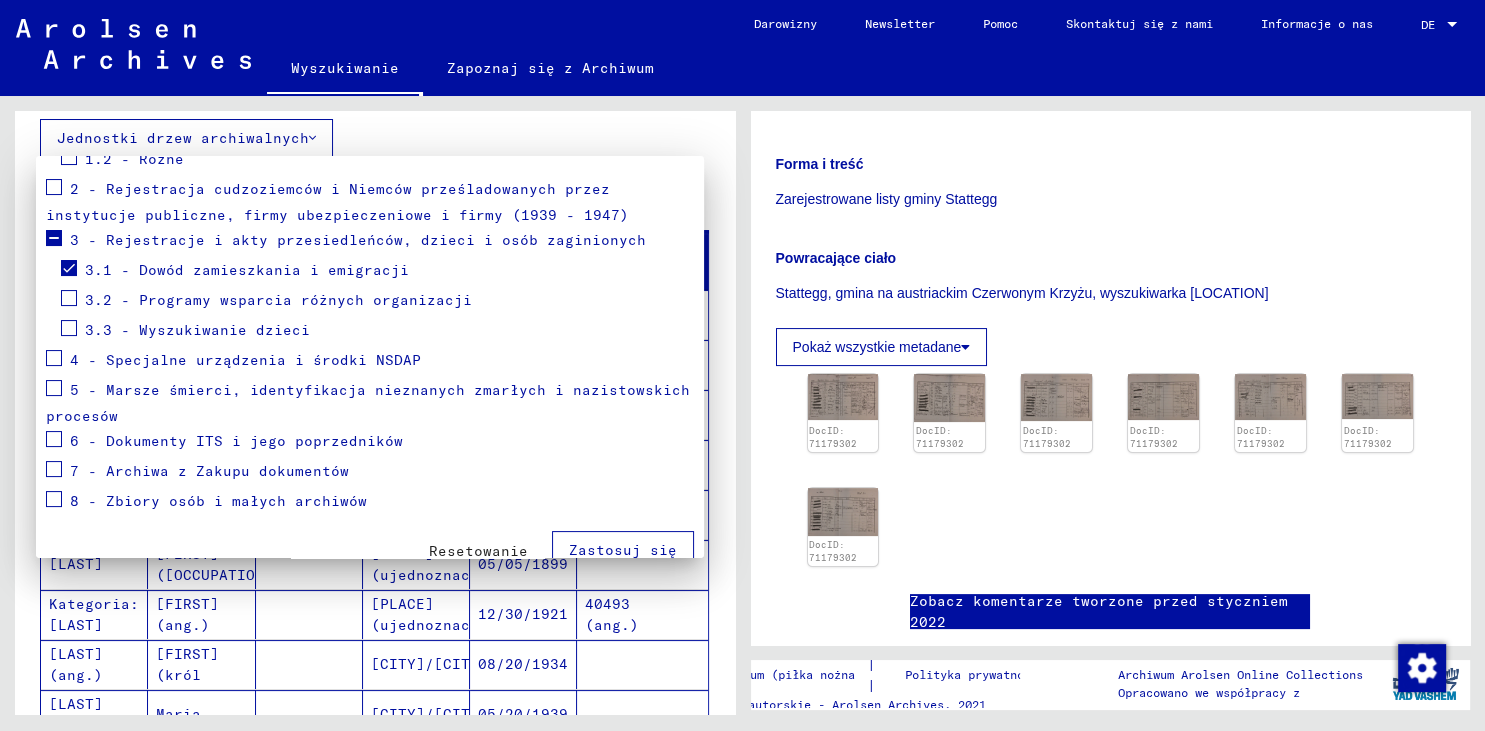 click on "Zastosuj się" at bounding box center (623, 550) 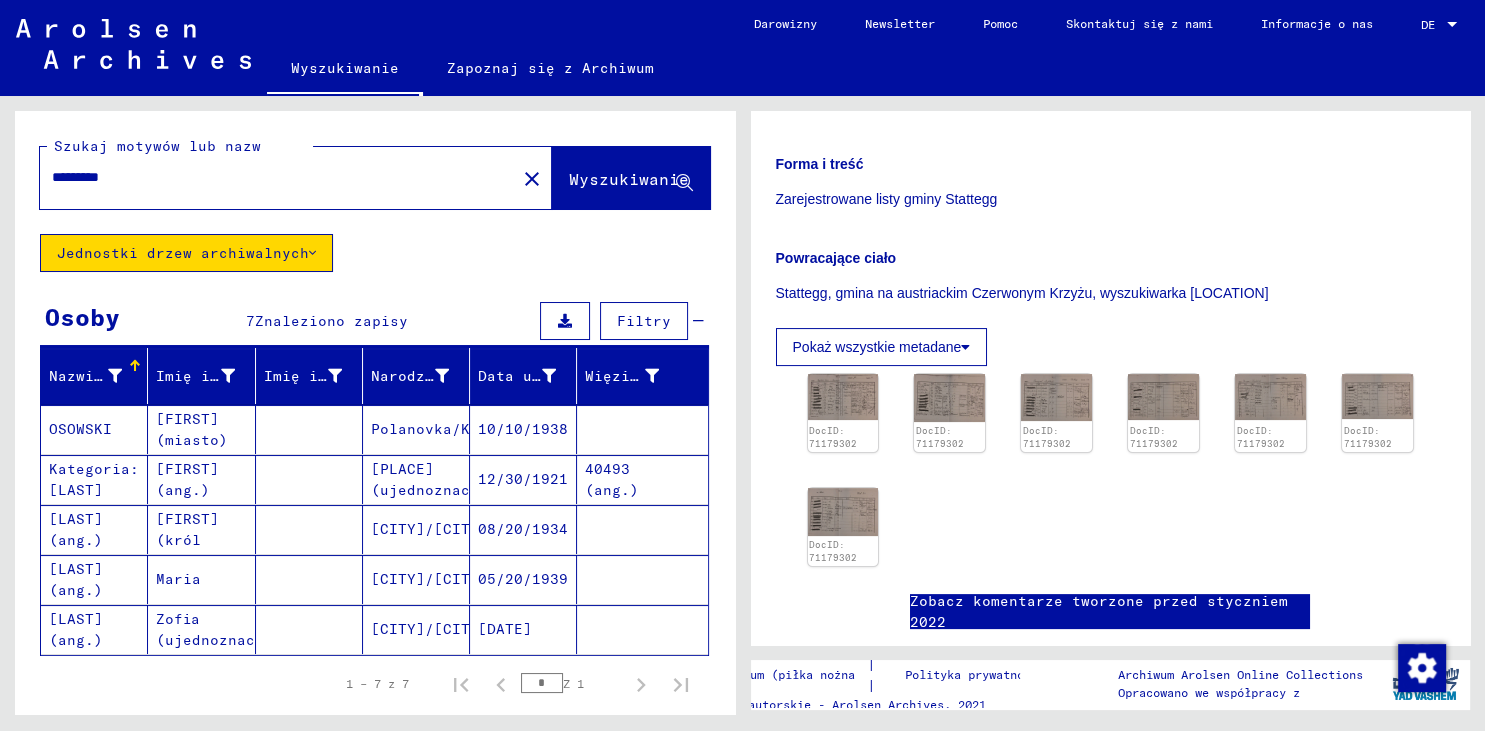 scroll, scrollTop: 0, scrollLeft: 0, axis: both 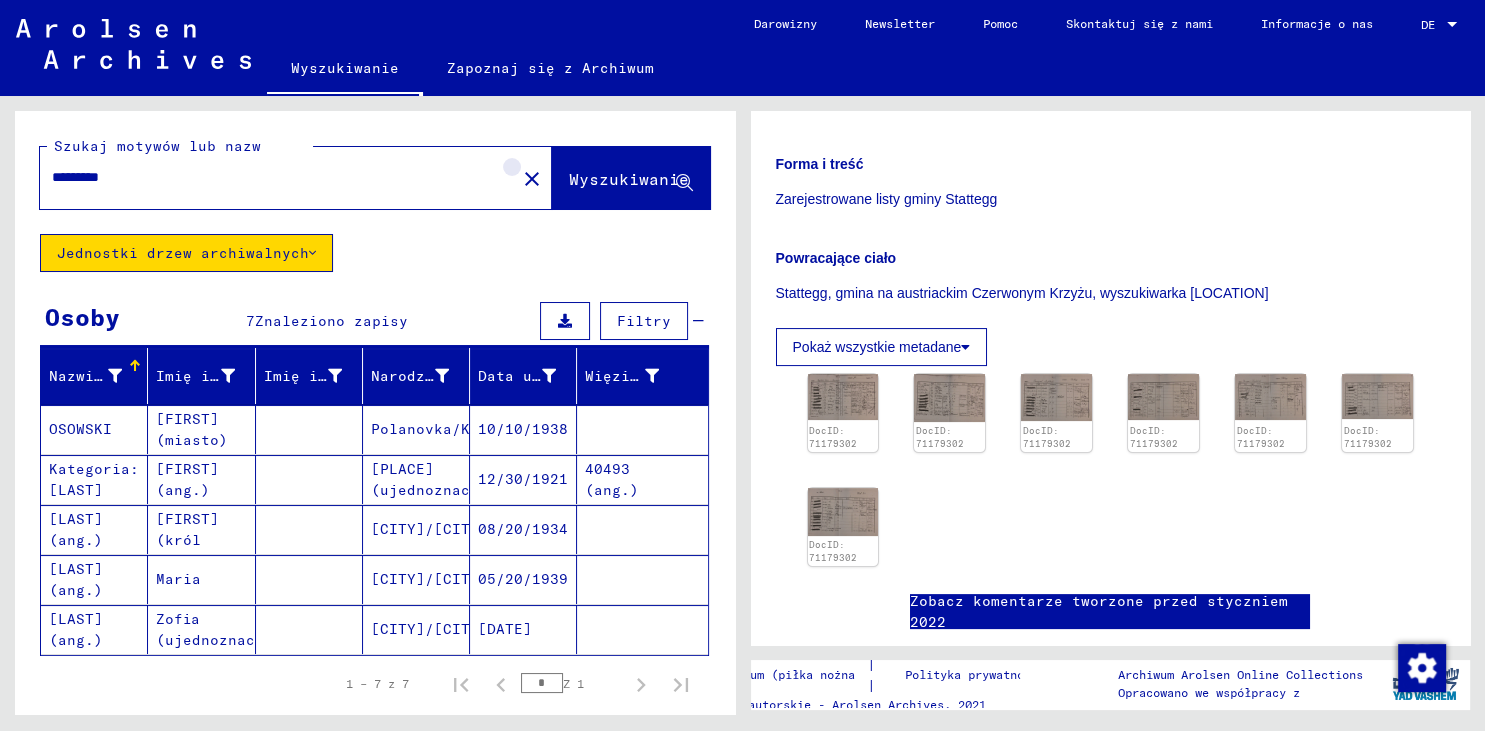 click on "close" 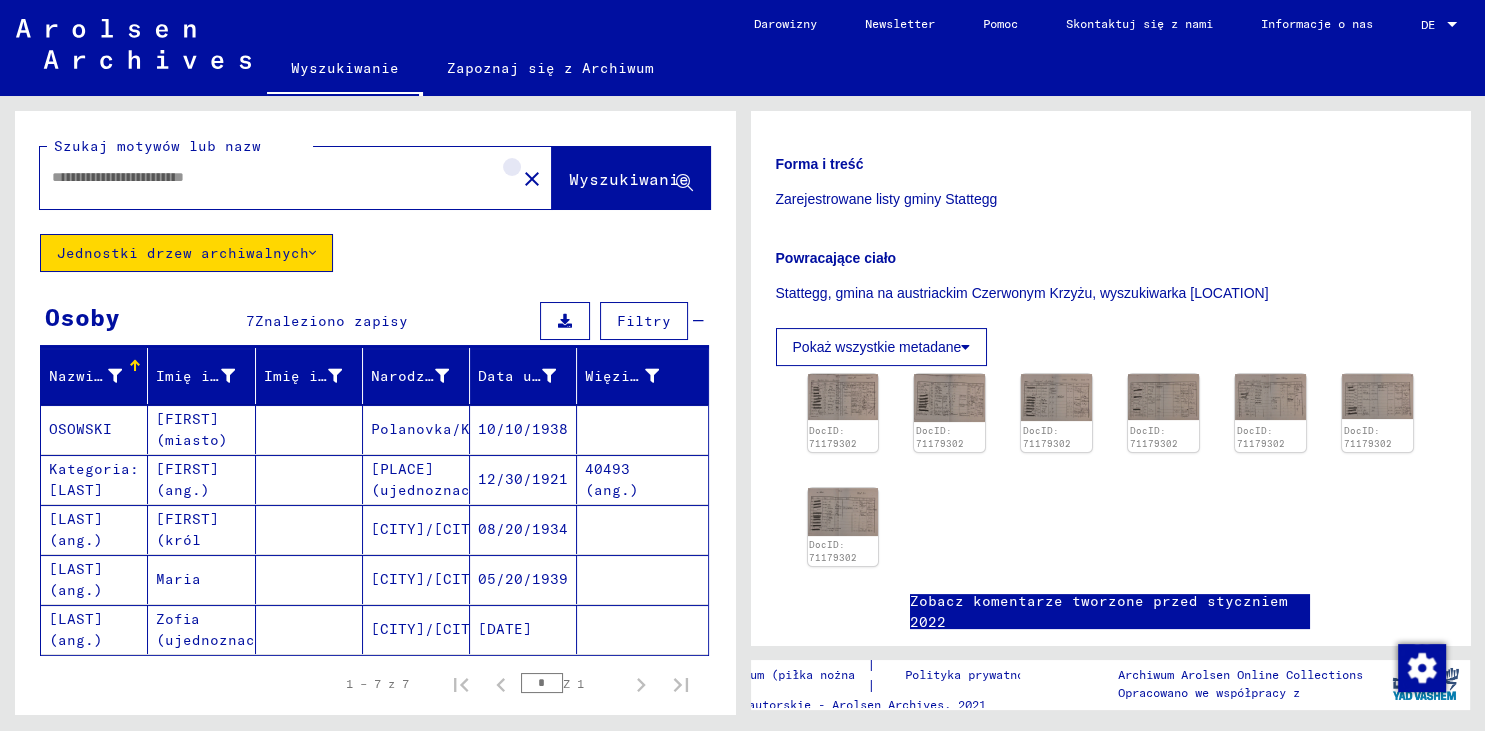 scroll, scrollTop: 0, scrollLeft: 0, axis: both 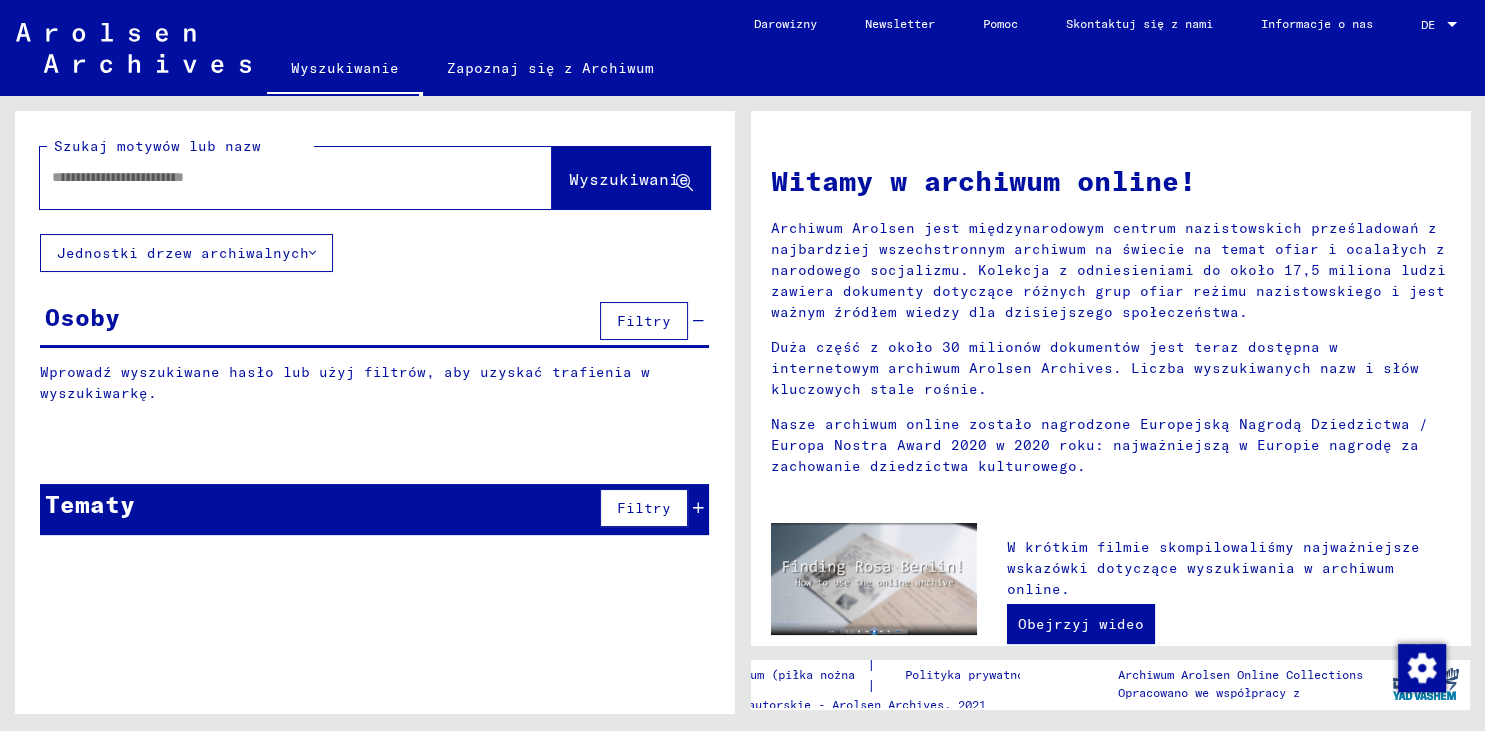 click at bounding box center [272, 177] 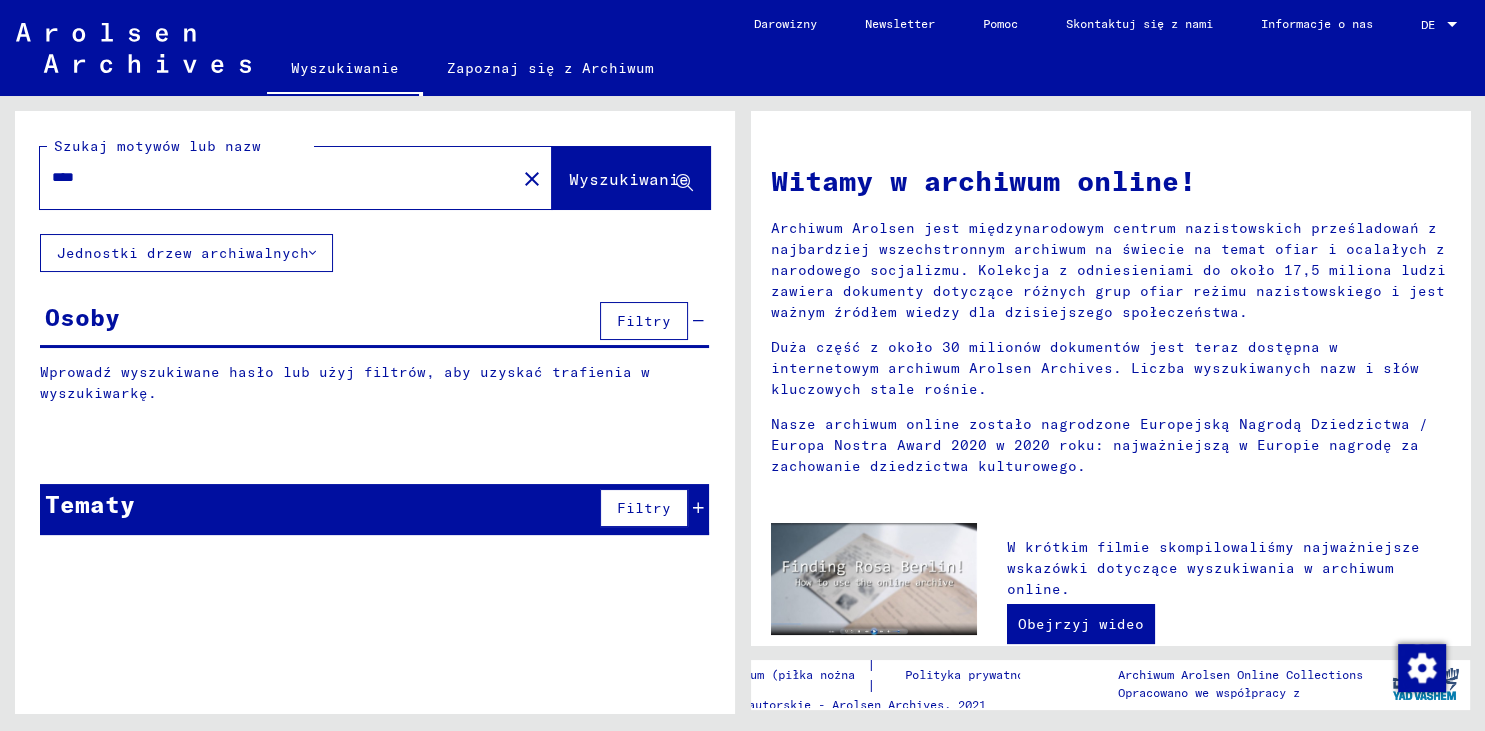 type on "****" 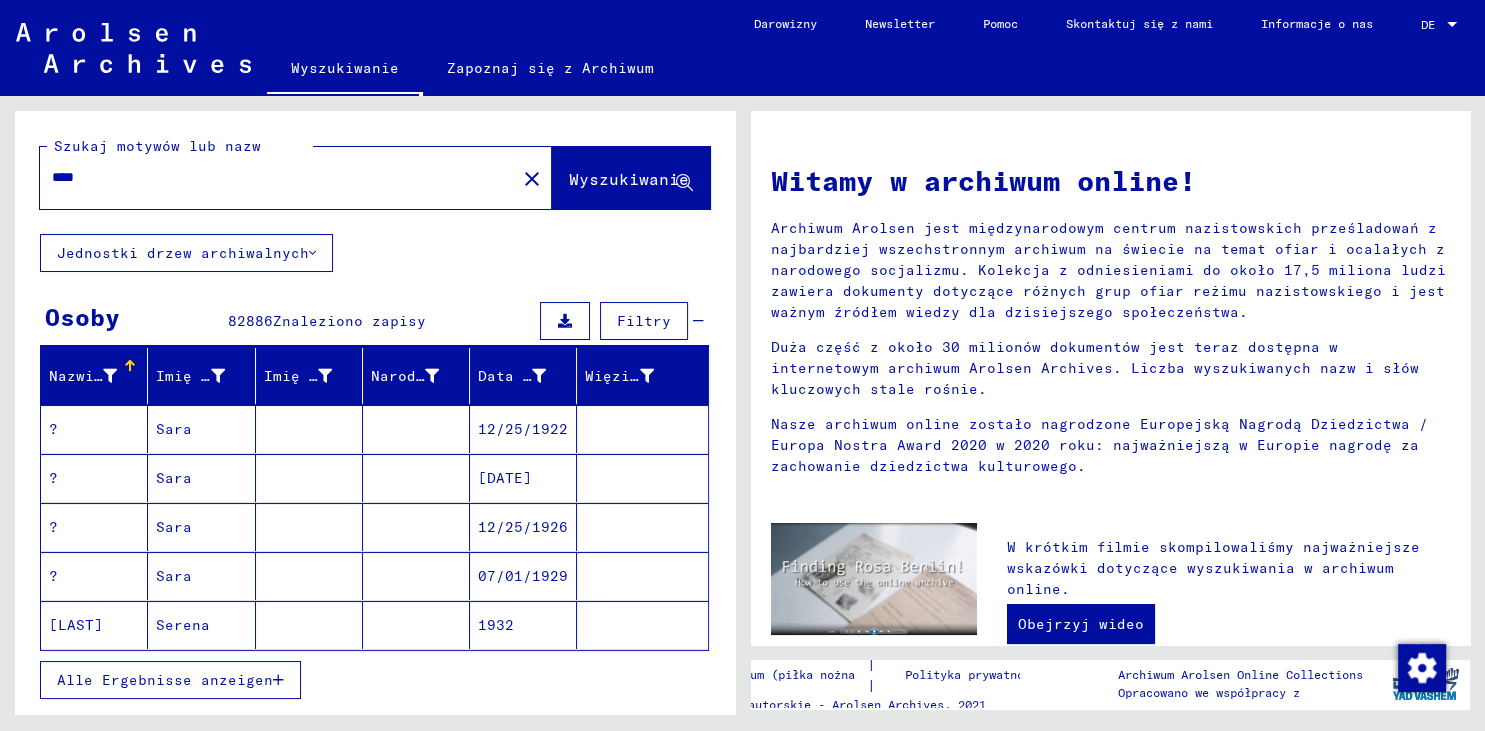 click on "Sara" at bounding box center (201, 527) 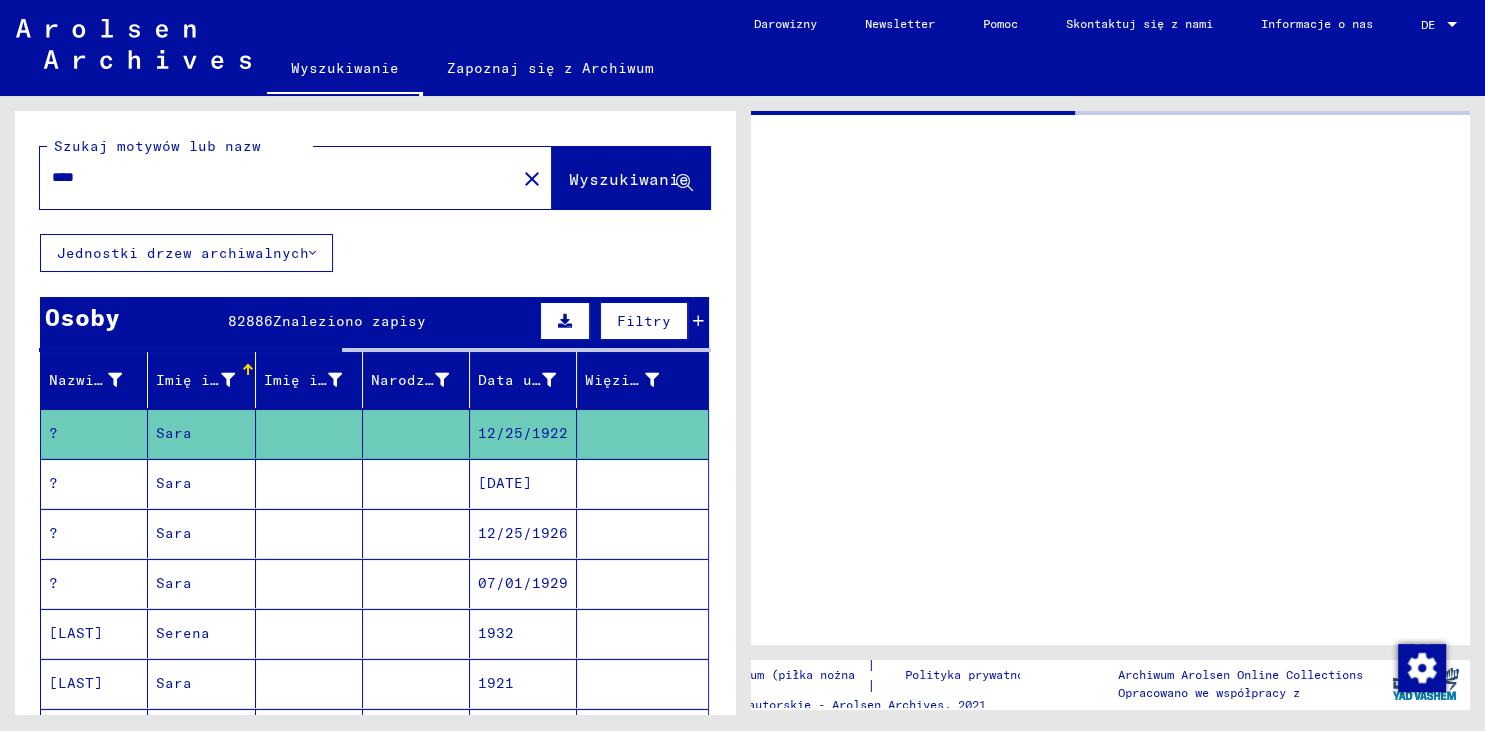click on "Wyszukiwanie" 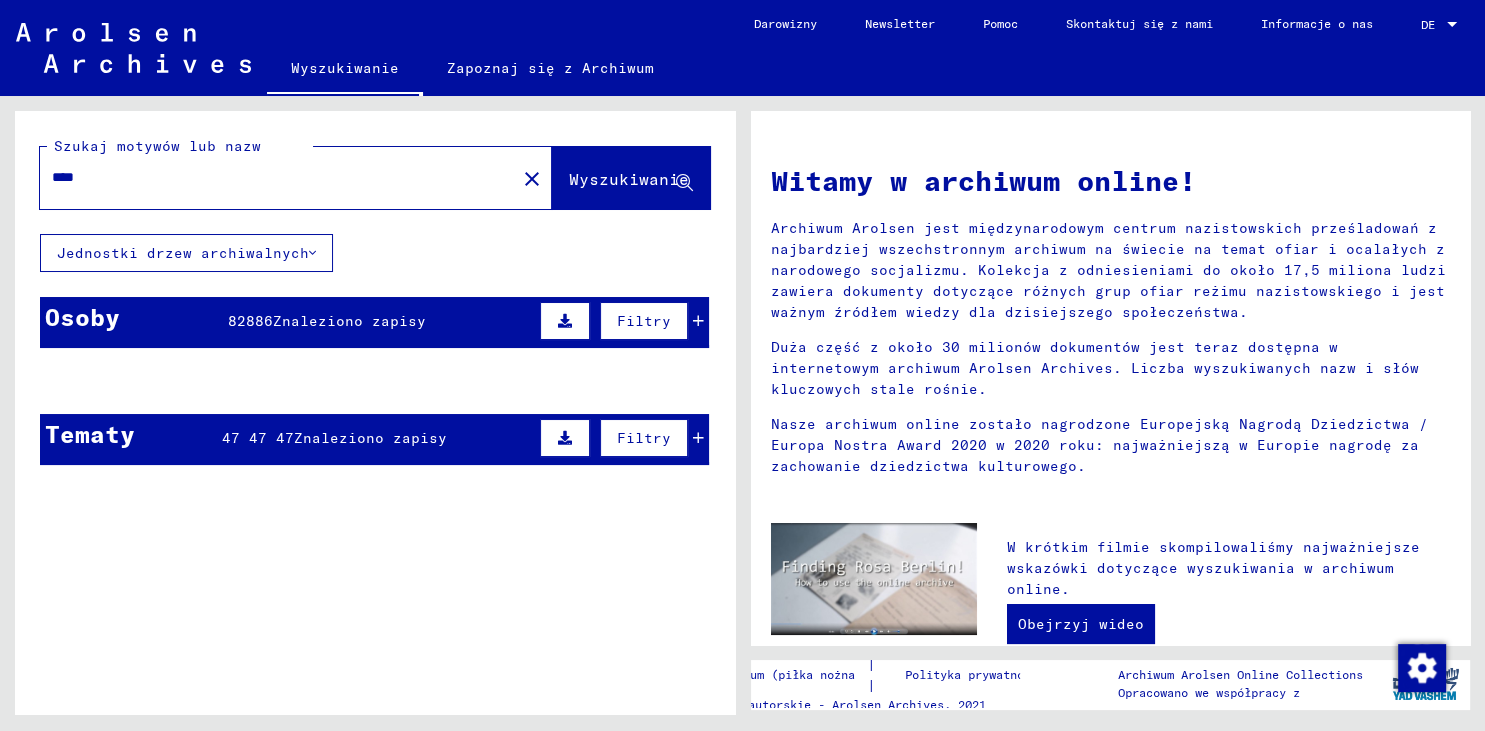 click on "Znaleziono zapisy" at bounding box center [349, 321] 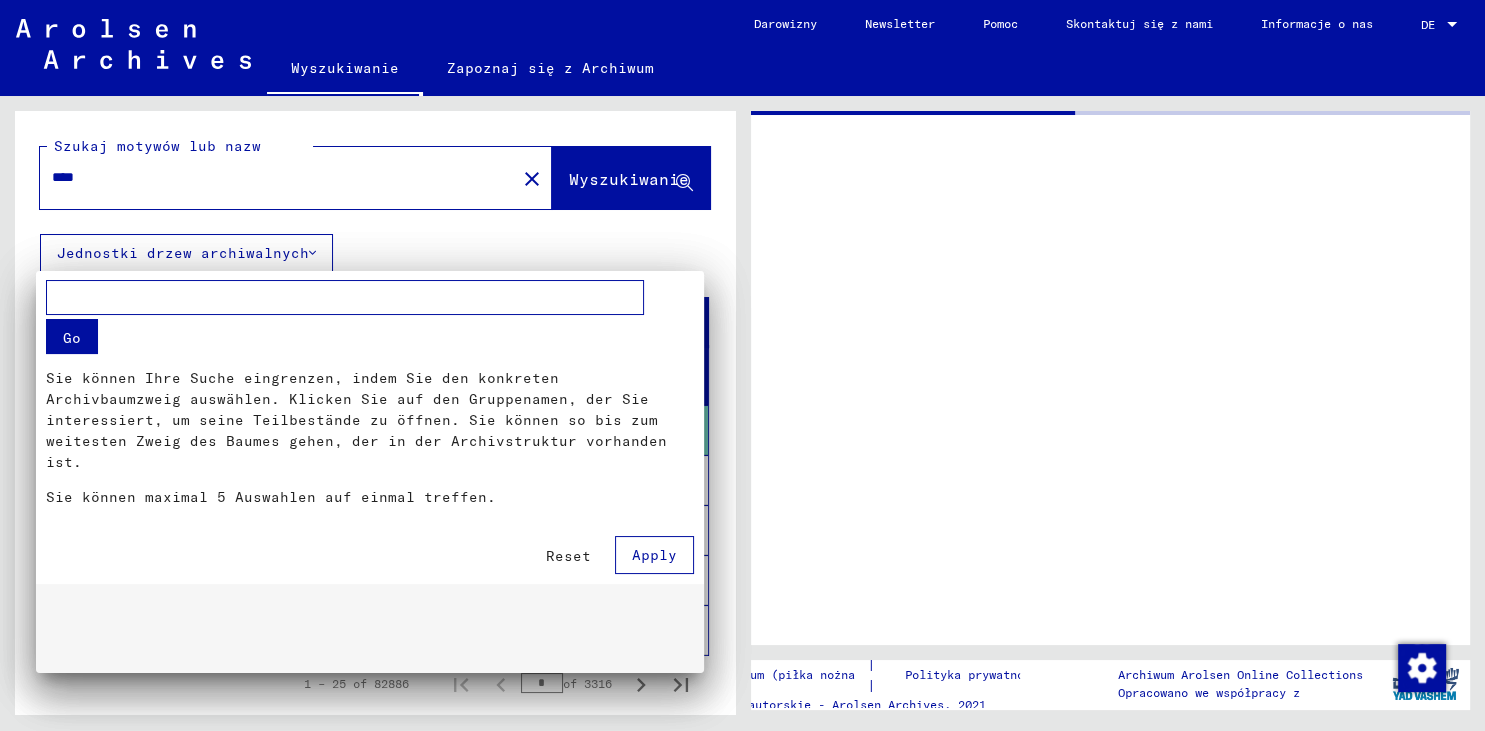click on "Jednostki drzew archiwalnych" 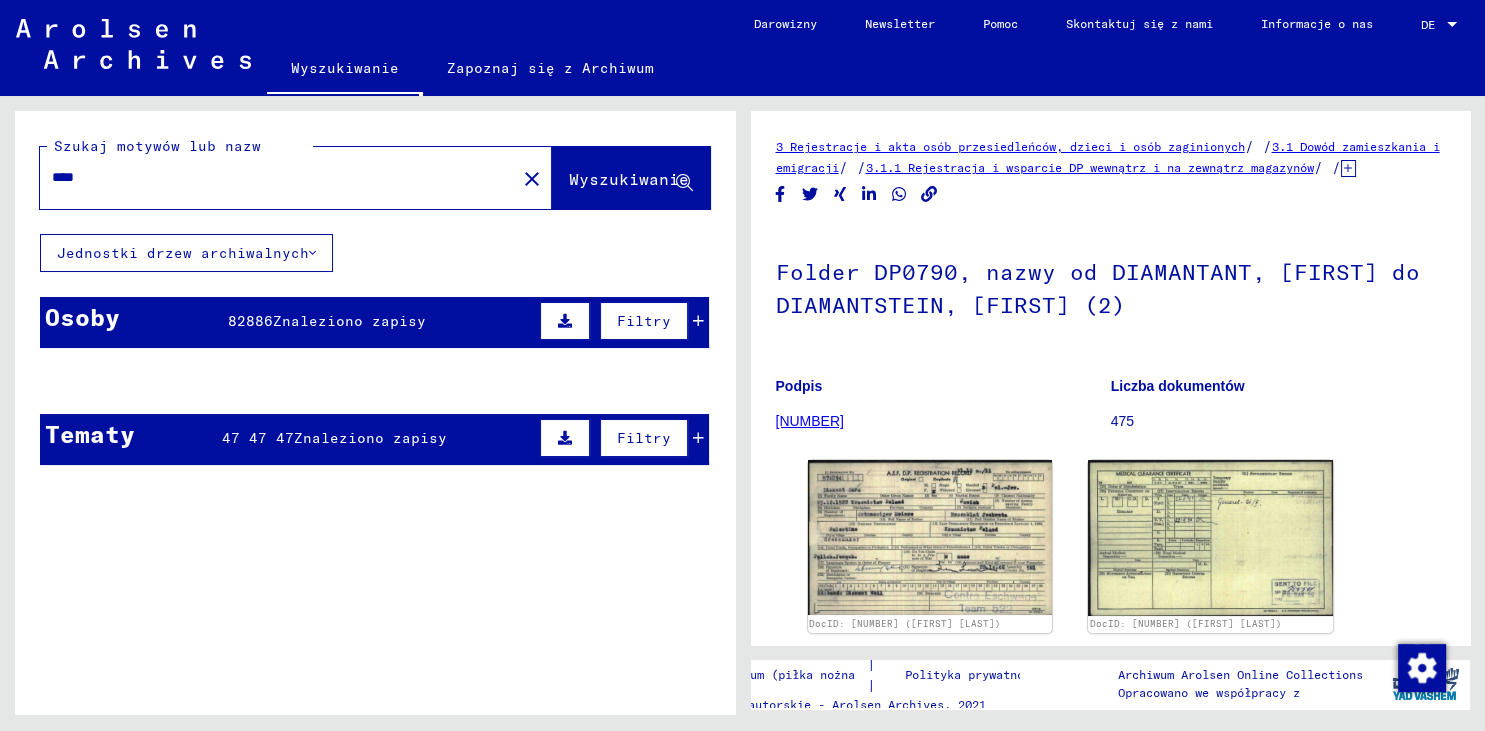 click on "Plik [LAST], [FIRST], urodzony w dniu [DATE], urodzony w [LOCATION]" at bounding box center [403, 563] 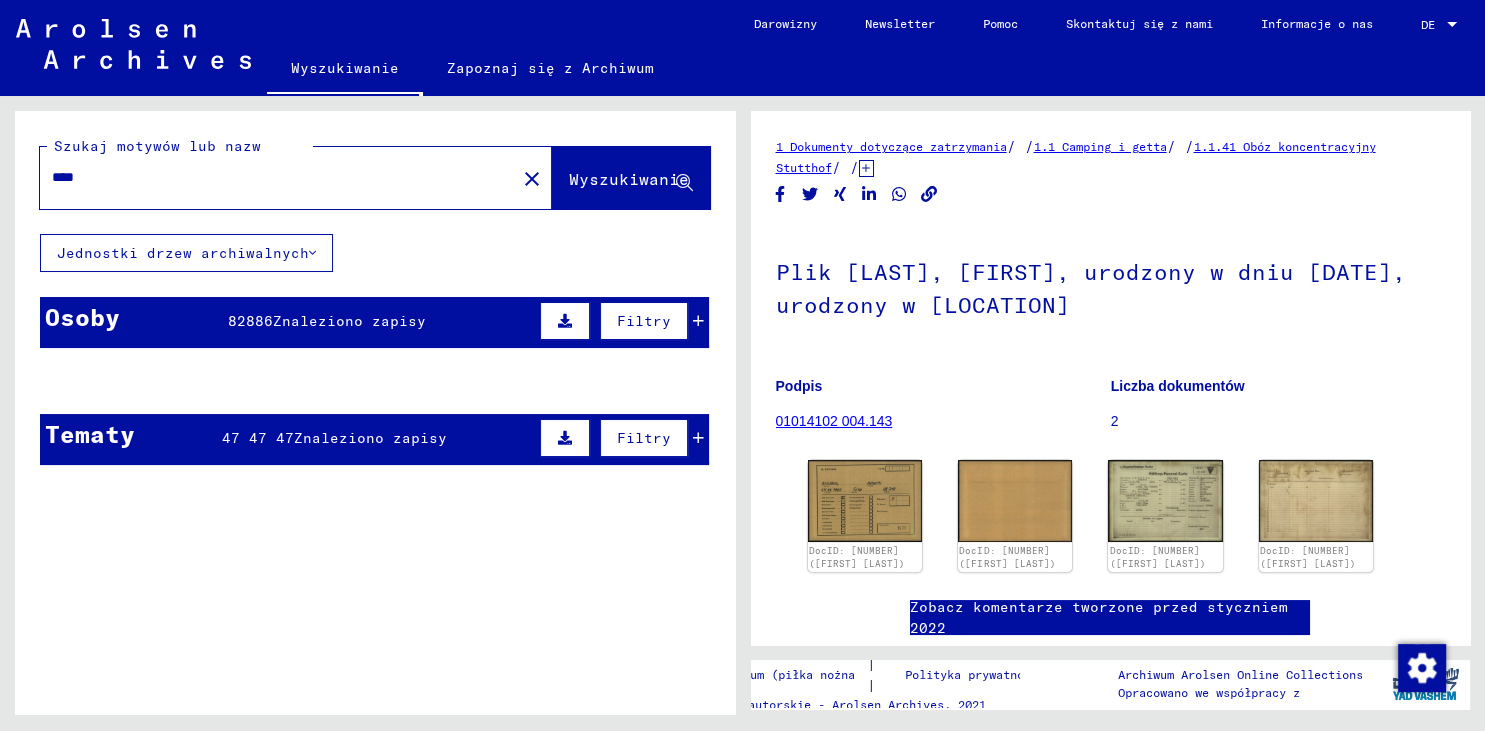 click 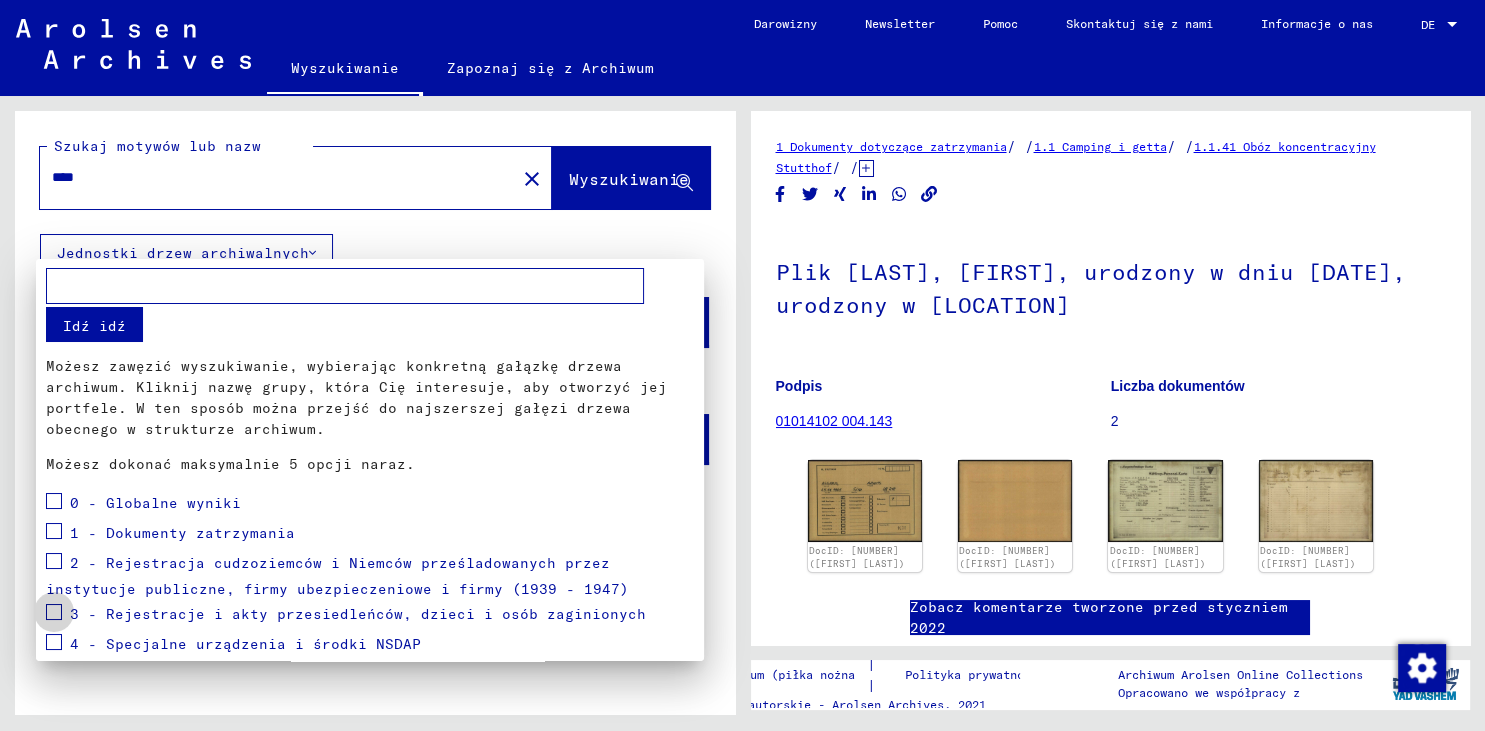 click at bounding box center (54, 612) 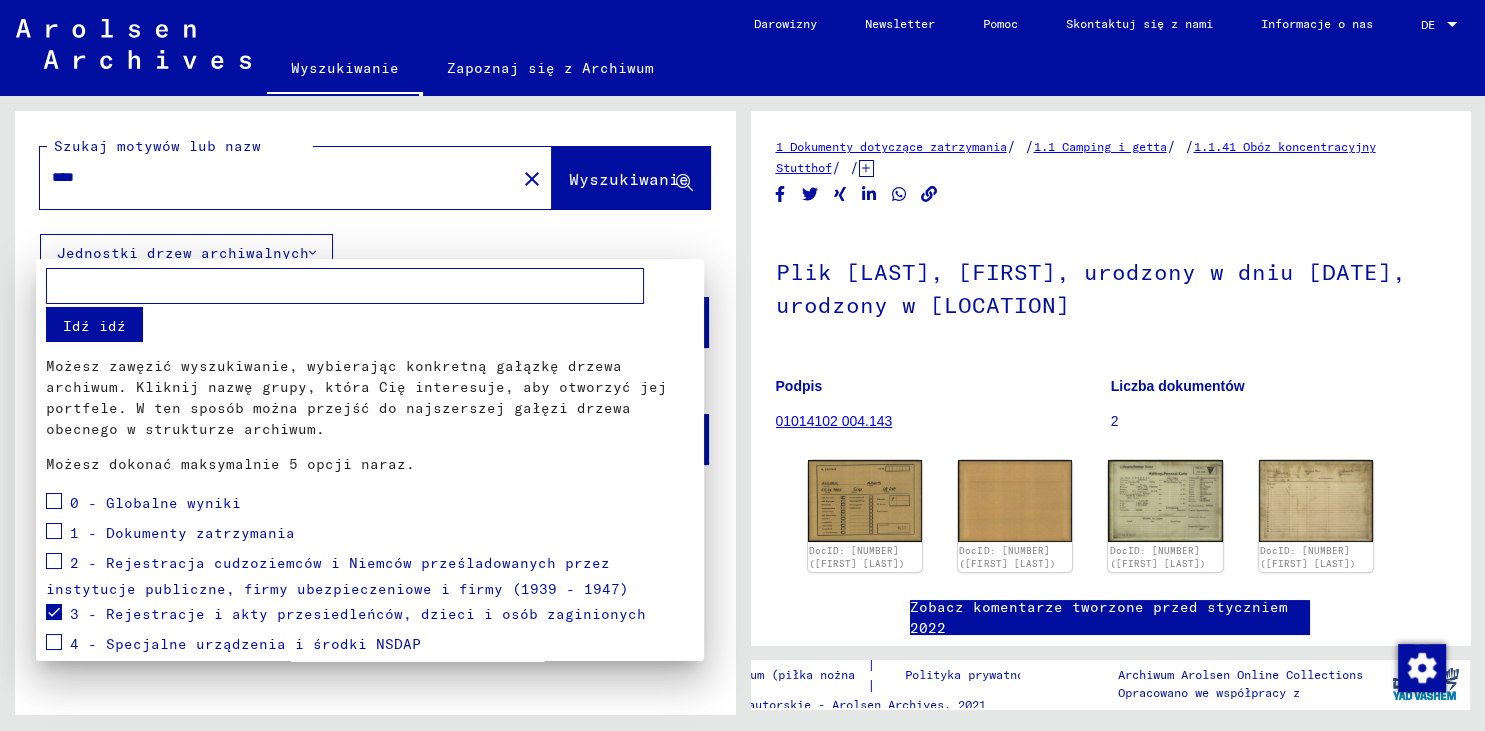click on "Idź idź" at bounding box center [94, 324] 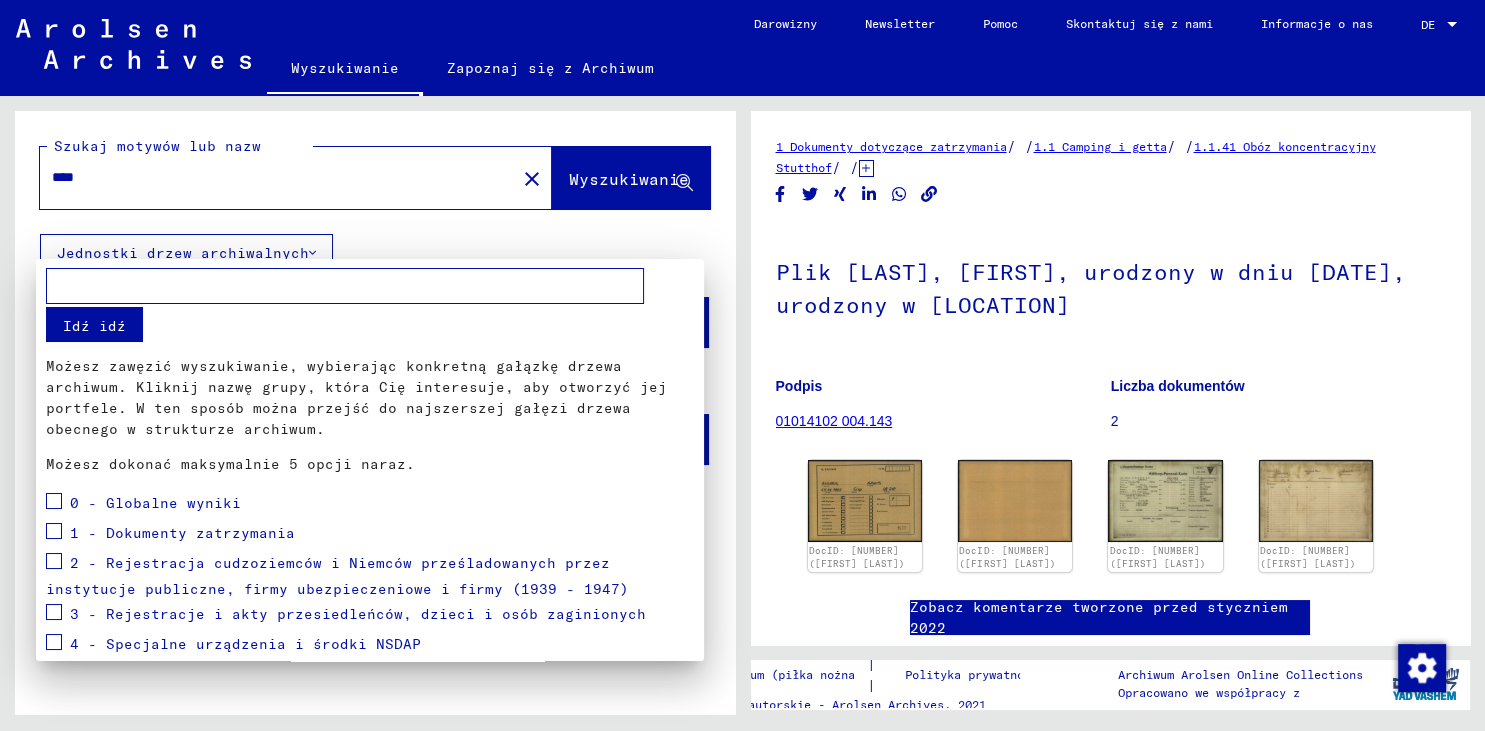 click at bounding box center [54, 612] 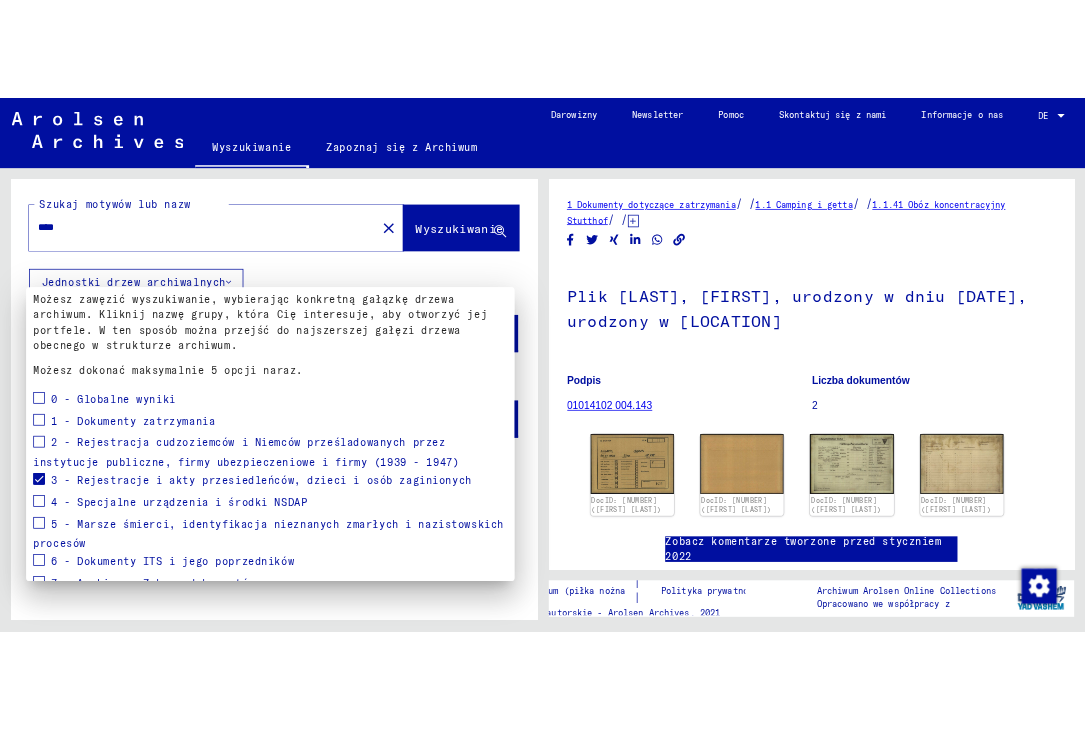 scroll, scrollTop: 201, scrollLeft: 0, axis: vertical 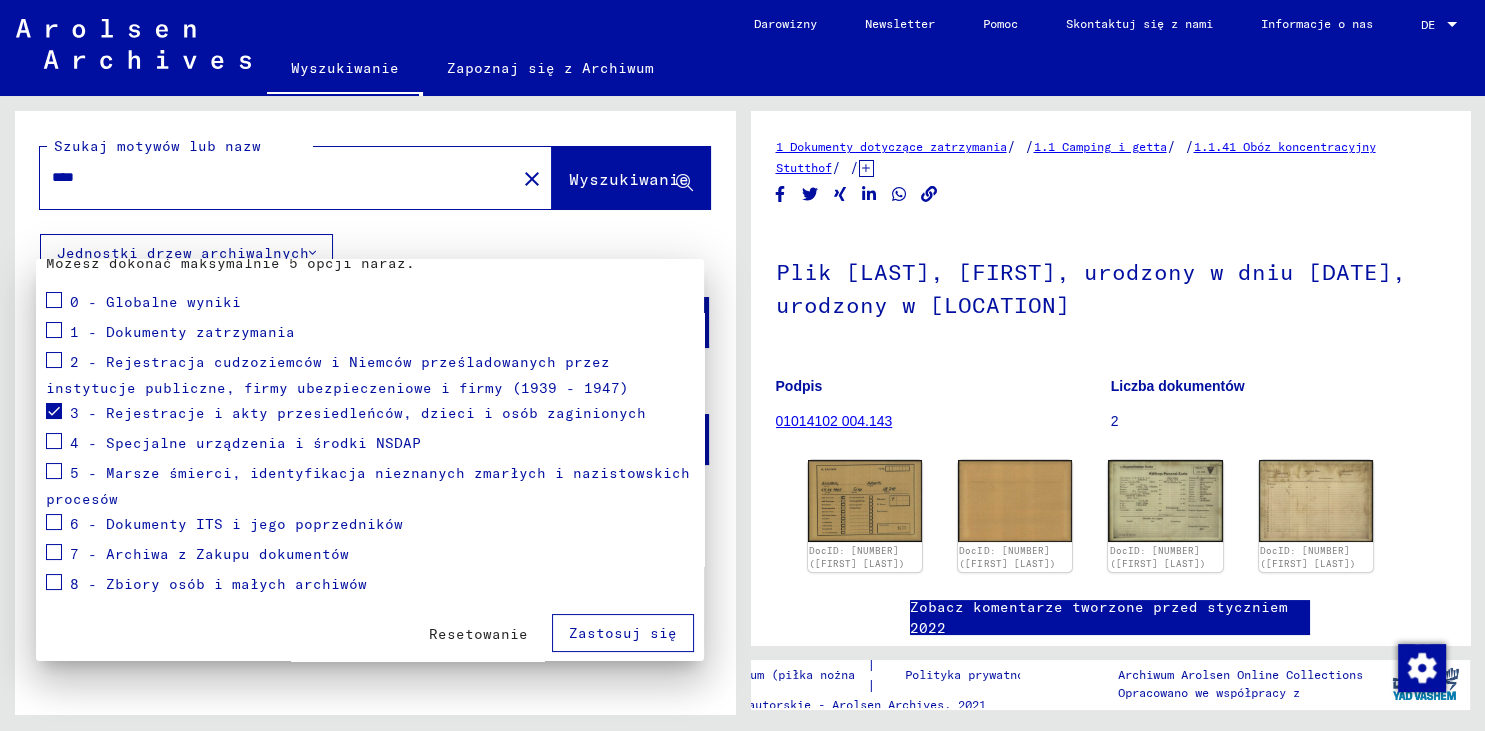 click on "Zastosuj się" at bounding box center (623, 633) 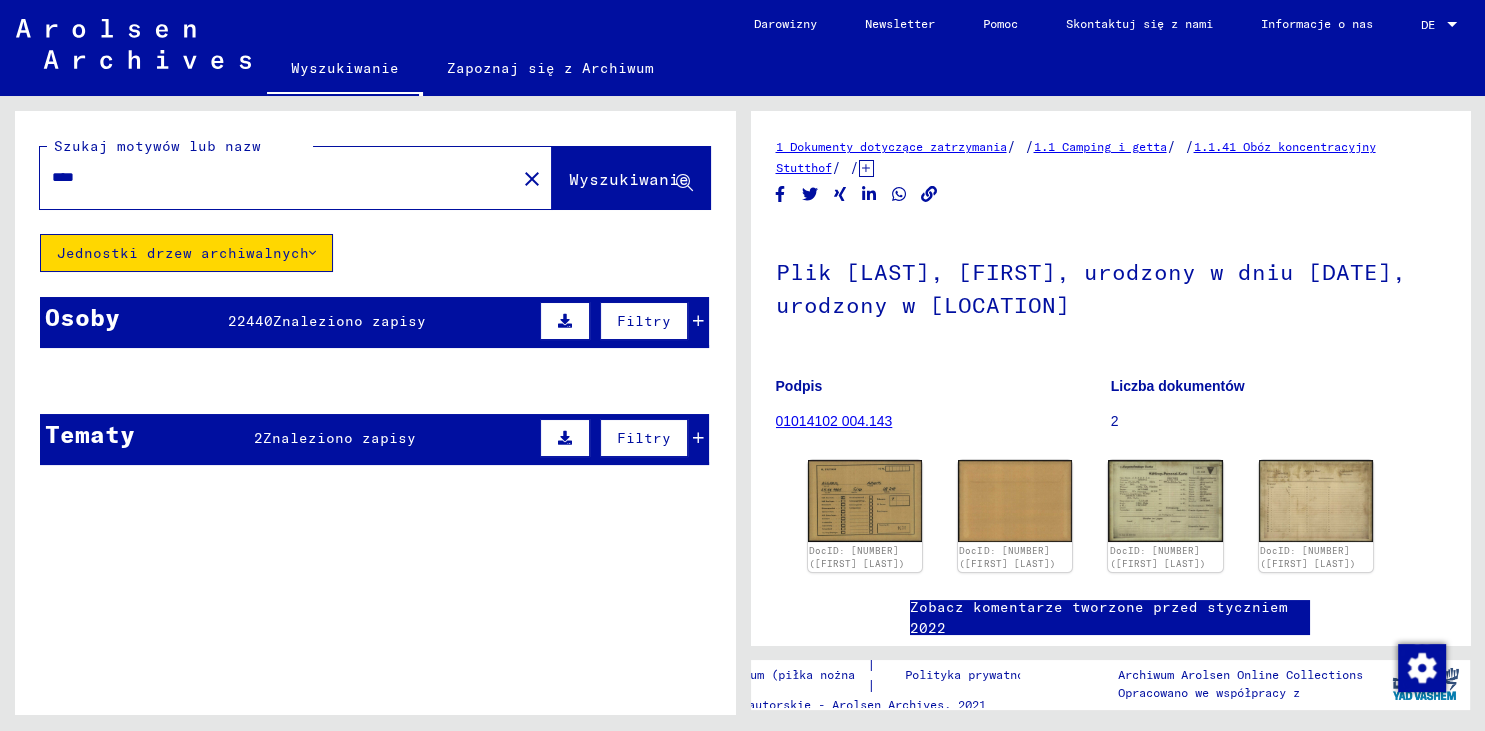 click on "****" at bounding box center [278, 177] 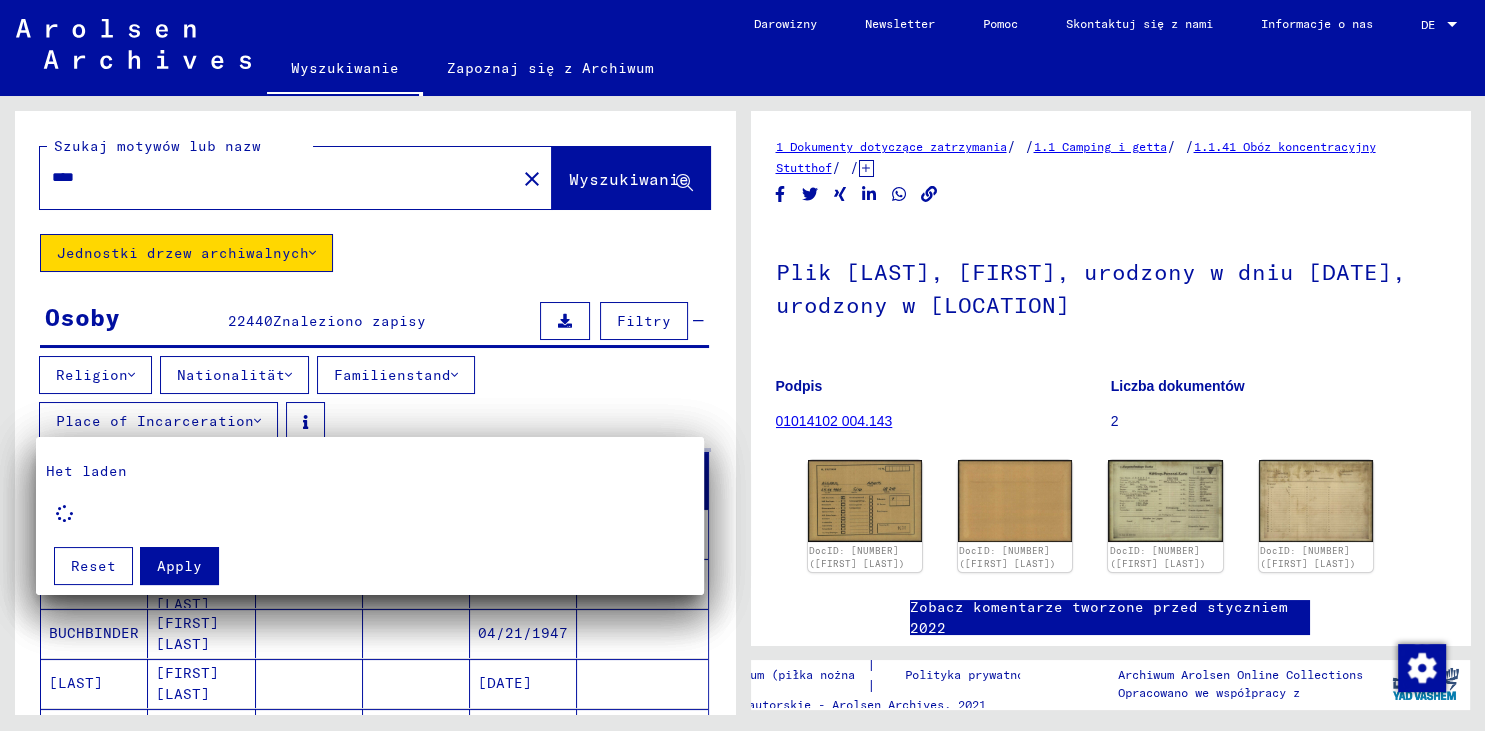 click on "Wyszukiwanie" 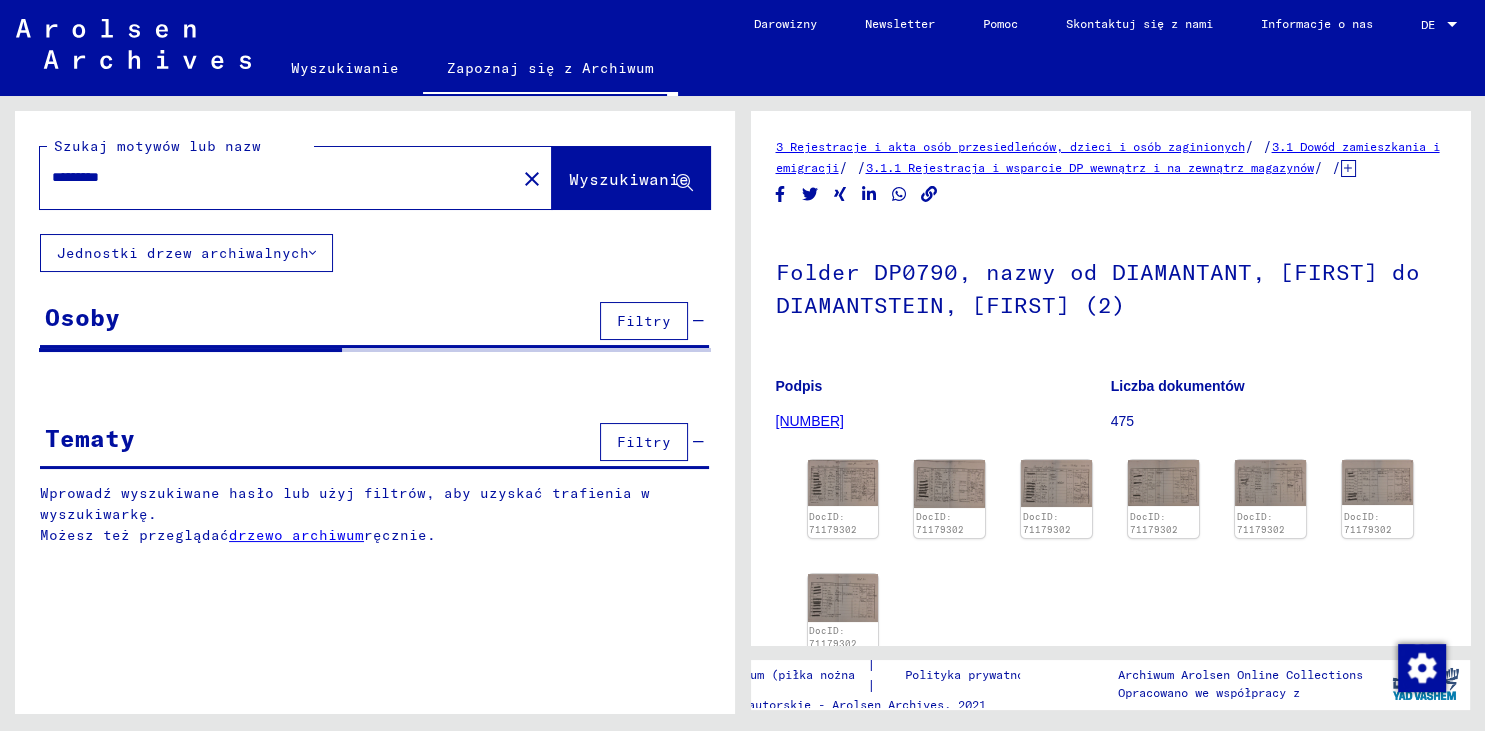 click on "*********" at bounding box center (278, 177) 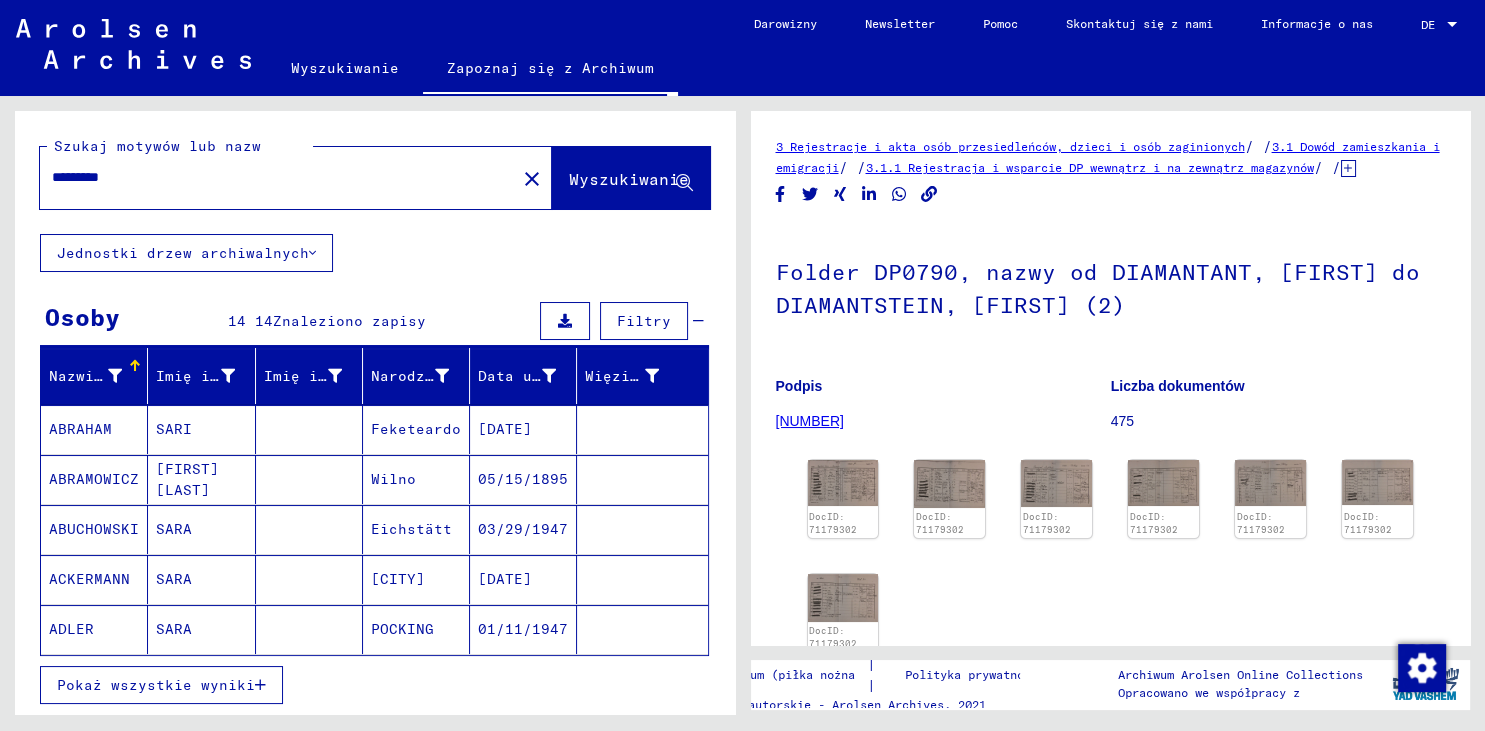 click 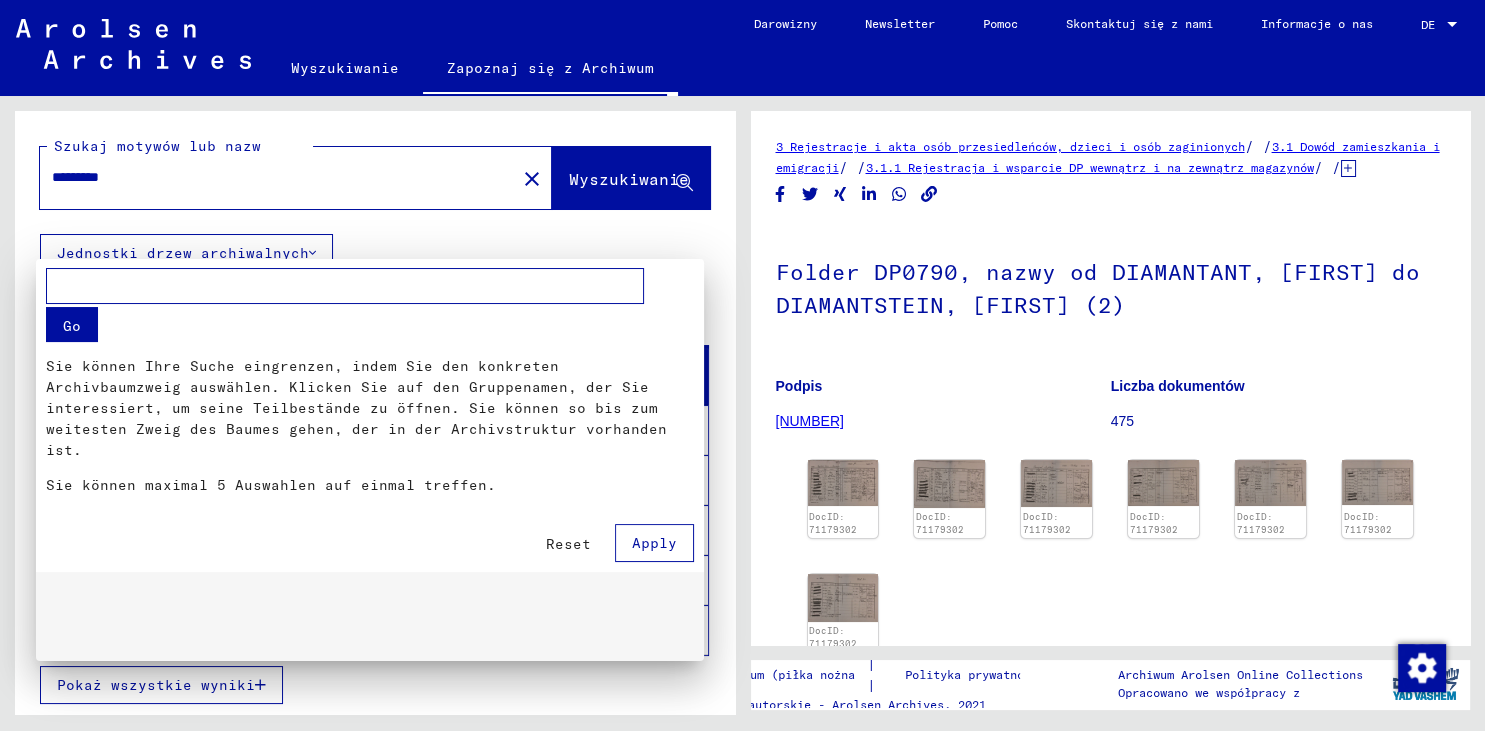 click on "Szukaj motywów lub nazw ********* close  Wyszukiwanie     Jednostki drzew archiwalnych  Osoby 14 14  Znaleziono zapisy  Filtry   Nazwisko   Imię i nazwisko   Imię i nazwisko   Narodziny‏   Data urodzenia   Więzień   [LAST]   [LAST] [LAST]      [LAST]   [LAST] [LAST]      [LAST]      [LAST]   [LAST]      [LAST]   [LAST]     Pokaż wszystkie wyniki  Signature Nachname Vorname Geburtsname Geburt‏ Geburtsdatum Prisoner # Vater (Adoptivvater) Mutter (Adoptivmutter) Religion Nationalität Beruf Haftstätte Sterbedatum Letzter Wohnort Letzter Wohnort (Land) Haftstätte Letzter Wohnort (Provinz) Letzter Wohnort (Ort) Letzter Wohnort (Stadtteil) Letzter Wohnort (Straße) Letzter Wohnort (Hausnummer) 3.2.1.1 - Akten mit Namen ab KLEEBERG [LAST] [LAST] Feketeardo [DATE] 3.2.1.1 - Fehlende Akte und Akten mit Namen ab AABEN [LAST] [LAST] Wilno [DATE] [LAST] 1" 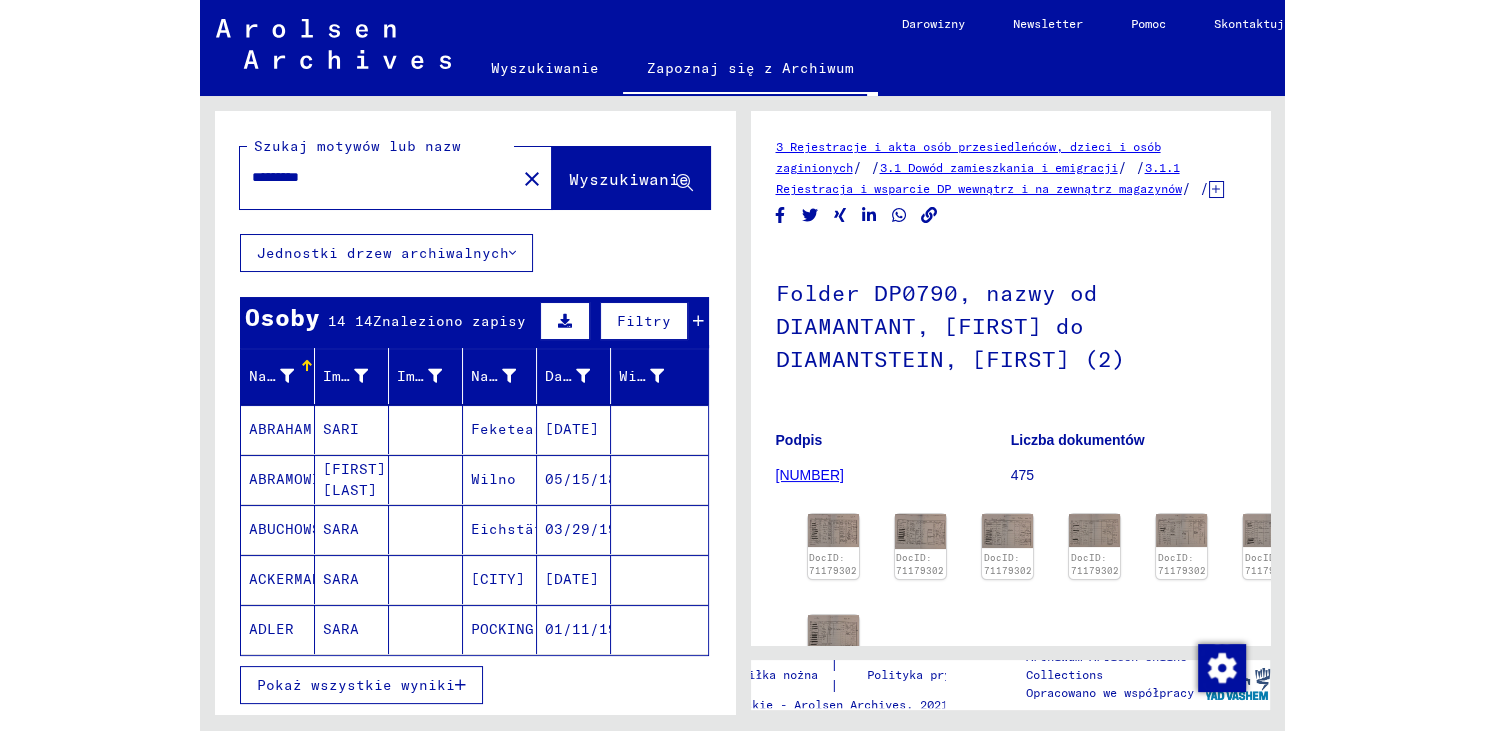 scroll, scrollTop: 0, scrollLeft: 0, axis: both 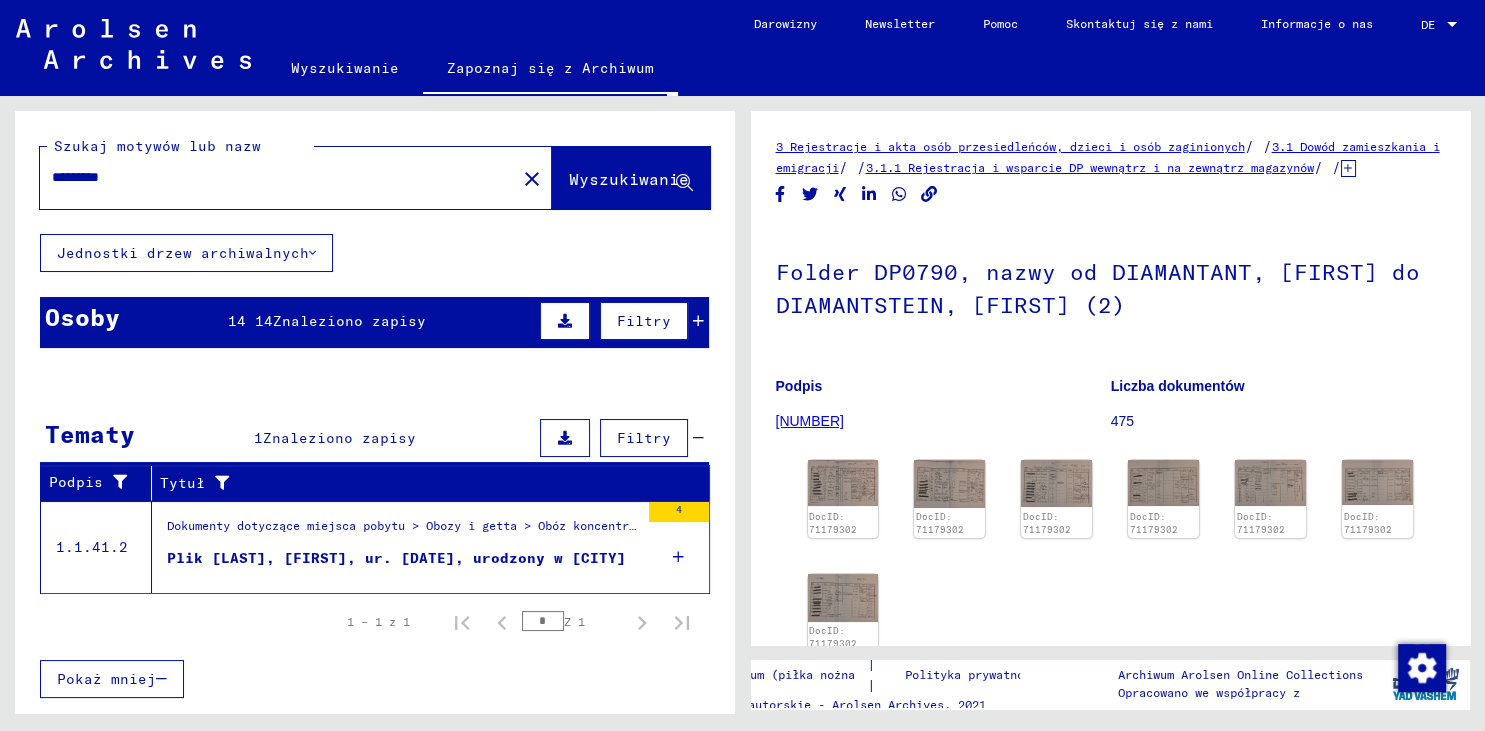 click on "Plik [LAST], [FIRST], ur. [DATE], urodzony w [CITY]" at bounding box center [396, 558] 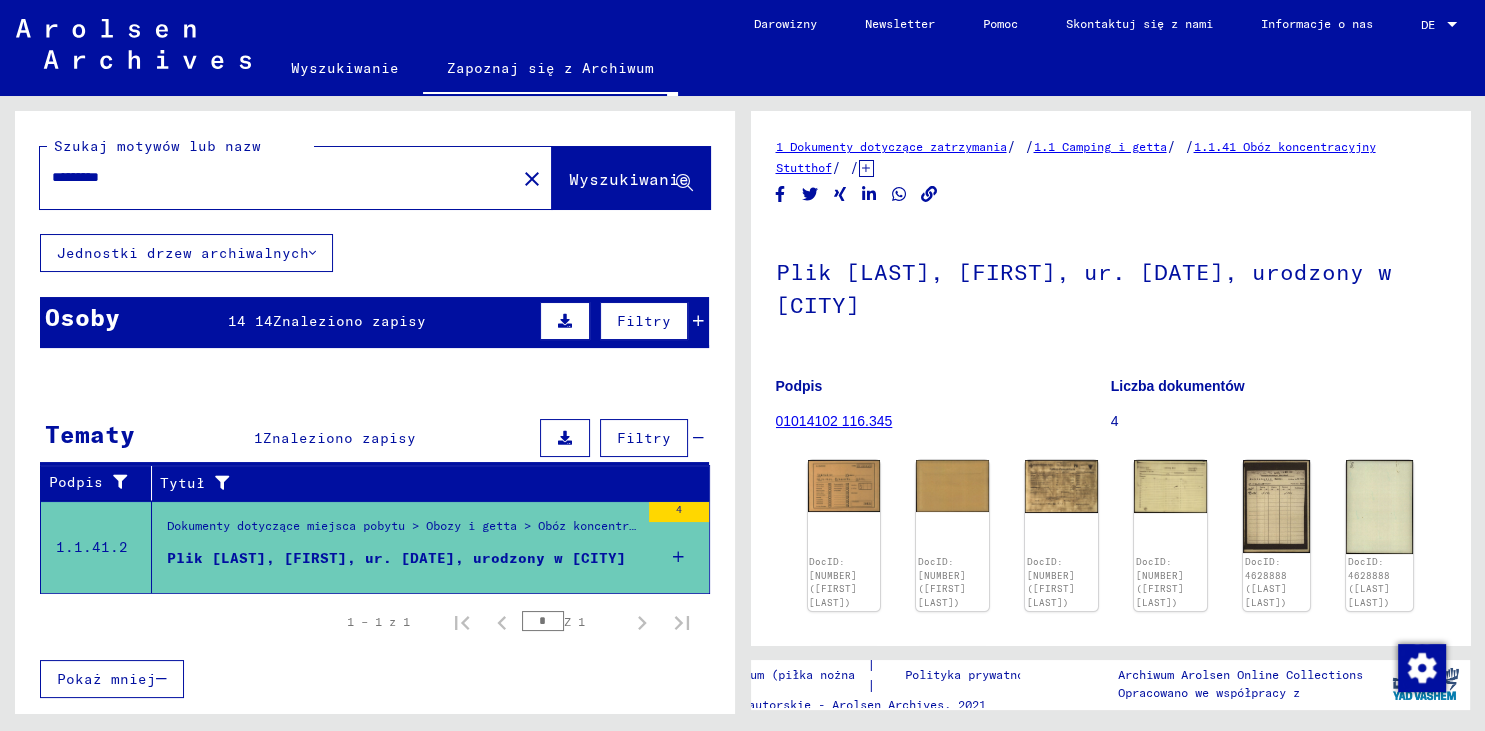 click 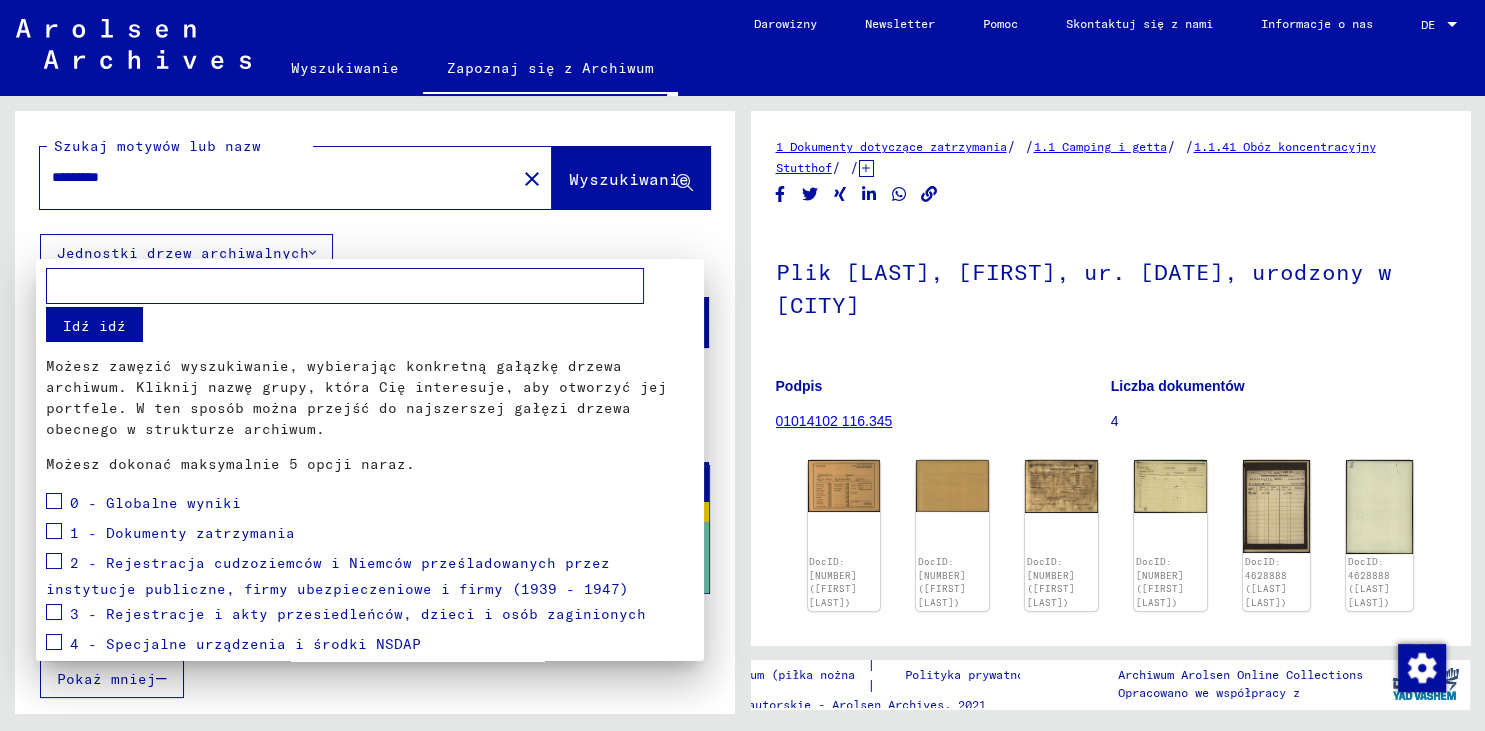 click at bounding box center (54, 612) 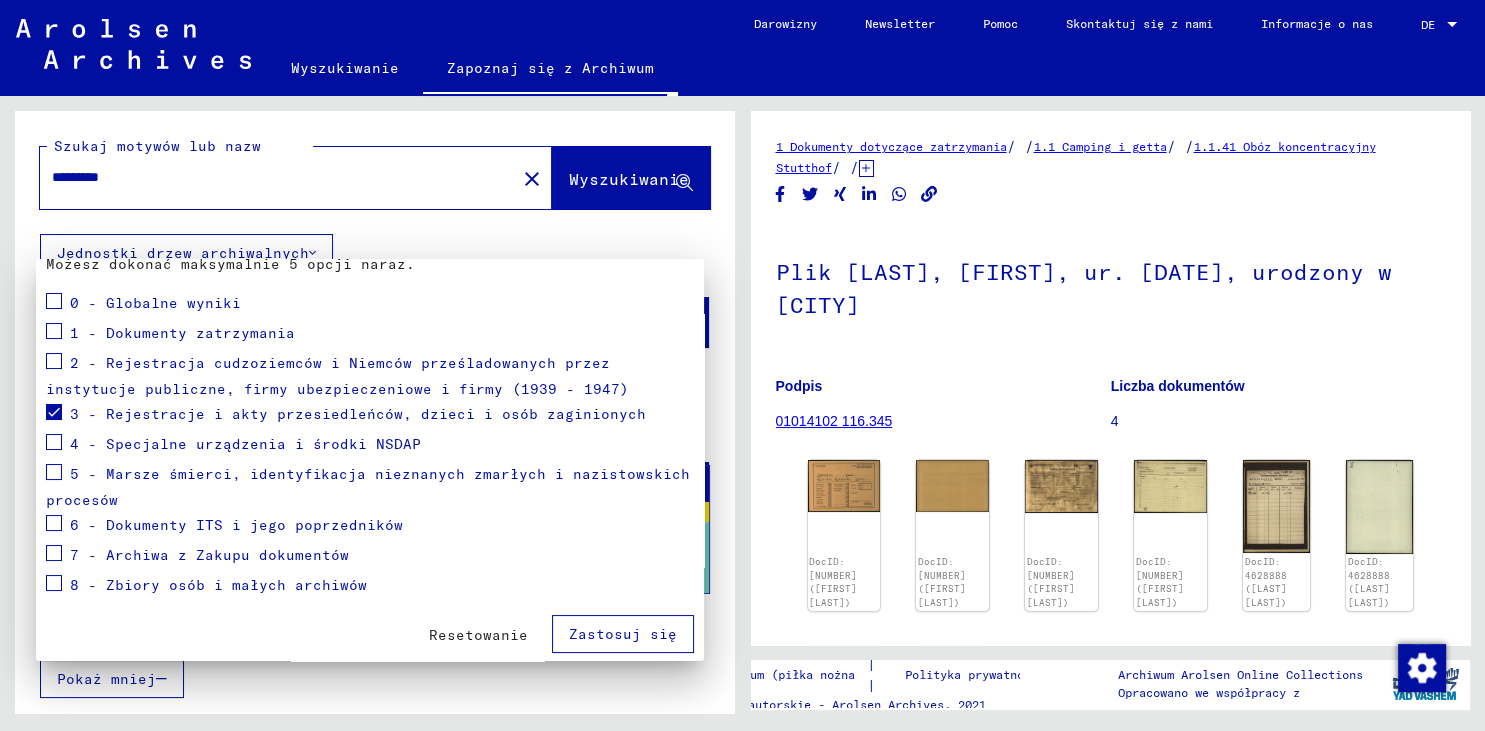 scroll, scrollTop: 201, scrollLeft: 0, axis: vertical 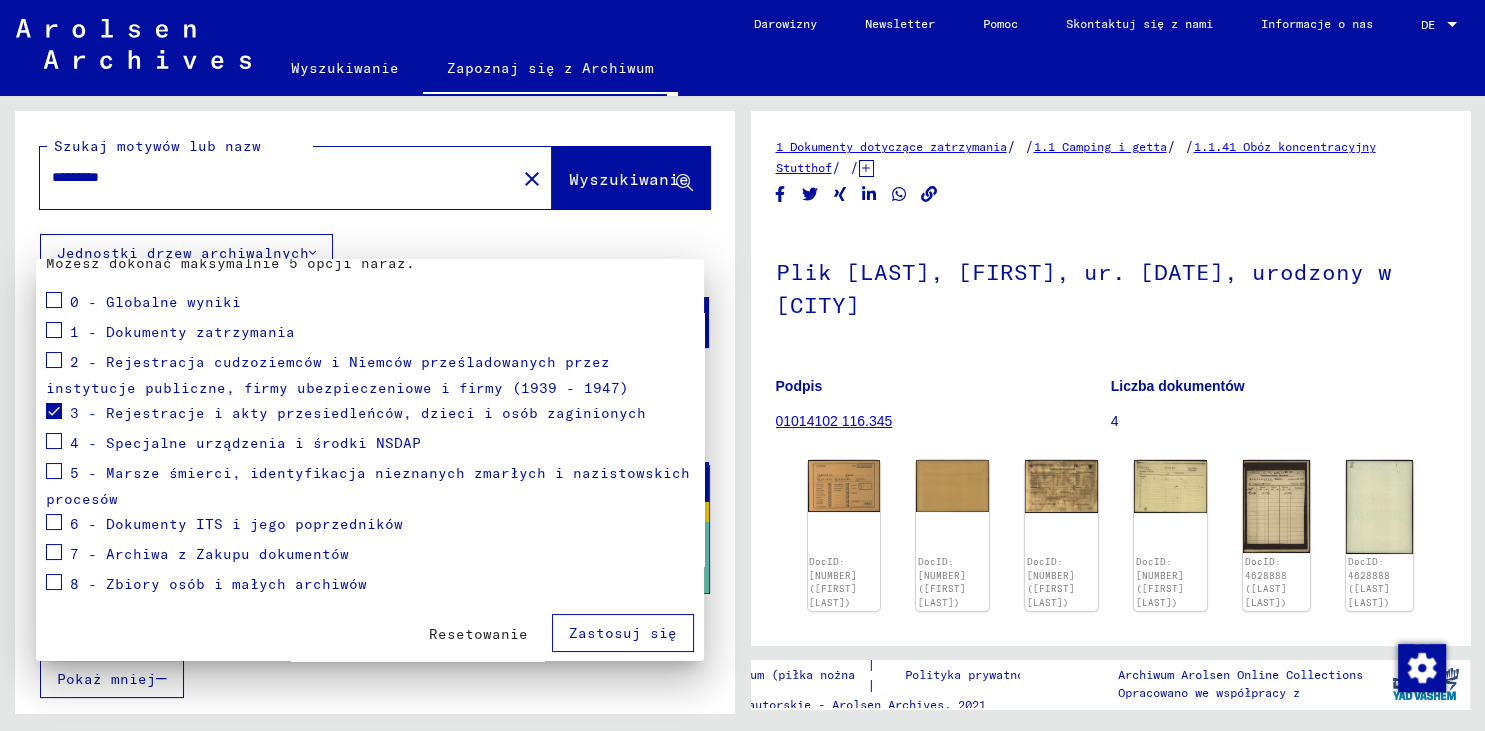 click on "Zastosuj się" at bounding box center [623, 633] 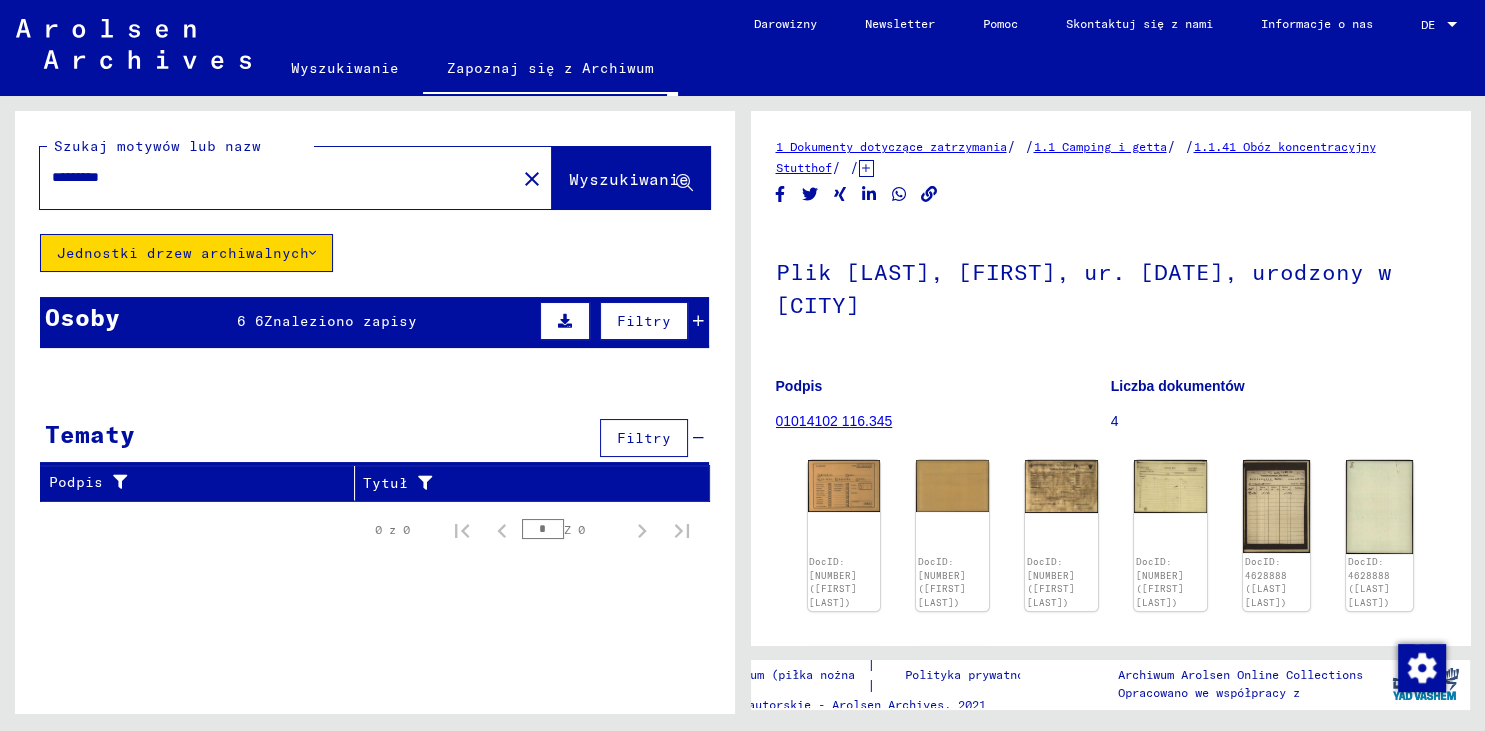 click on "Znaleziono zapisy" at bounding box center [340, 321] 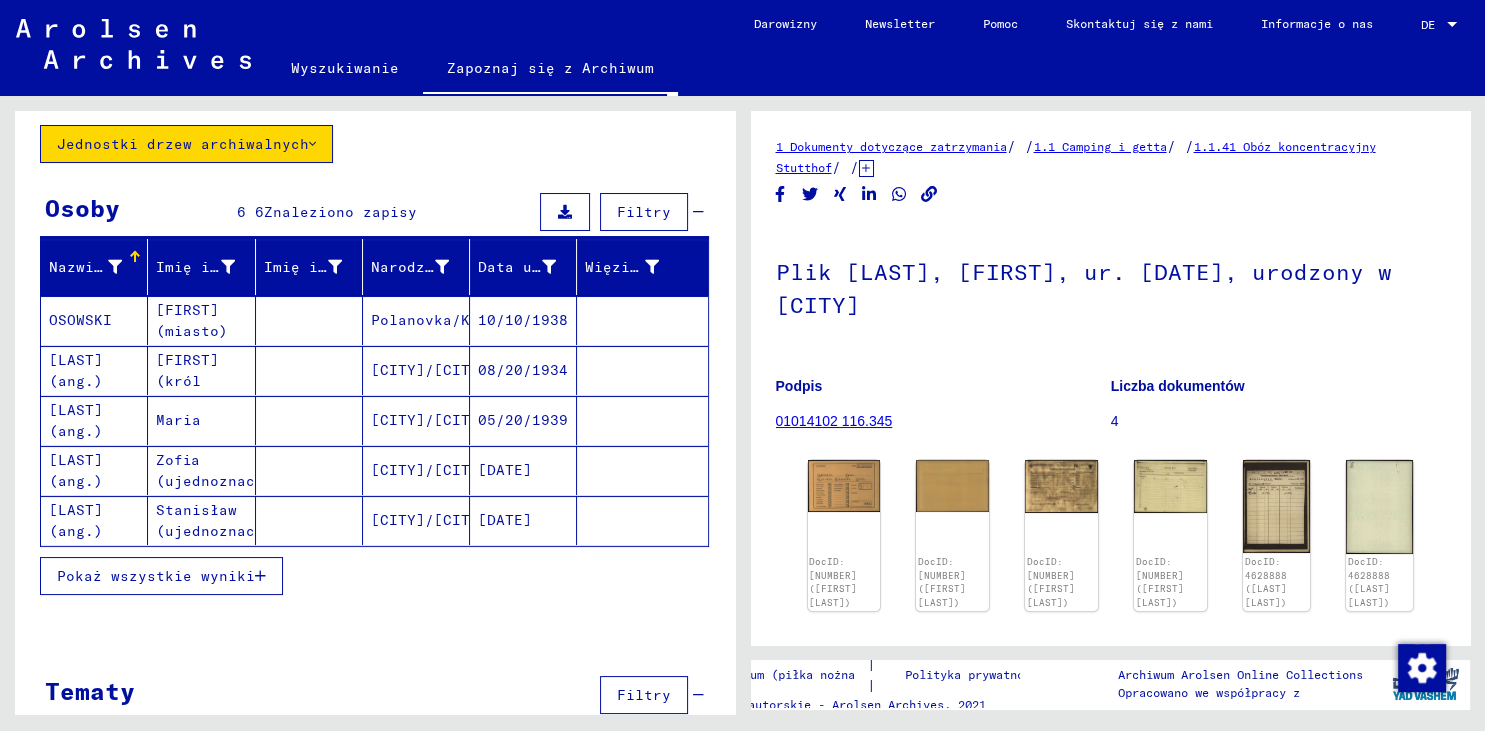 scroll, scrollTop: 0, scrollLeft: 0, axis: both 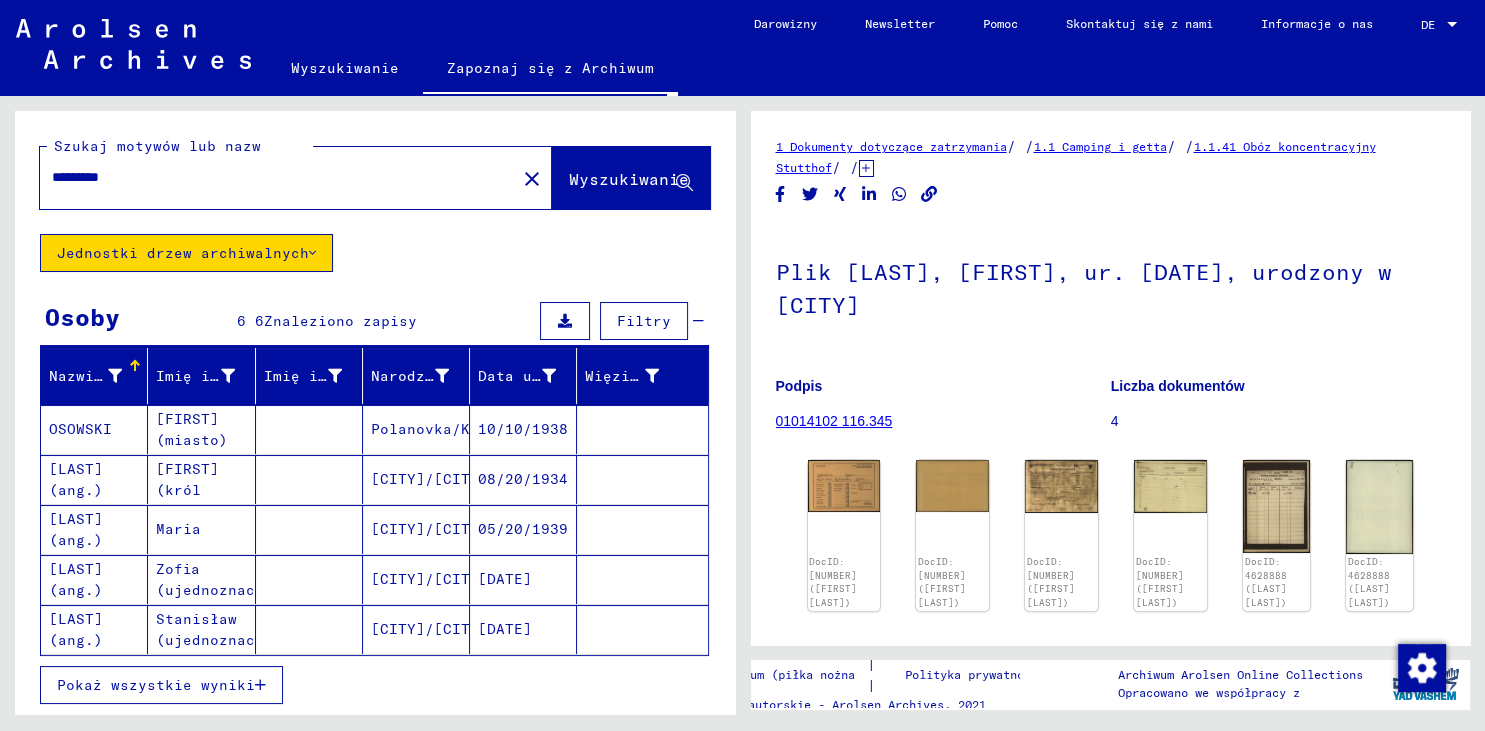 drag, startPoint x: 144, startPoint y: 173, endPoint x: 24, endPoint y: 174, distance: 120.004166 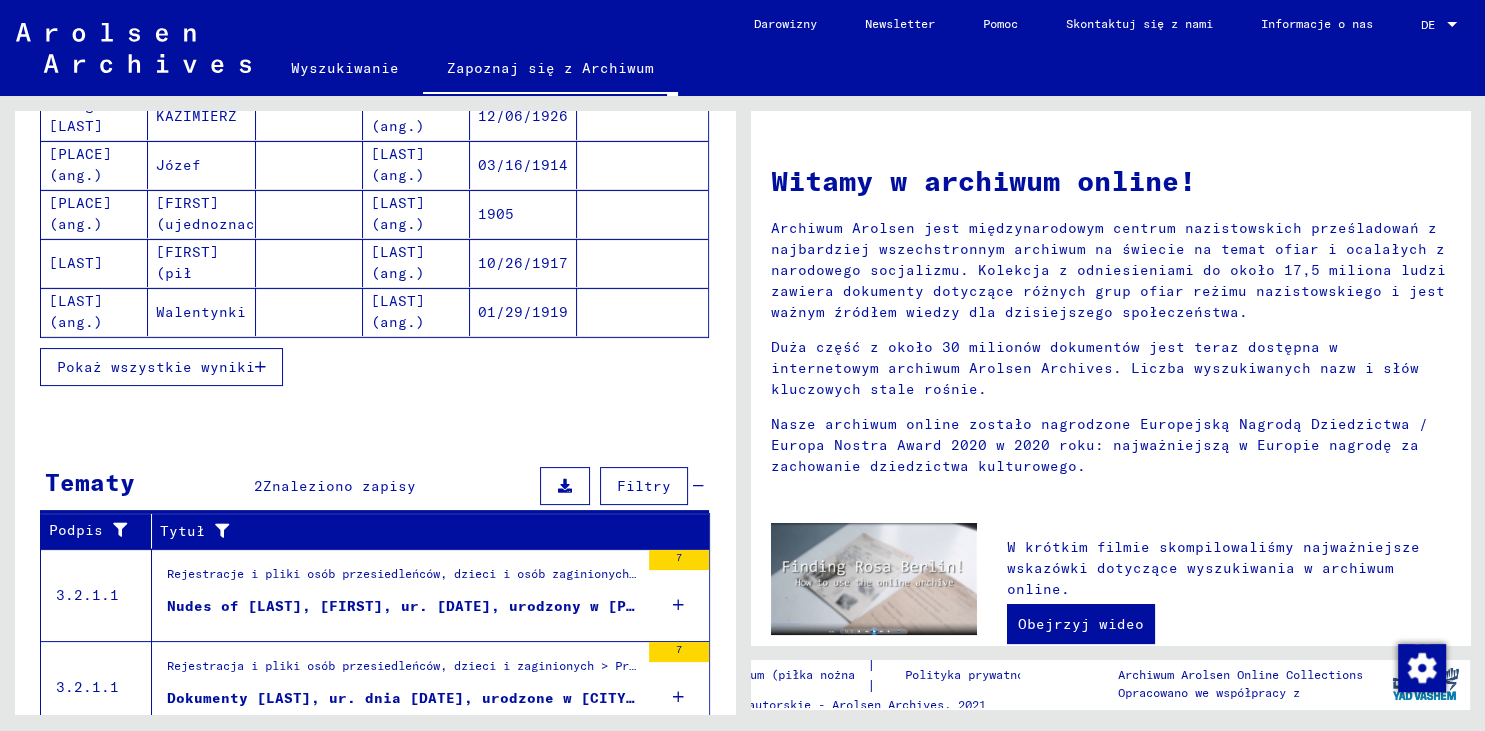 scroll, scrollTop: 386, scrollLeft: 0, axis: vertical 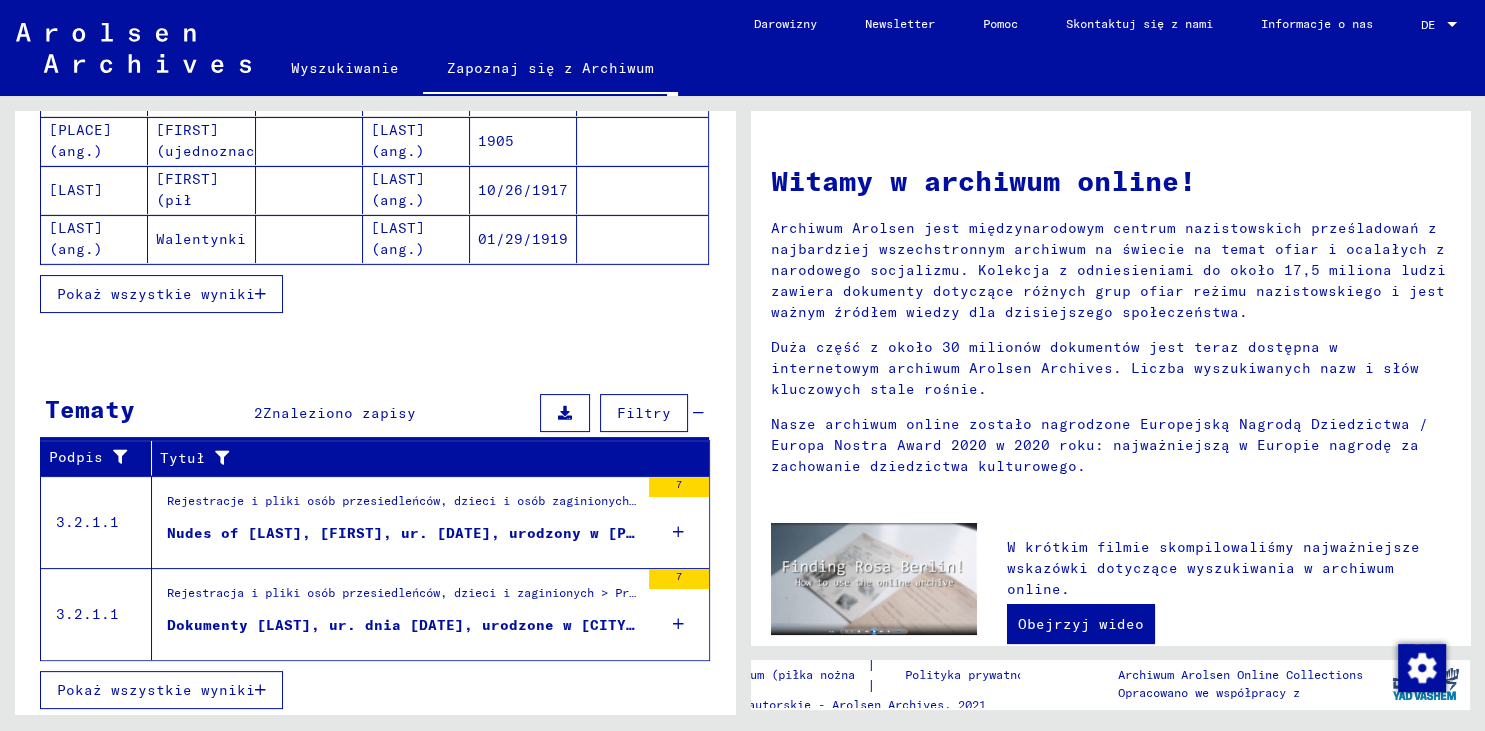 click on "Pokaż wszystkie wyniki" at bounding box center [156, 690] 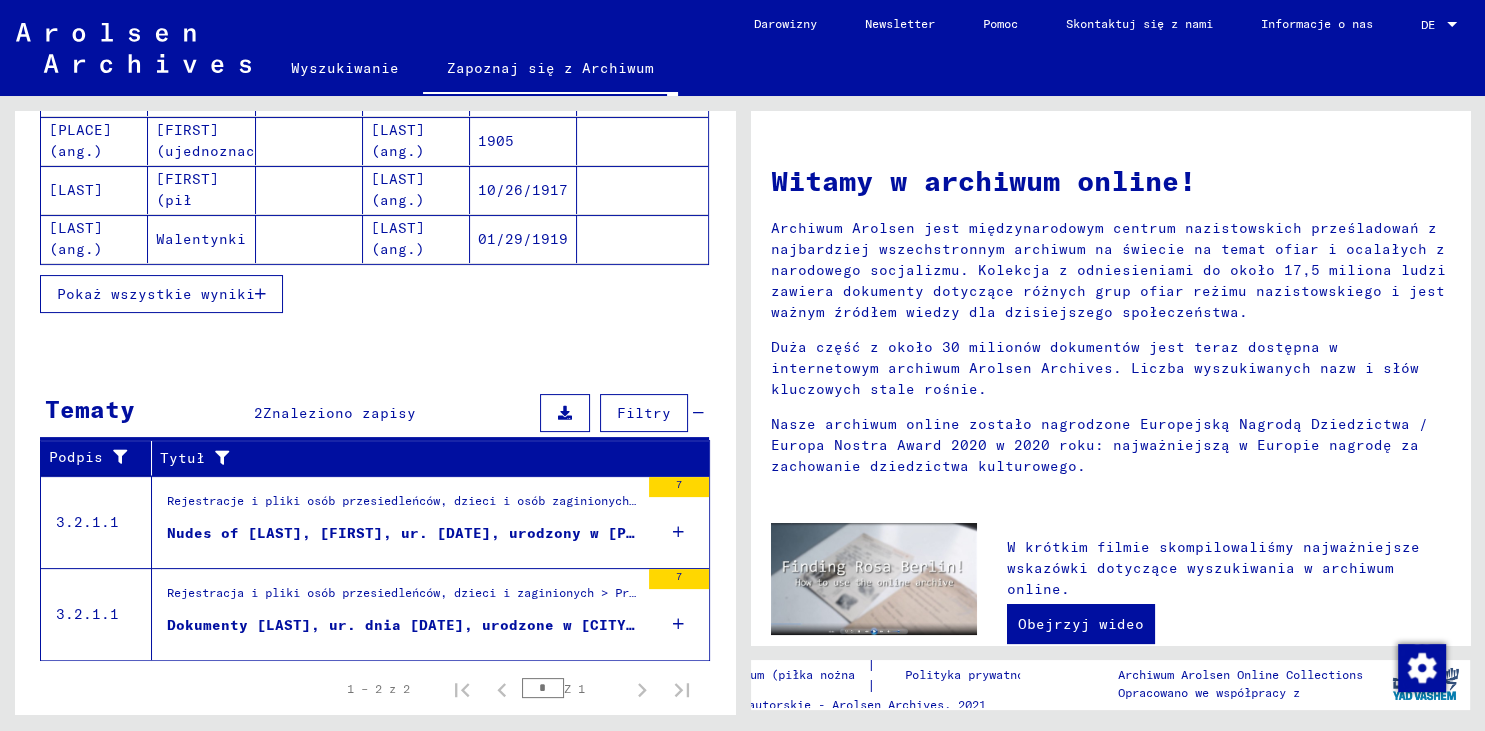 scroll, scrollTop: 82, scrollLeft: 0, axis: vertical 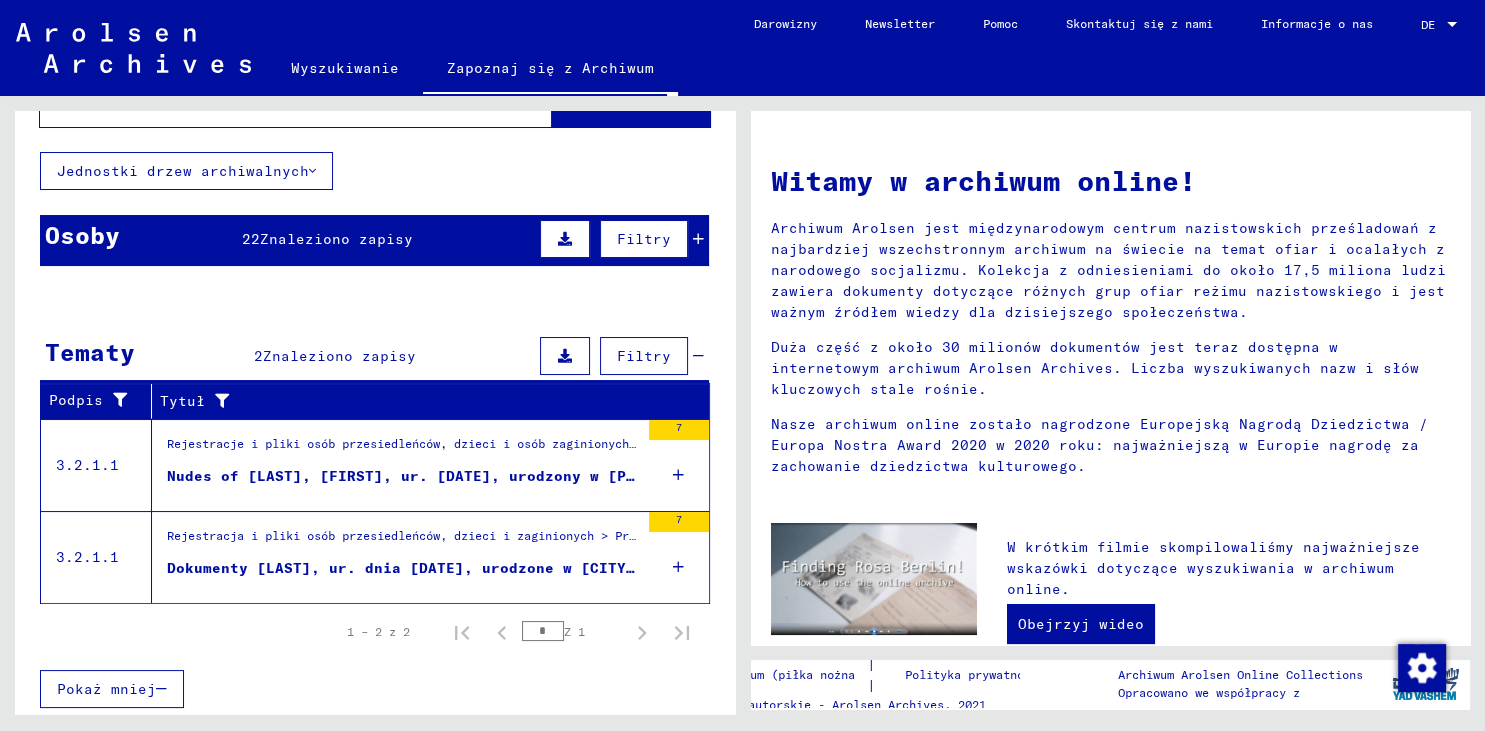 click 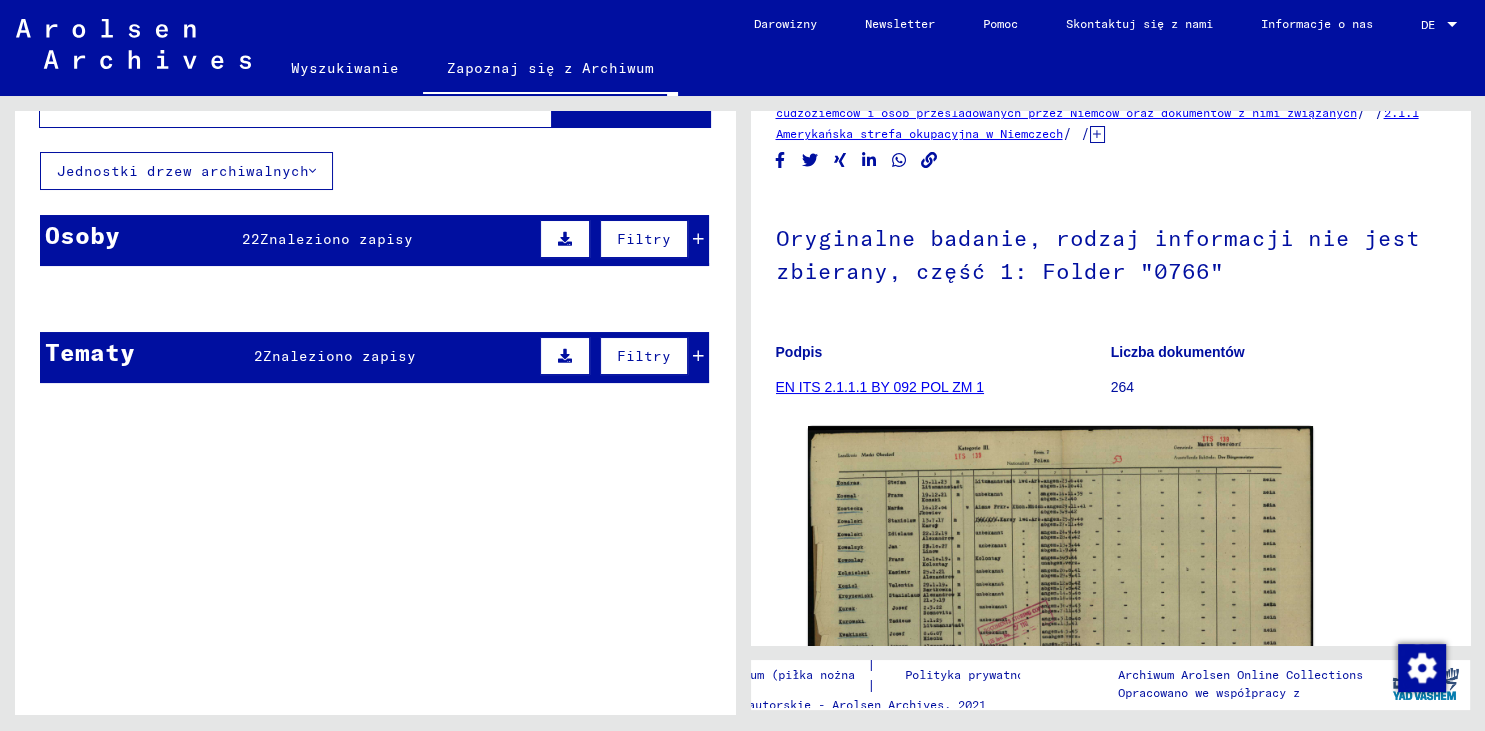 scroll, scrollTop: 0, scrollLeft: 0, axis: both 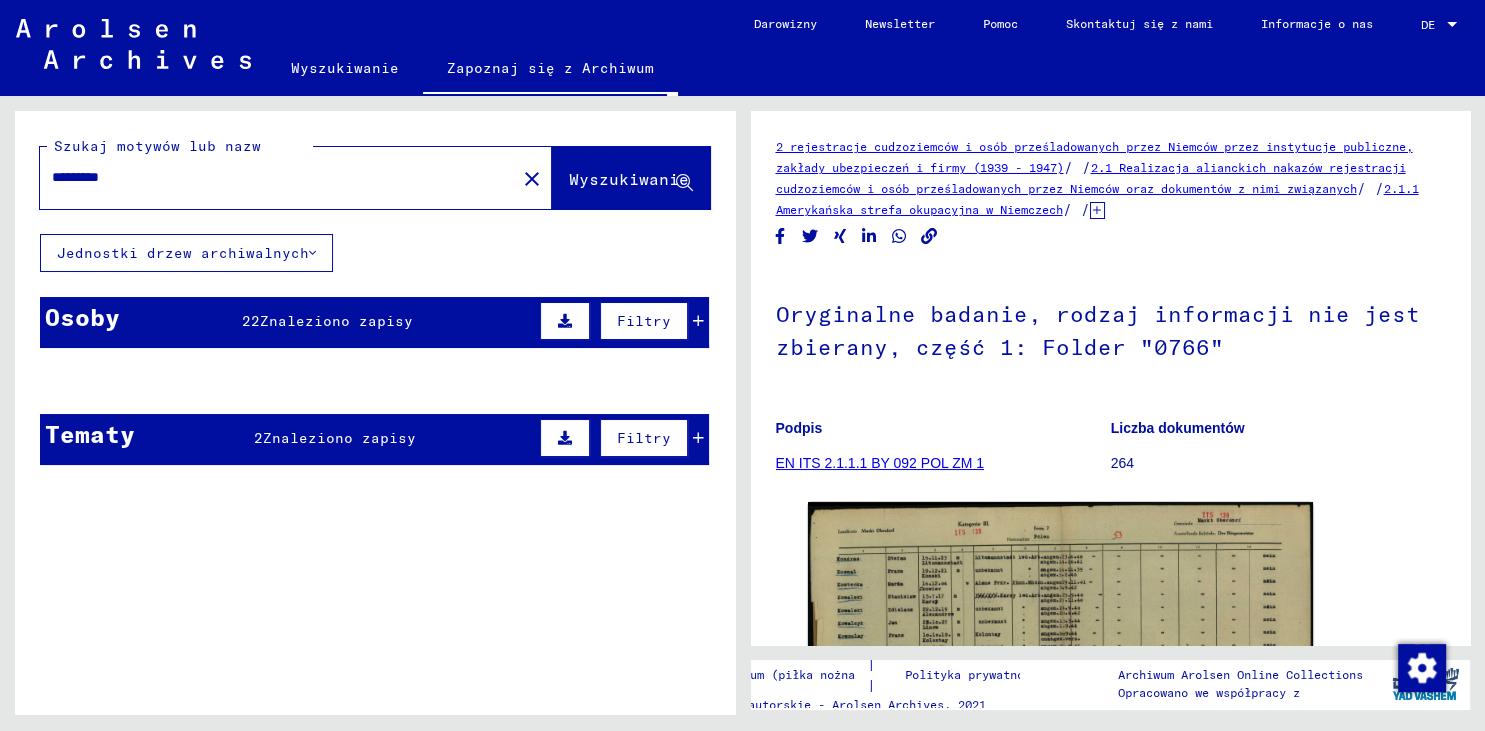 click on "[LAST] (ang.)" at bounding box center (416, 479) 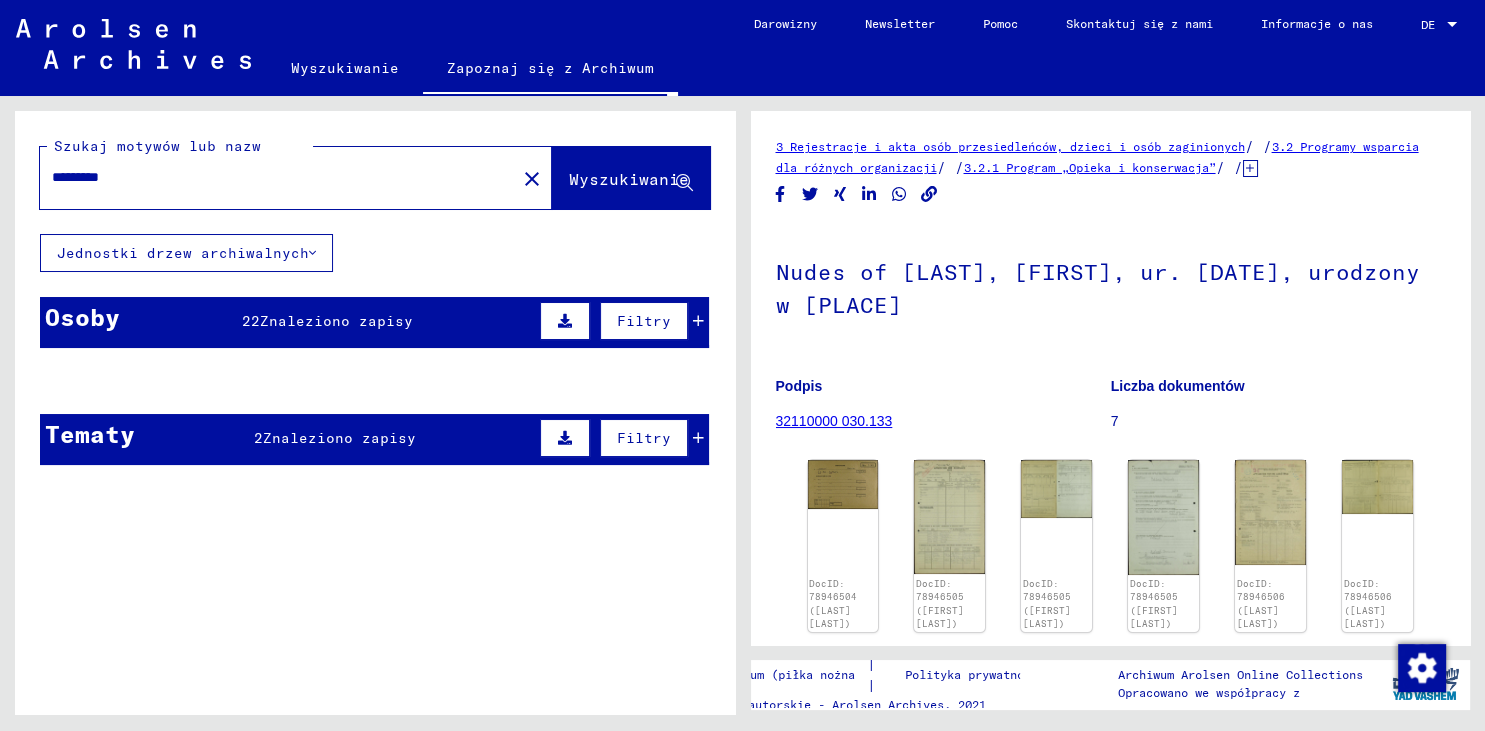 click on "close" 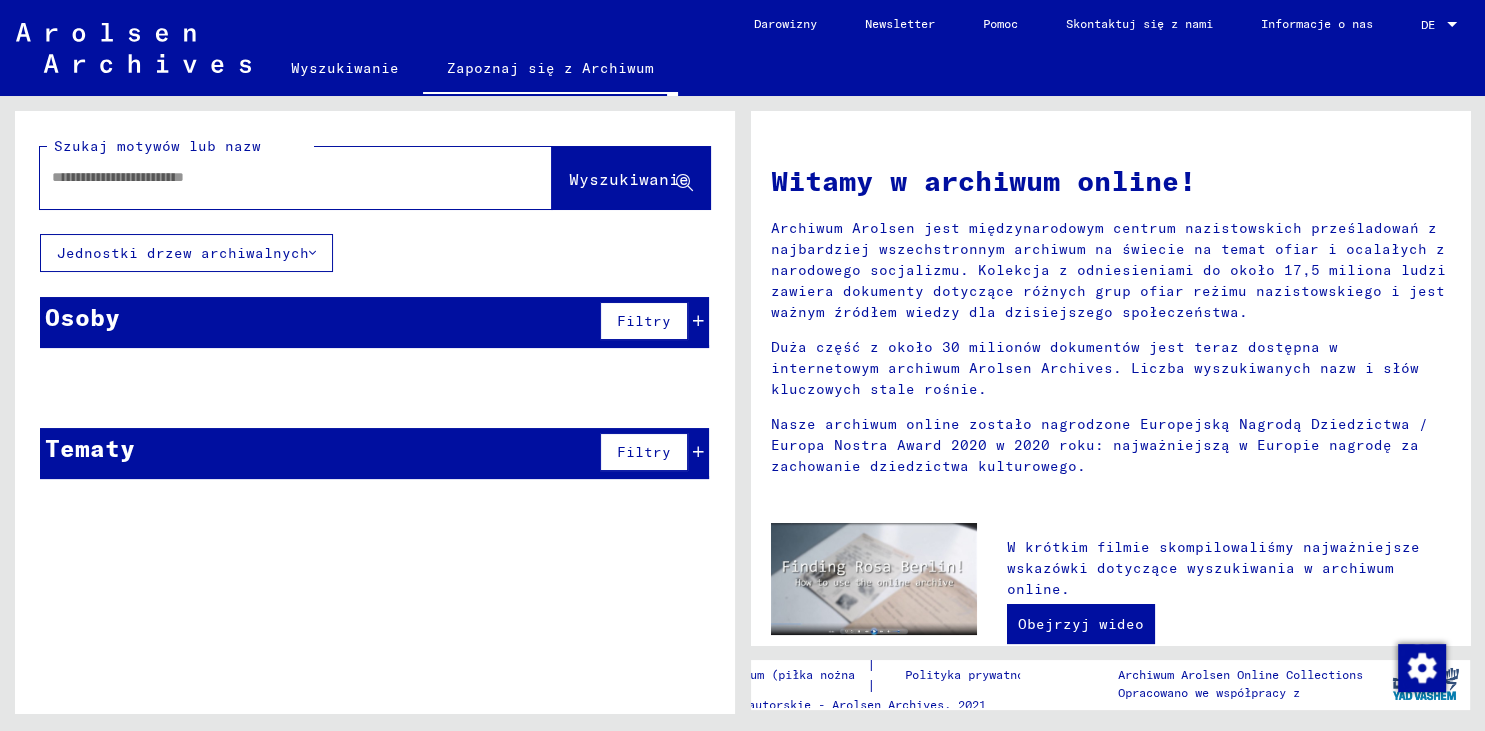 click at bounding box center (272, 177) 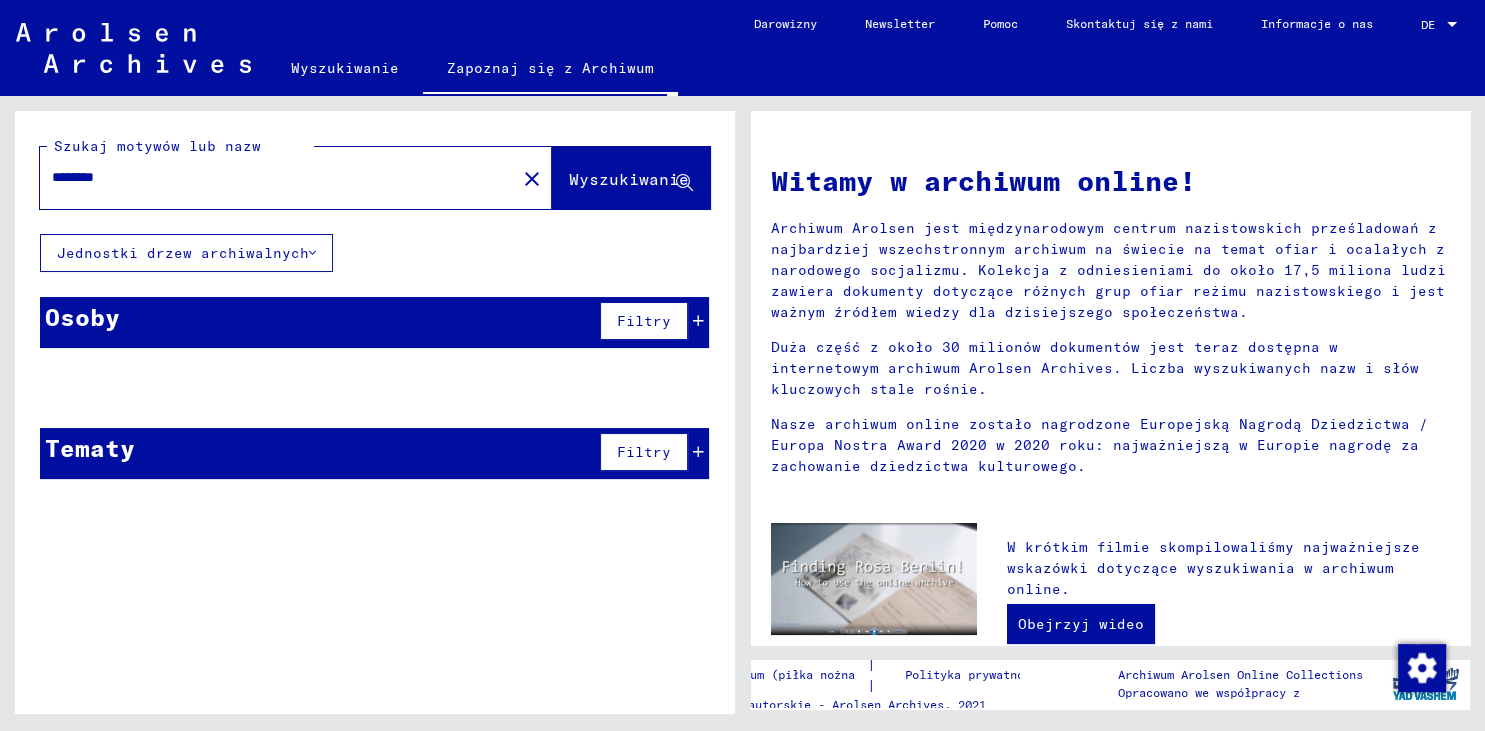 click on "Jednostki drzew archiwalnych" 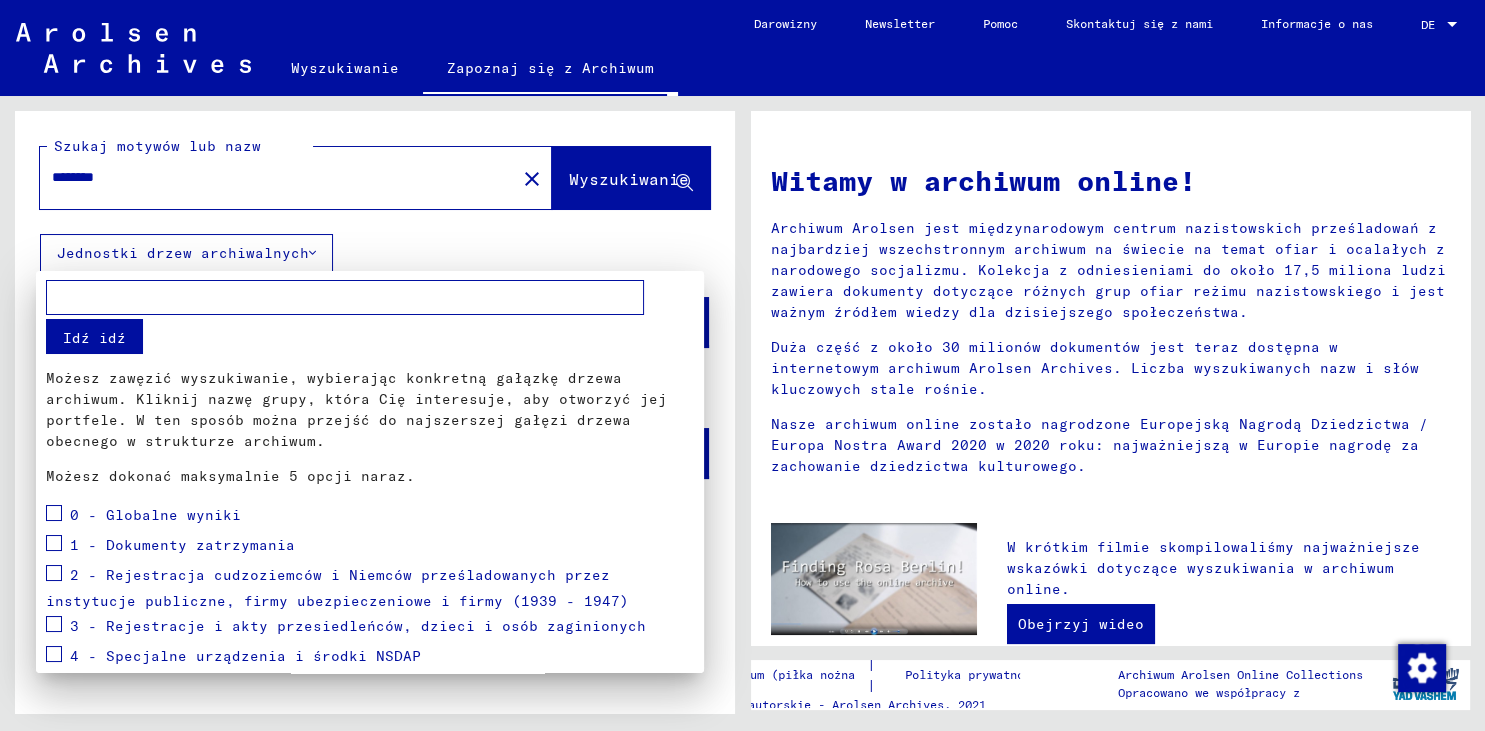 click at bounding box center (54, 543) 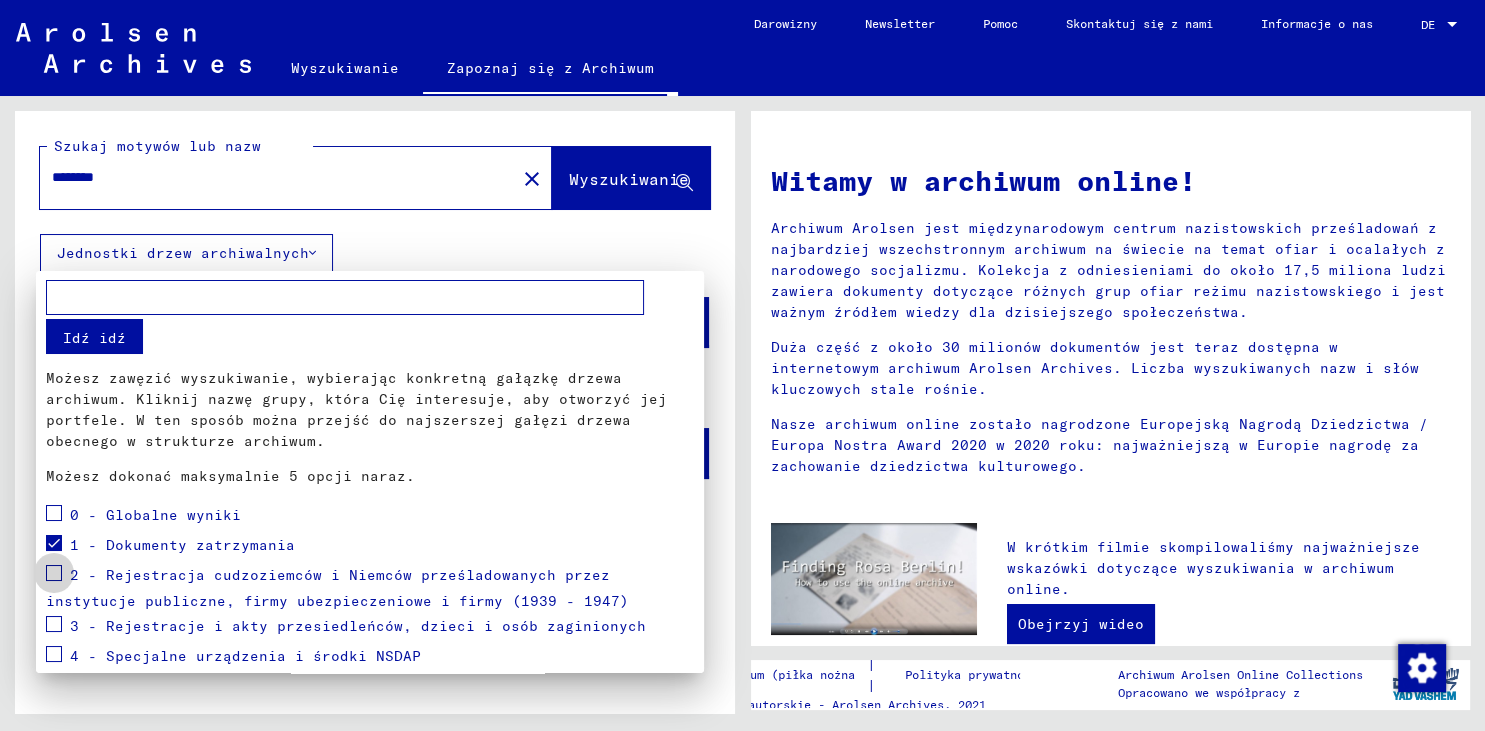 click at bounding box center (54, 573) 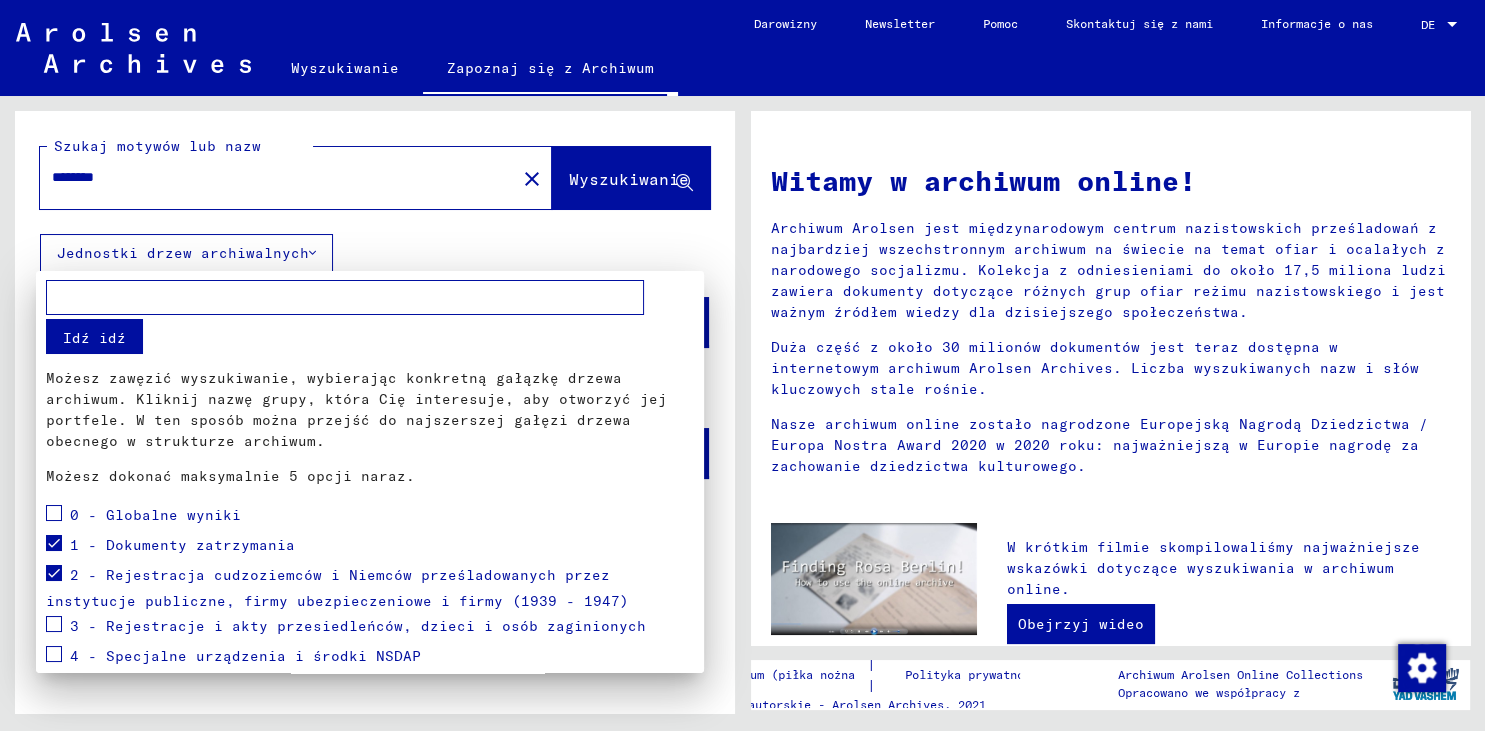 click at bounding box center (54, 624) 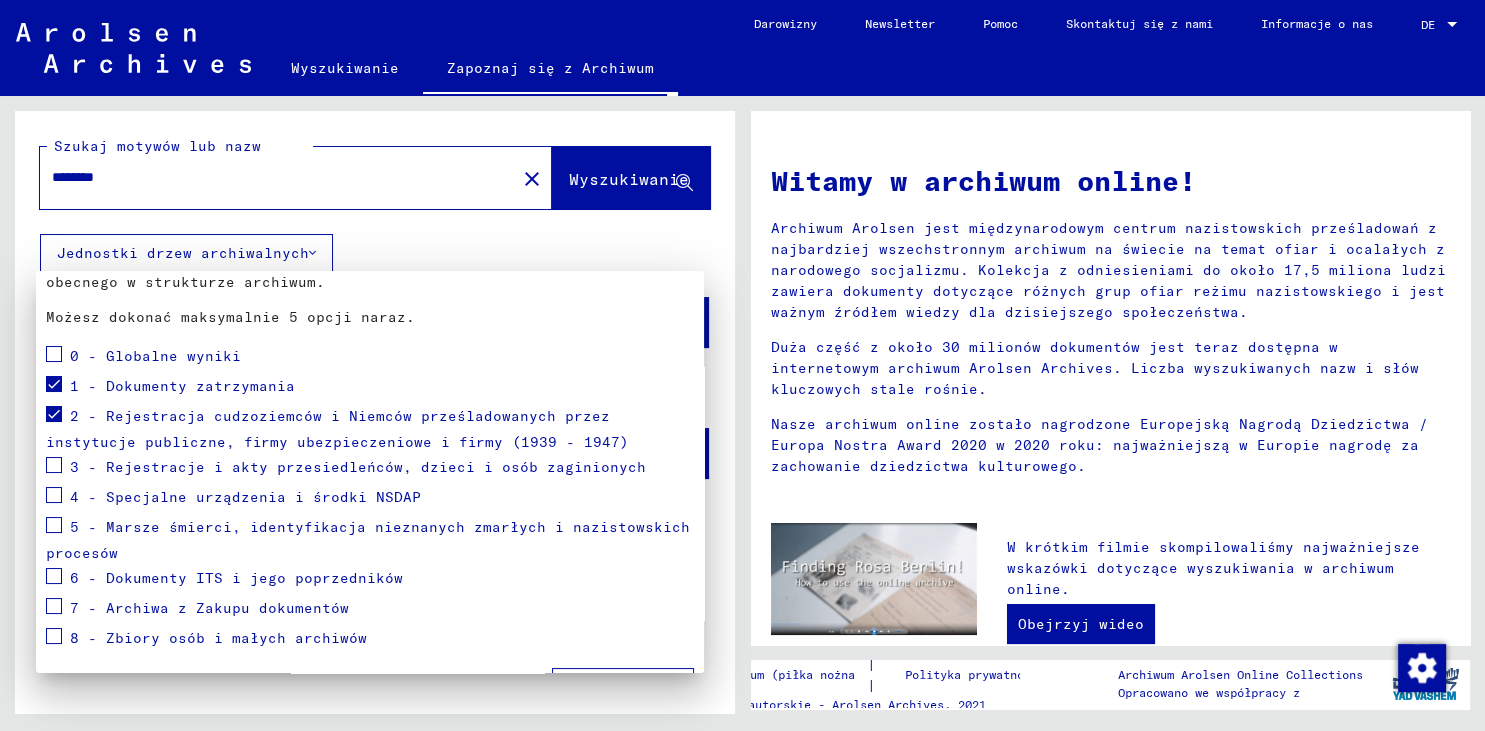 scroll, scrollTop: 201, scrollLeft: 0, axis: vertical 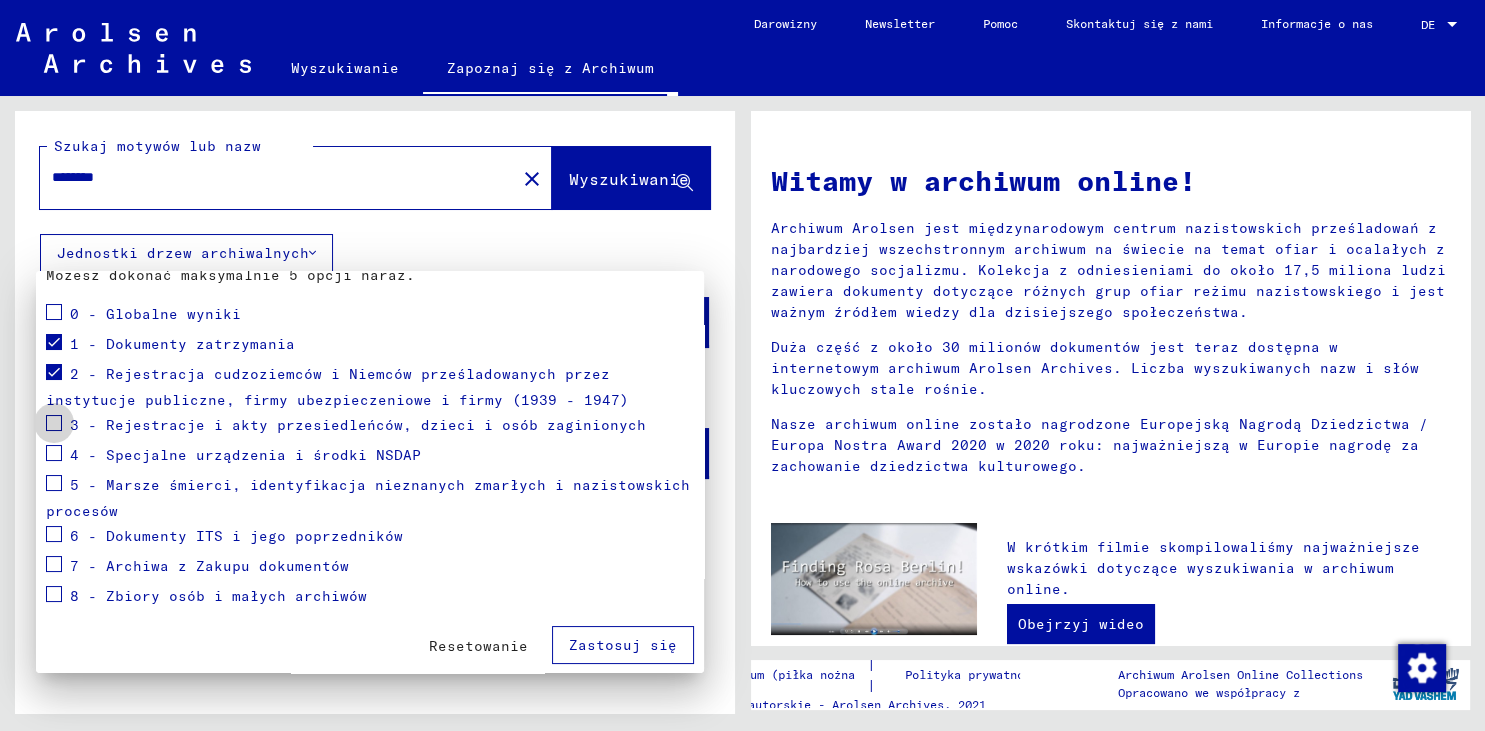 click at bounding box center [54, 423] 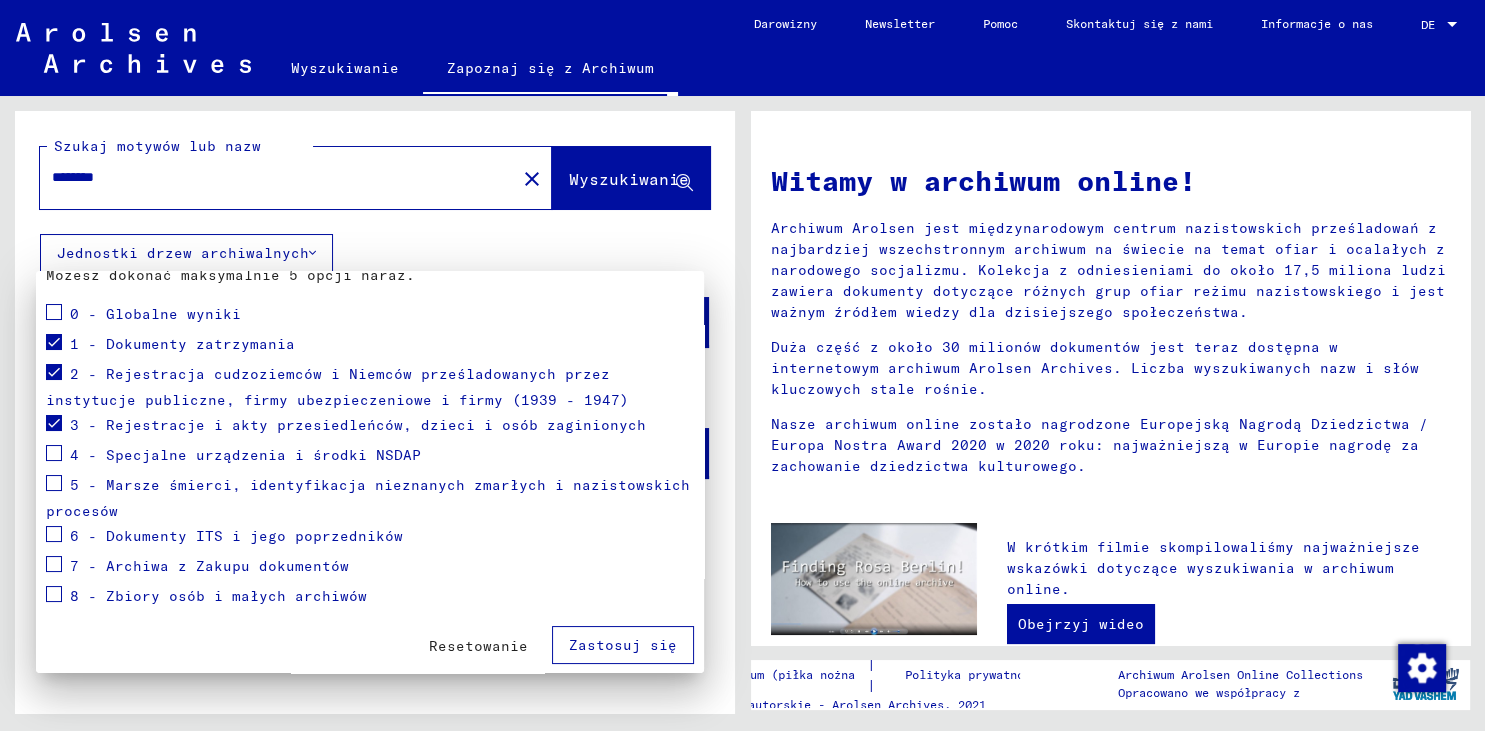 click on "Zastosuj się" at bounding box center (623, 645) 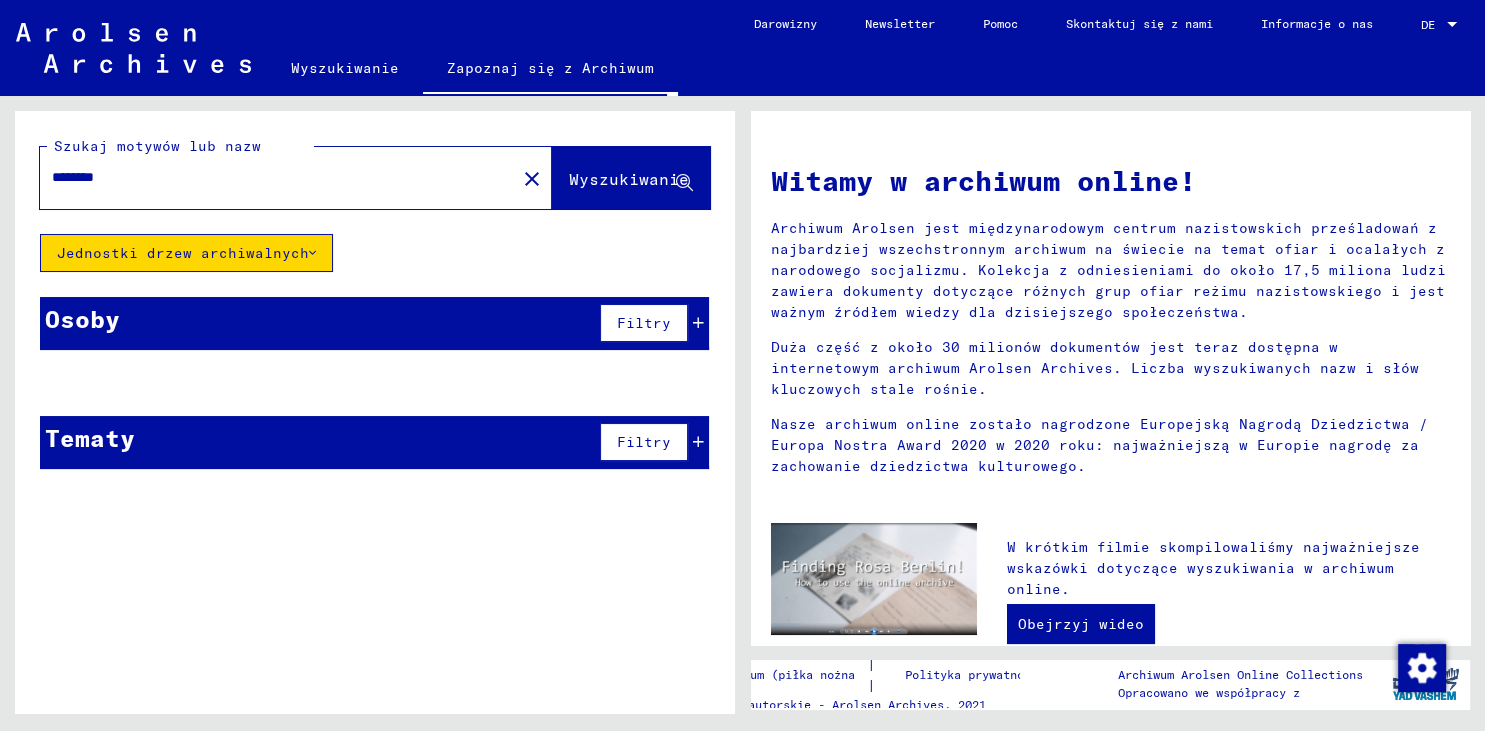 click on "********" at bounding box center [272, 177] 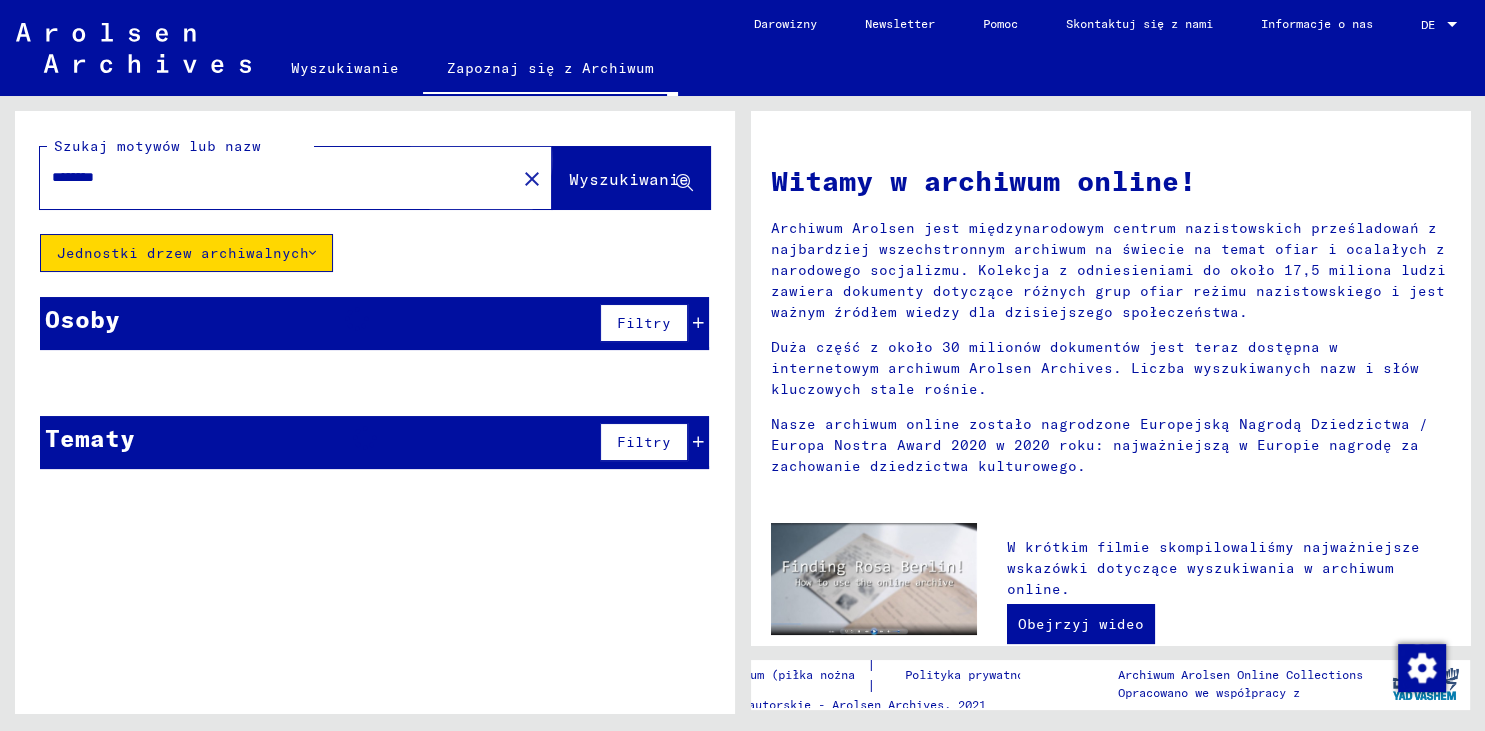click on "Wyszukiwanie" 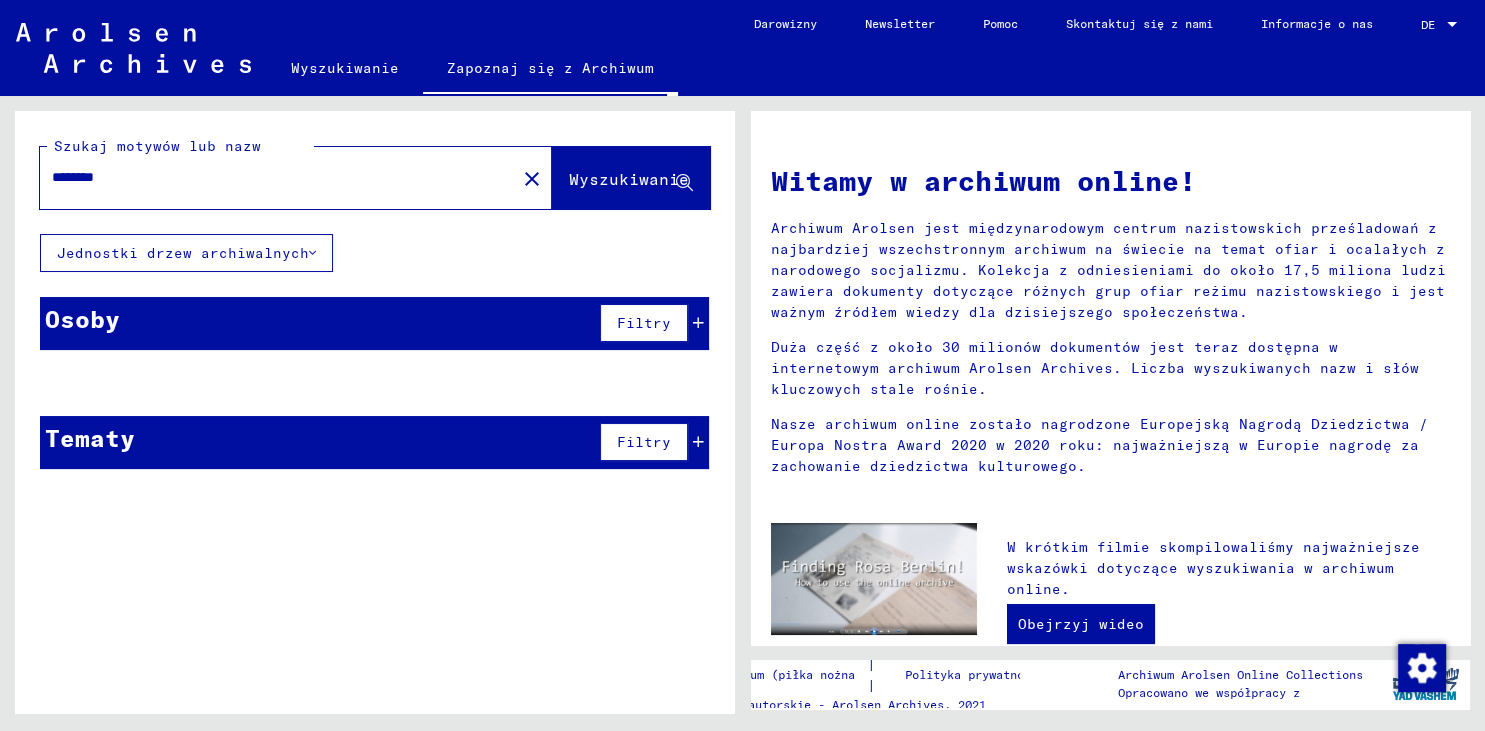 click 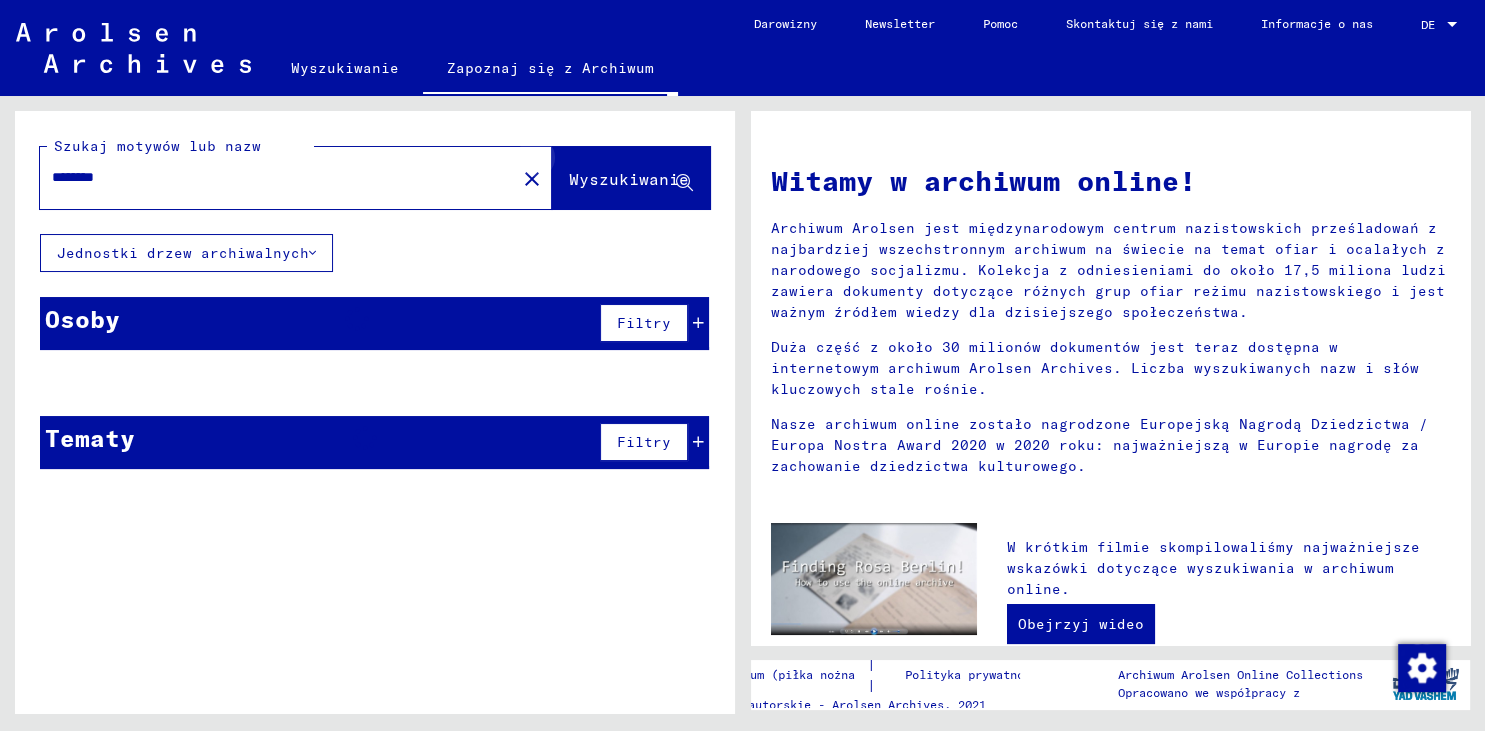 click 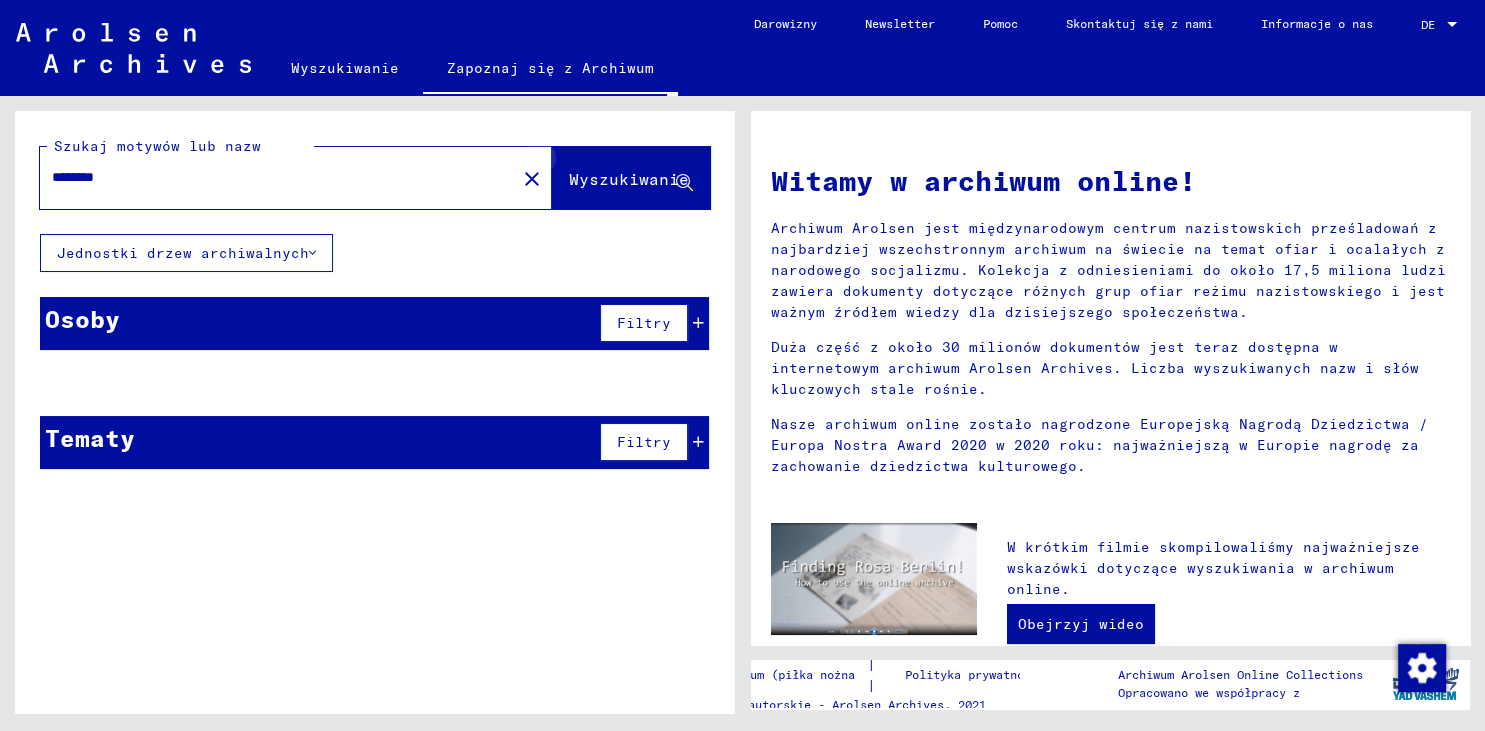 click 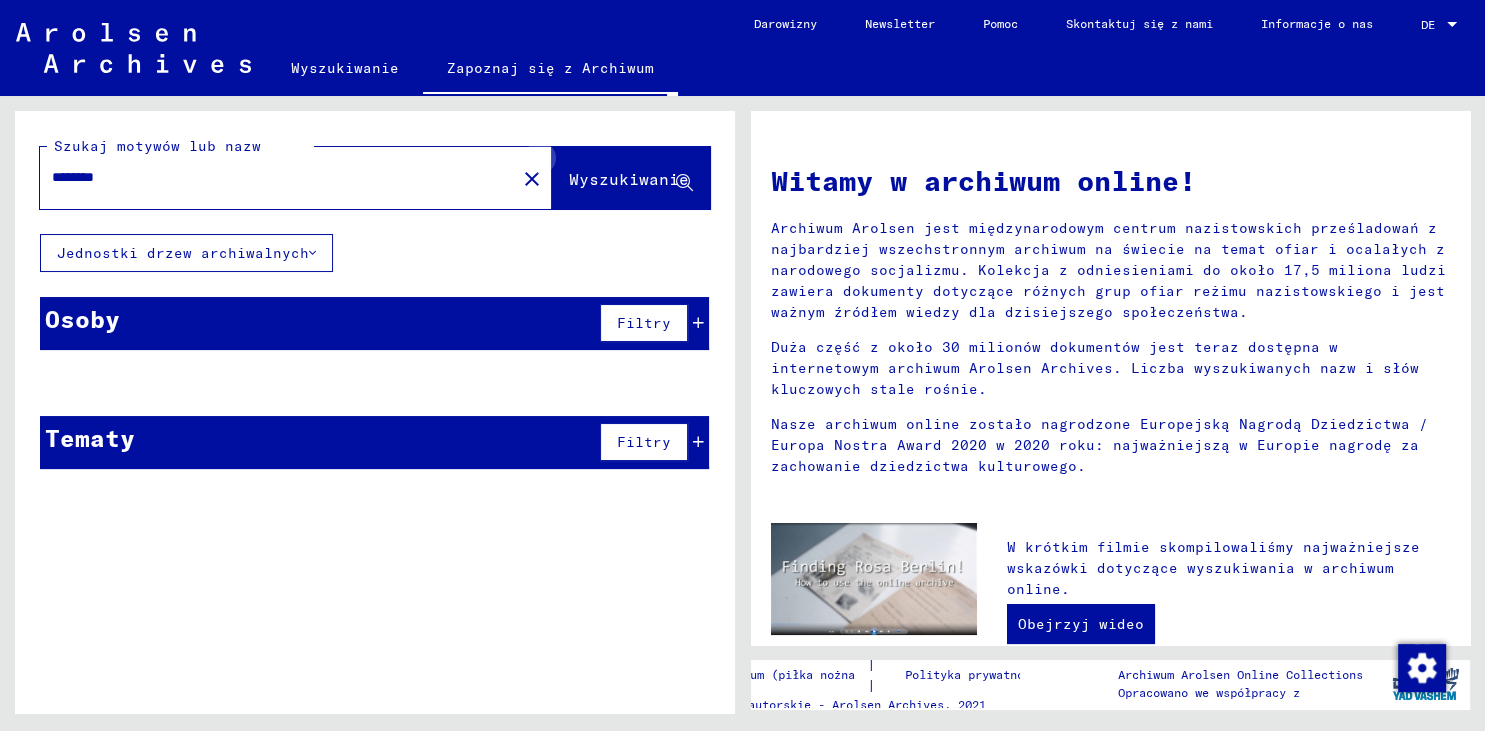 click 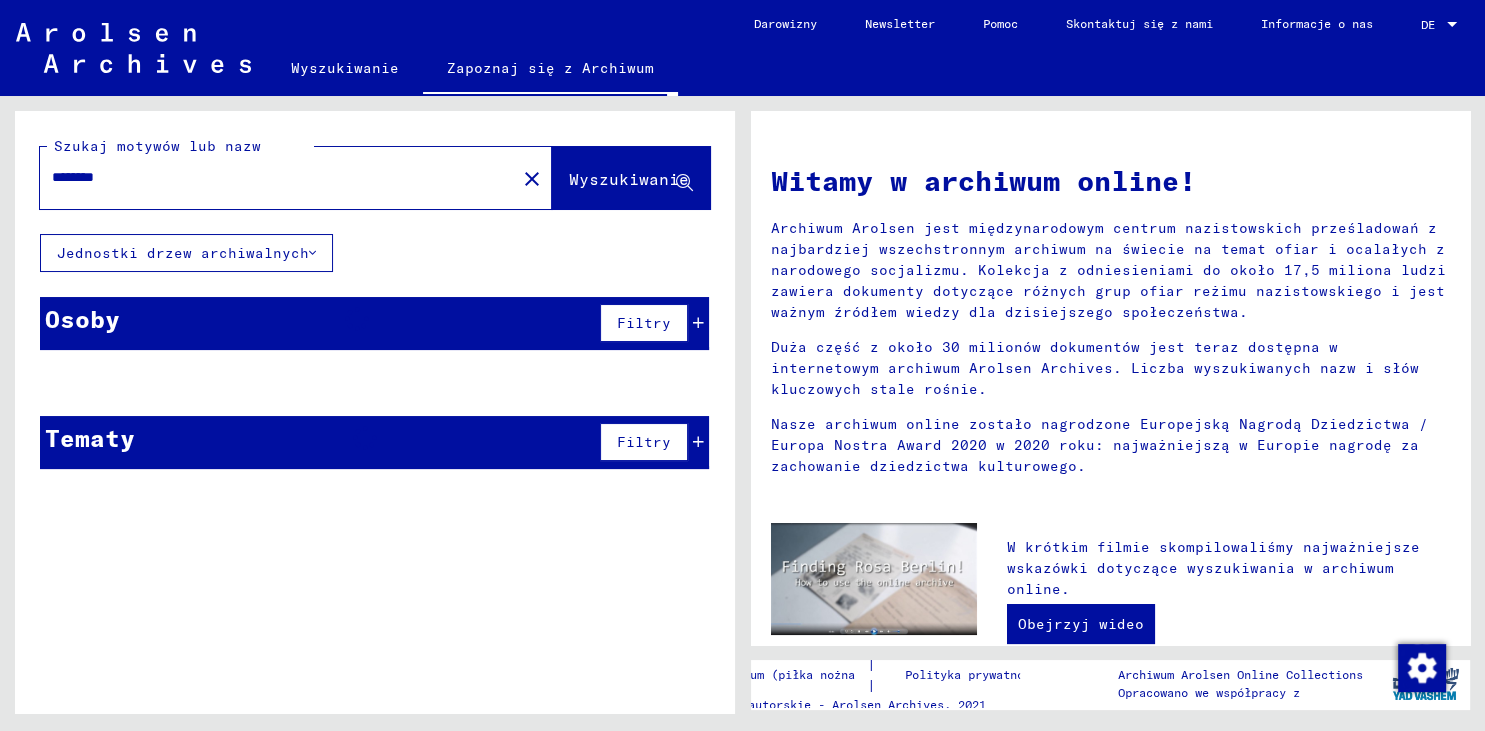 click on "********" at bounding box center [272, 177] 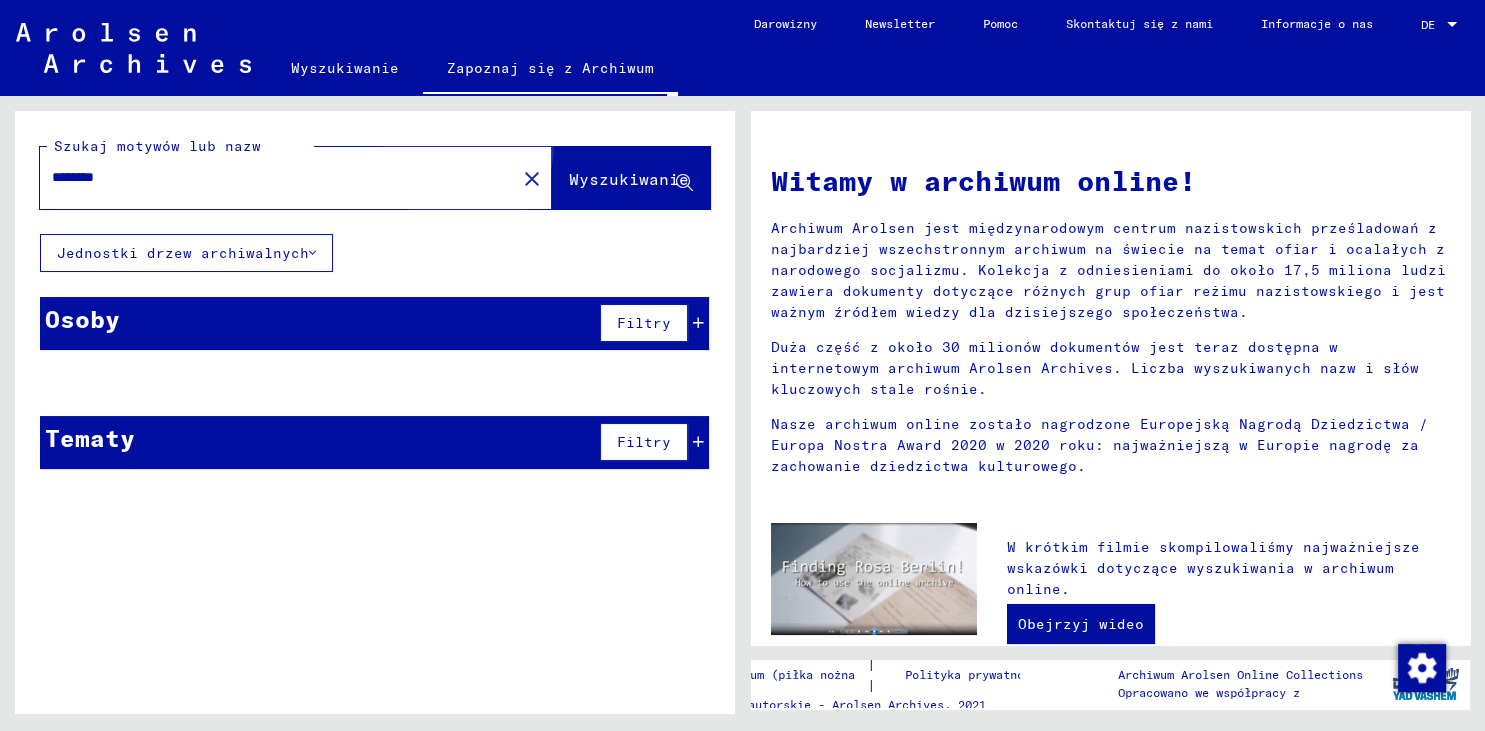 click on "Wyszukiwanie" 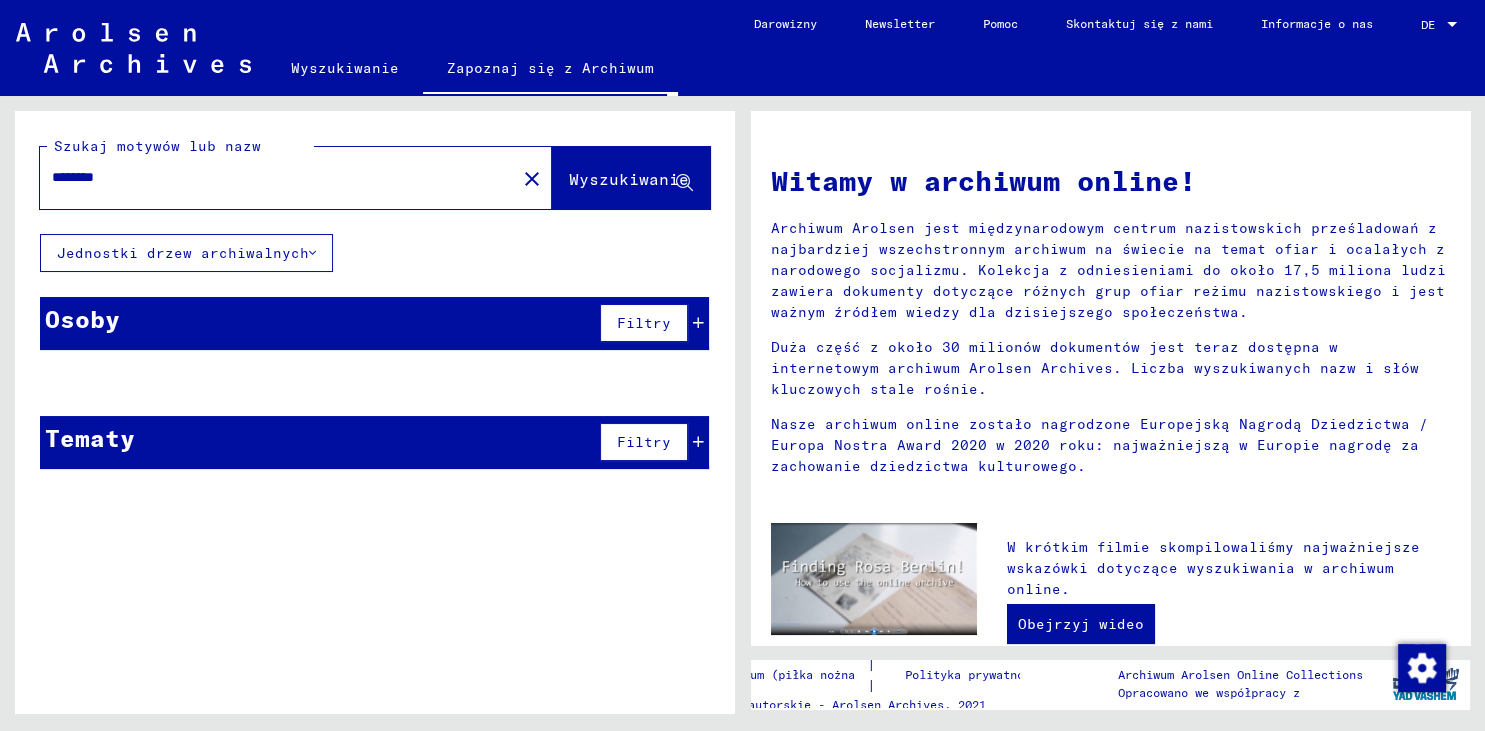 click on "Wyszukiwanie" 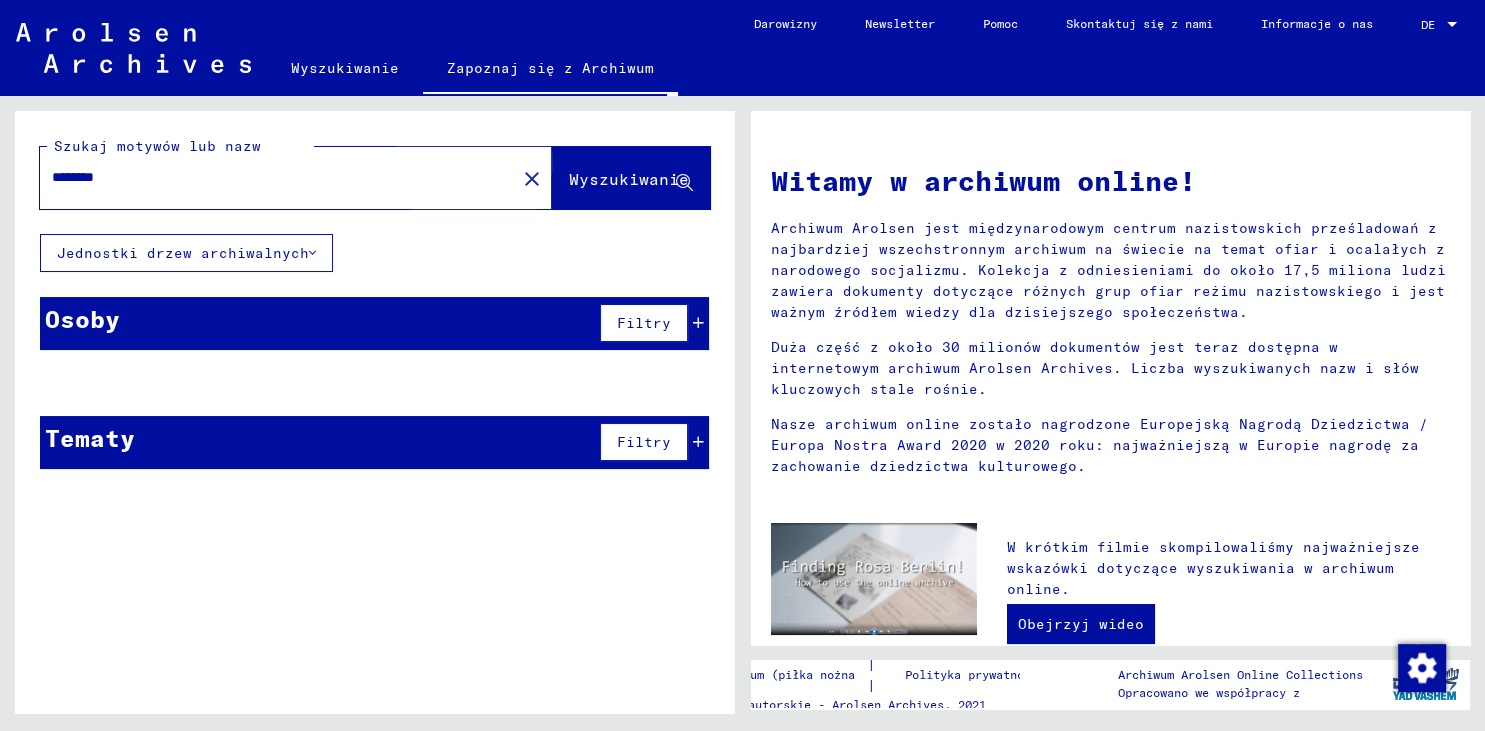 click on "Wyszukiwanie" 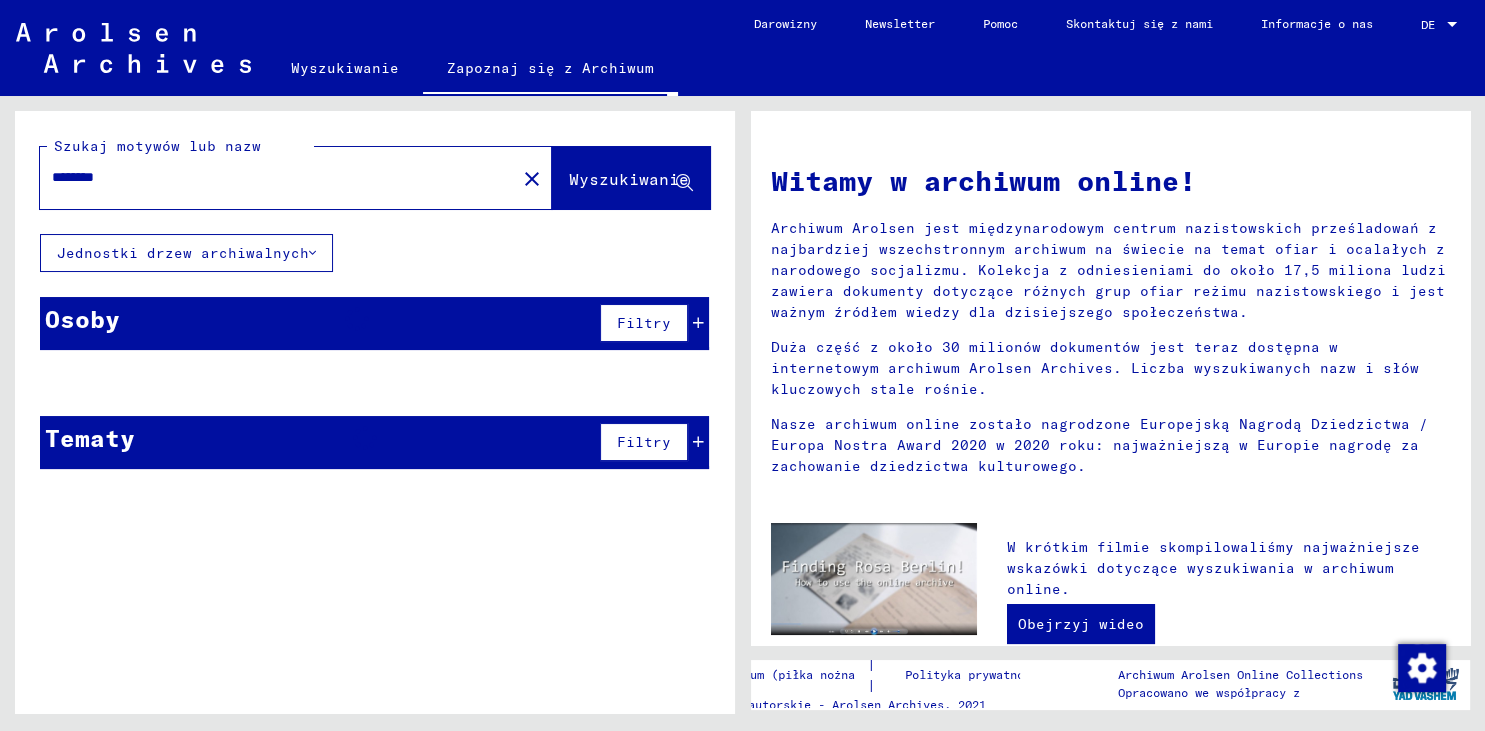 click on "********" at bounding box center (272, 177) 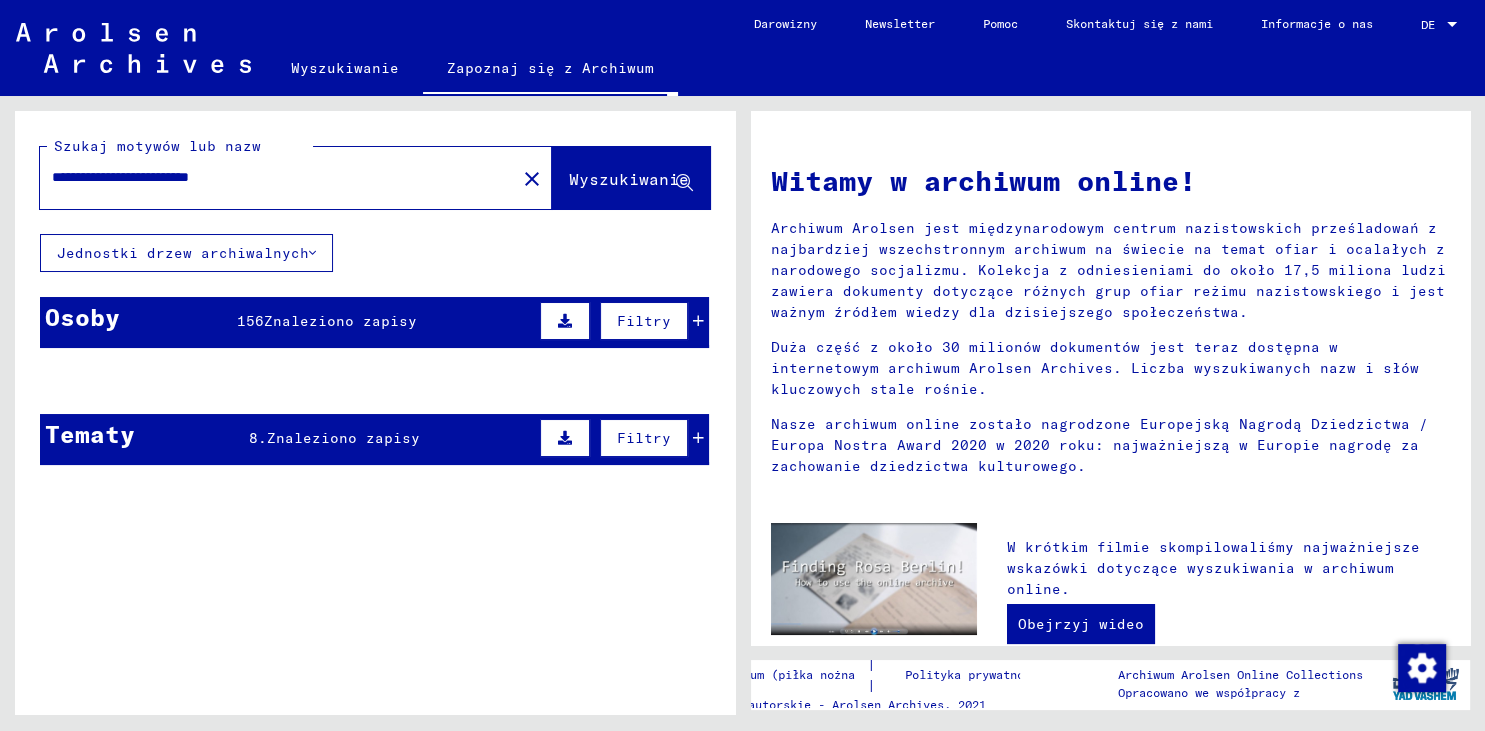 click on "Wyszukiwanie" 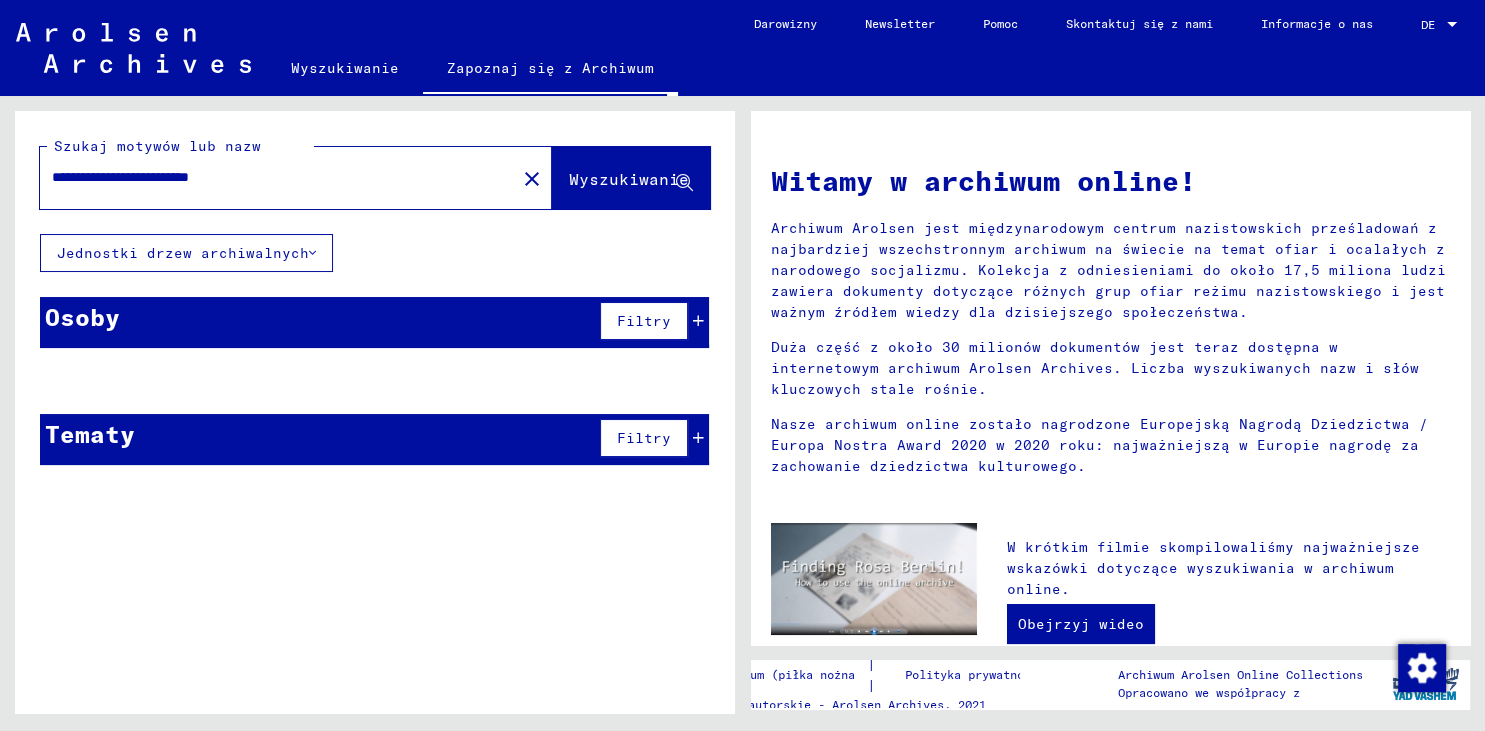 drag, startPoint x: 128, startPoint y: 176, endPoint x: 21, endPoint y: 184, distance: 107.298645 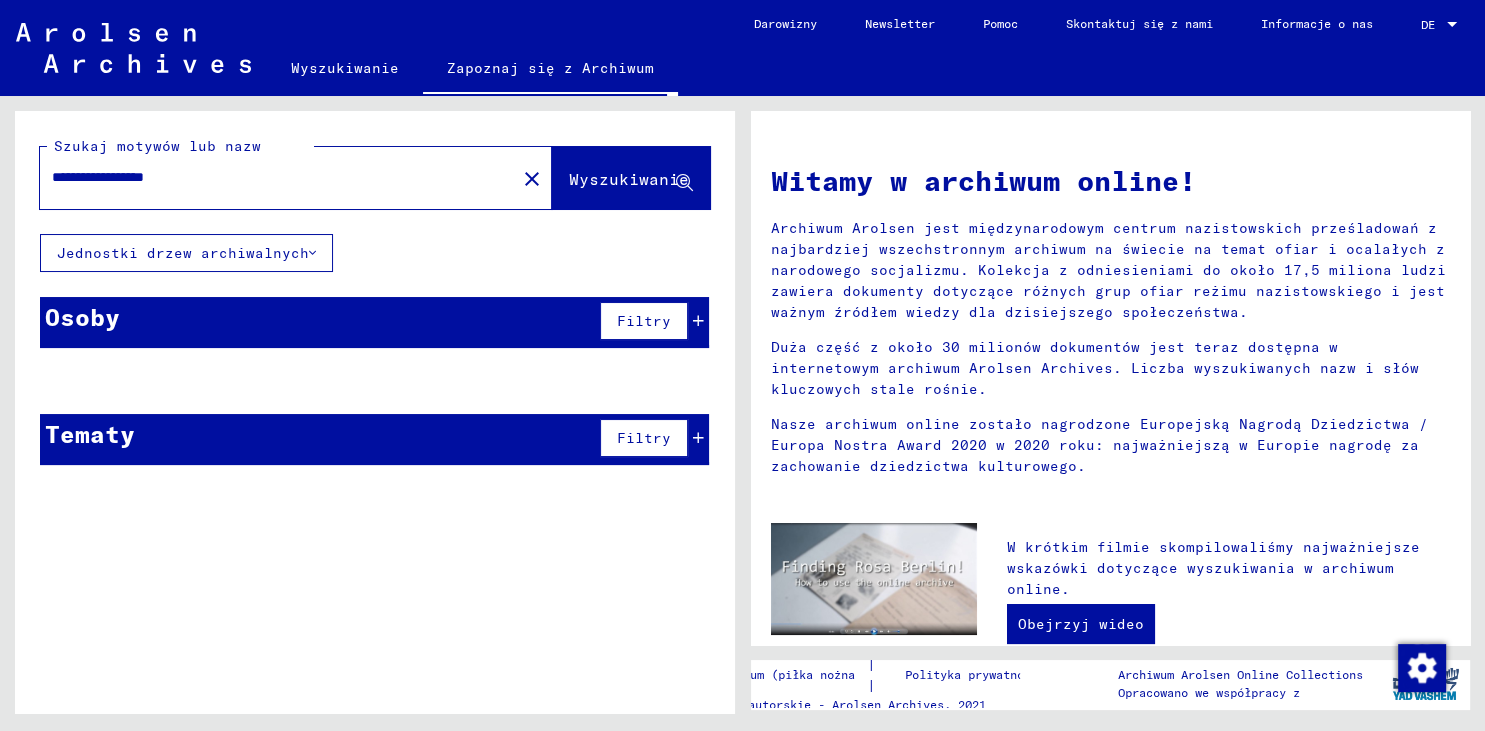type on "**********" 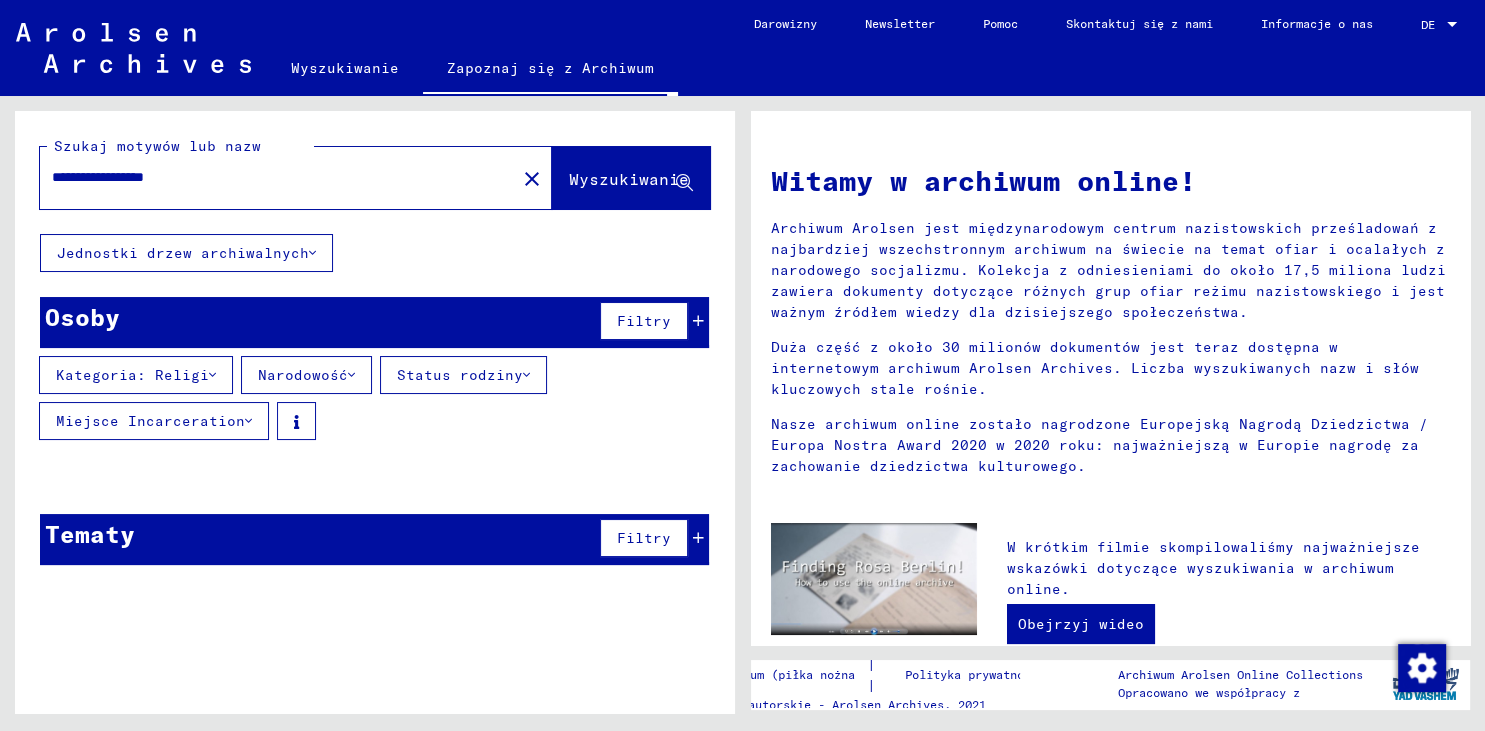 click on "Tematy  Filtry" at bounding box center (374, 539) 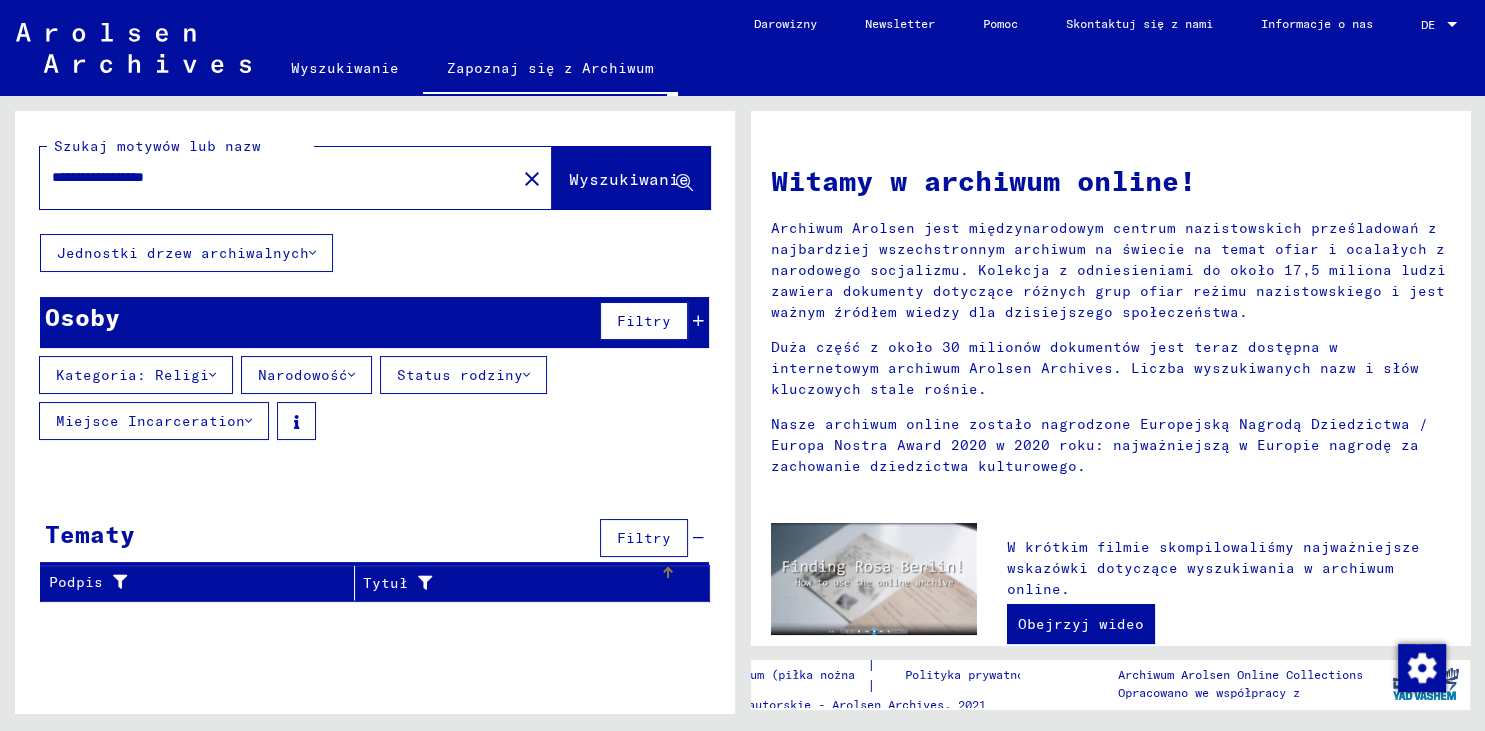 click at bounding box center (420, 583) 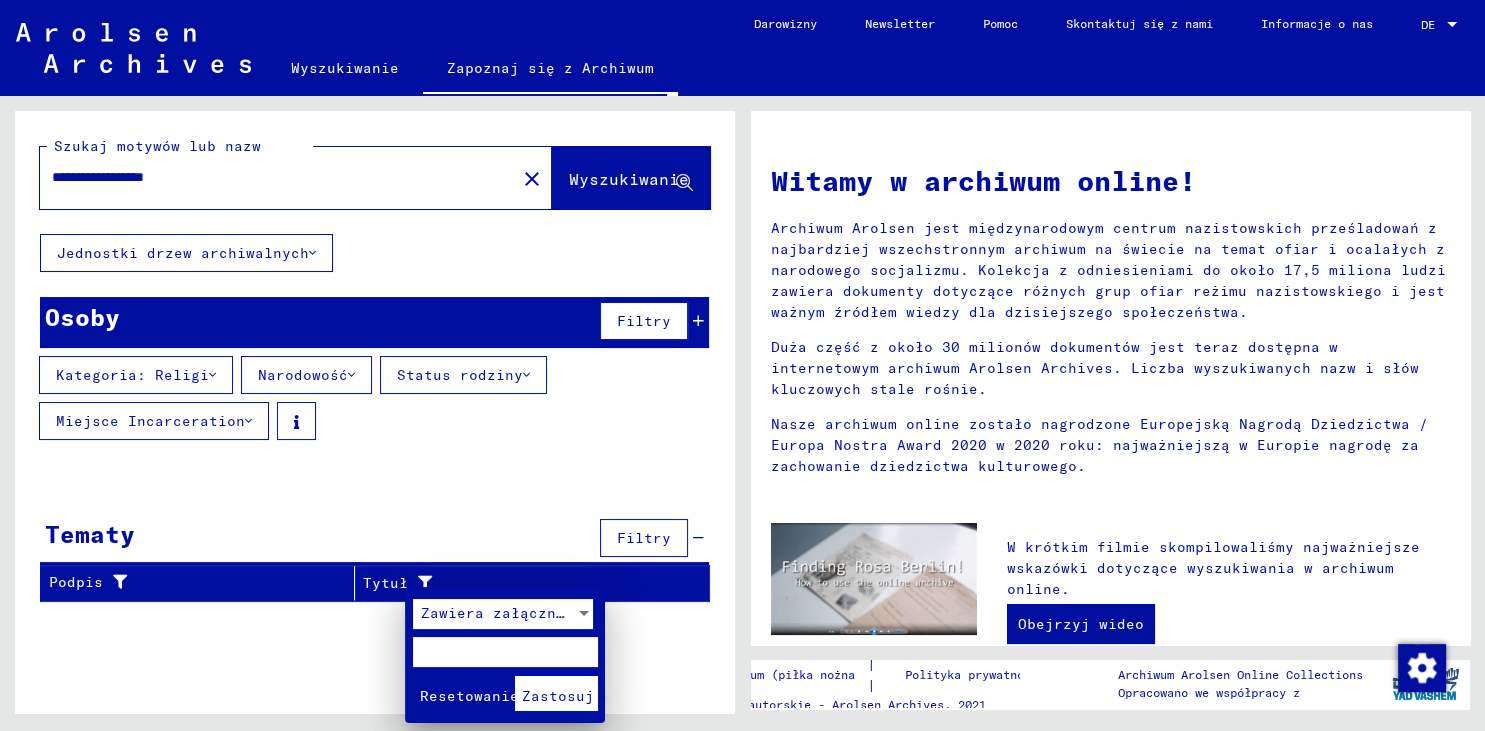 click at bounding box center [742, 365] 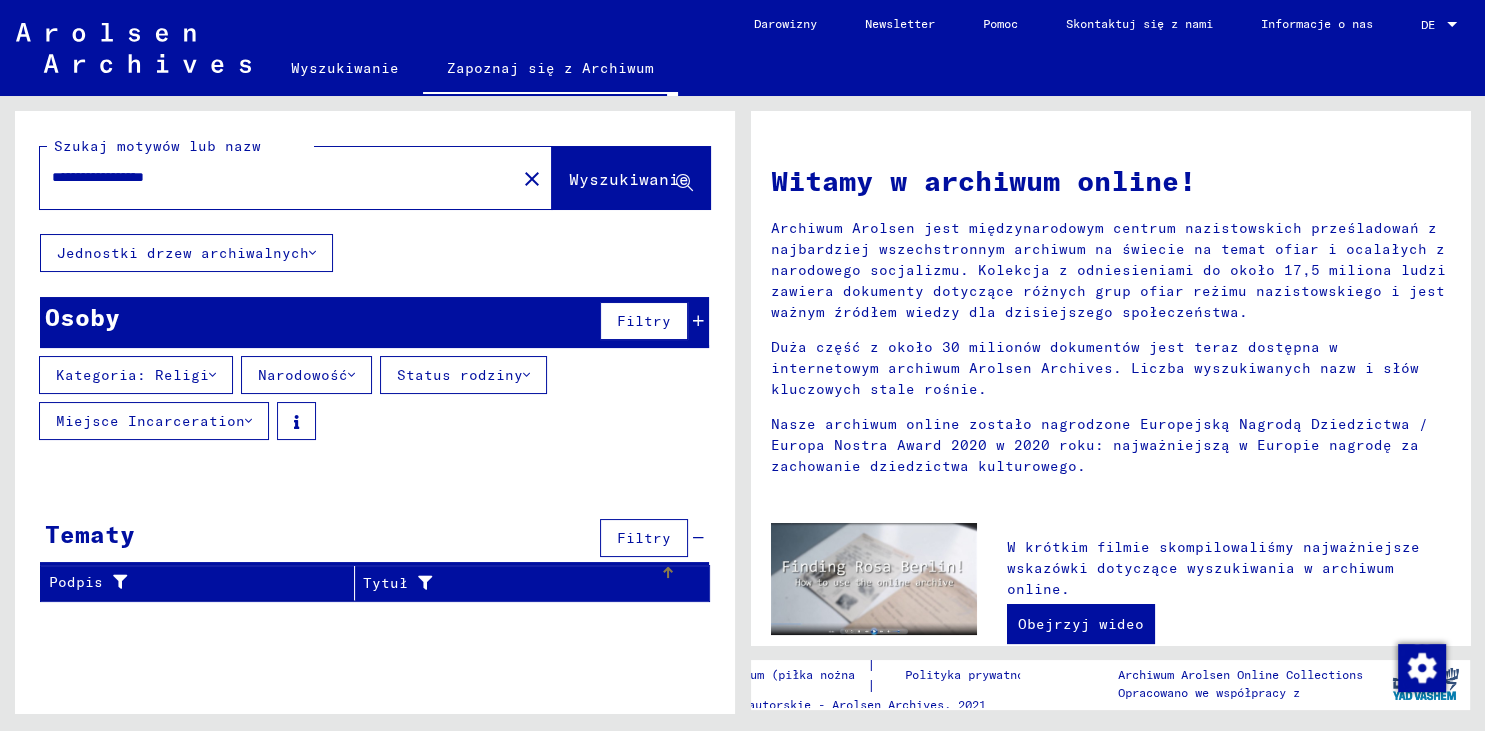 click on "Tytuł" at bounding box center [511, 583] 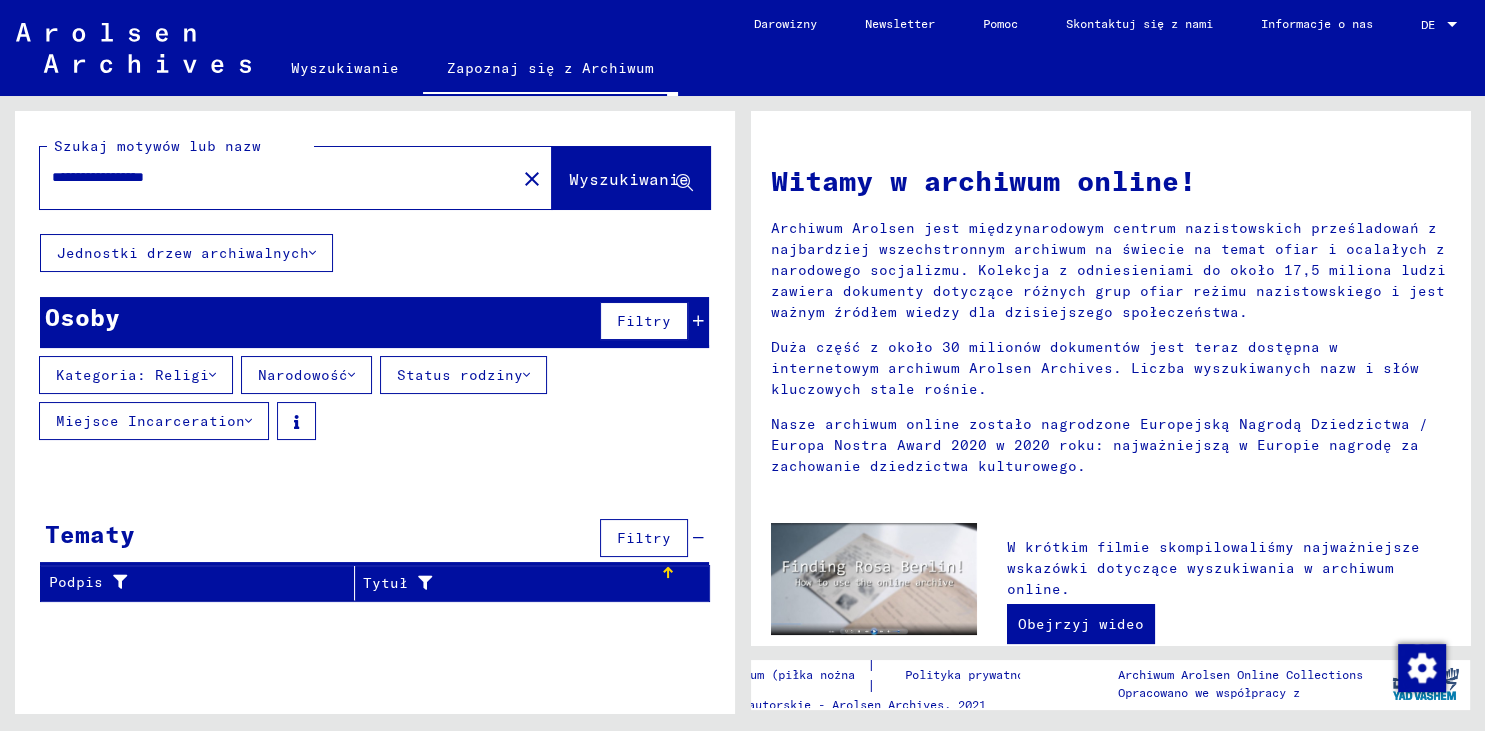 click on "Tytuł" at bounding box center [511, 583] 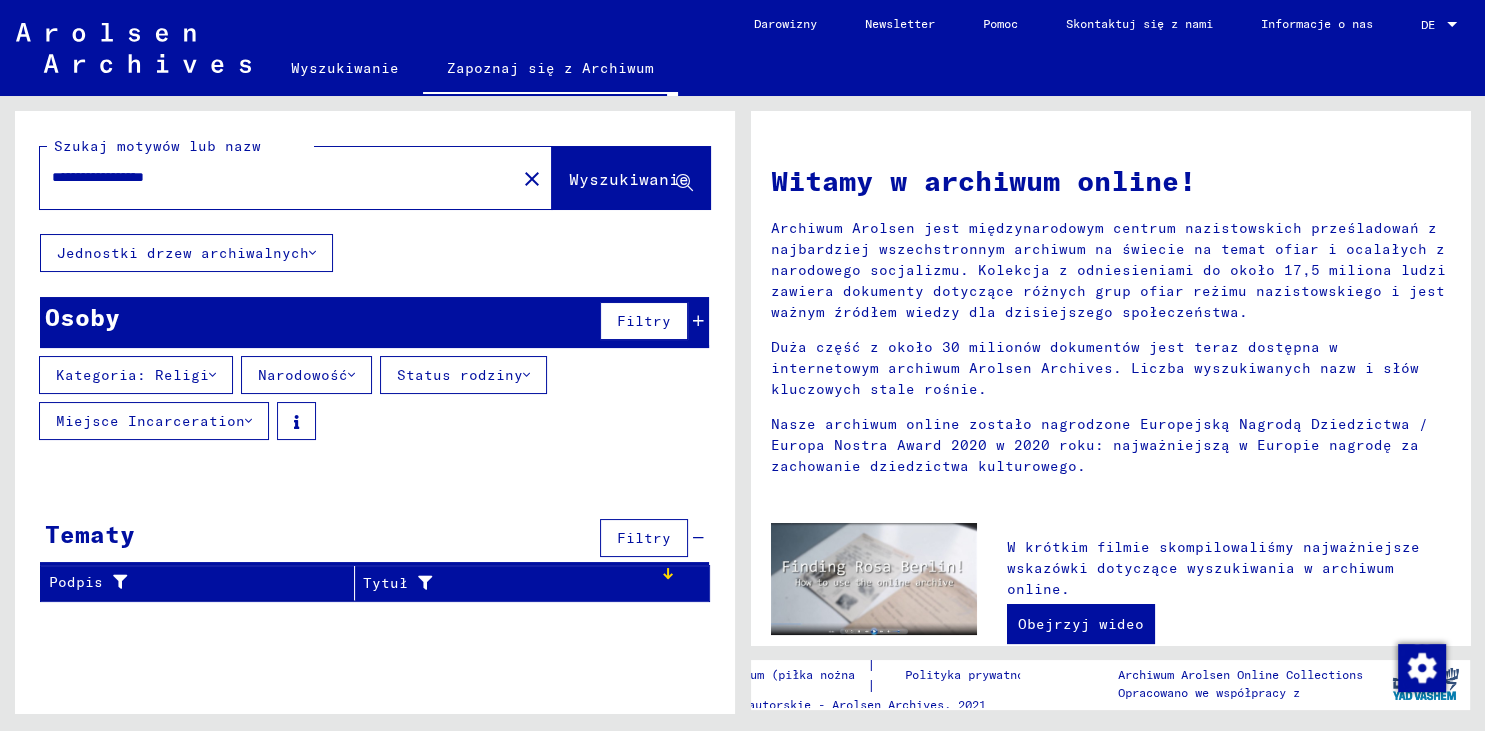 click on "Tytuł" at bounding box center (511, 583) 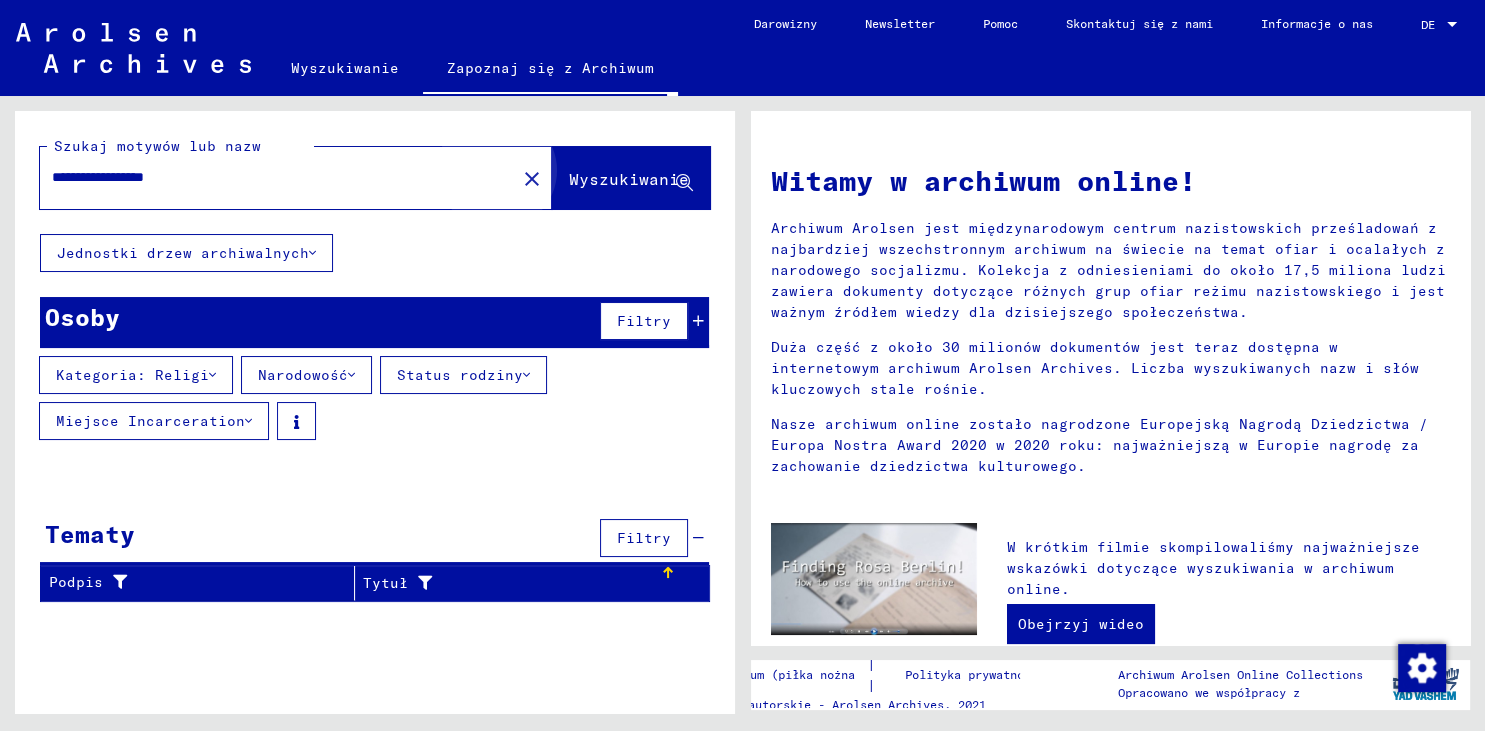 click on "Wyszukiwanie" 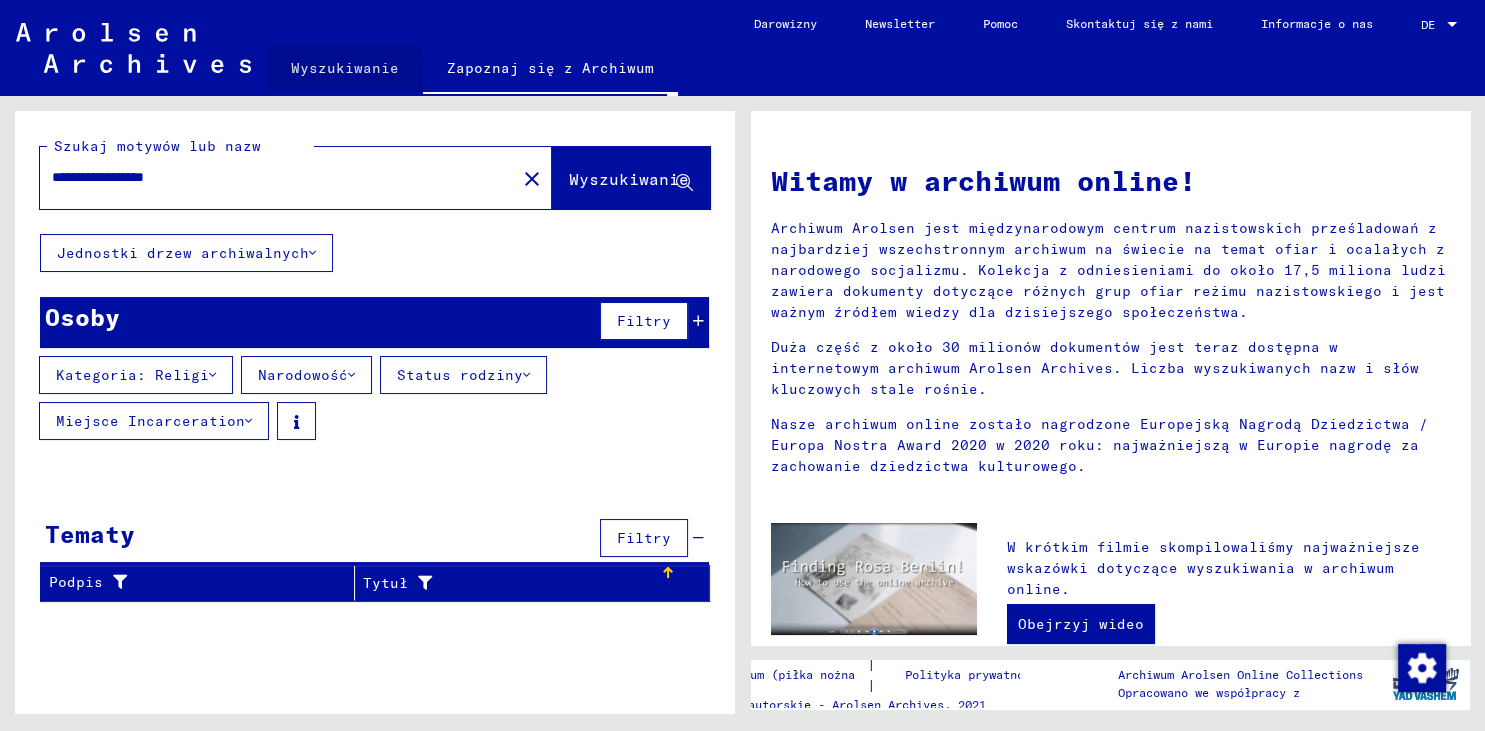 click on "Wyszukiwanie" 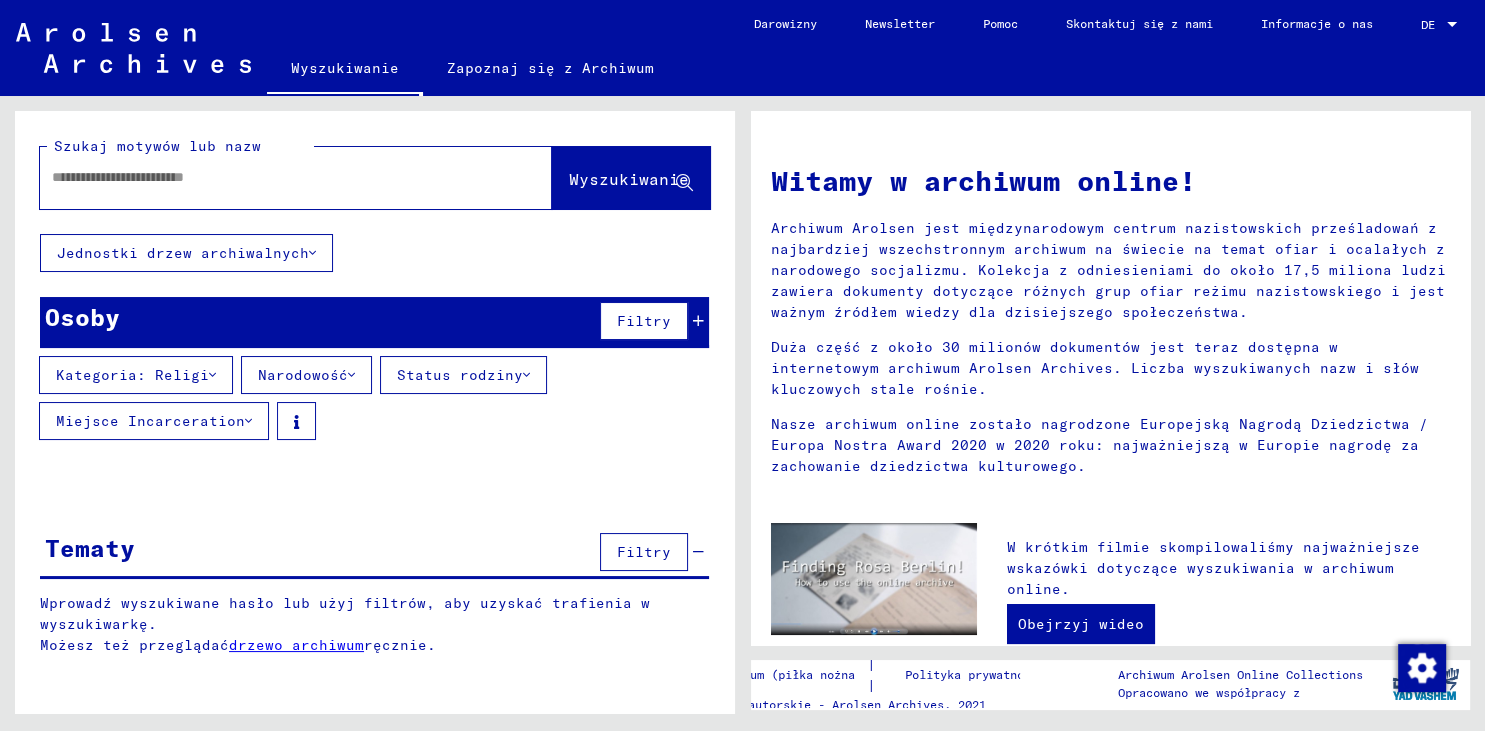 click at bounding box center [272, 177] 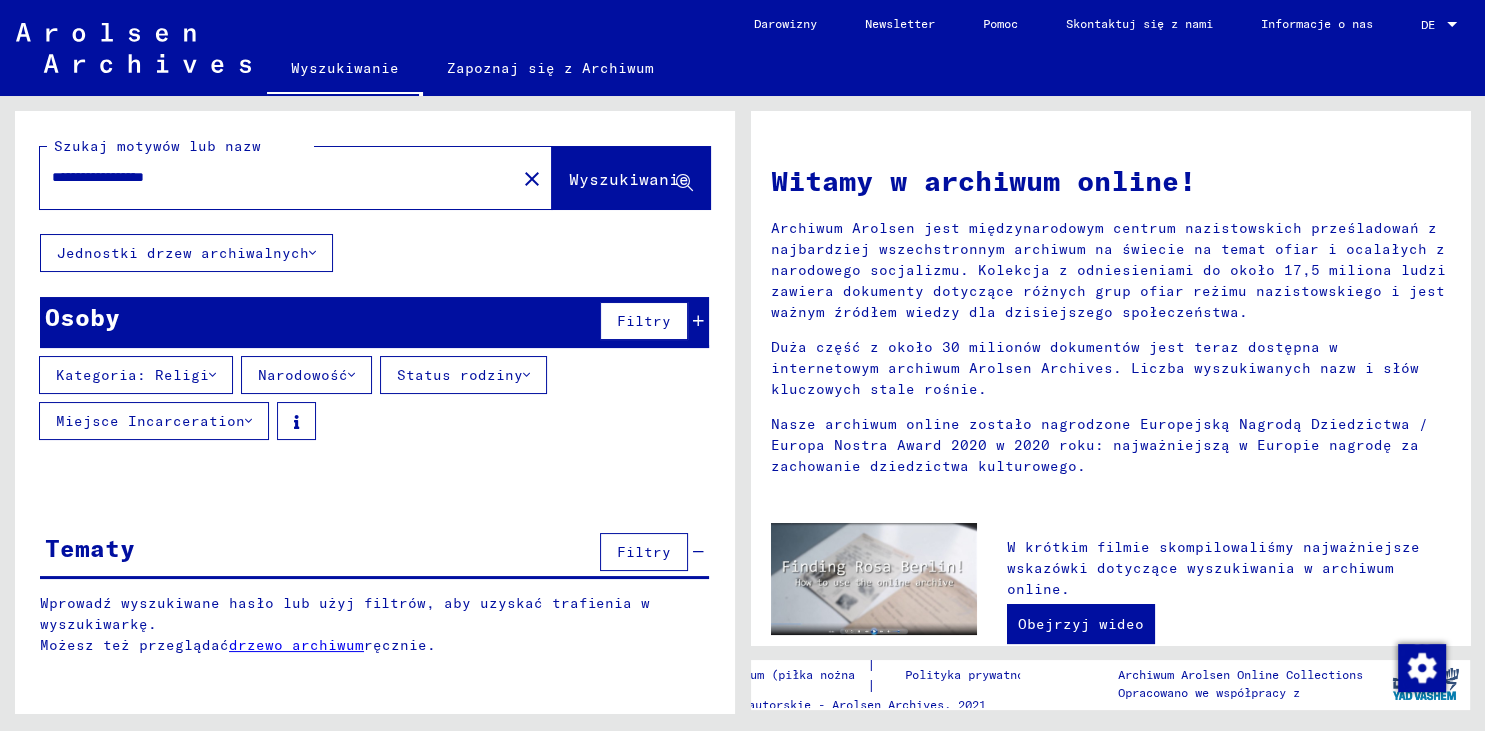 click on "Wyszukiwanie" 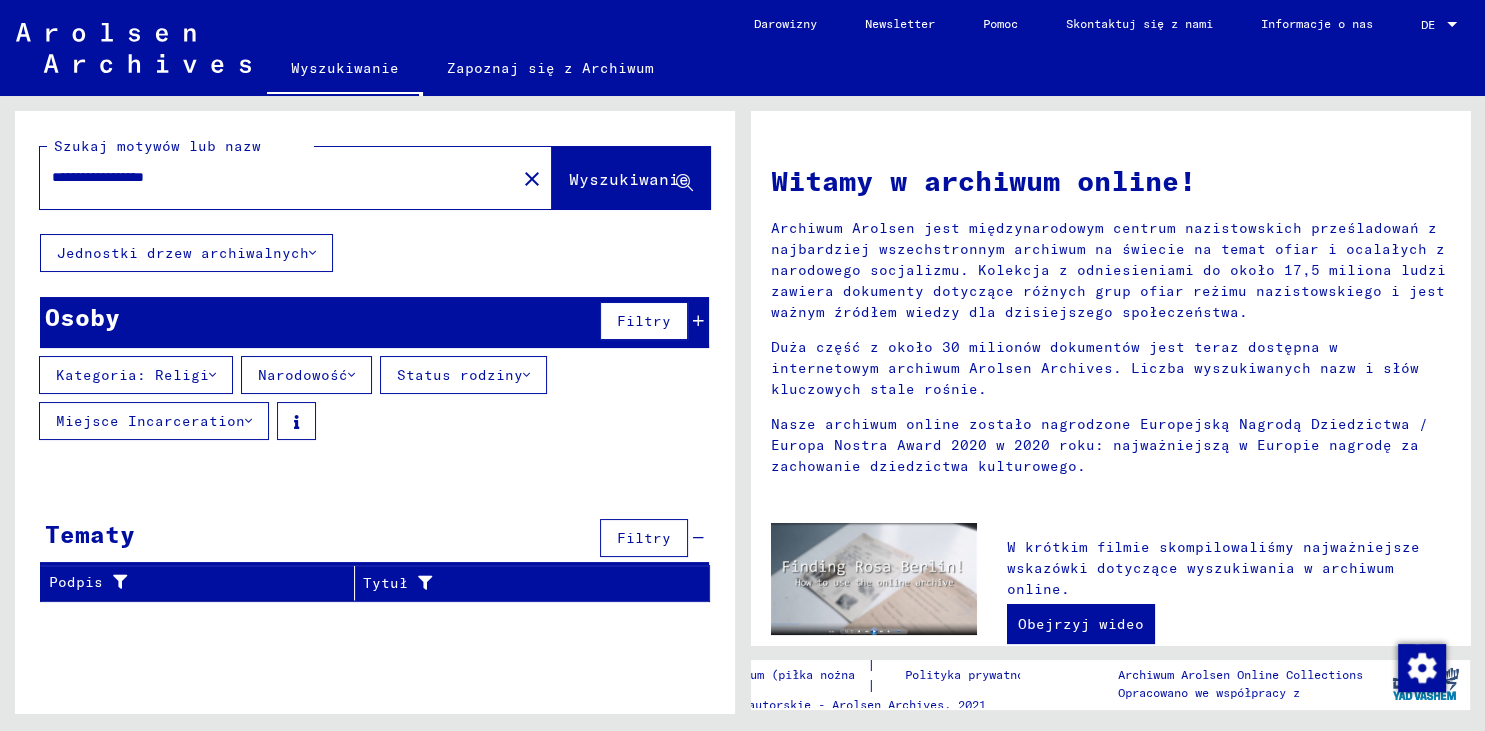 click on "Jednostki drzew archiwalnych" 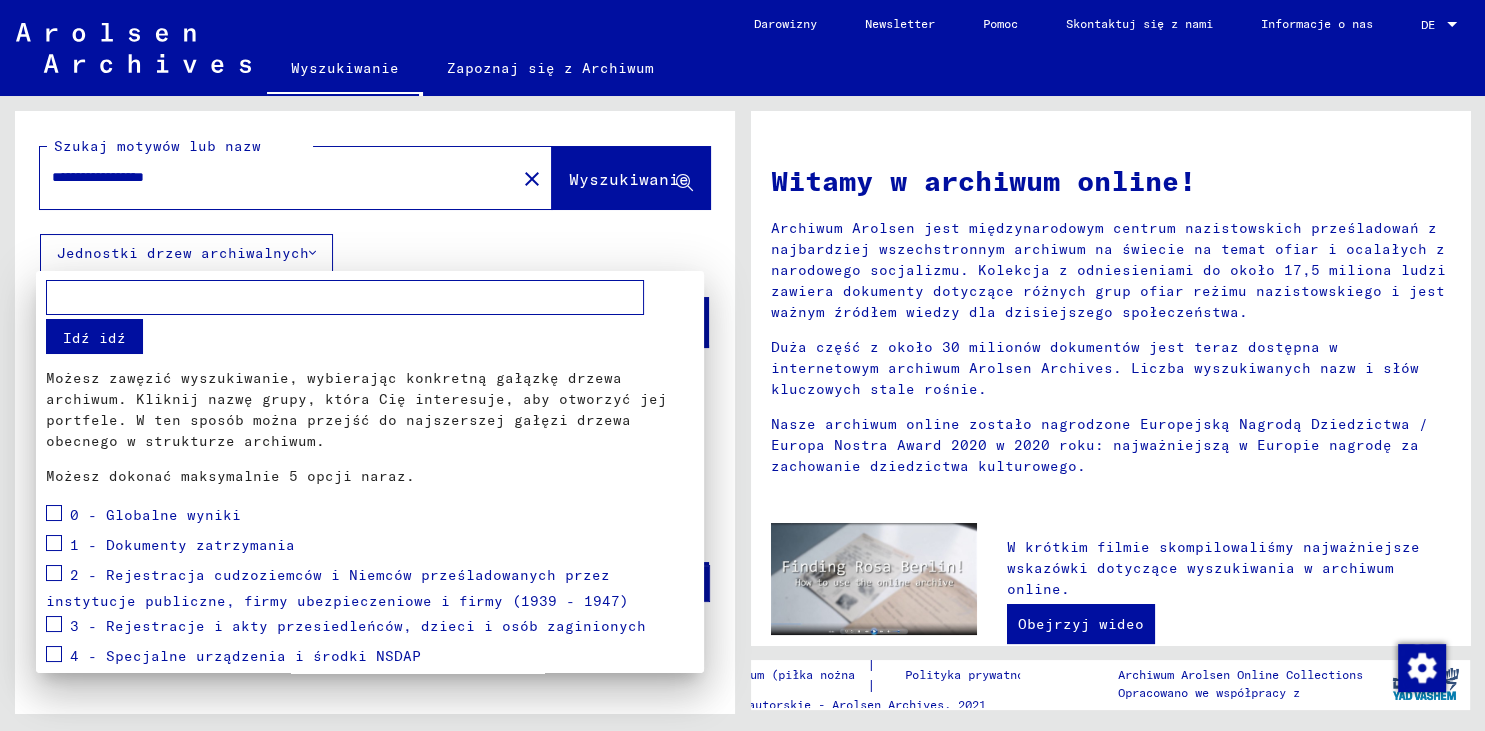 scroll, scrollTop: 110, scrollLeft: 0, axis: vertical 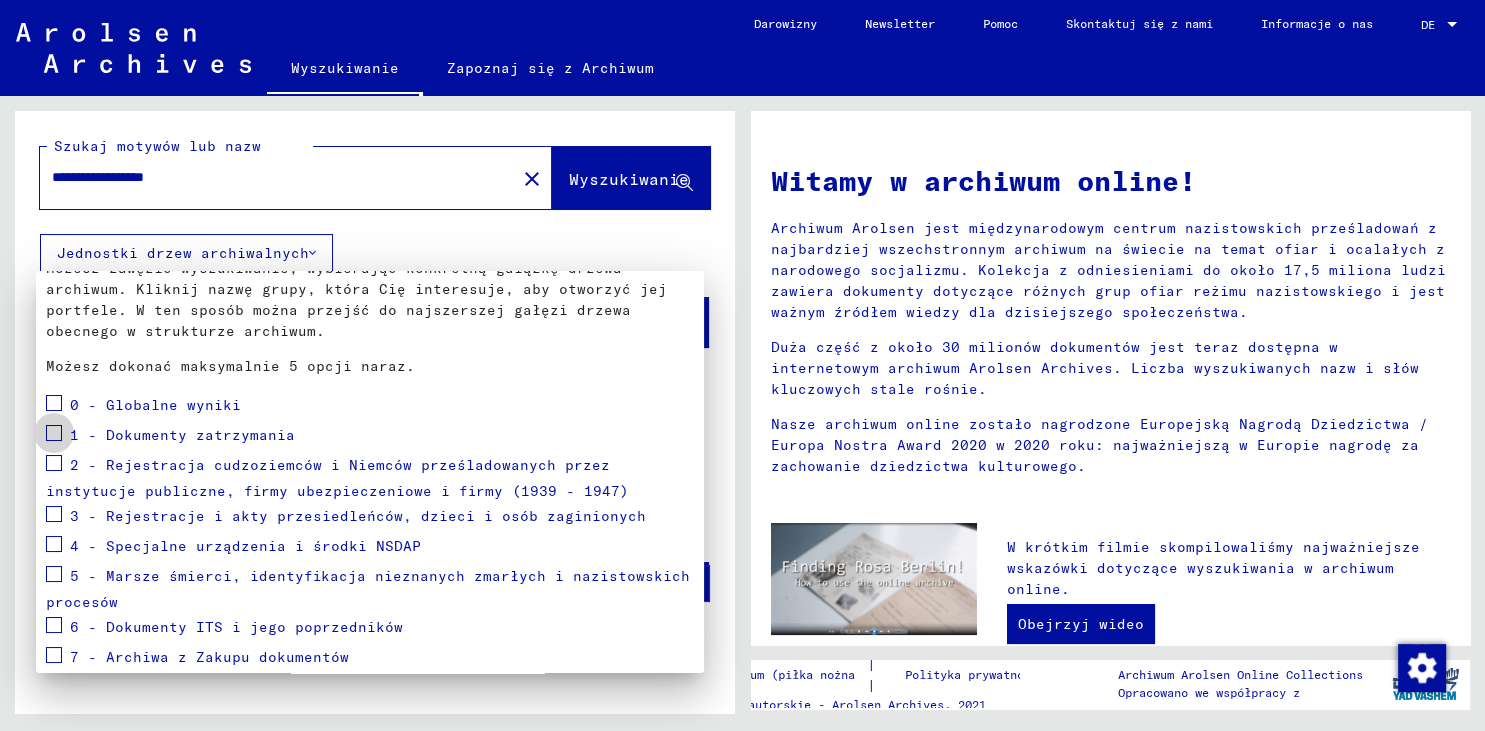 click at bounding box center [54, 433] 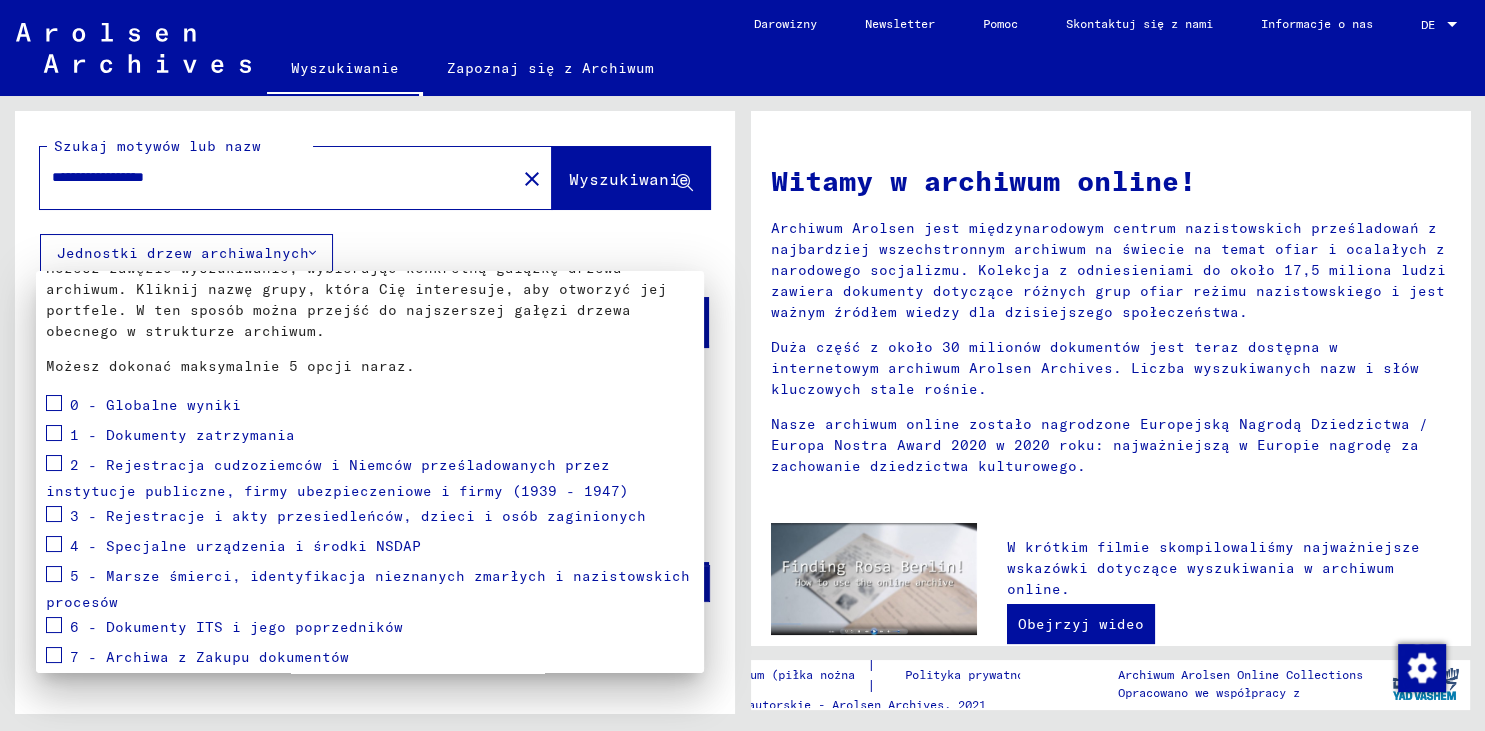 click at bounding box center (54, 433) 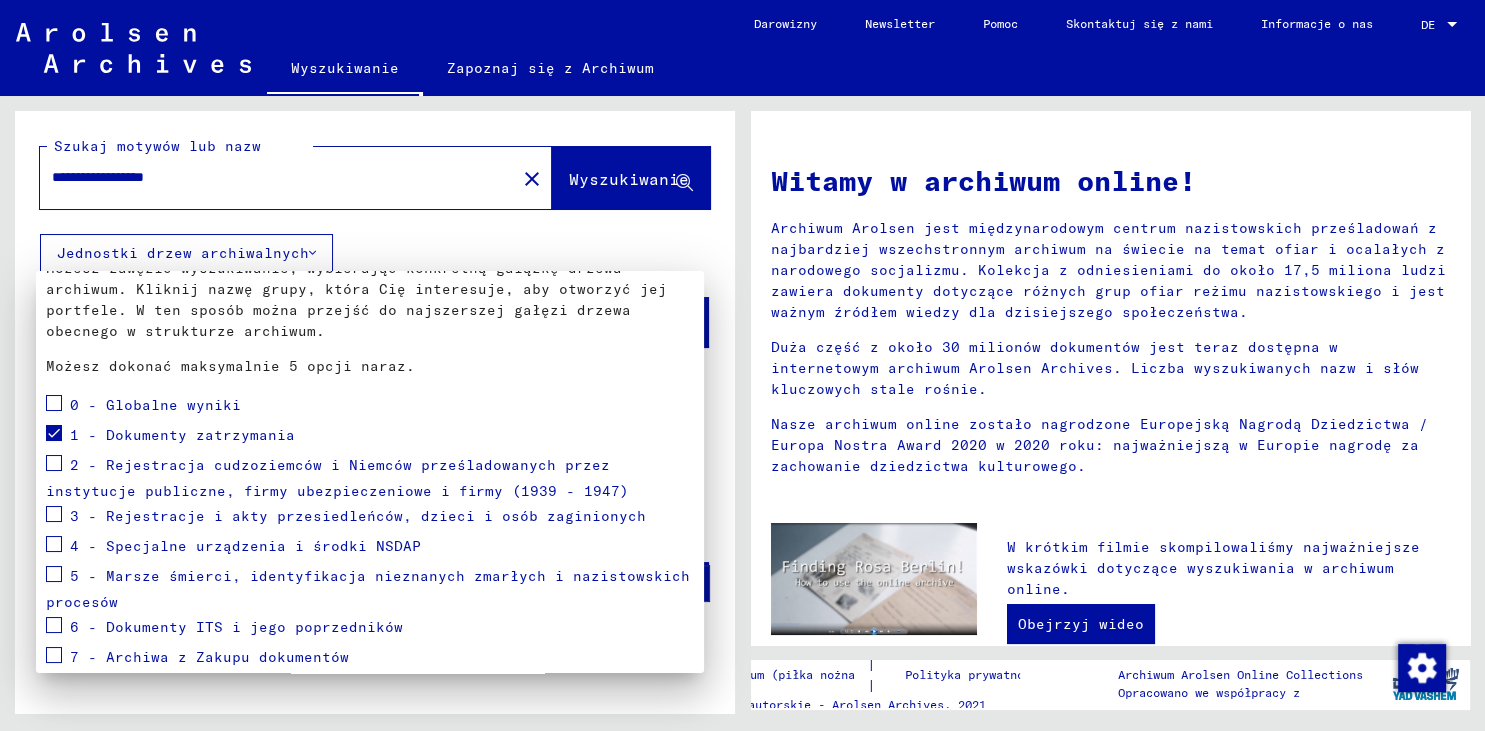 click at bounding box center [54, 463] 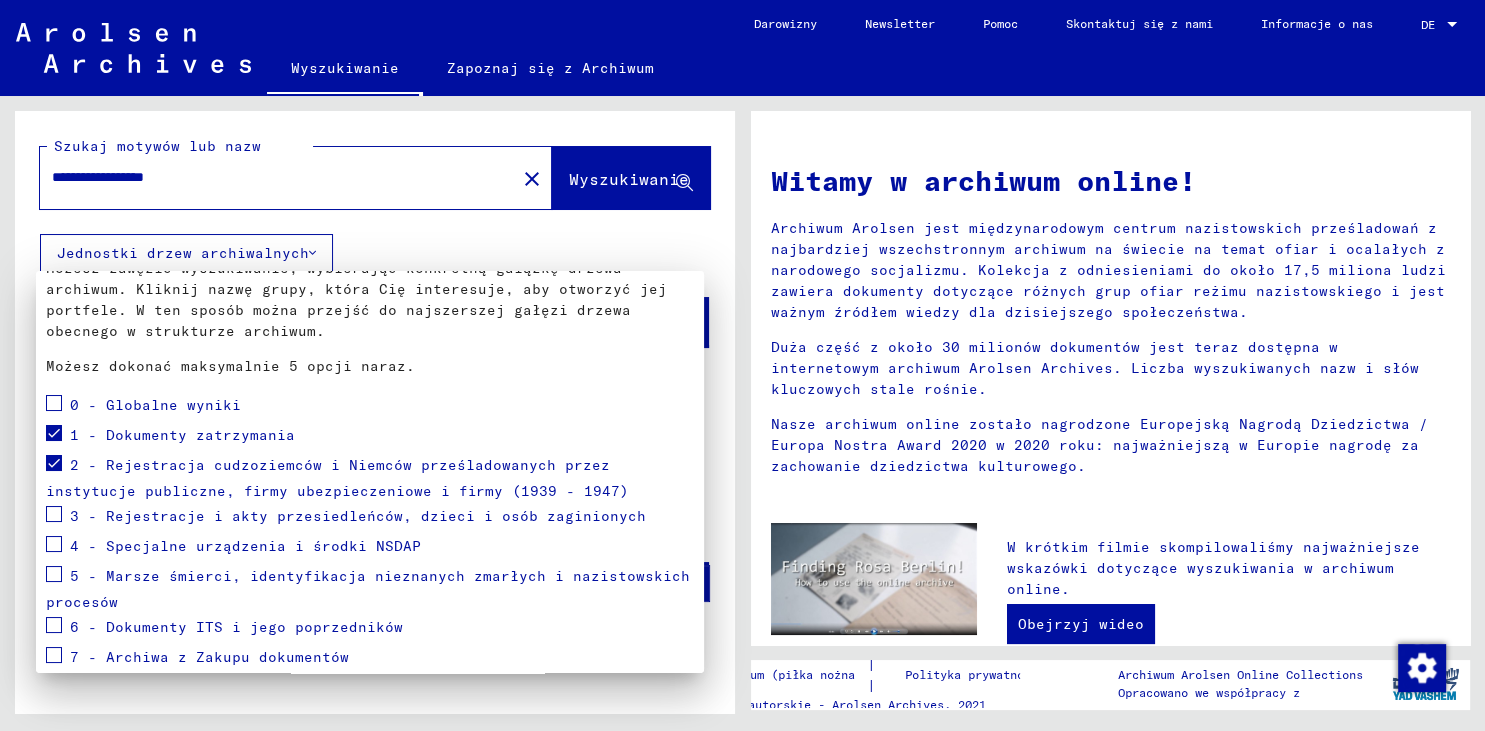 click at bounding box center (54, 514) 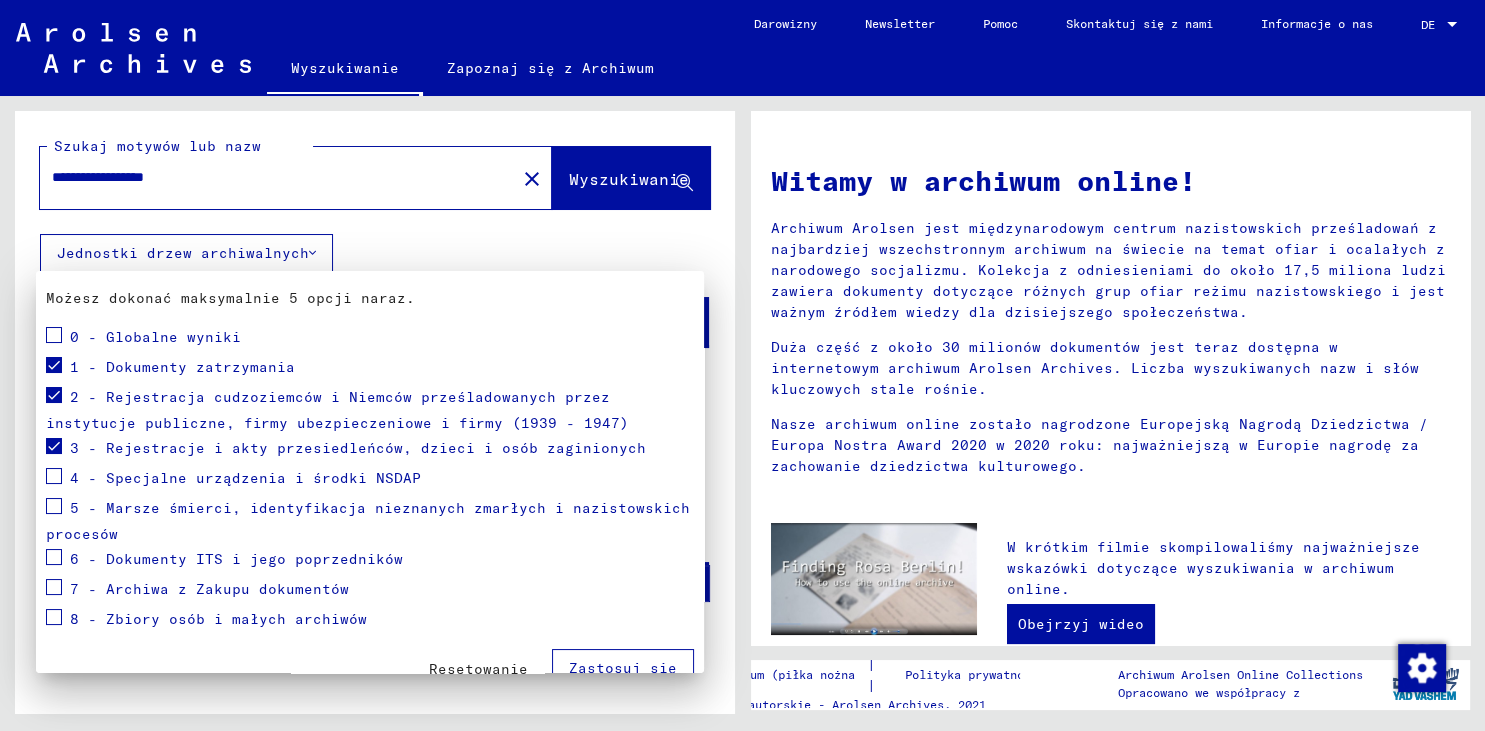 scroll, scrollTop: 201, scrollLeft: 0, axis: vertical 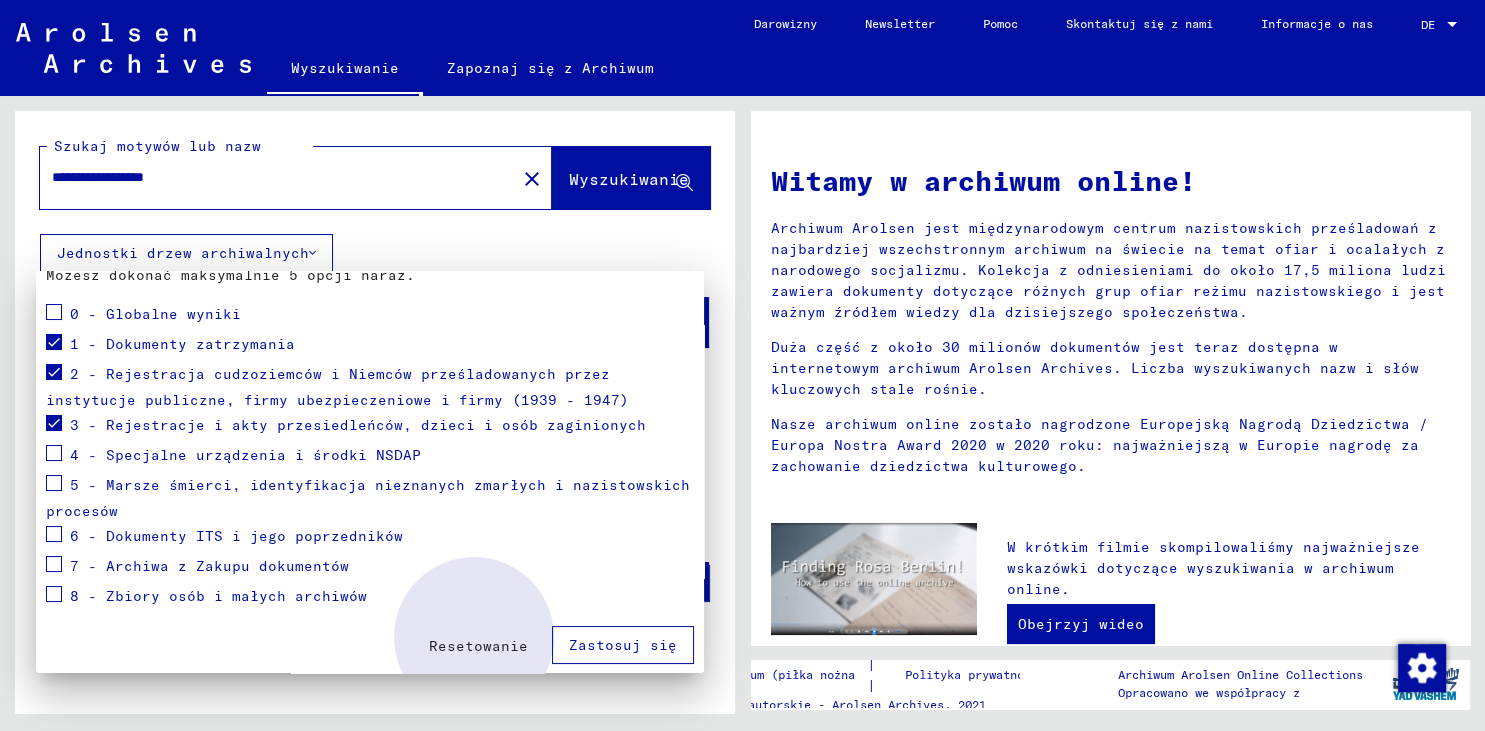 click on "Zastosuj się" at bounding box center [623, 645] 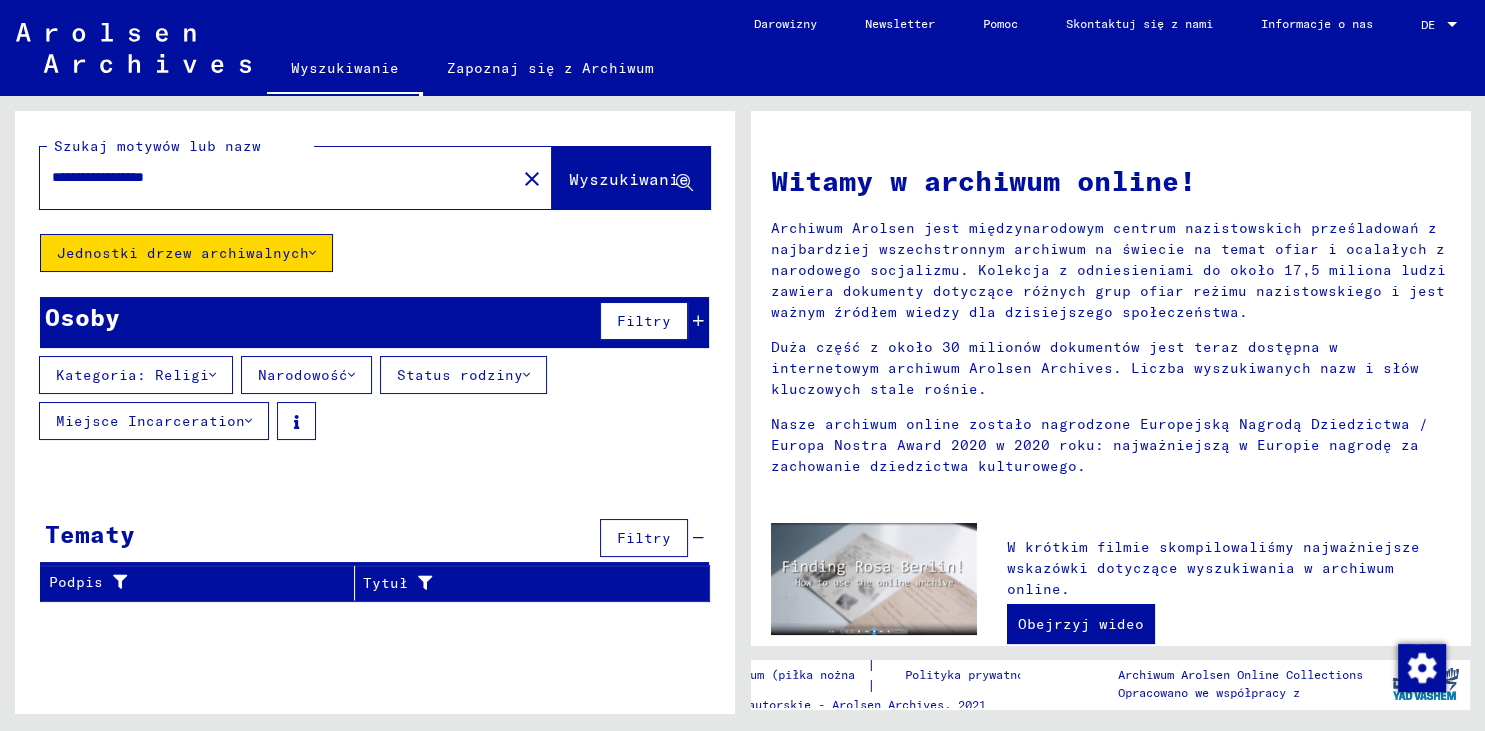 drag, startPoint x: 260, startPoint y: 181, endPoint x: -17, endPoint y: 162, distance: 277.65085 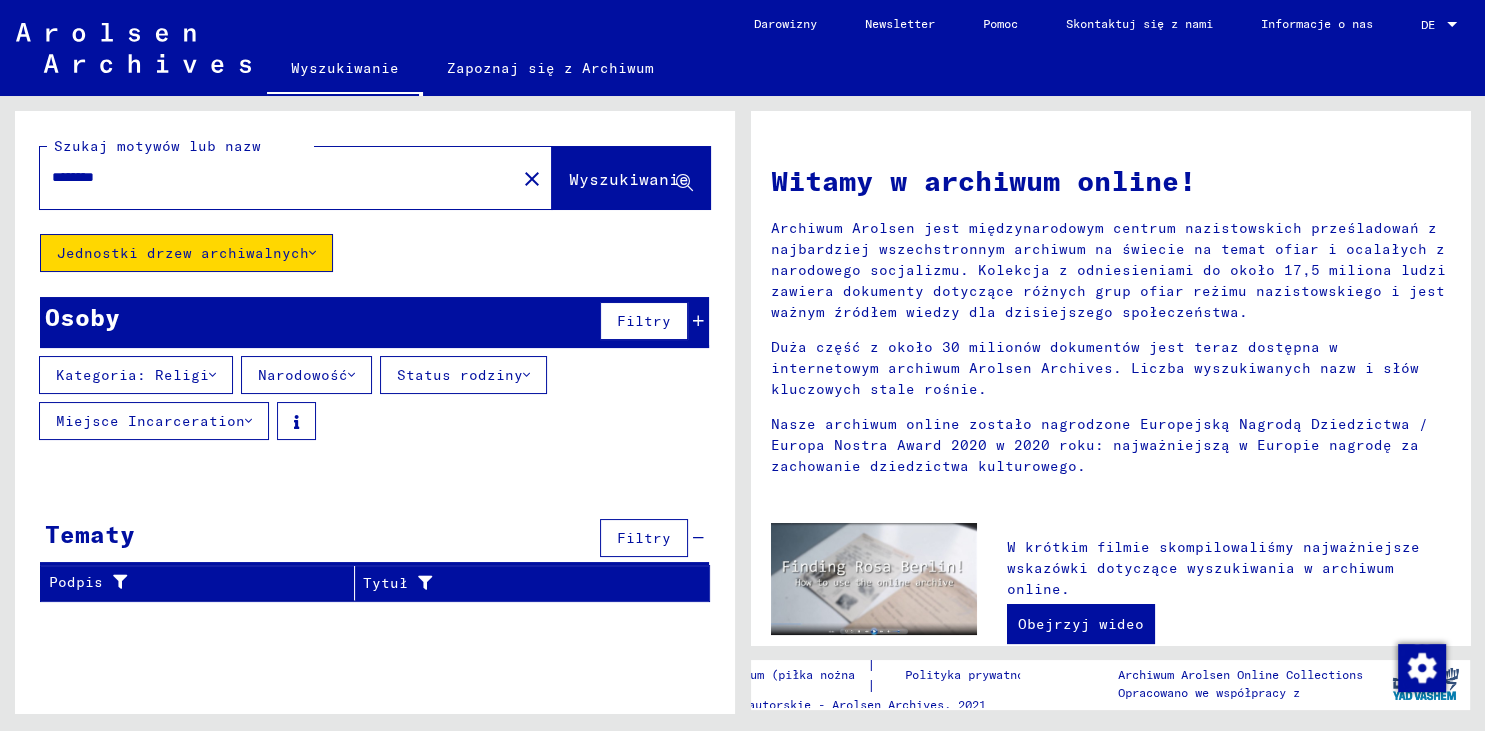 type on "********" 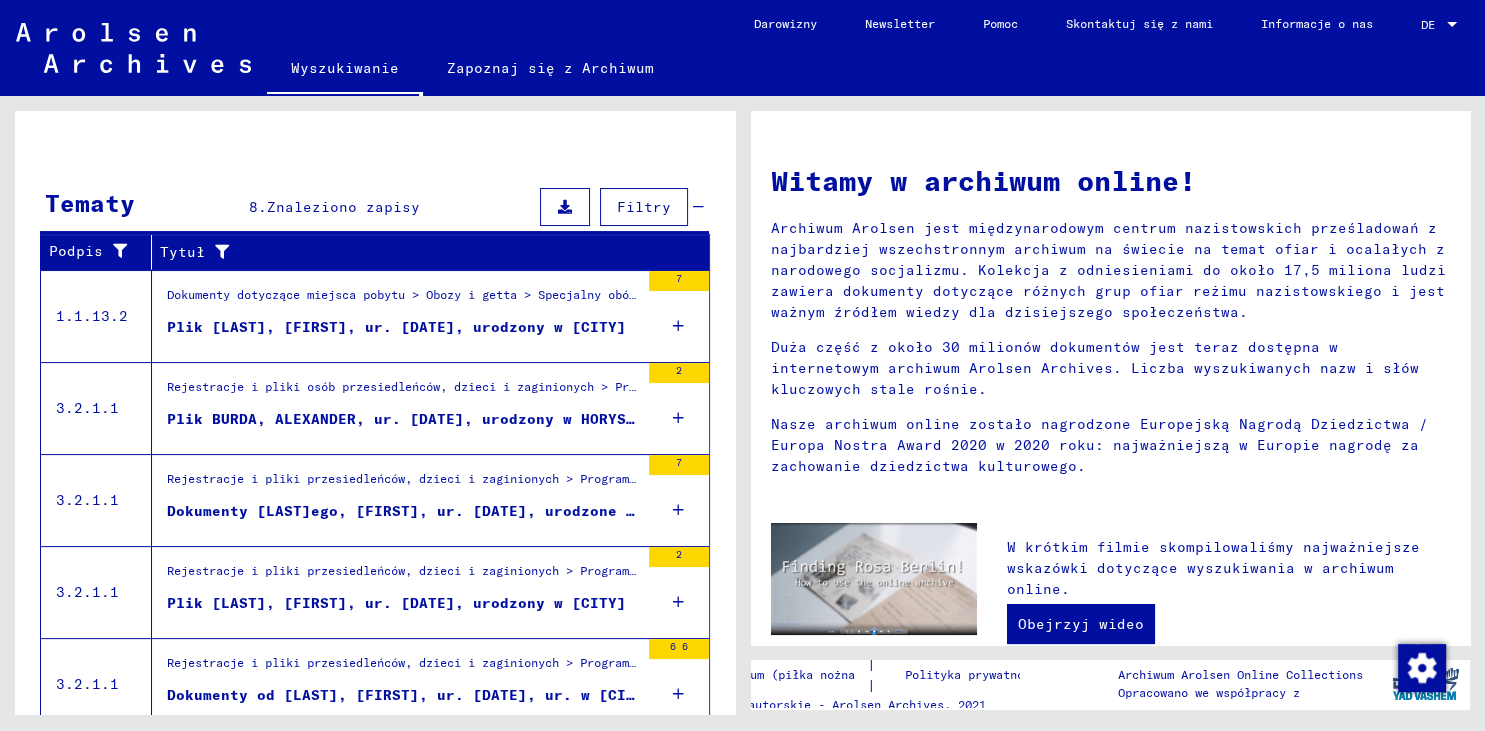 scroll, scrollTop: 401, scrollLeft: 0, axis: vertical 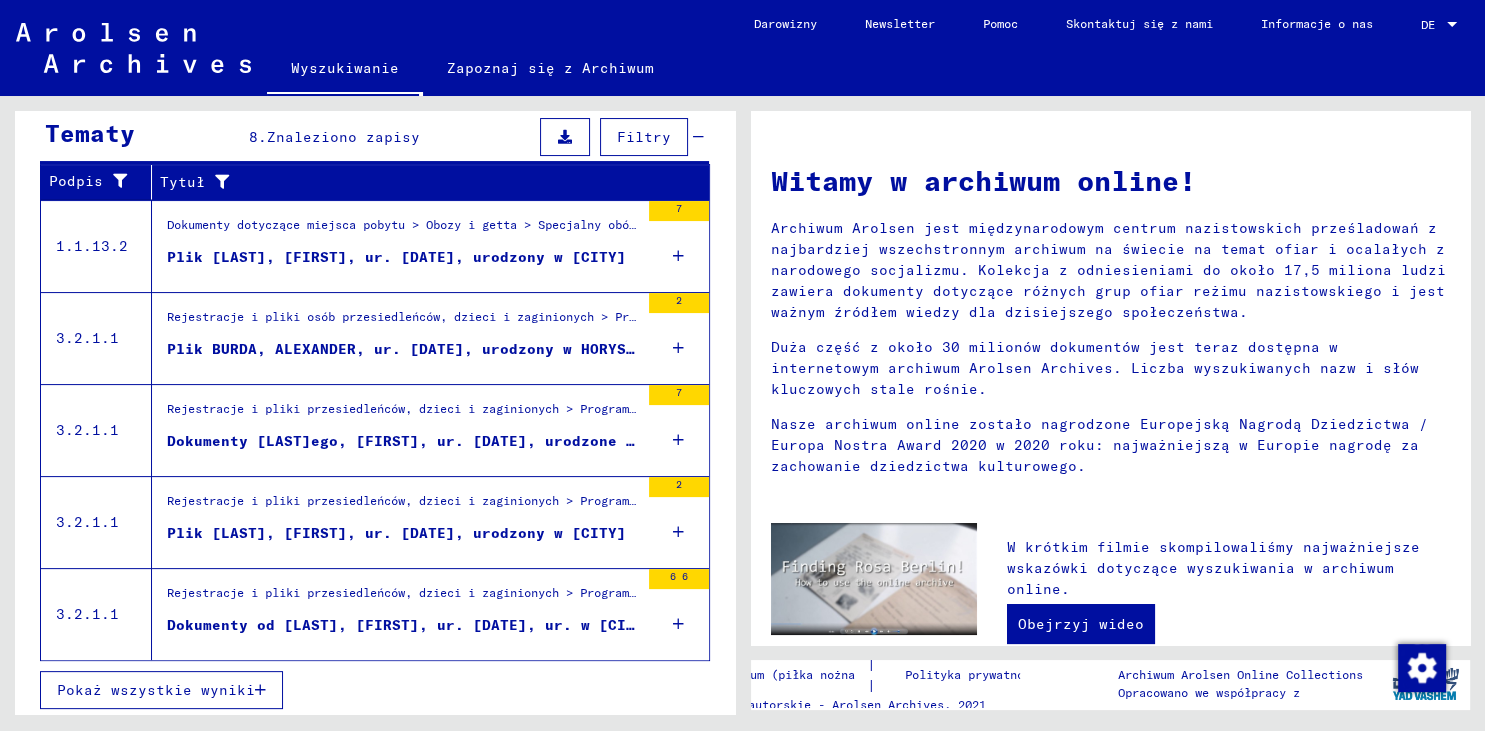 click at bounding box center (260, 690) 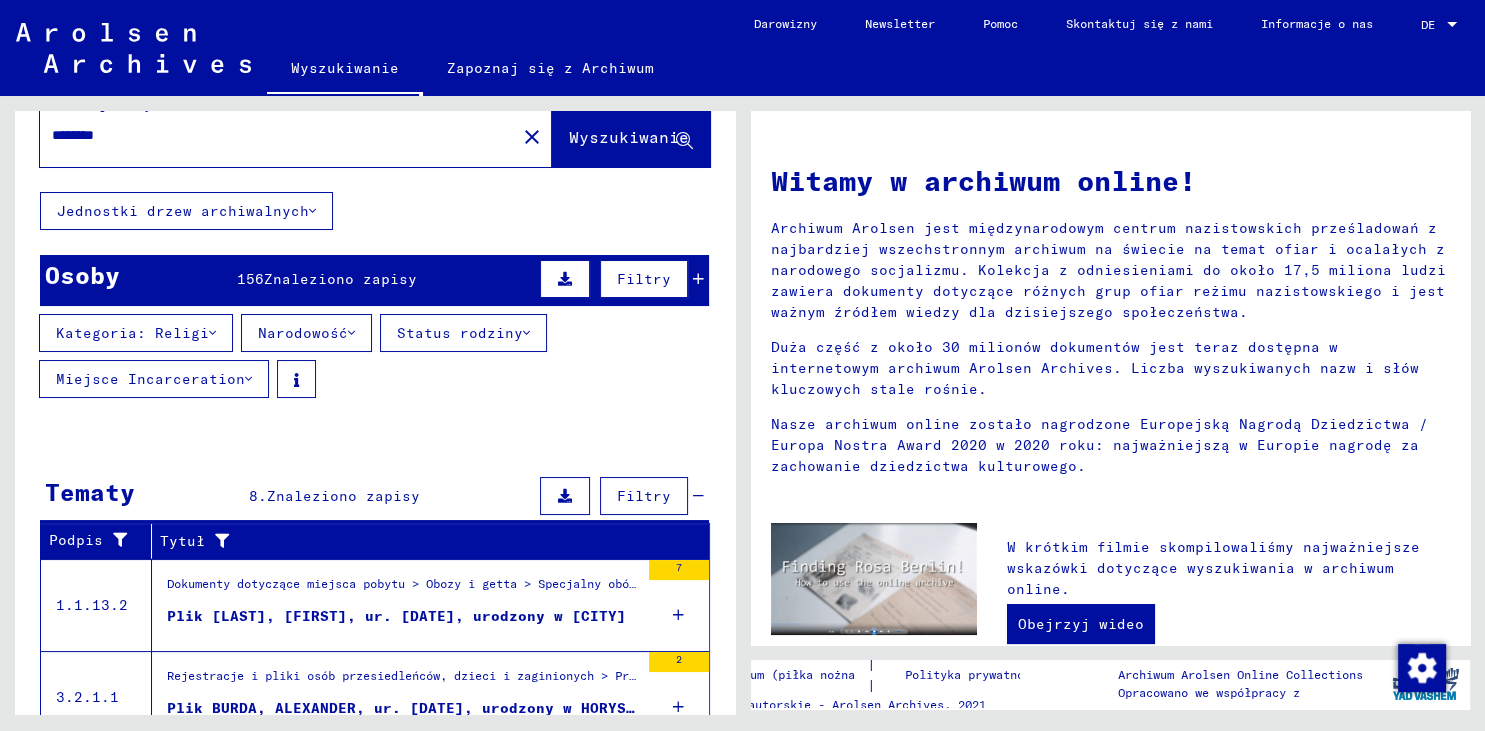 scroll, scrollTop: 0, scrollLeft: 0, axis: both 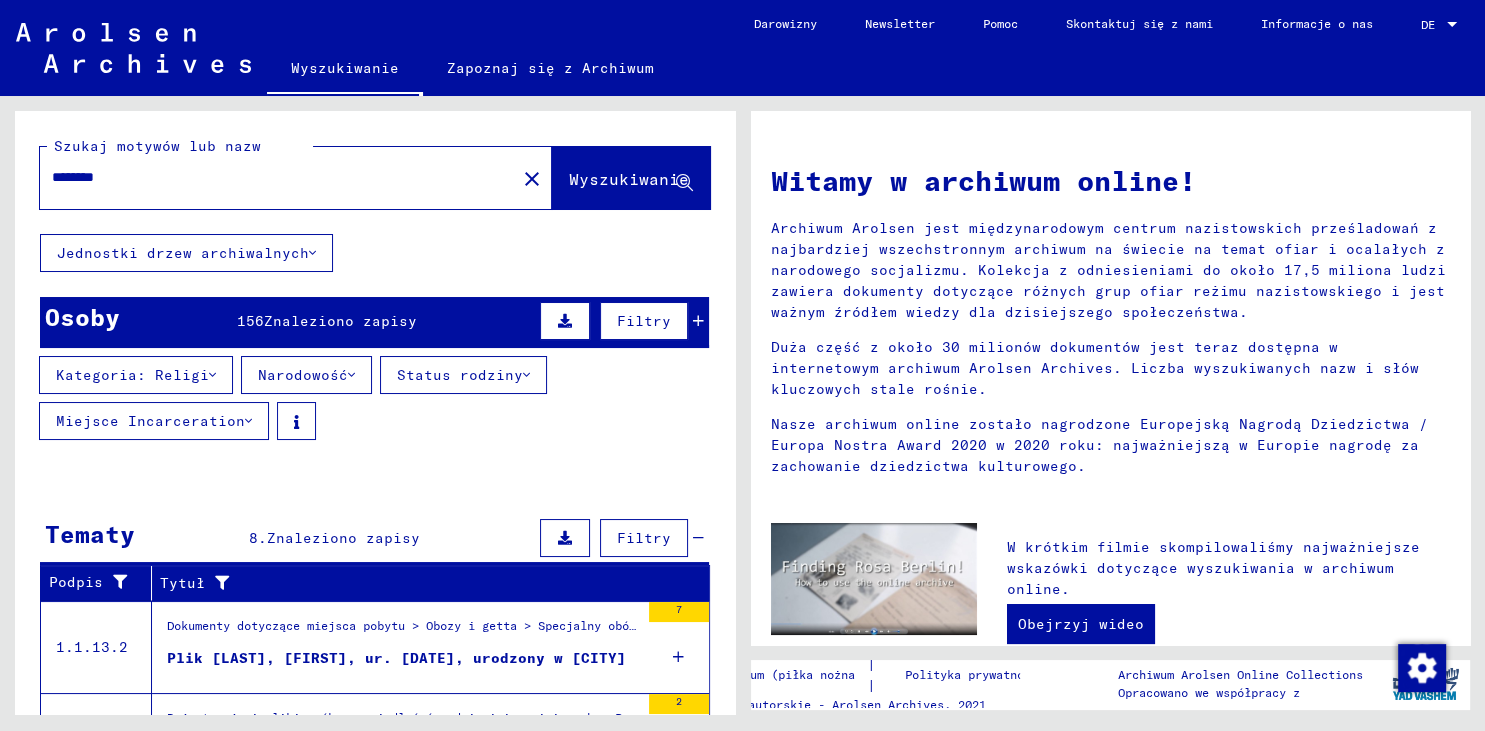 click on "Znaleziono zapisy" at bounding box center [340, 321] 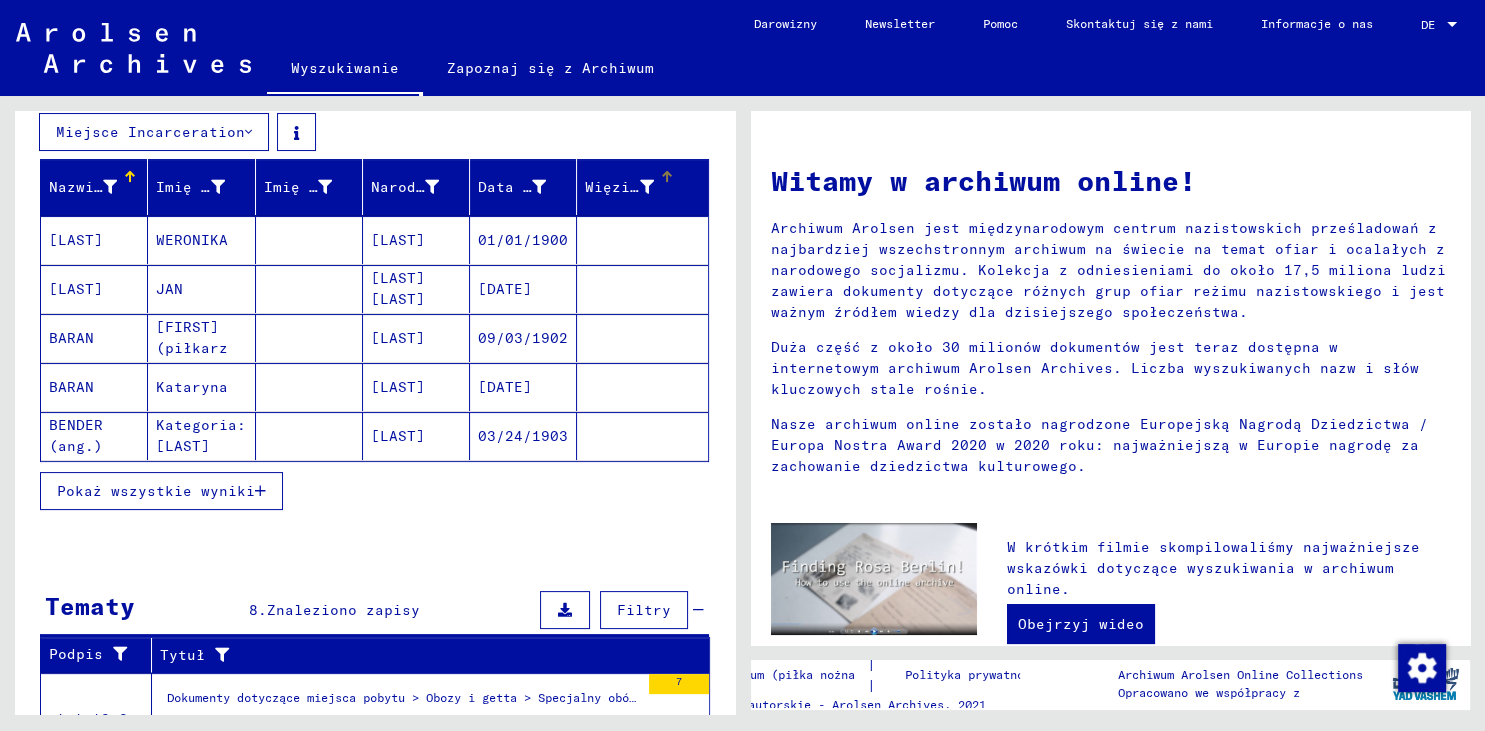 scroll, scrollTop: 331, scrollLeft: 0, axis: vertical 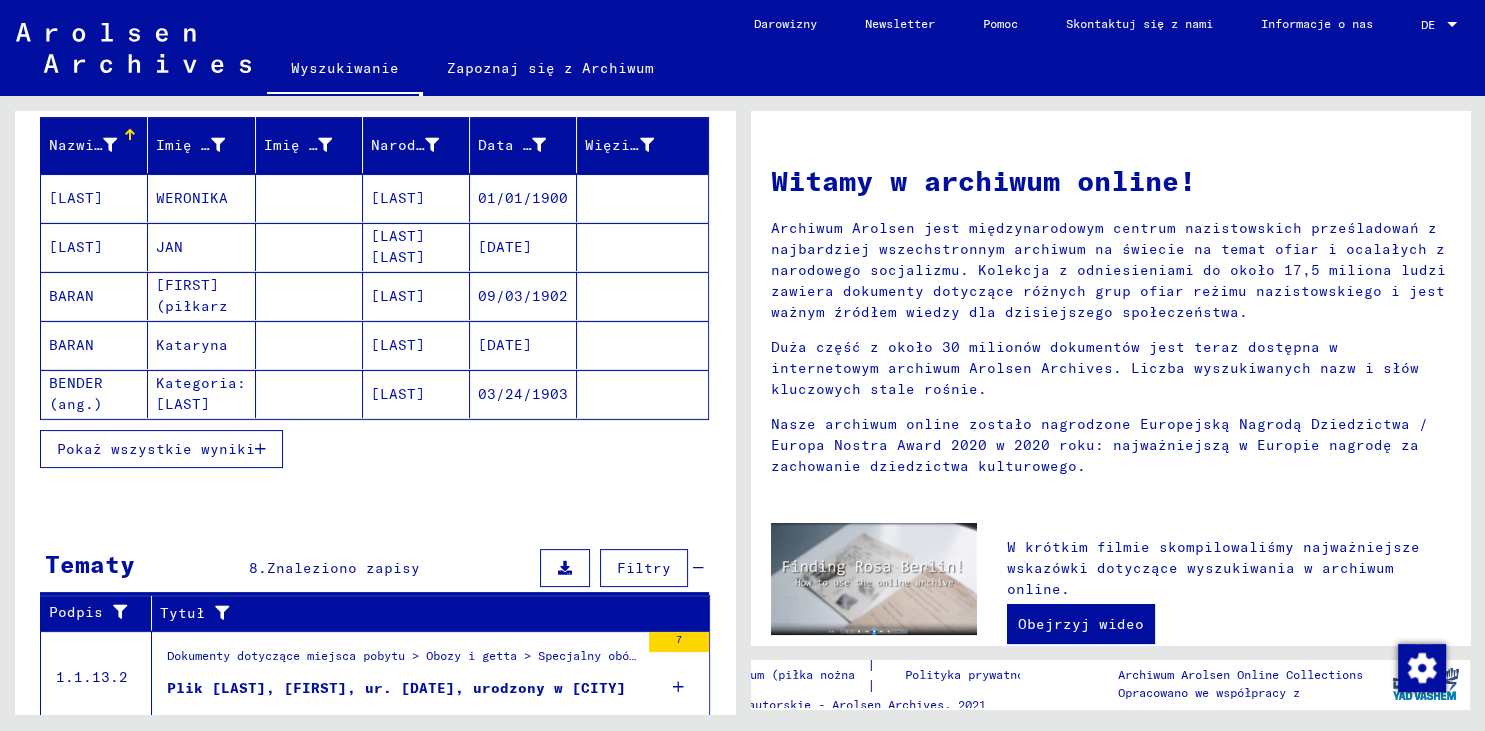 click on "Pokaż wszystkie wyniki" at bounding box center (156, 449) 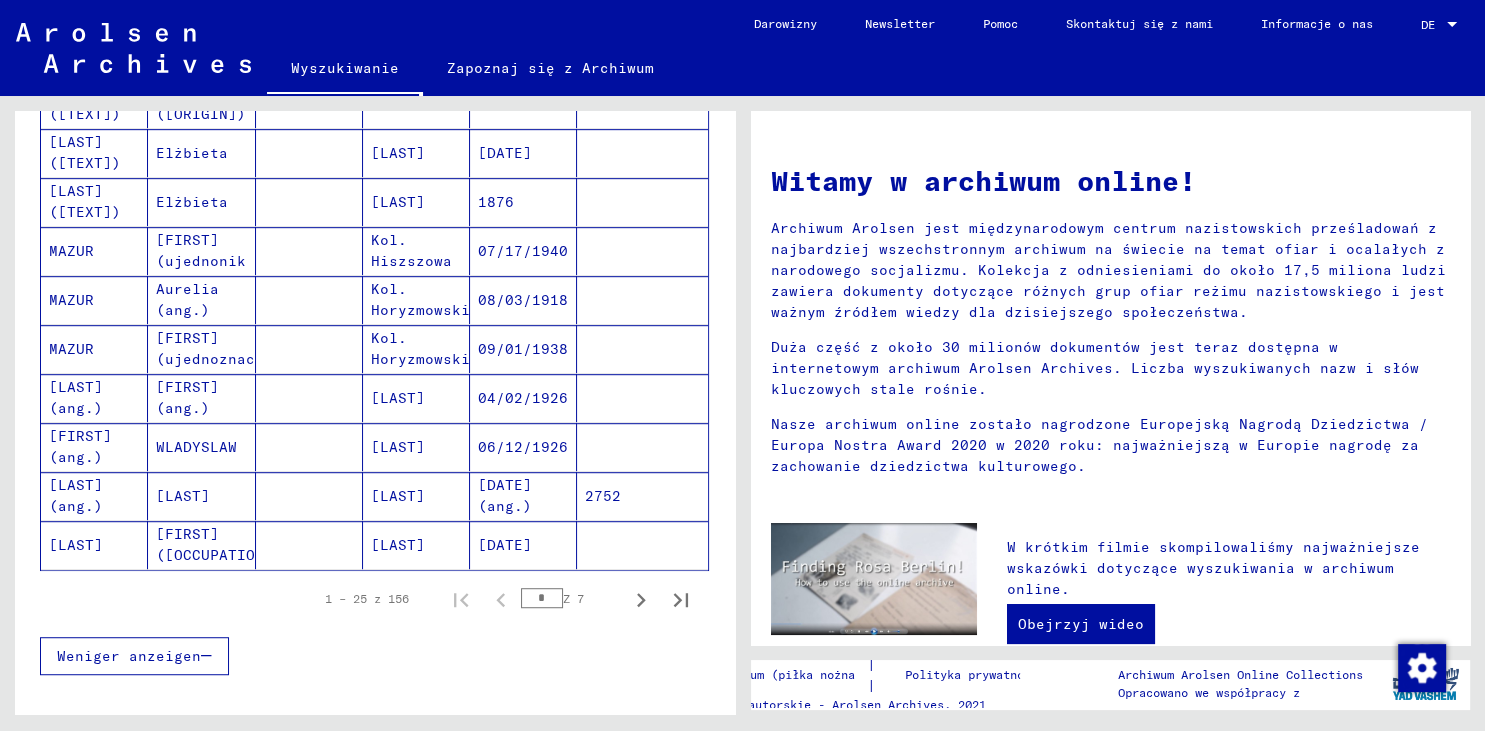 scroll, scrollTop: 1214, scrollLeft: 0, axis: vertical 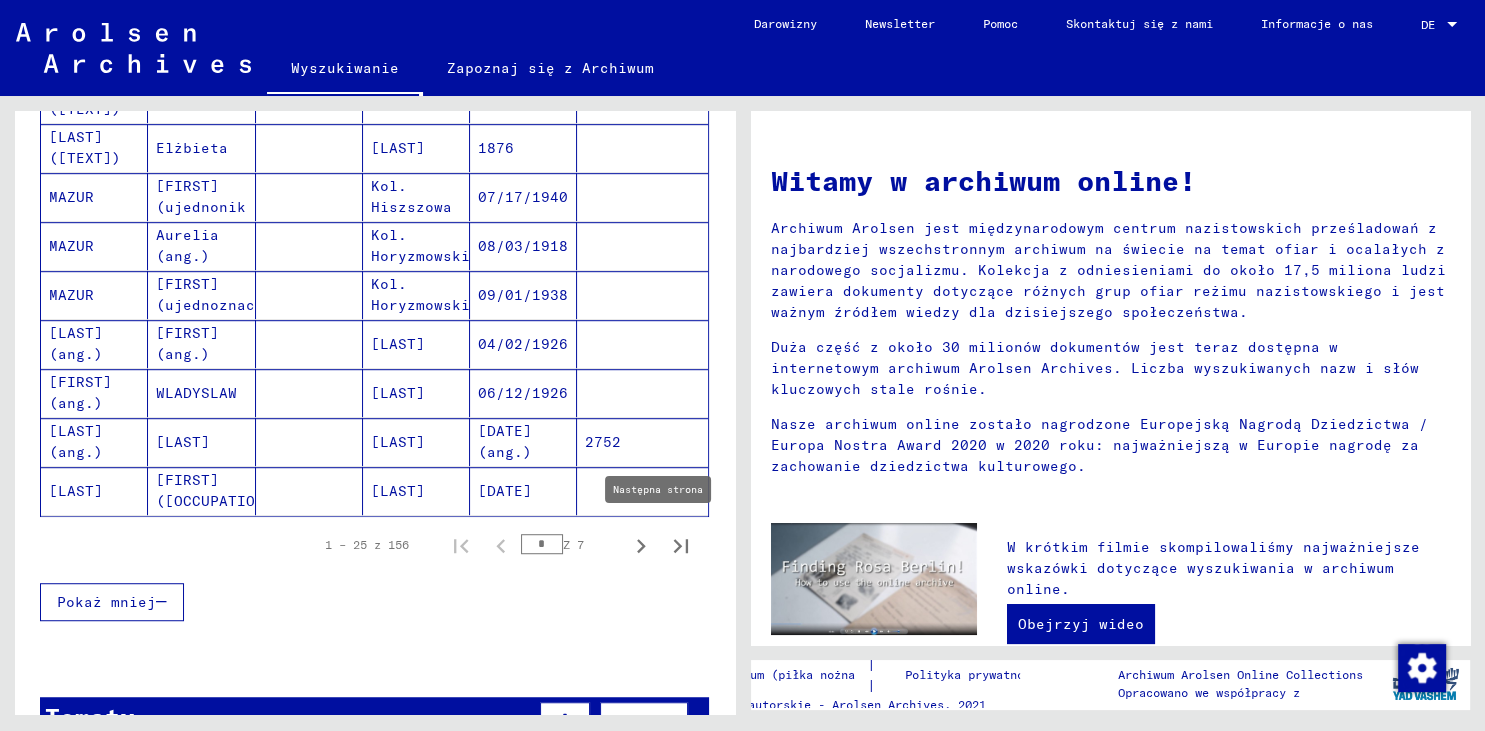 click 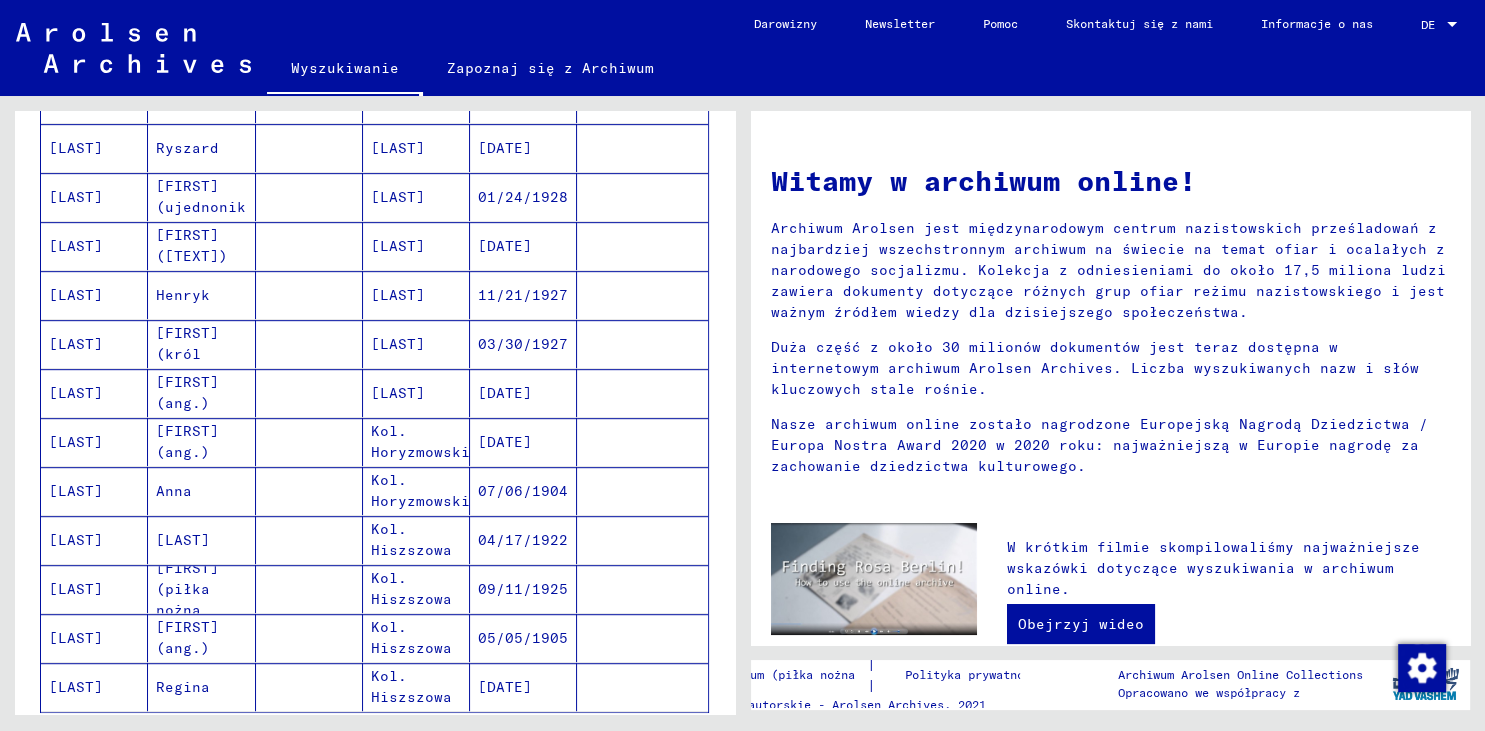 scroll, scrollTop: 1104, scrollLeft: 0, axis: vertical 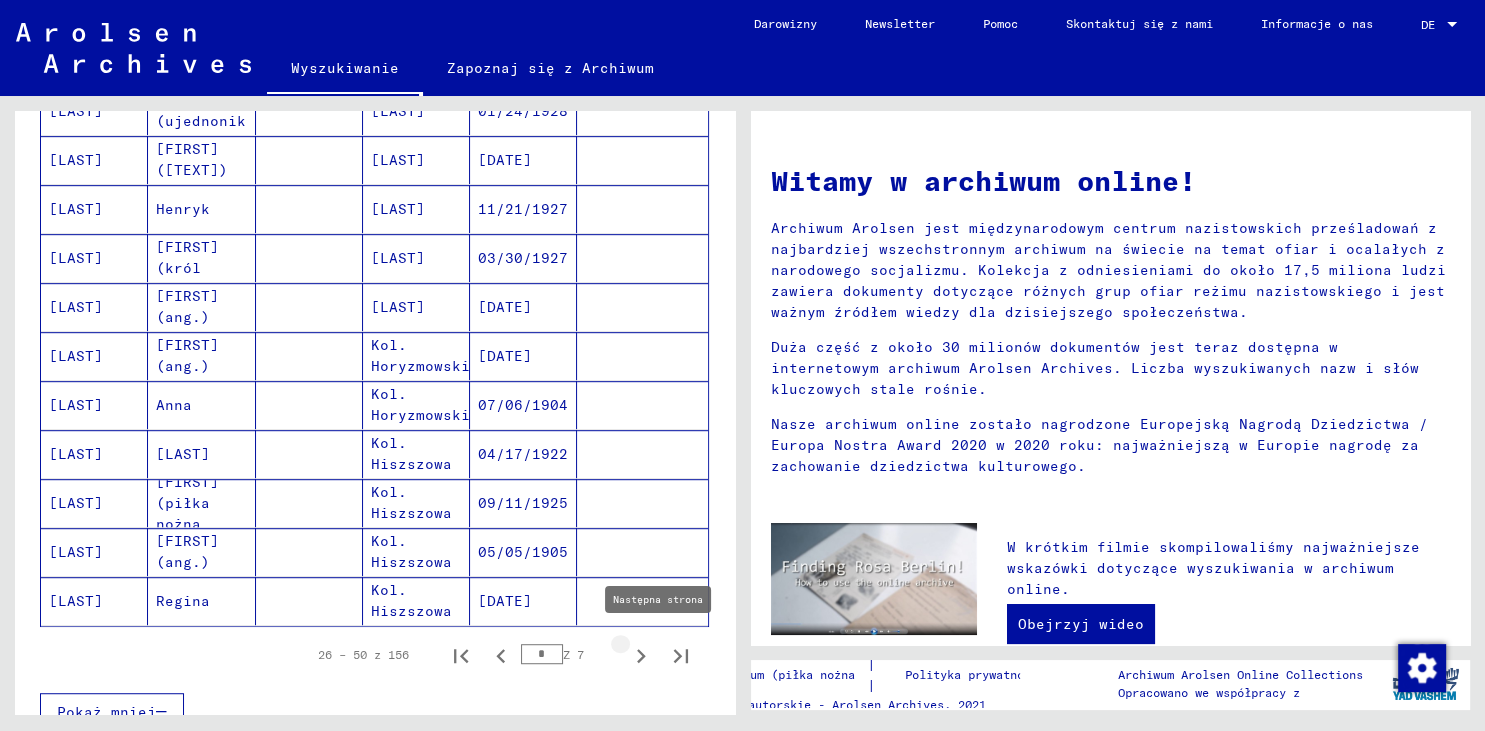 click 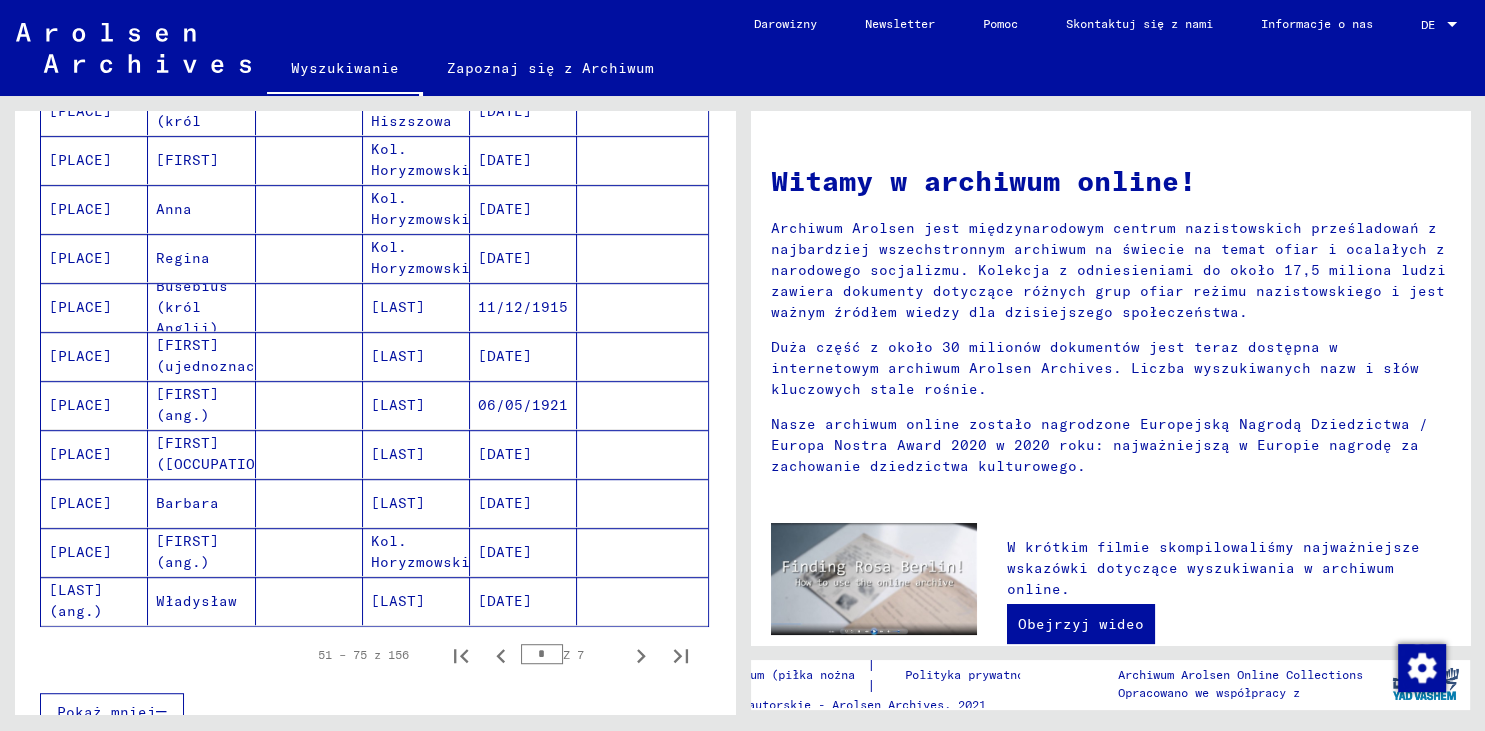 click 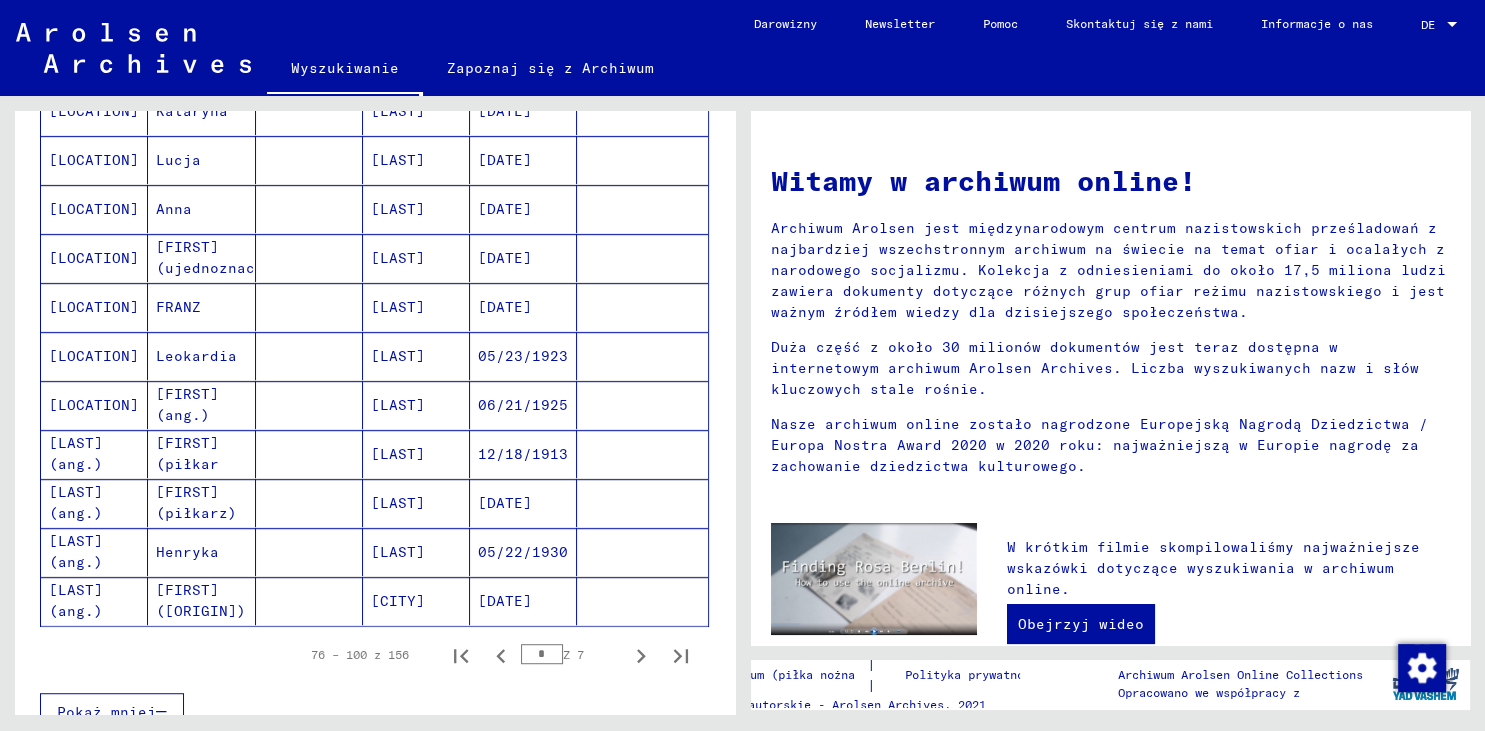 click 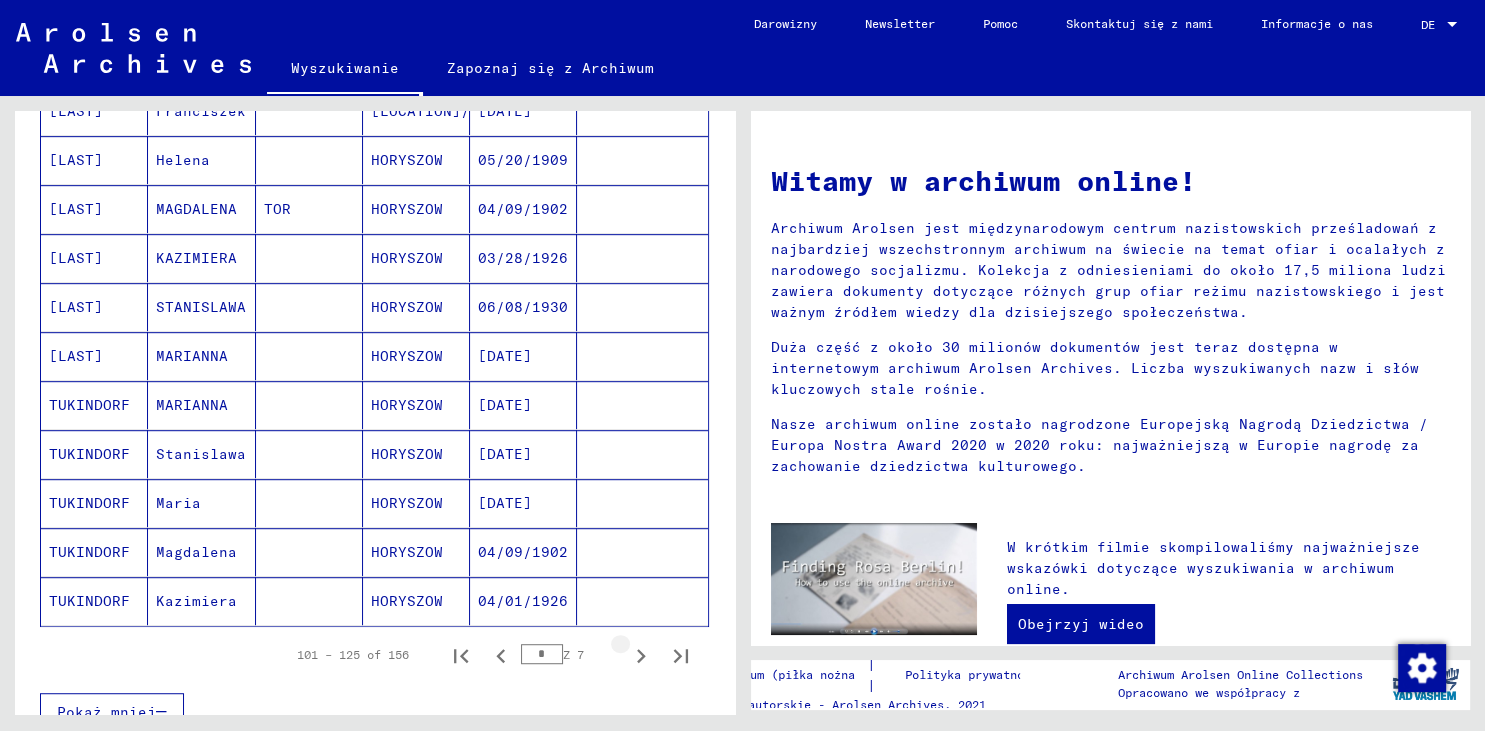 type on "**********" 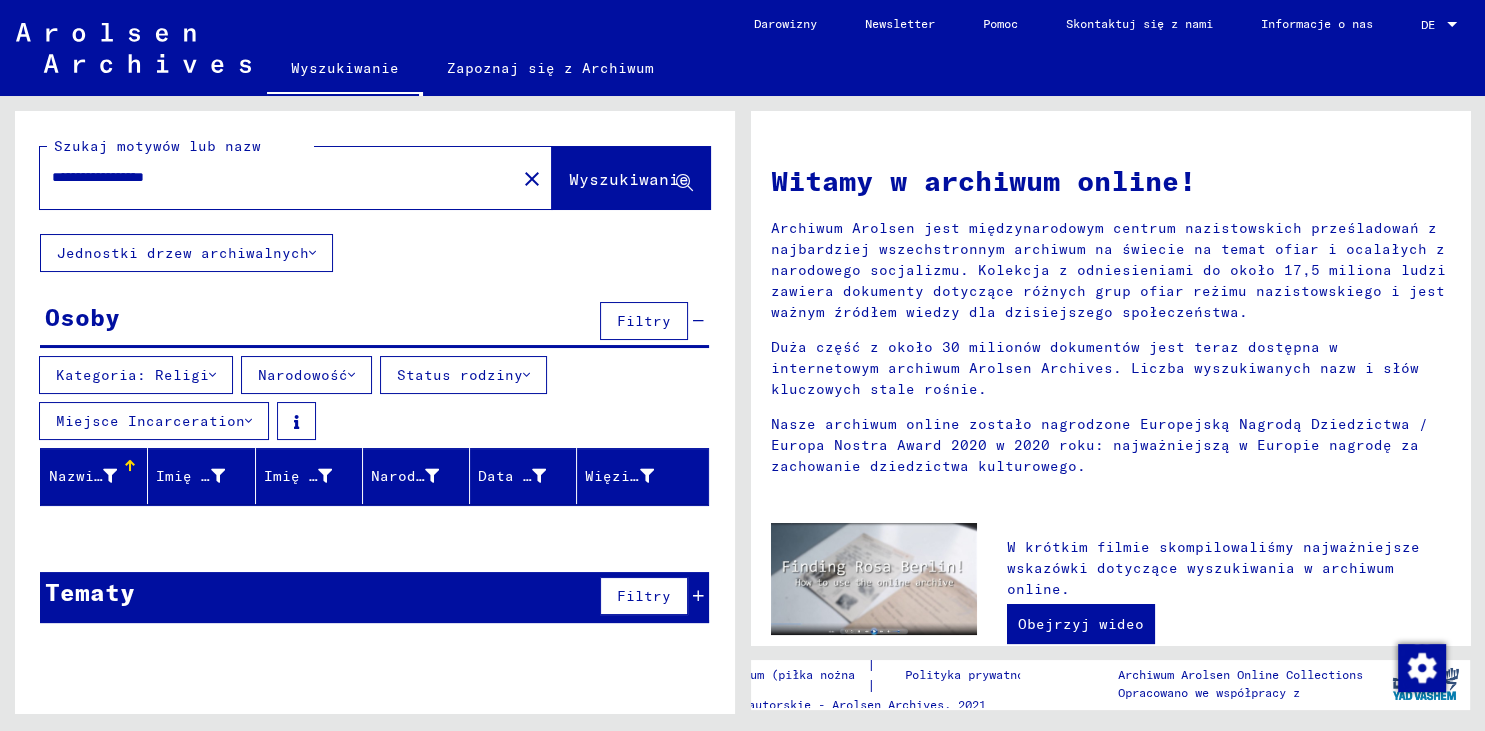 click on "Tematy  Filtry" at bounding box center (374, 597) 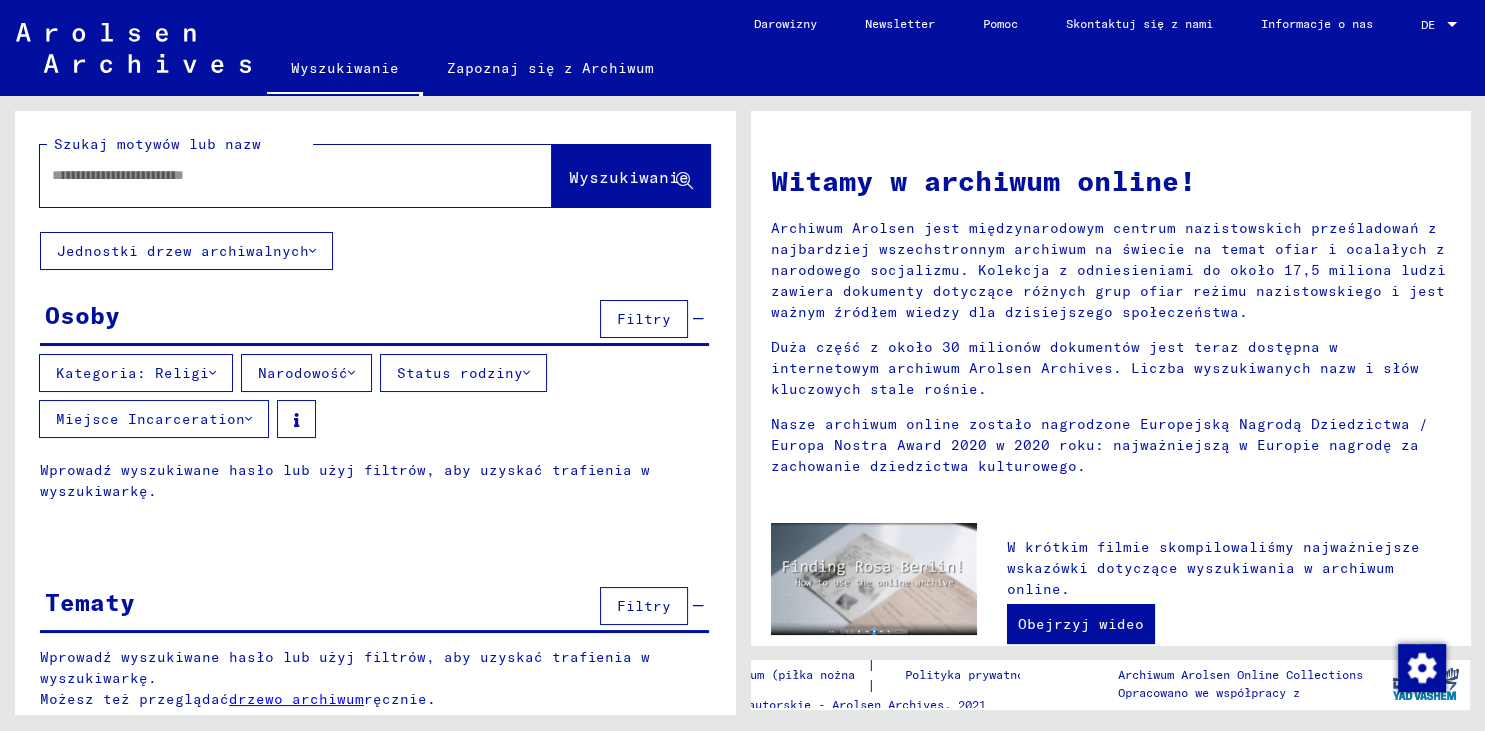 scroll, scrollTop: 0, scrollLeft: 0, axis: both 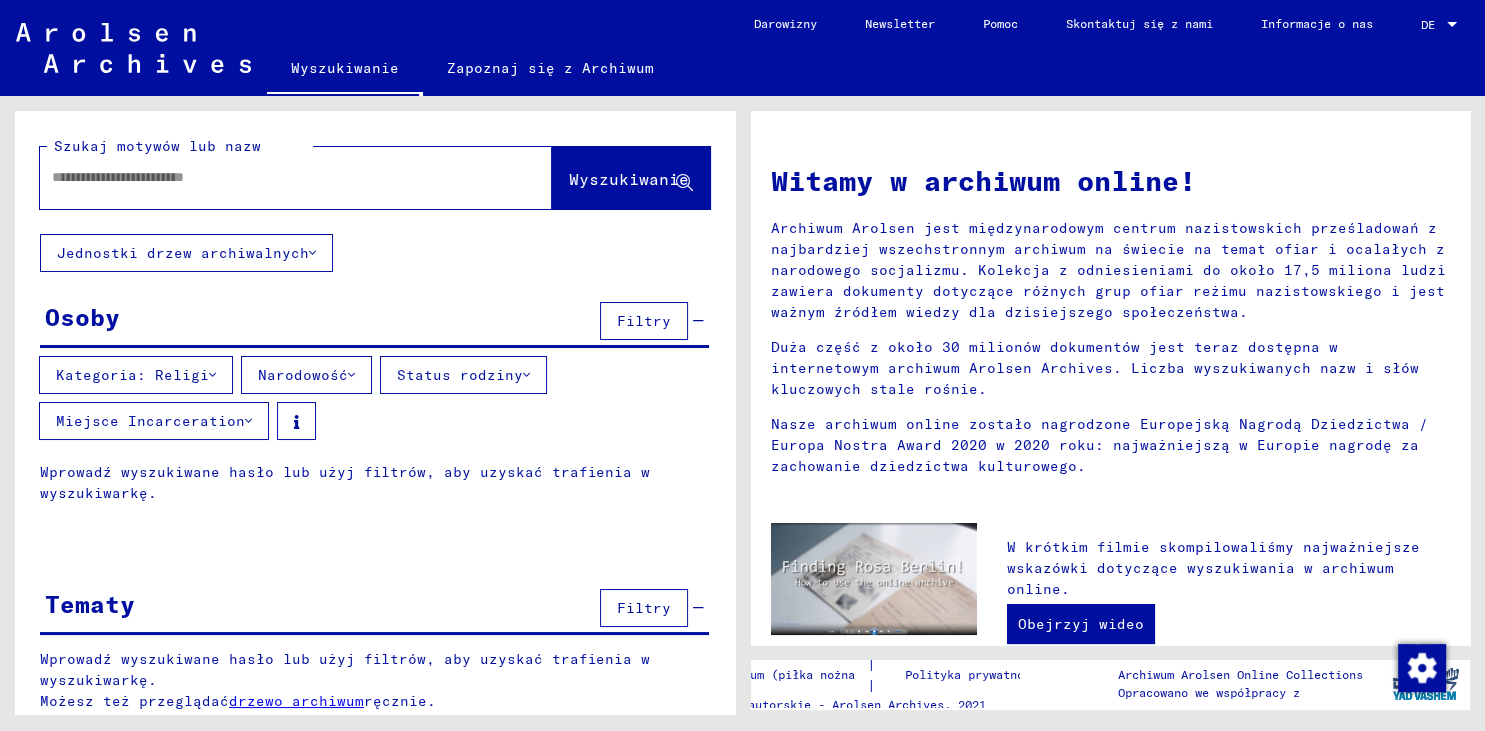 click at bounding box center (272, 177) 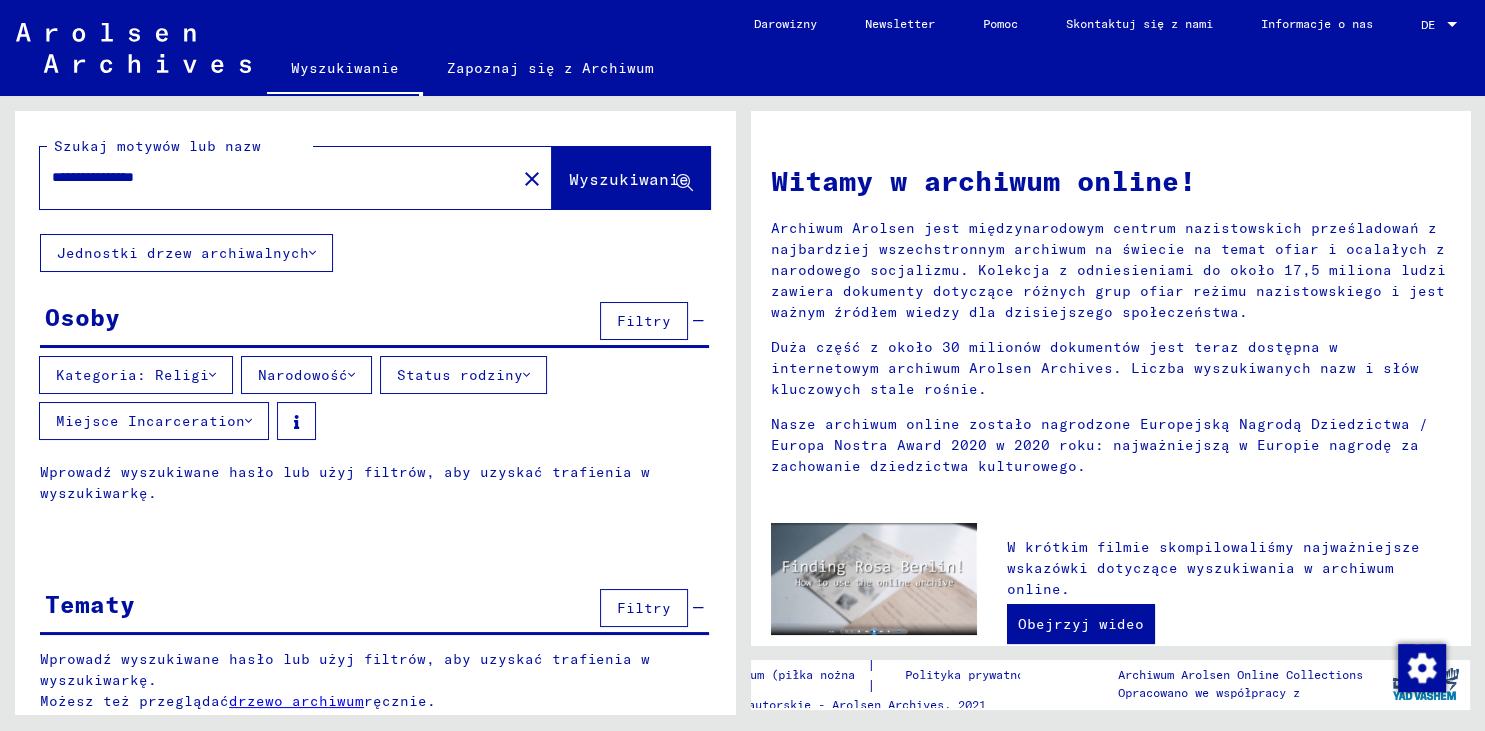 type on "**********" 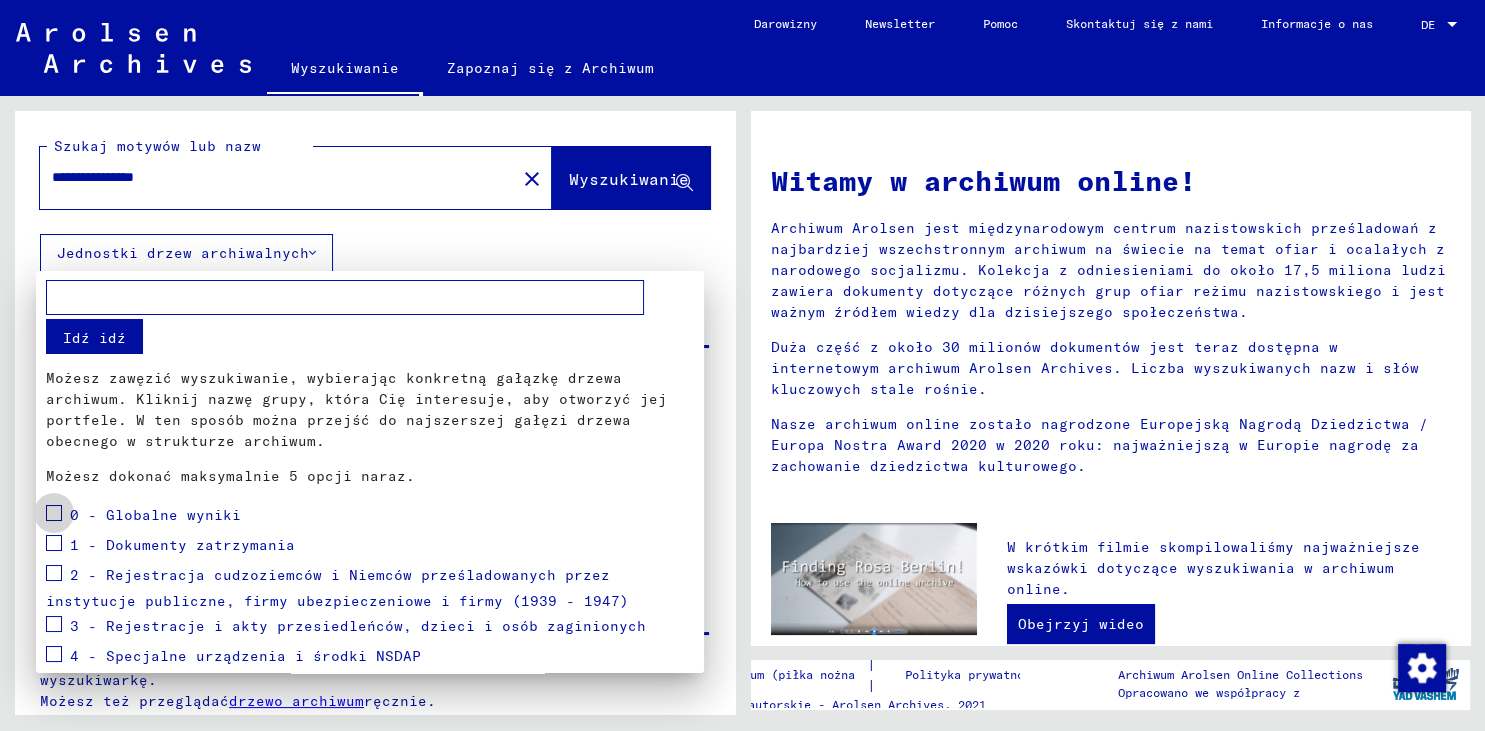 click at bounding box center (54, 513) 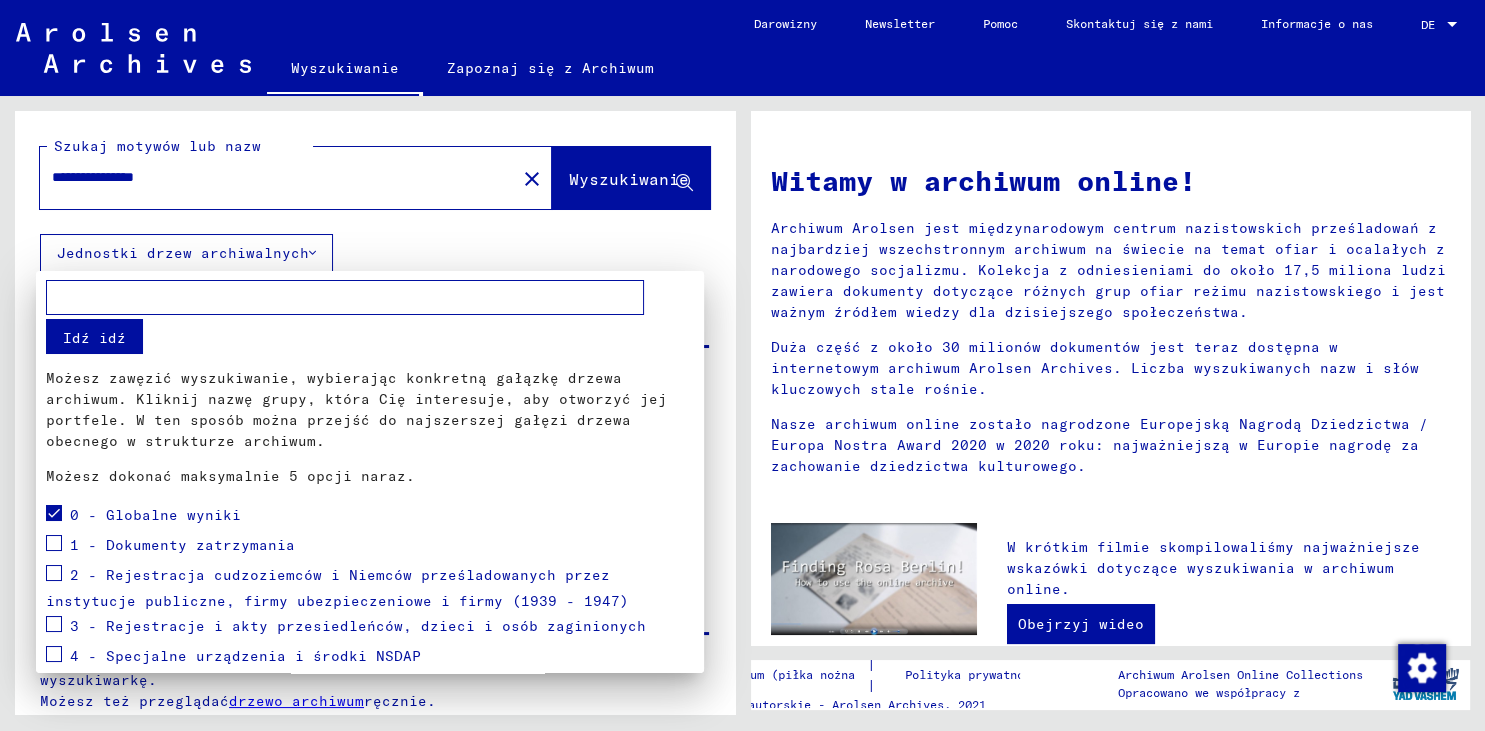 click at bounding box center [742, 365] 